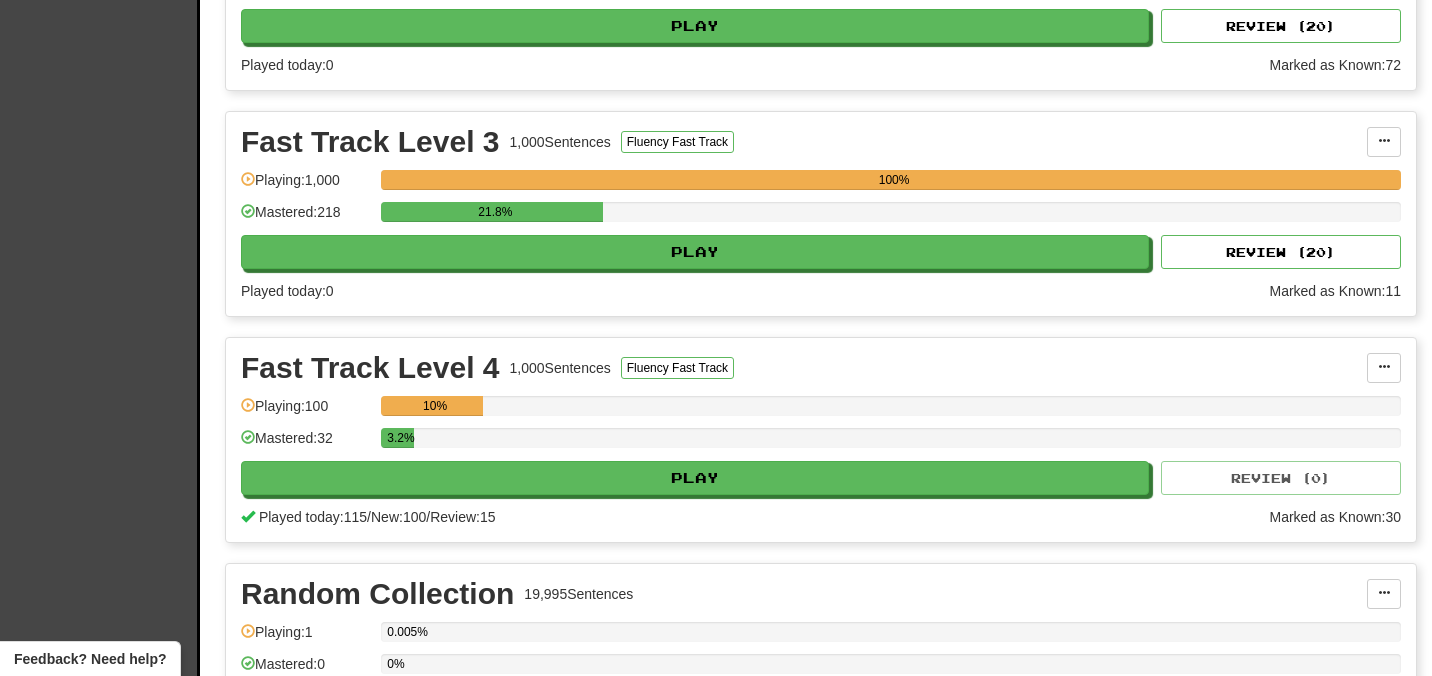 scroll, scrollTop: 1088, scrollLeft: 0, axis: vertical 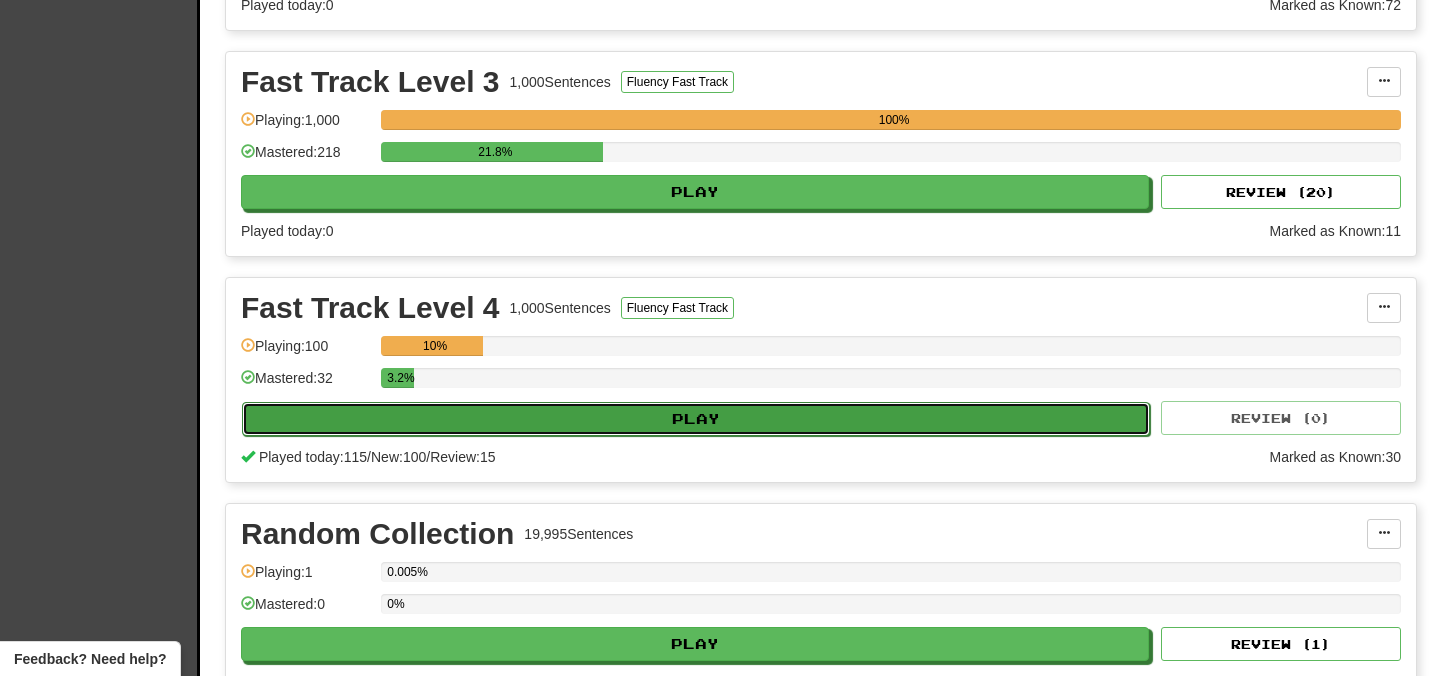 click on "Play" at bounding box center (696, 419) 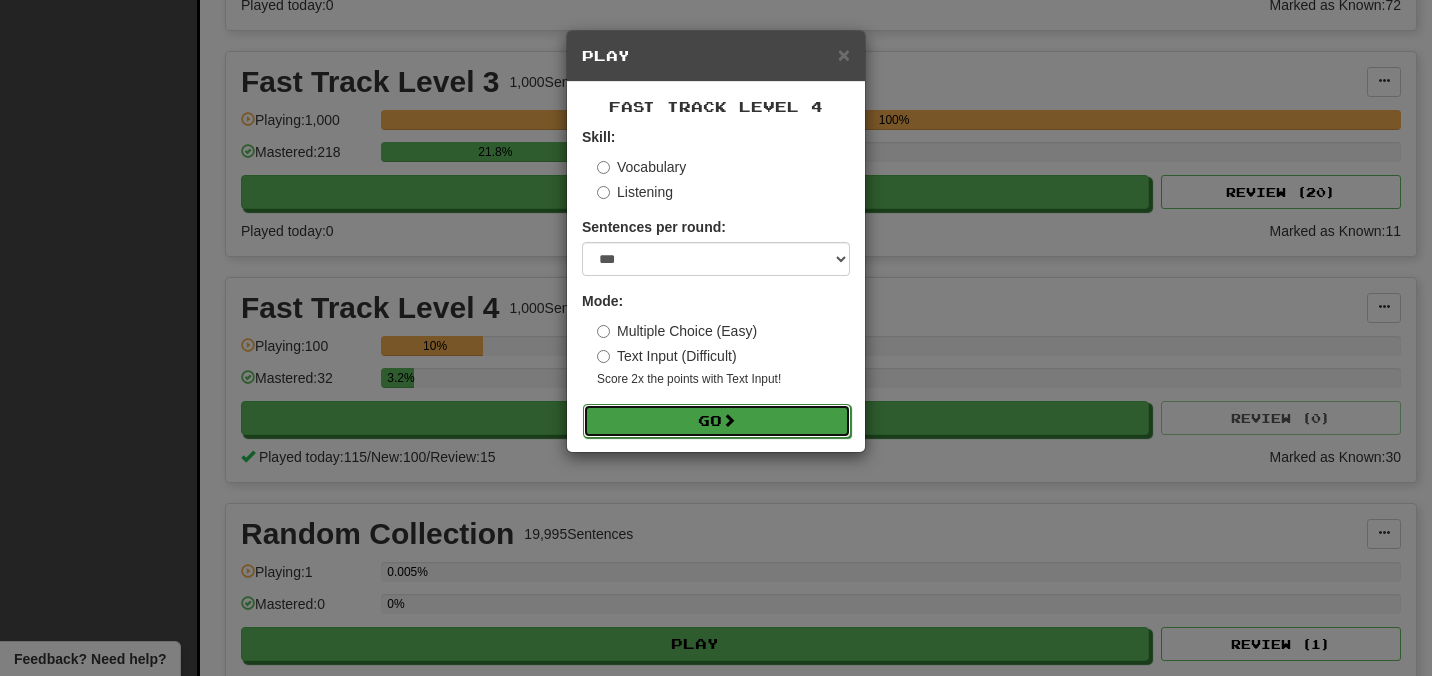 click on "Go" at bounding box center (717, 421) 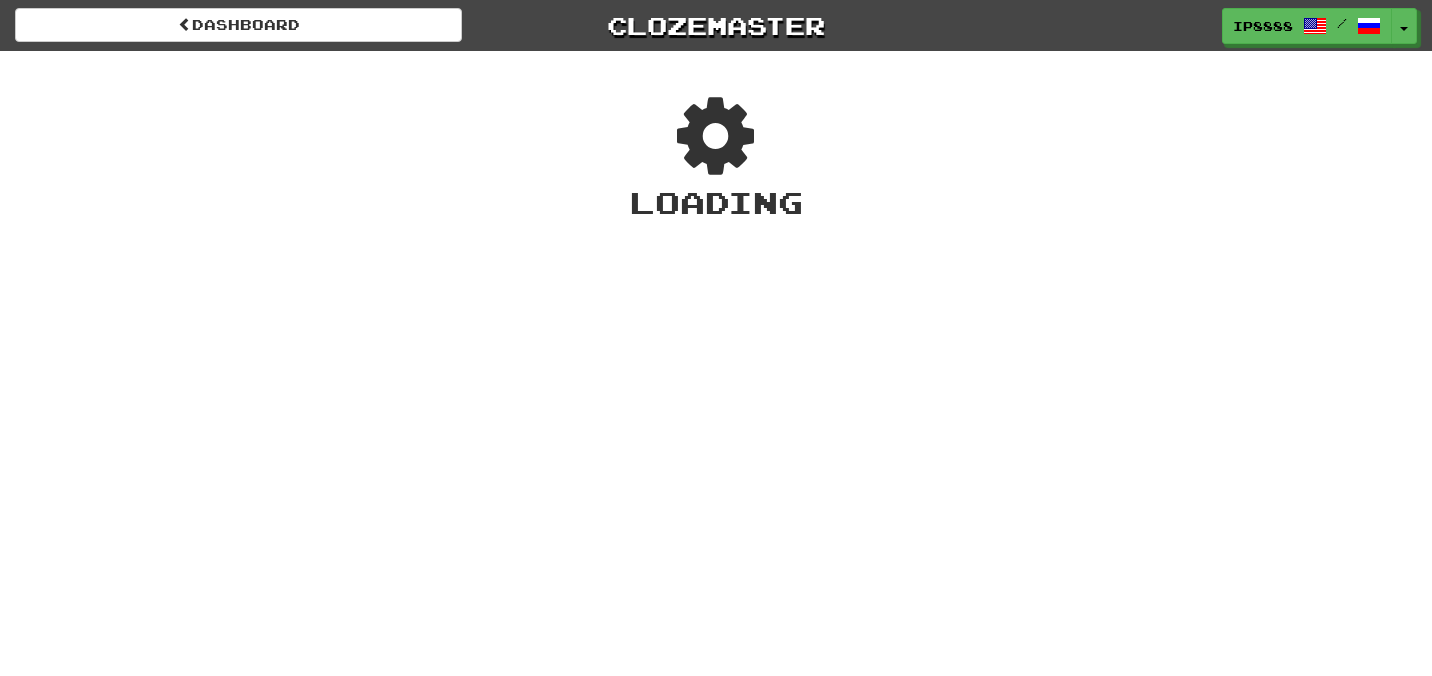 scroll, scrollTop: 0, scrollLeft: 0, axis: both 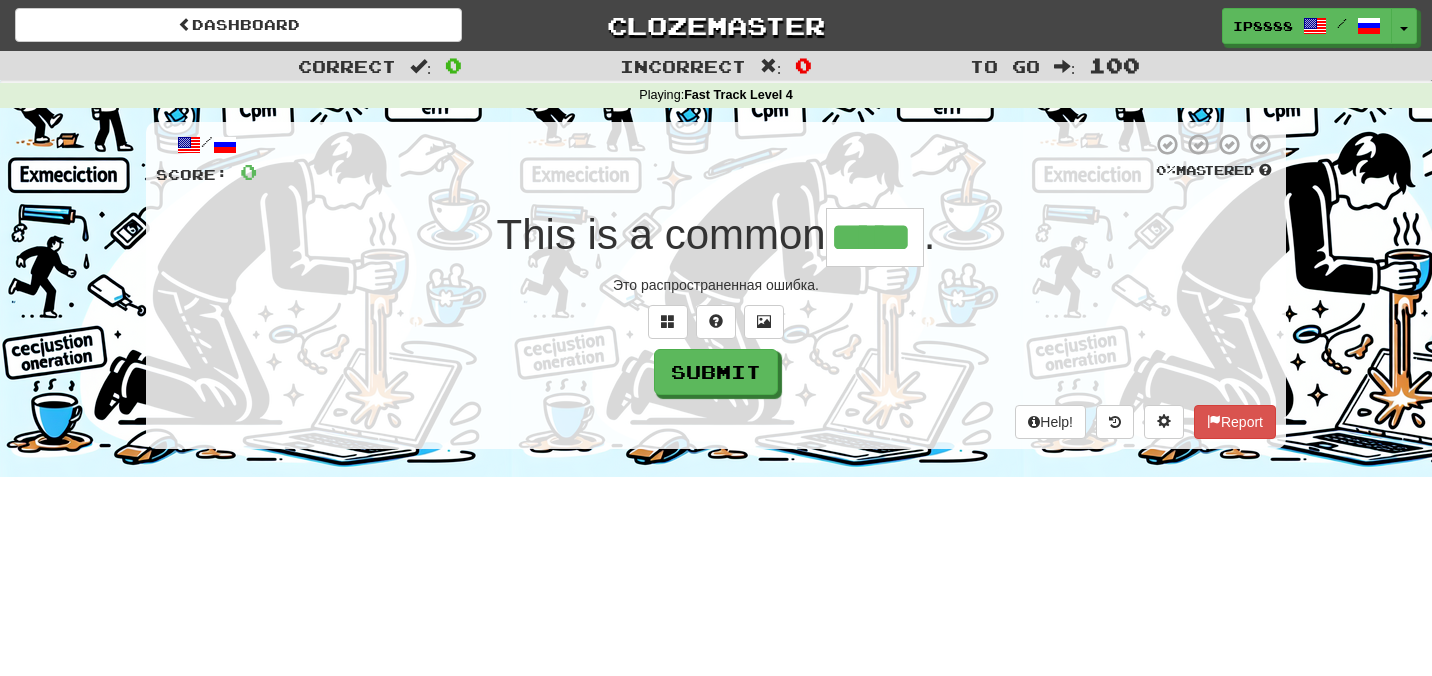 type on "*****" 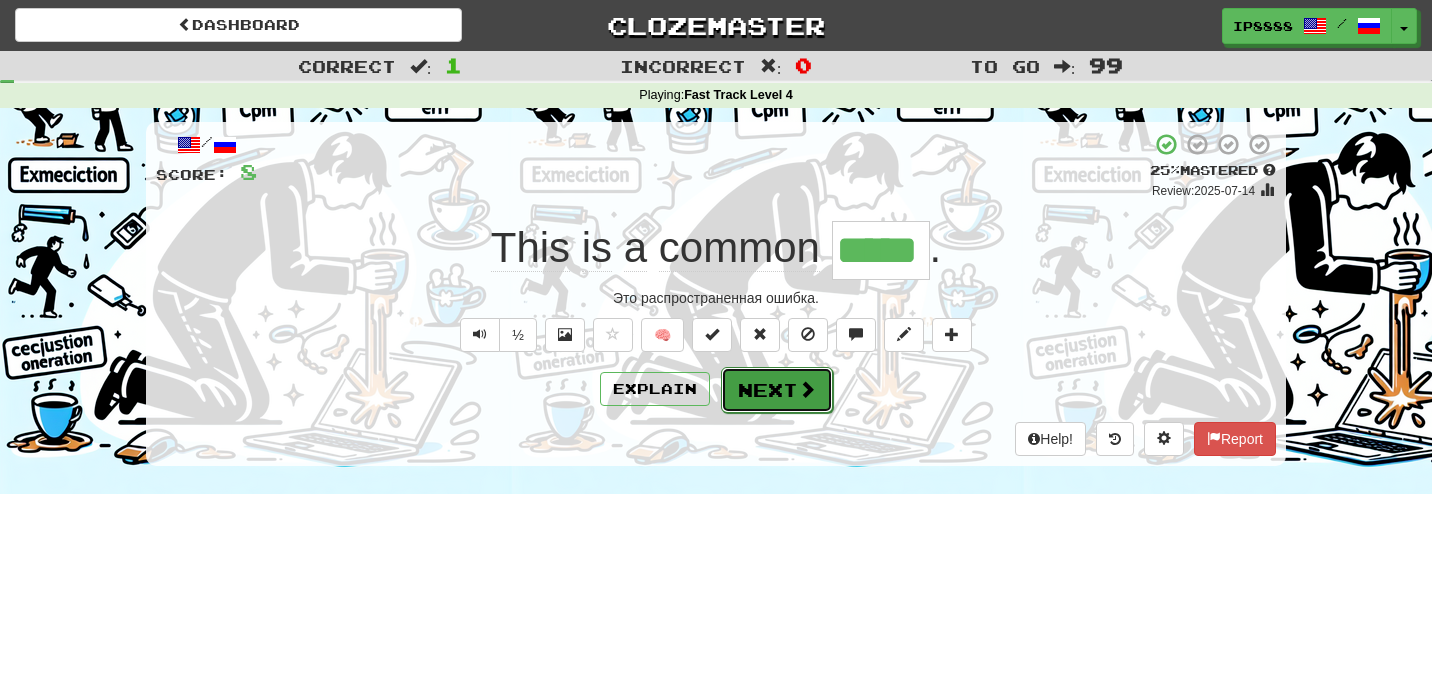 click on "Next" at bounding box center (777, 390) 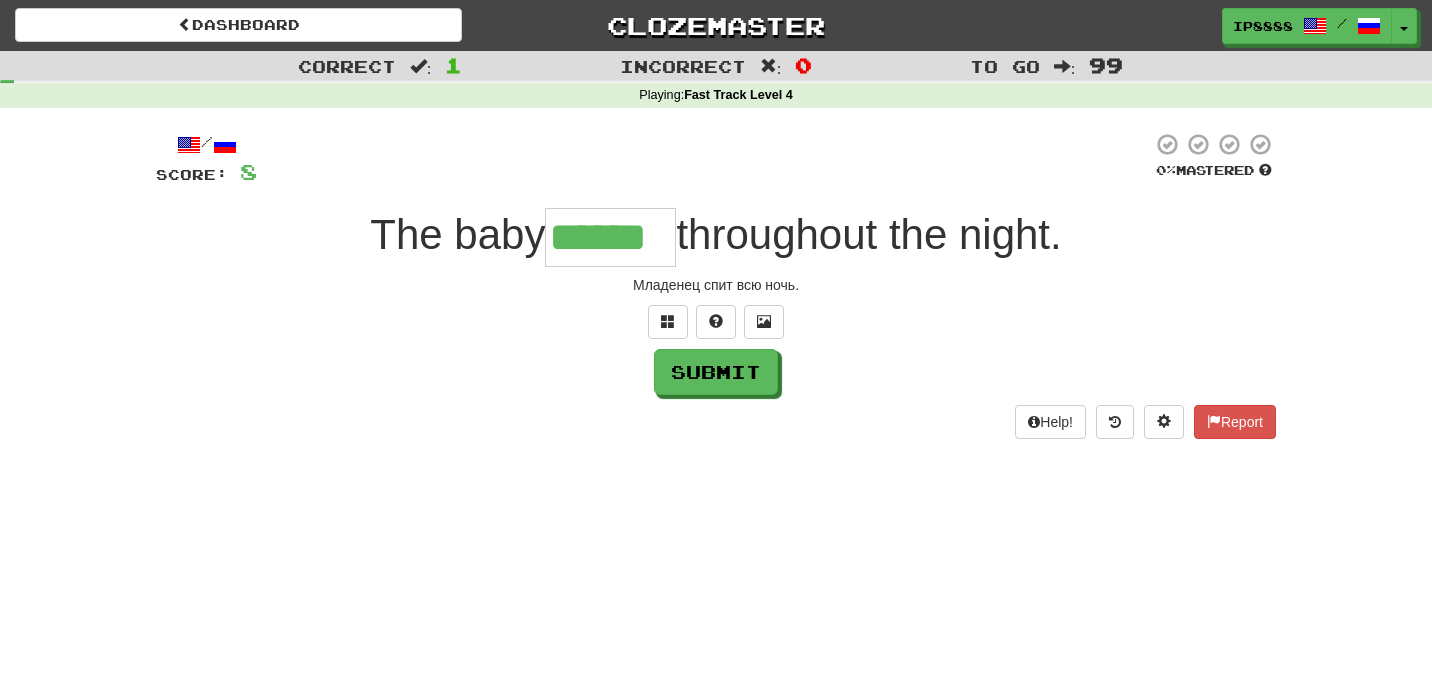 type on "******" 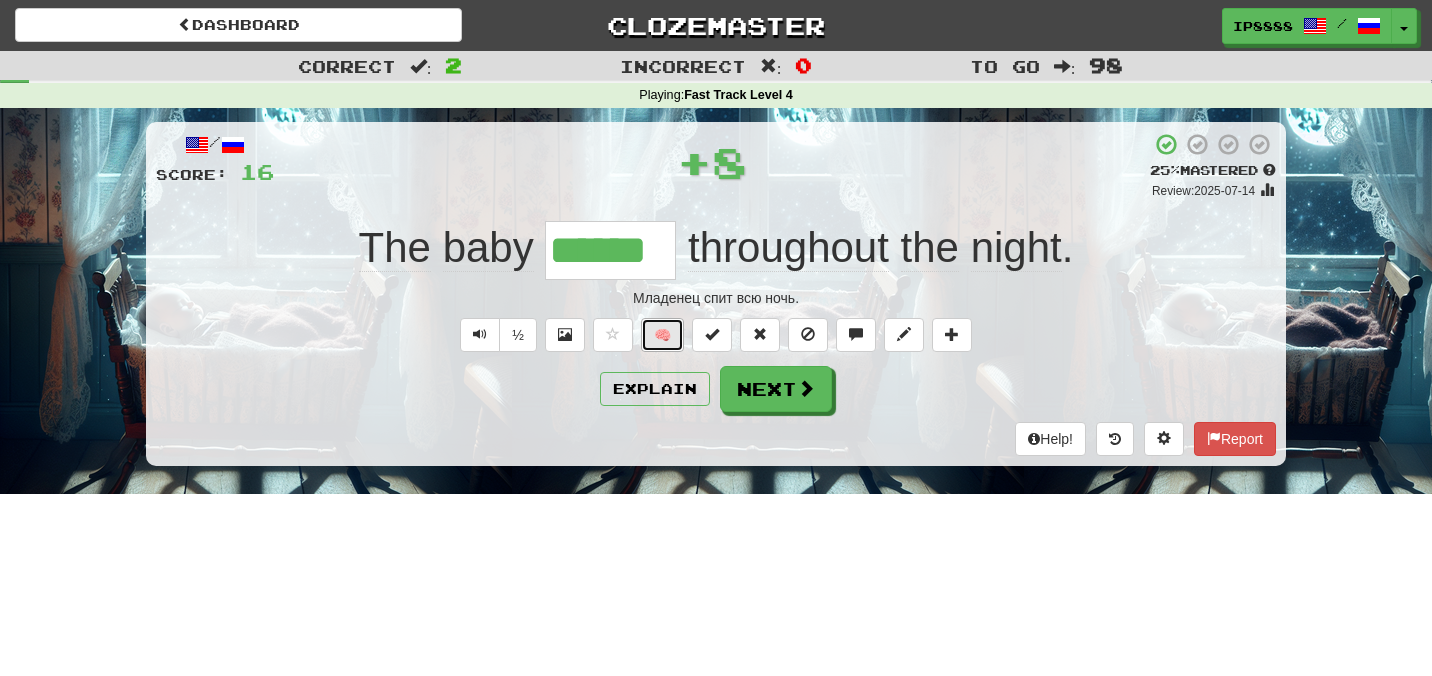 click on "🧠" at bounding box center (662, 335) 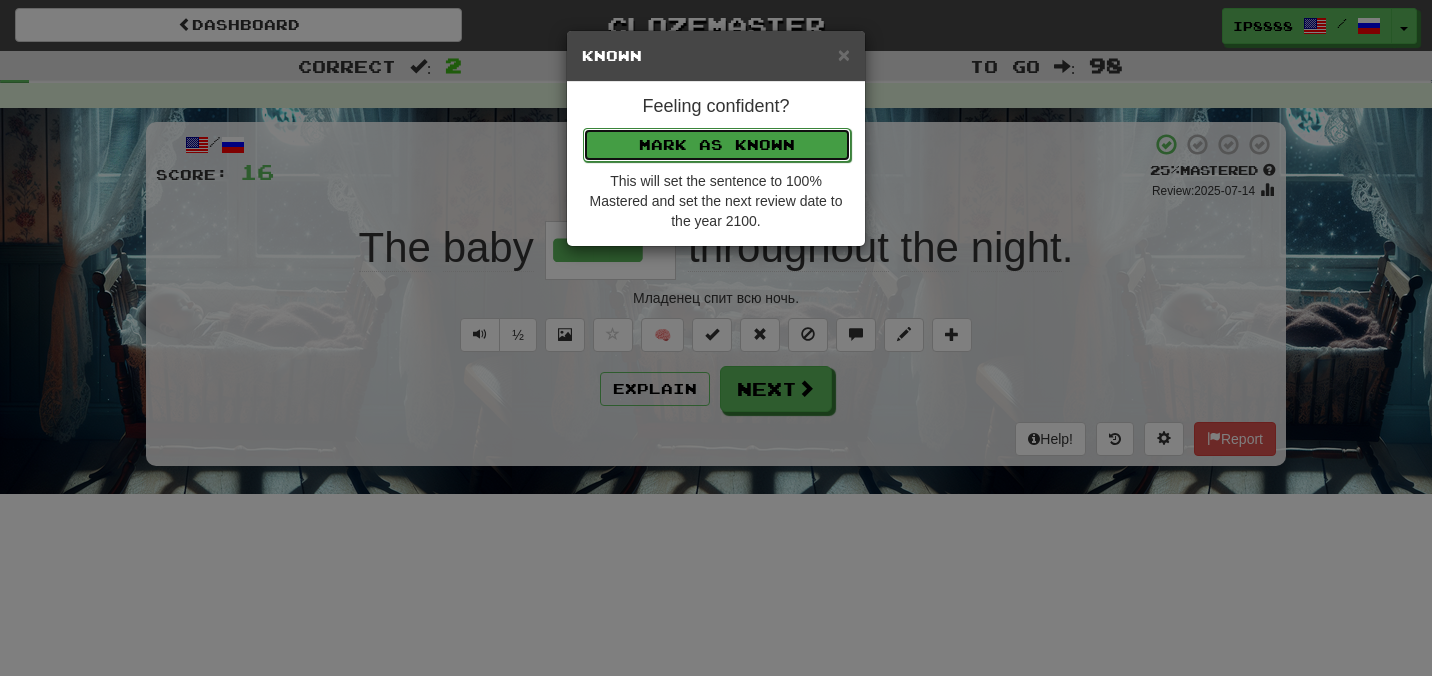 click on "Mark as Known" at bounding box center (717, 145) 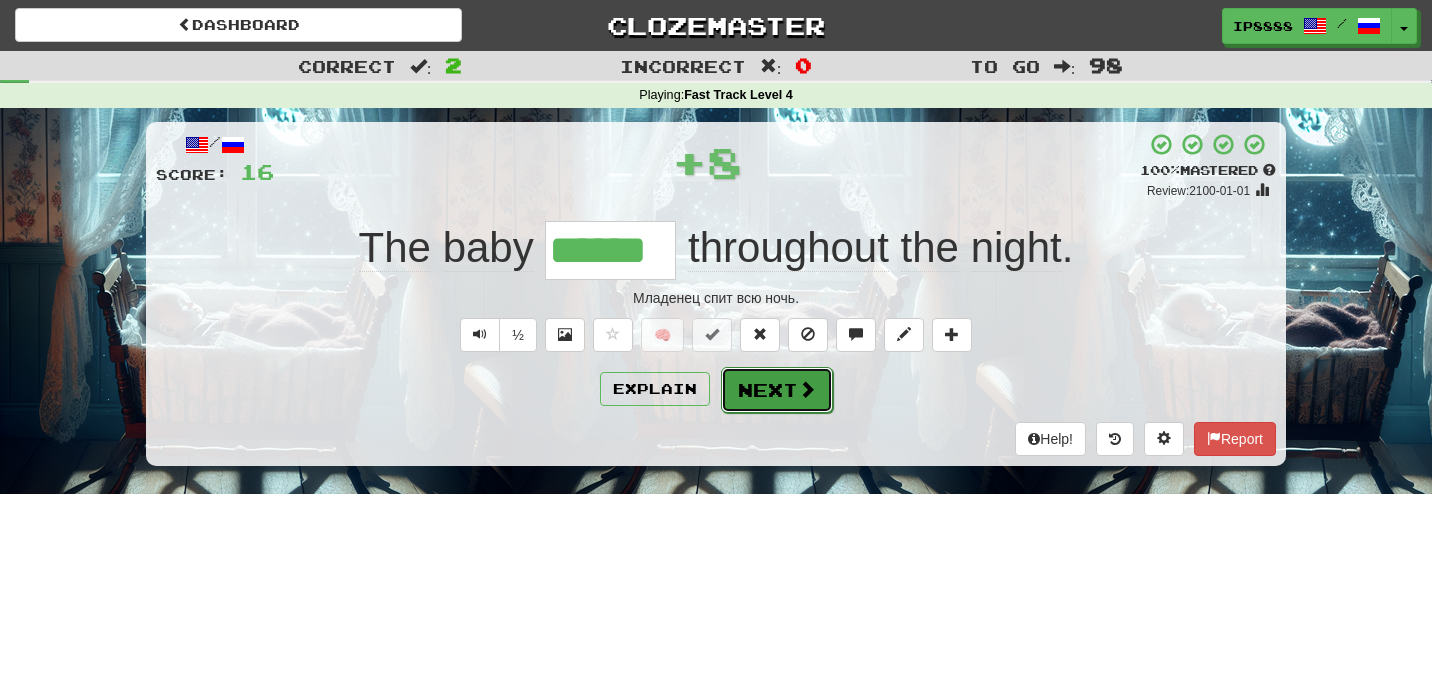 click on "Next" at bounding box center [777, 390] 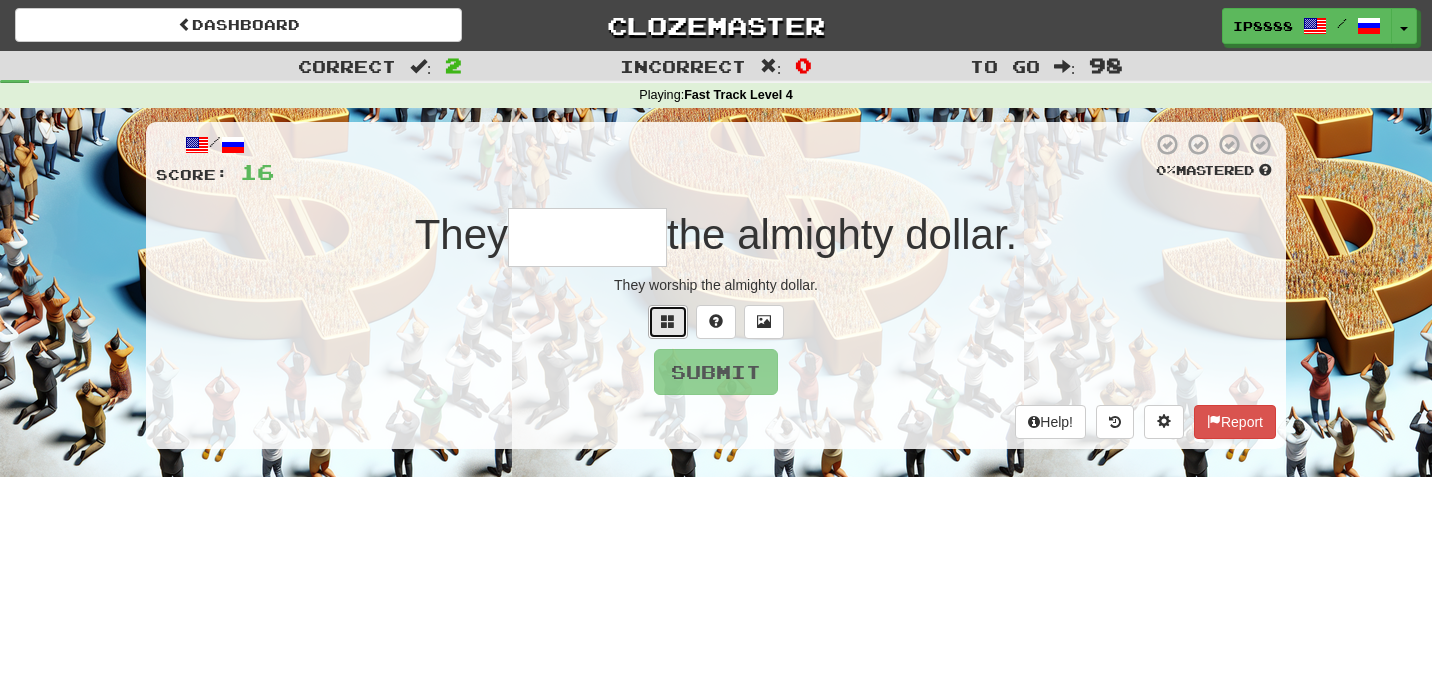 click at bounding box center [668, 321] 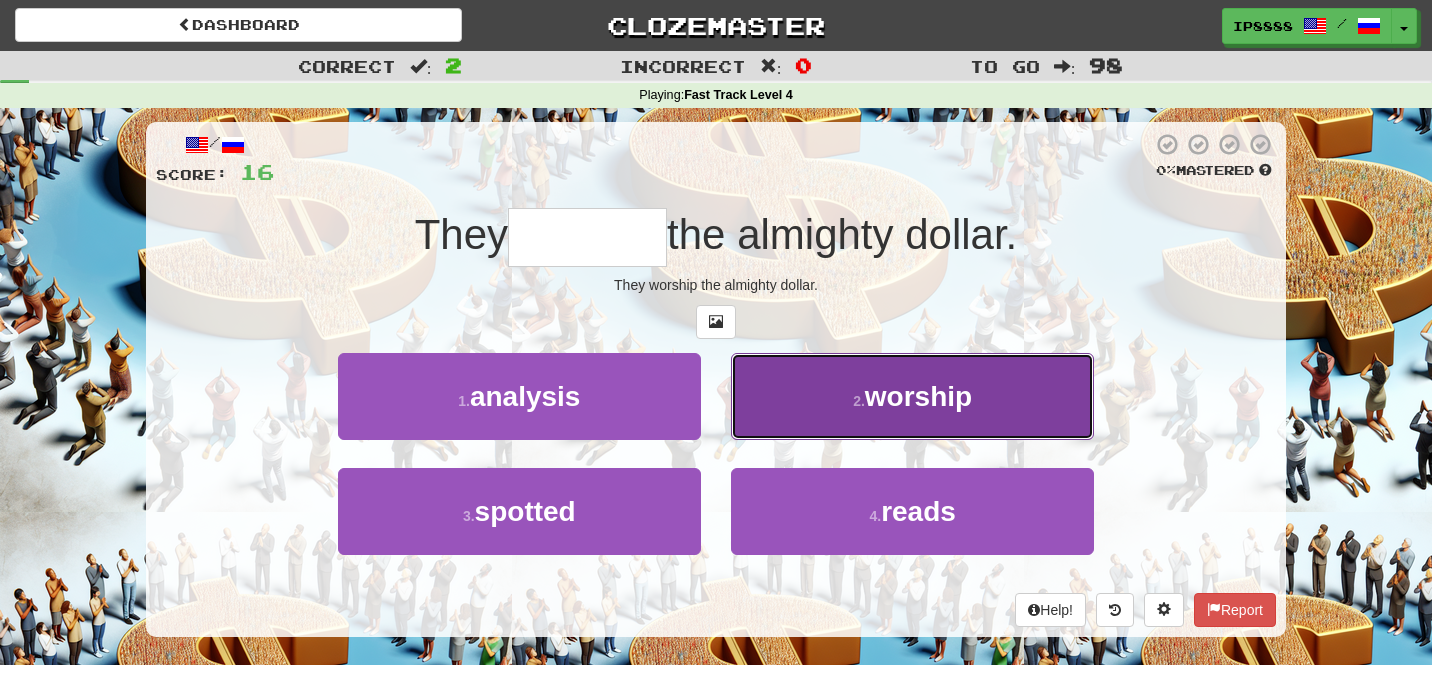 click on "2 .  worship" at bounding box center (912, 396) 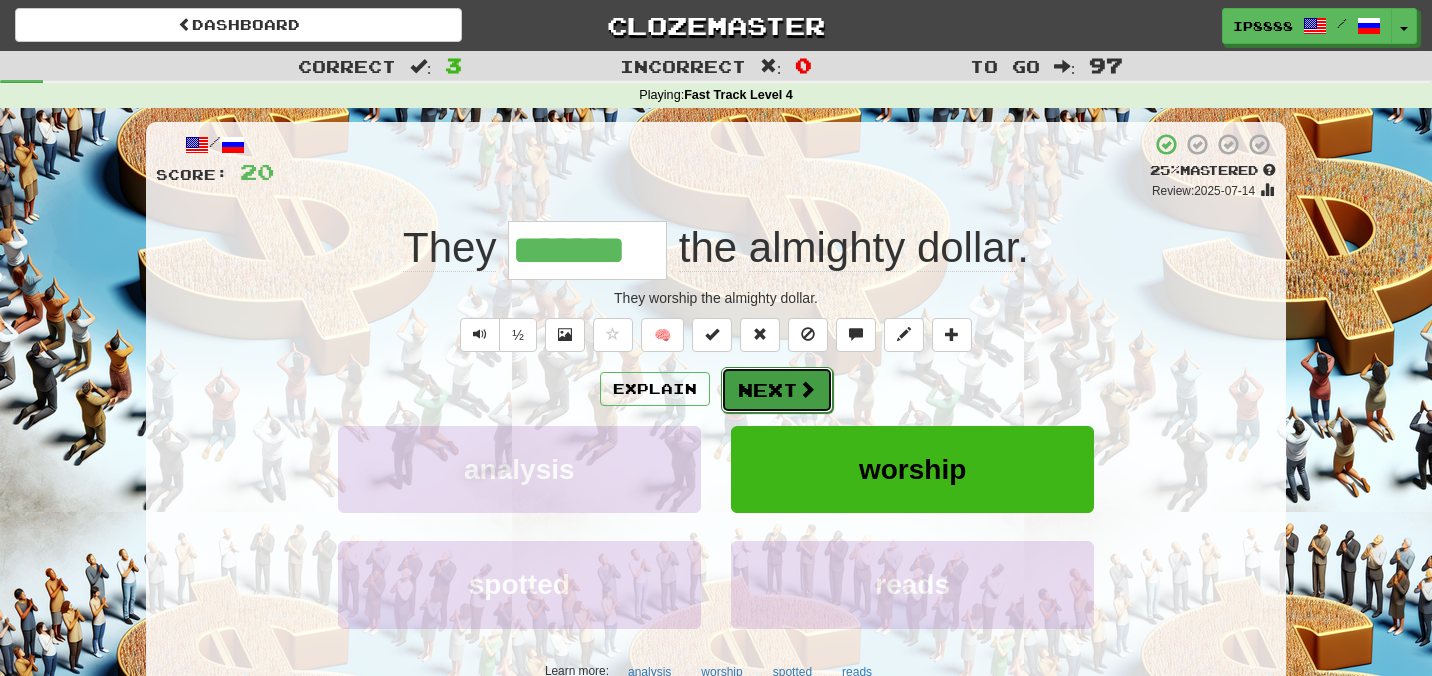 click on "Next" at bounding box center (777, 390) 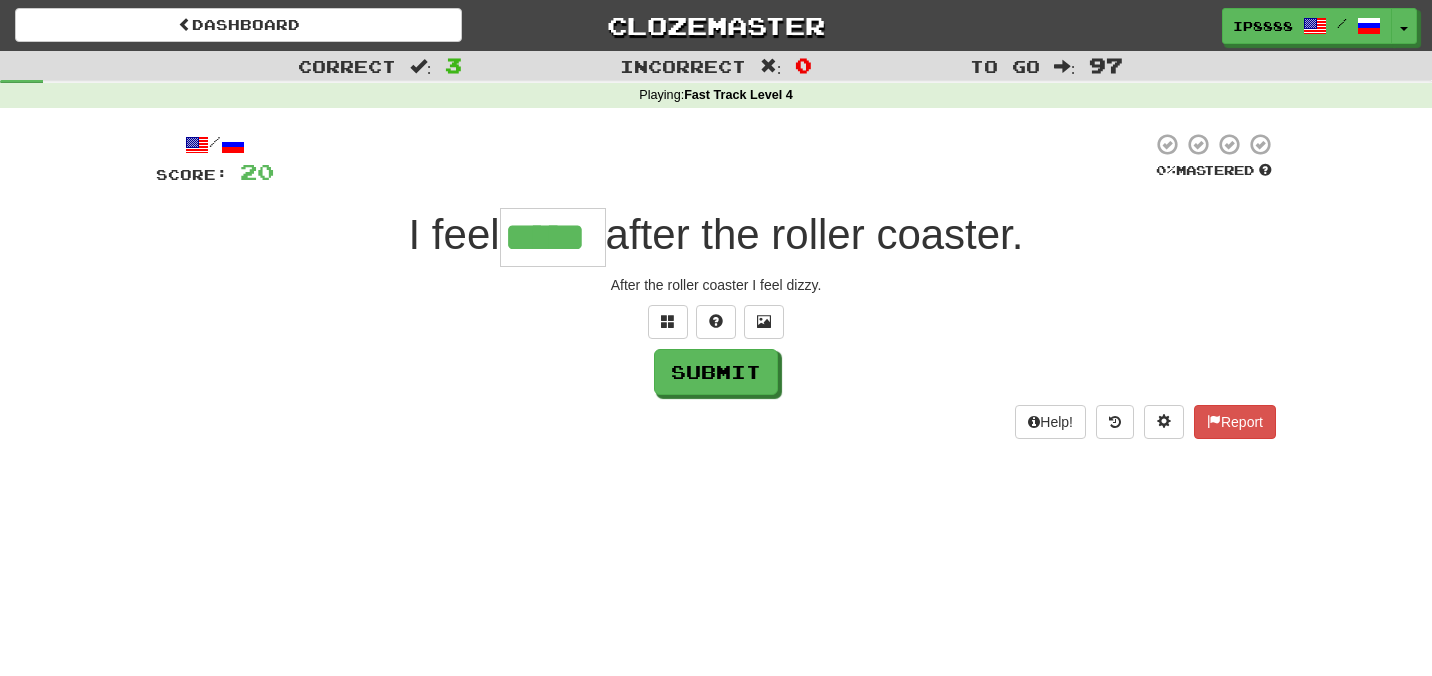 type on "*****" 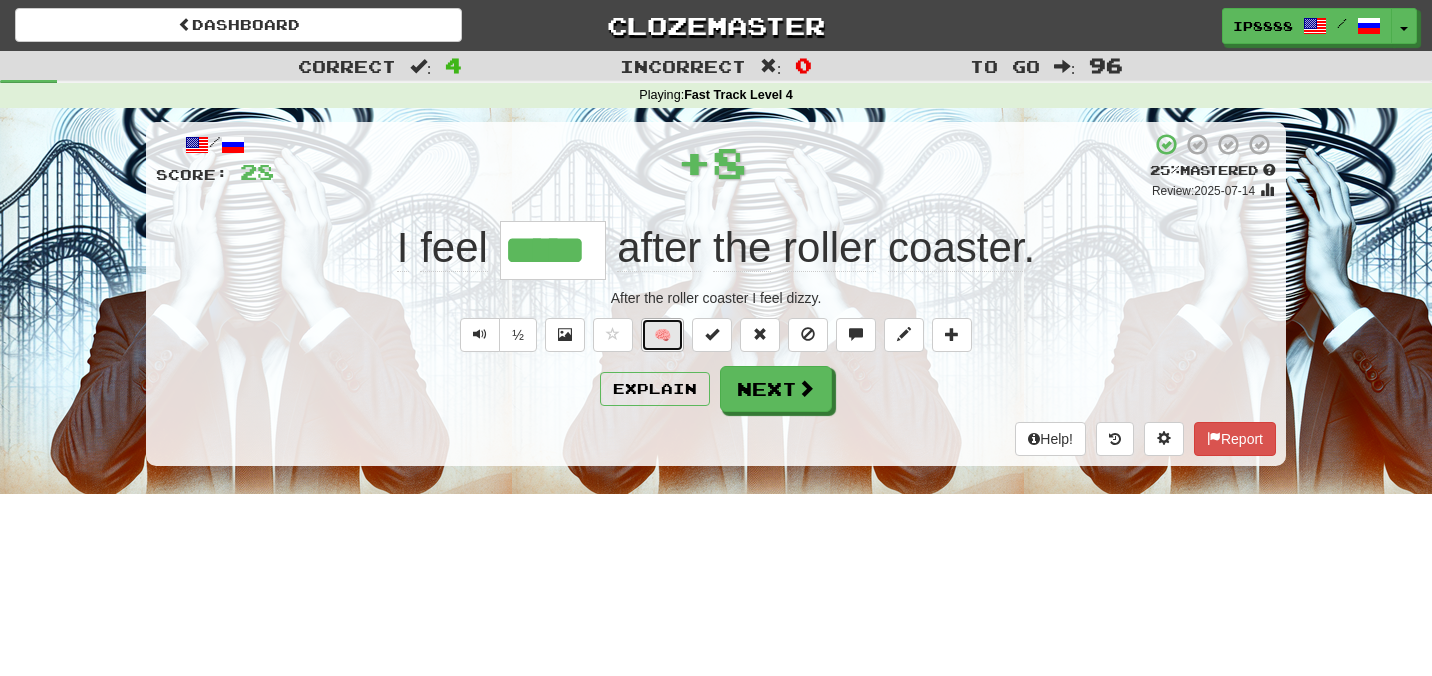click on "🧠" at bounding box center (662, 335) 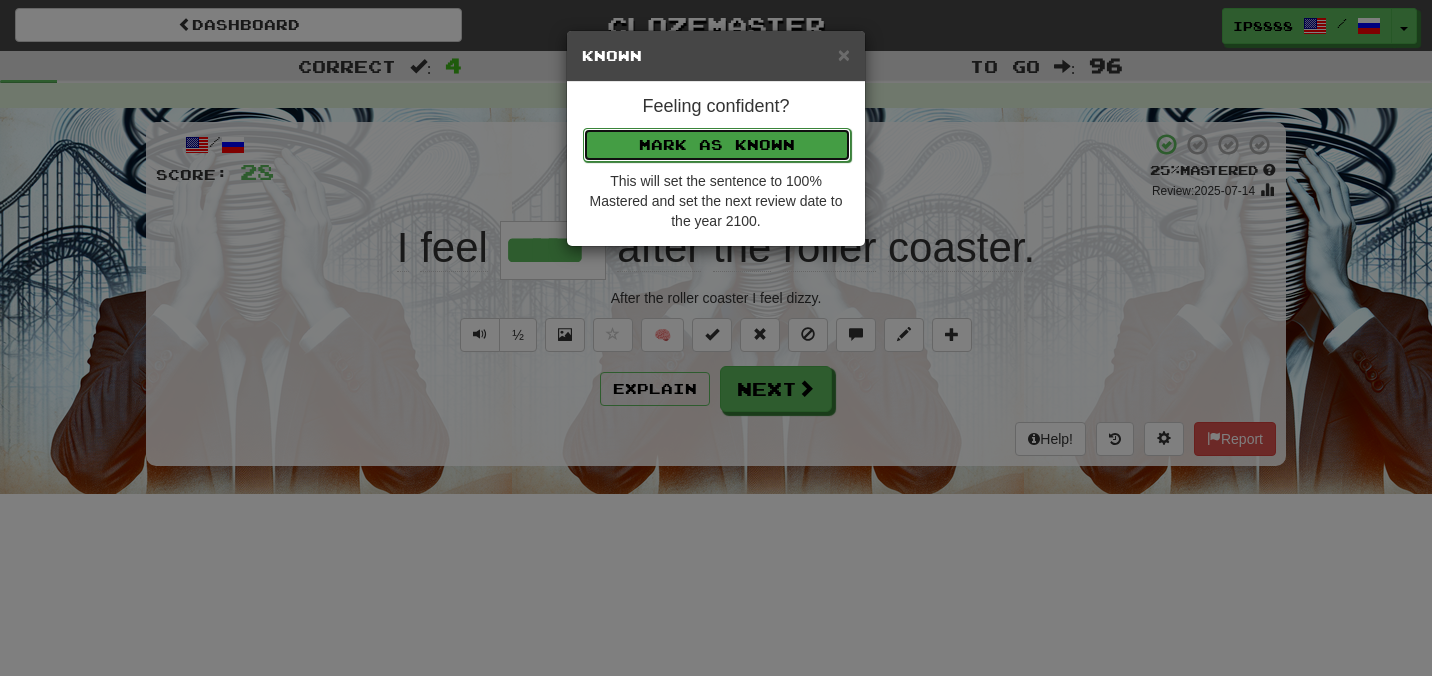 click on "Mark as Known" at bounding box center [717, 145] 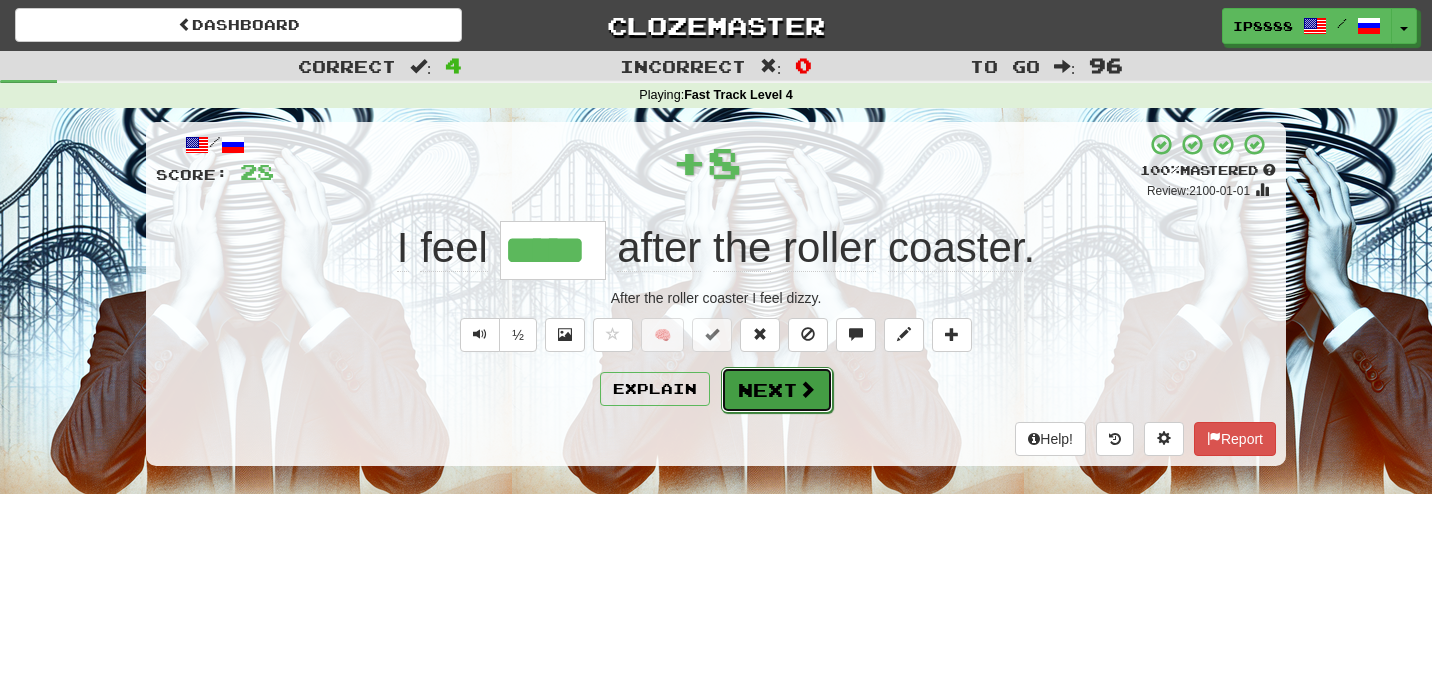 click on "Next" at bounding box center (777, 390) 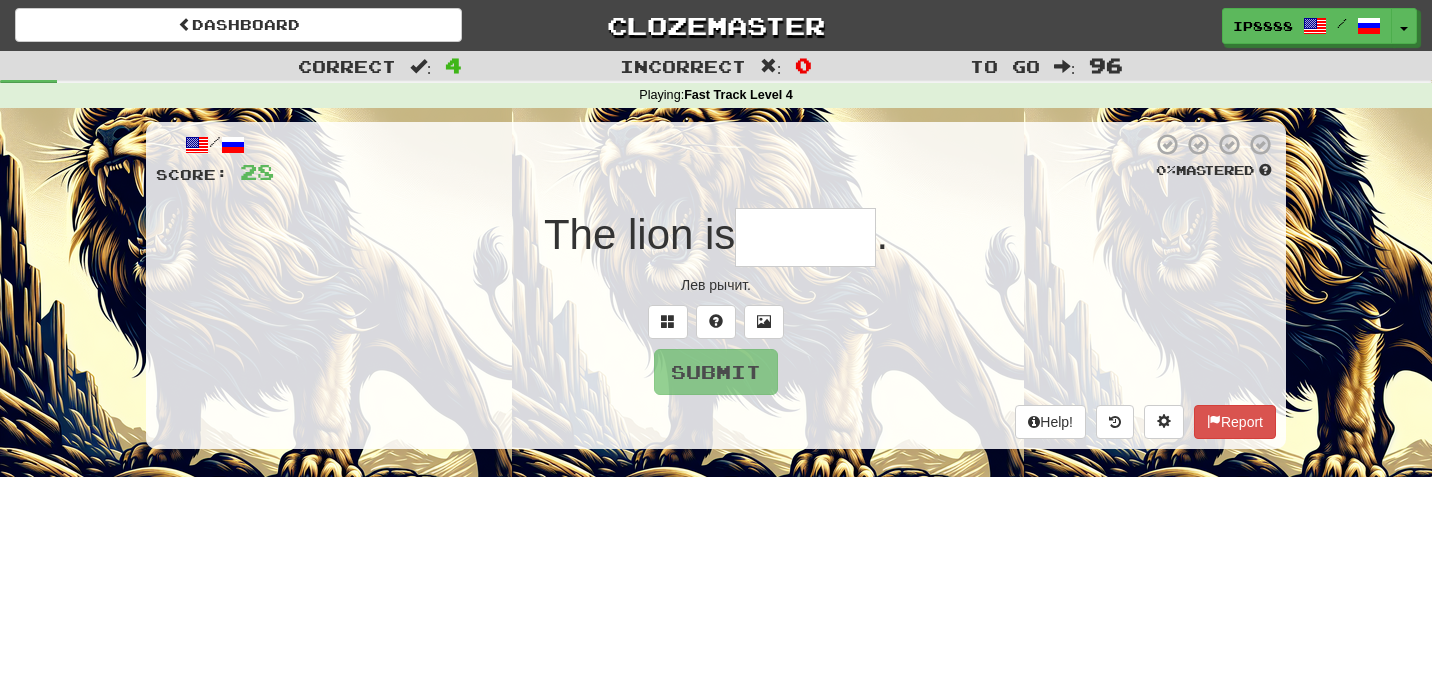 click at bounding box center [805, 237] 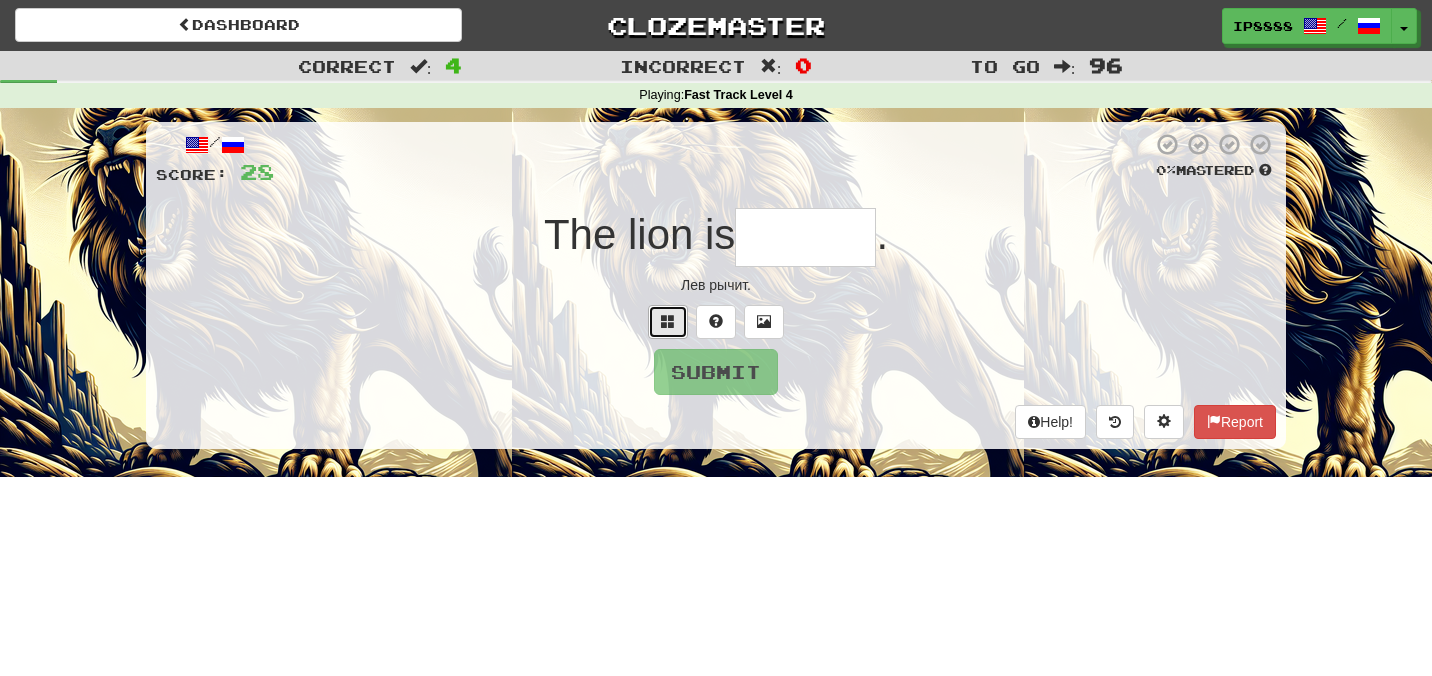 click at bounding box center (668, 322) 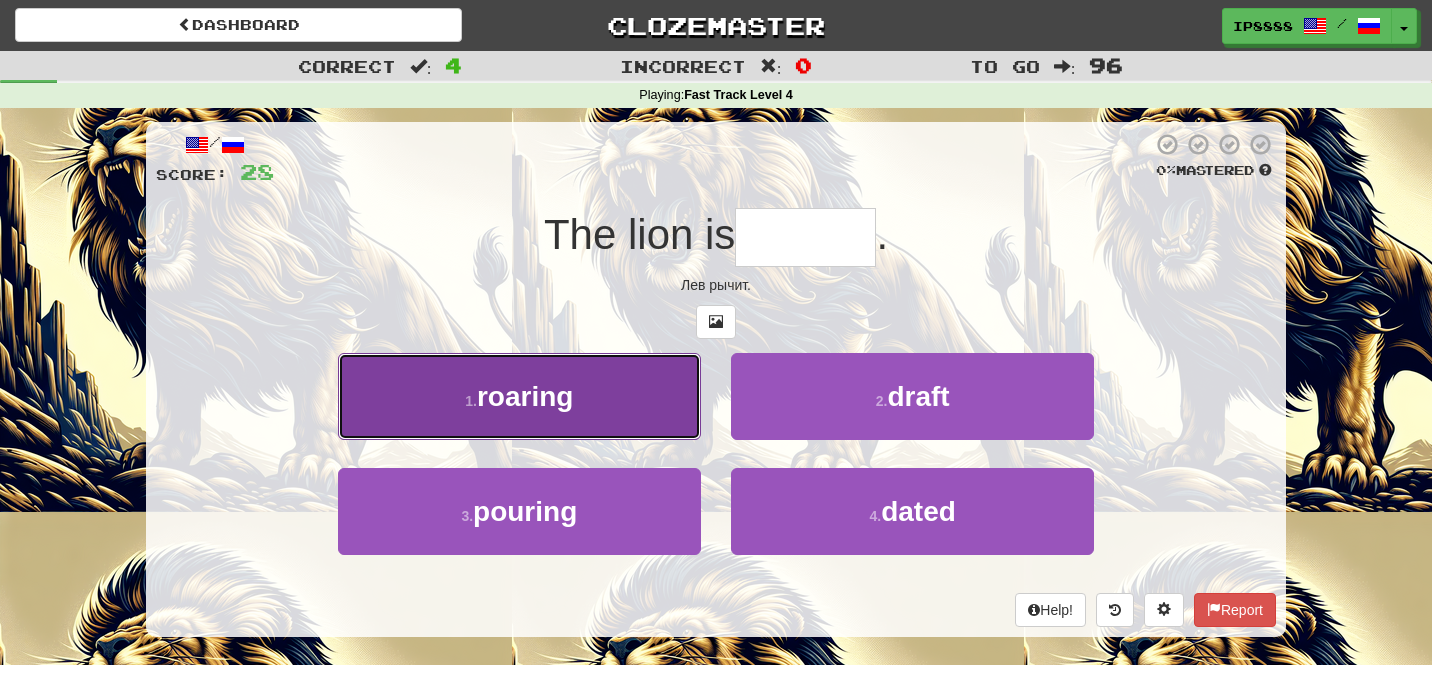 click on "1 .  roaring" at bounding box center [519, 396] 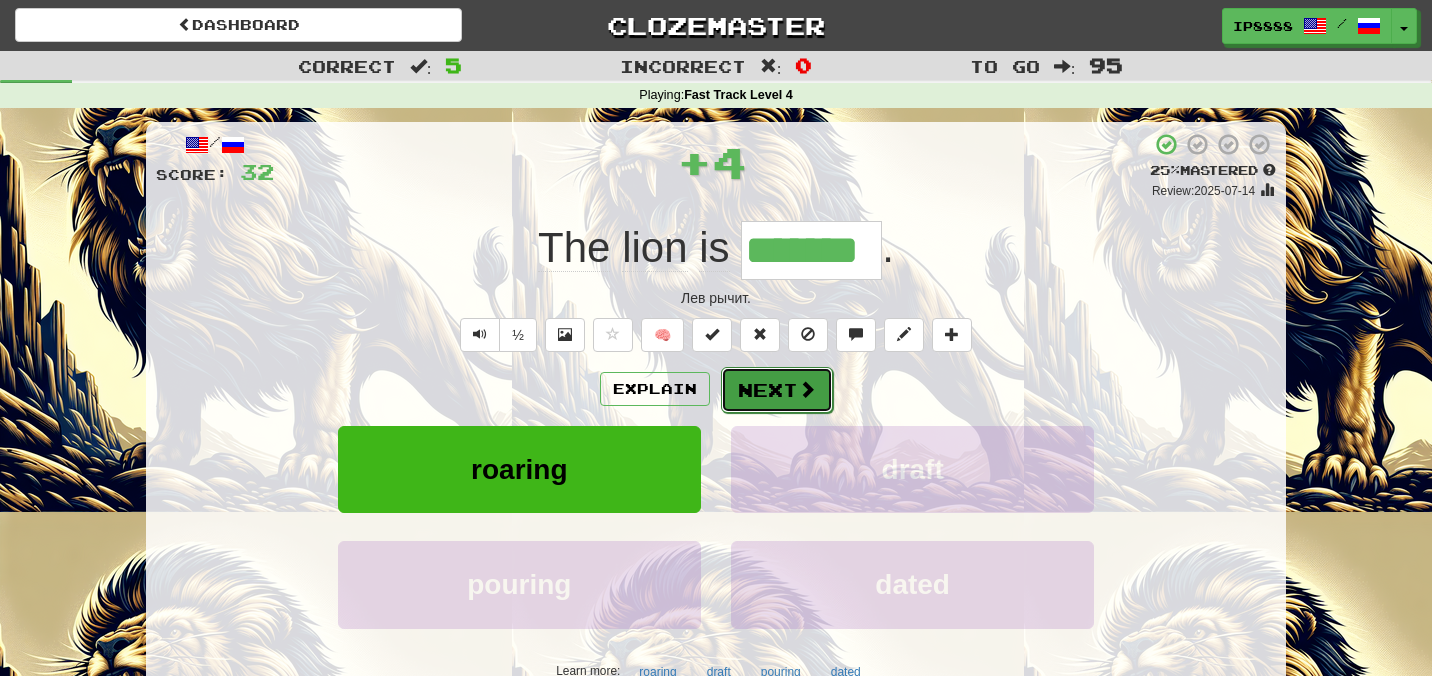 click on "Next" at bounding box center (777, 390) 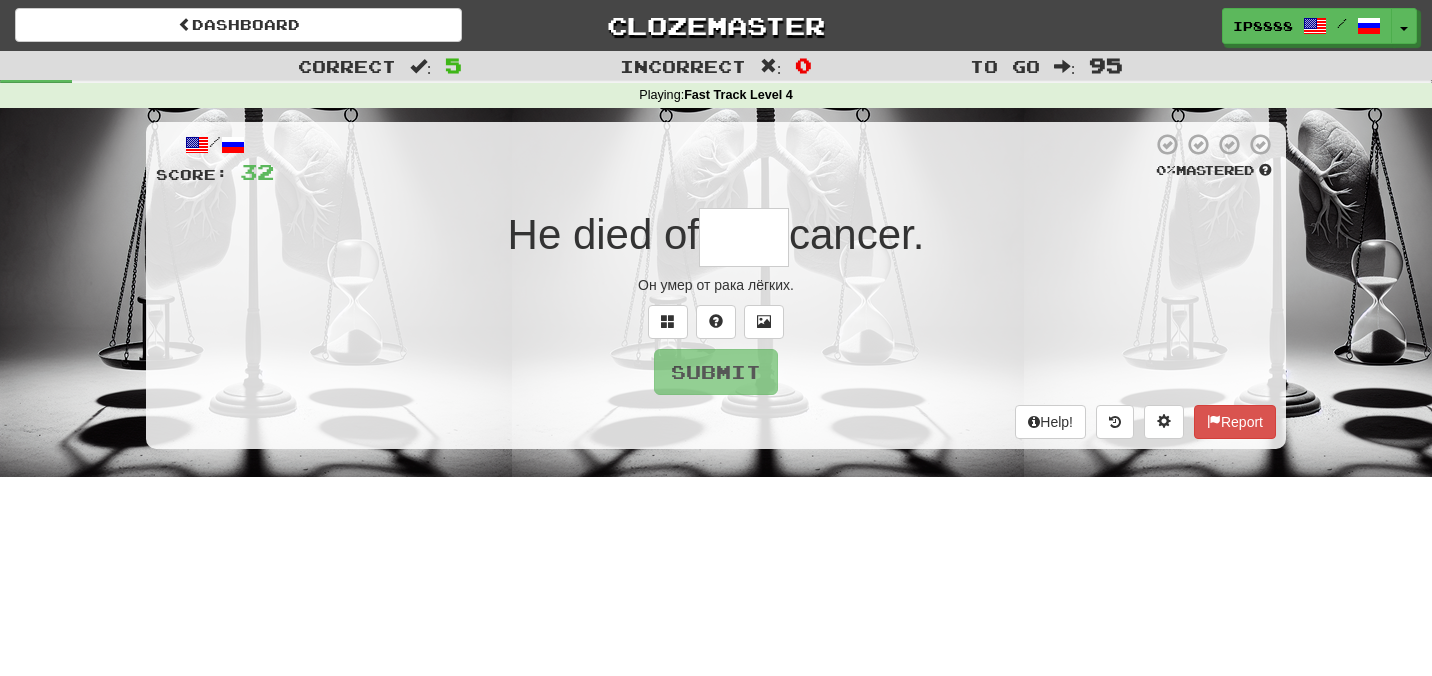 click at bounding box center [744, 237] 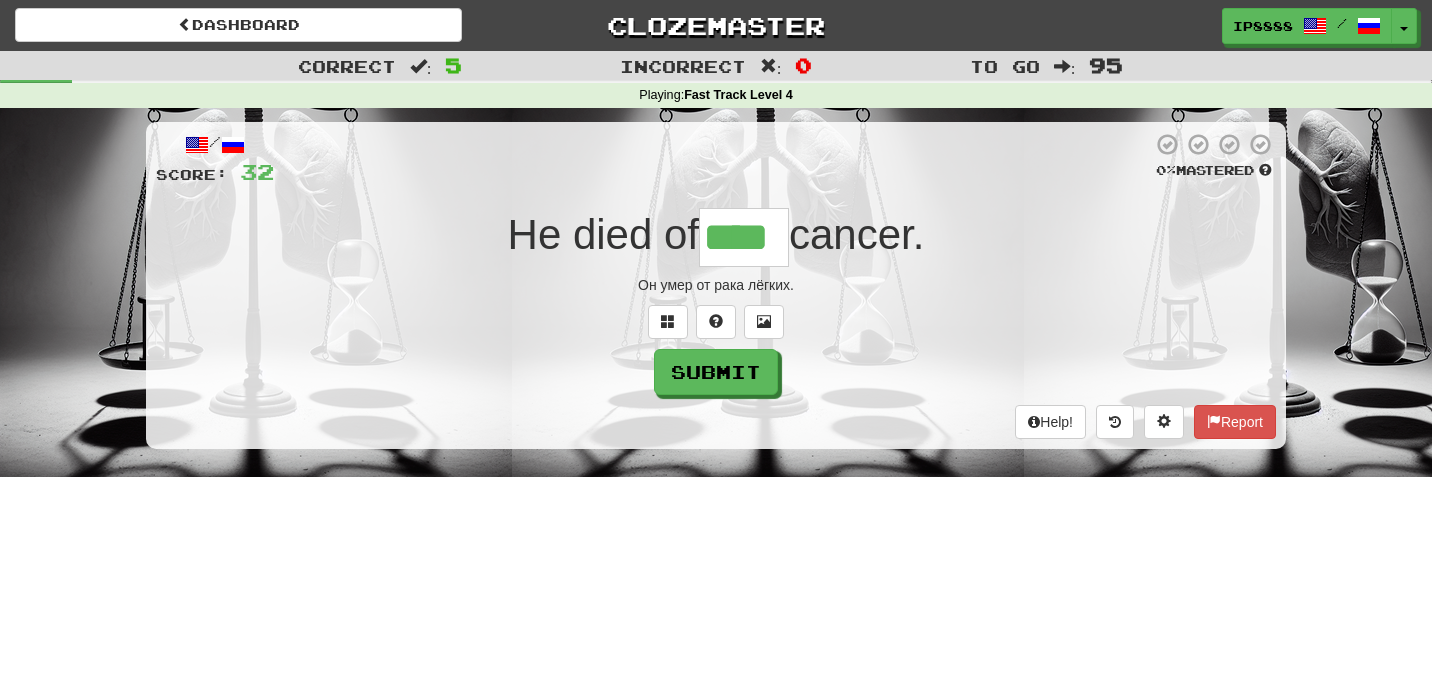 type on "****" 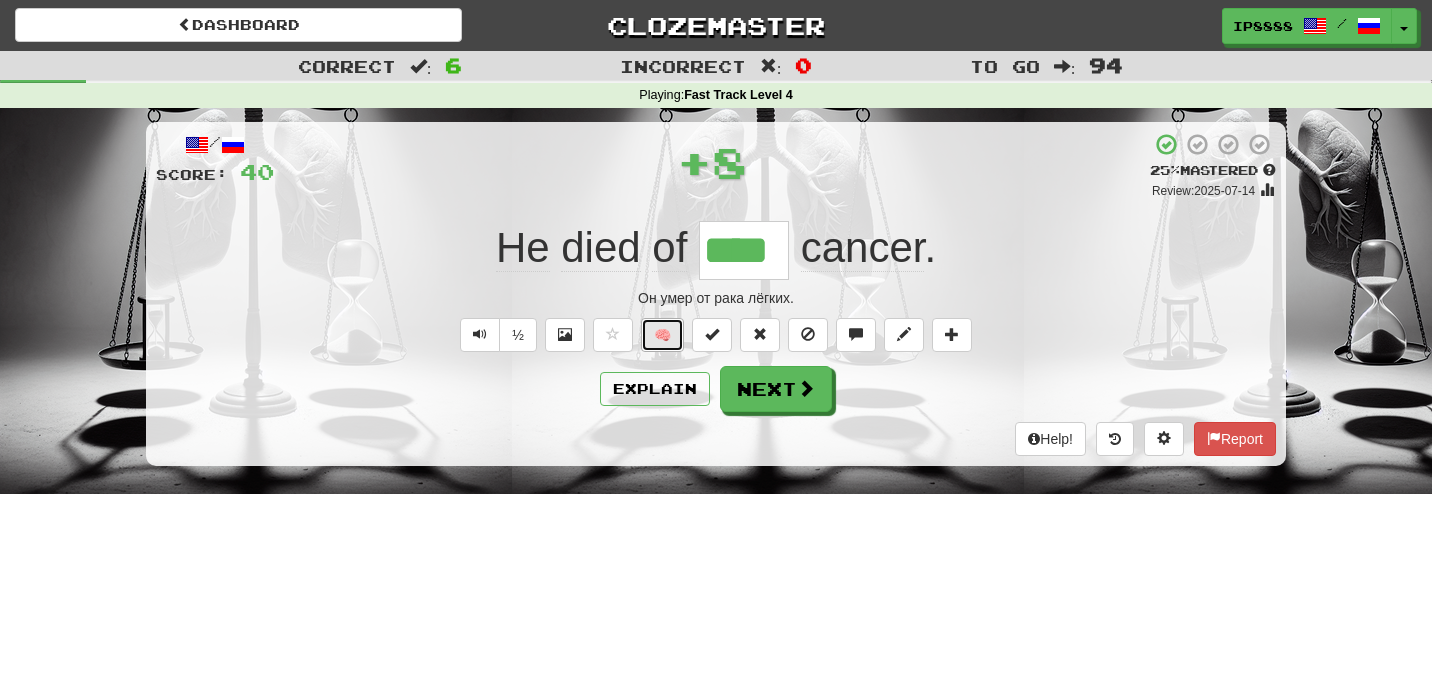 click on "🧠" at bounding box center [662, 335] 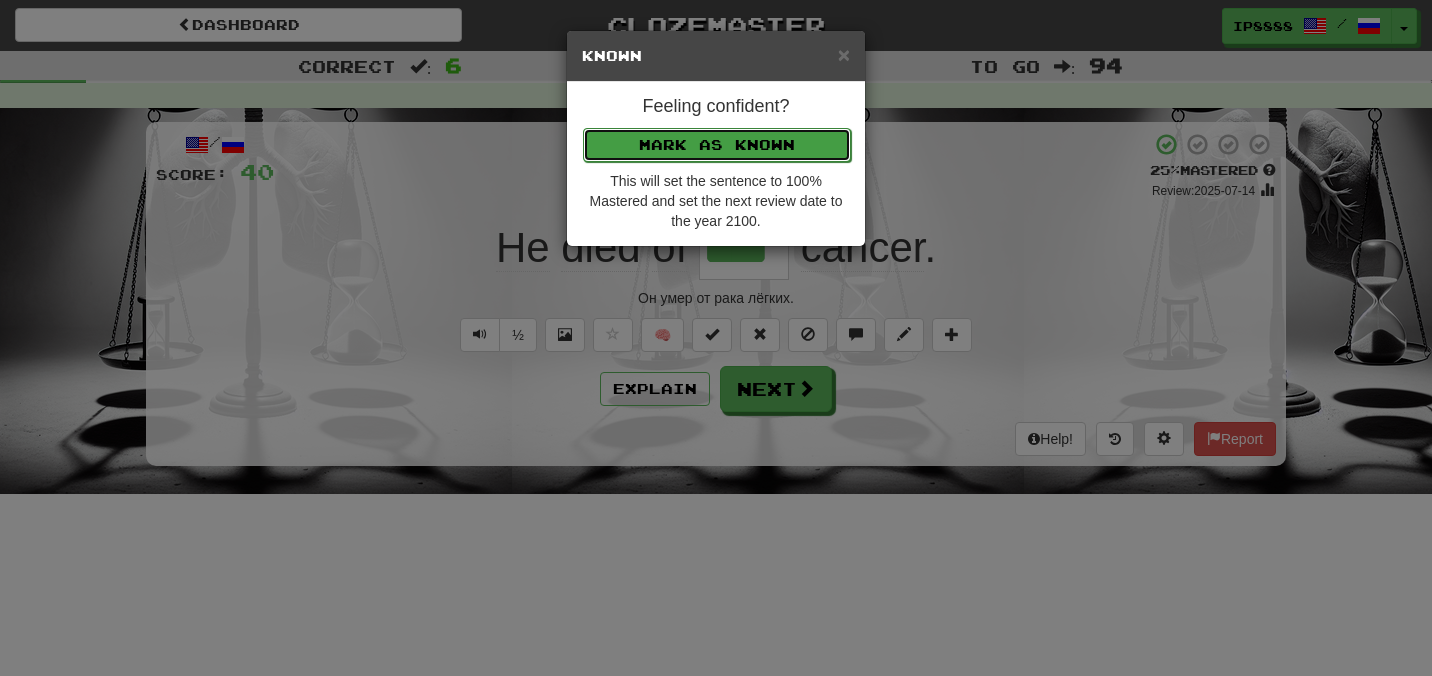 click on "Mark as Known" at bounding box center (717, 145) 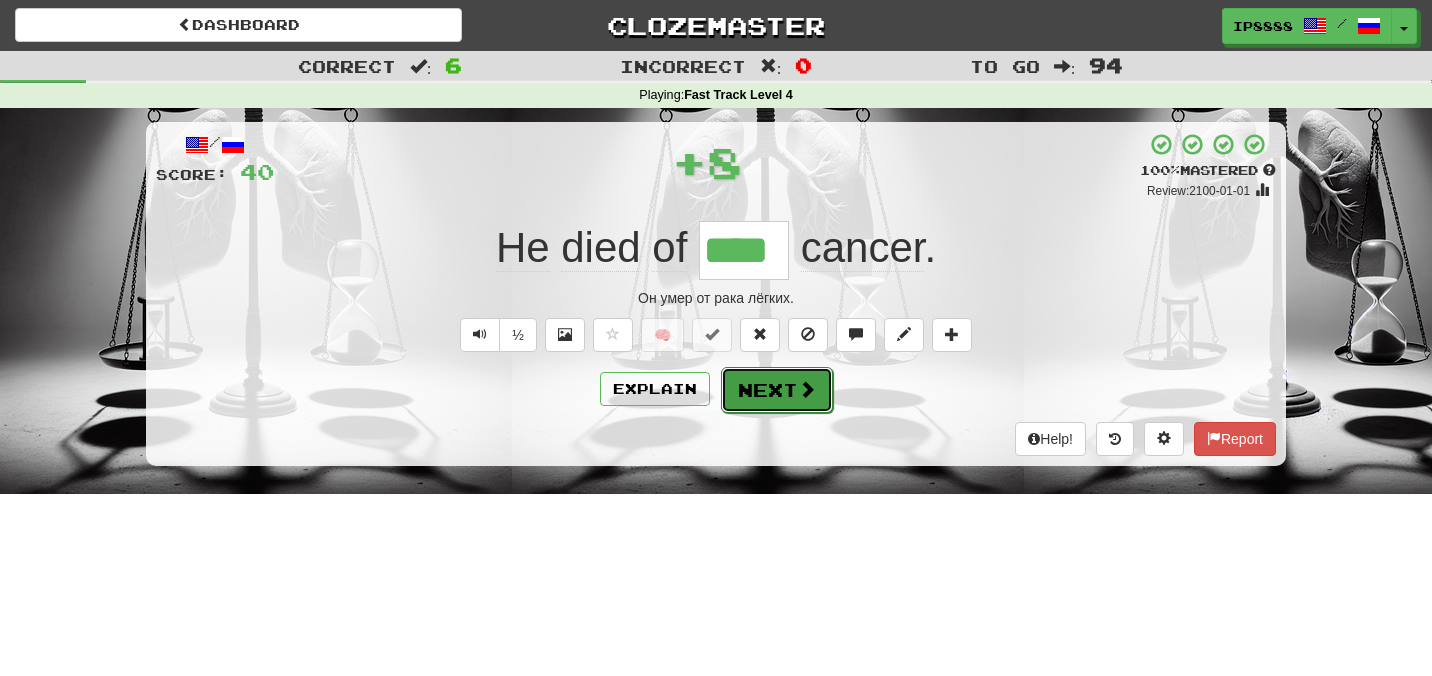 click on "Next" at bounding box center [777, 390] 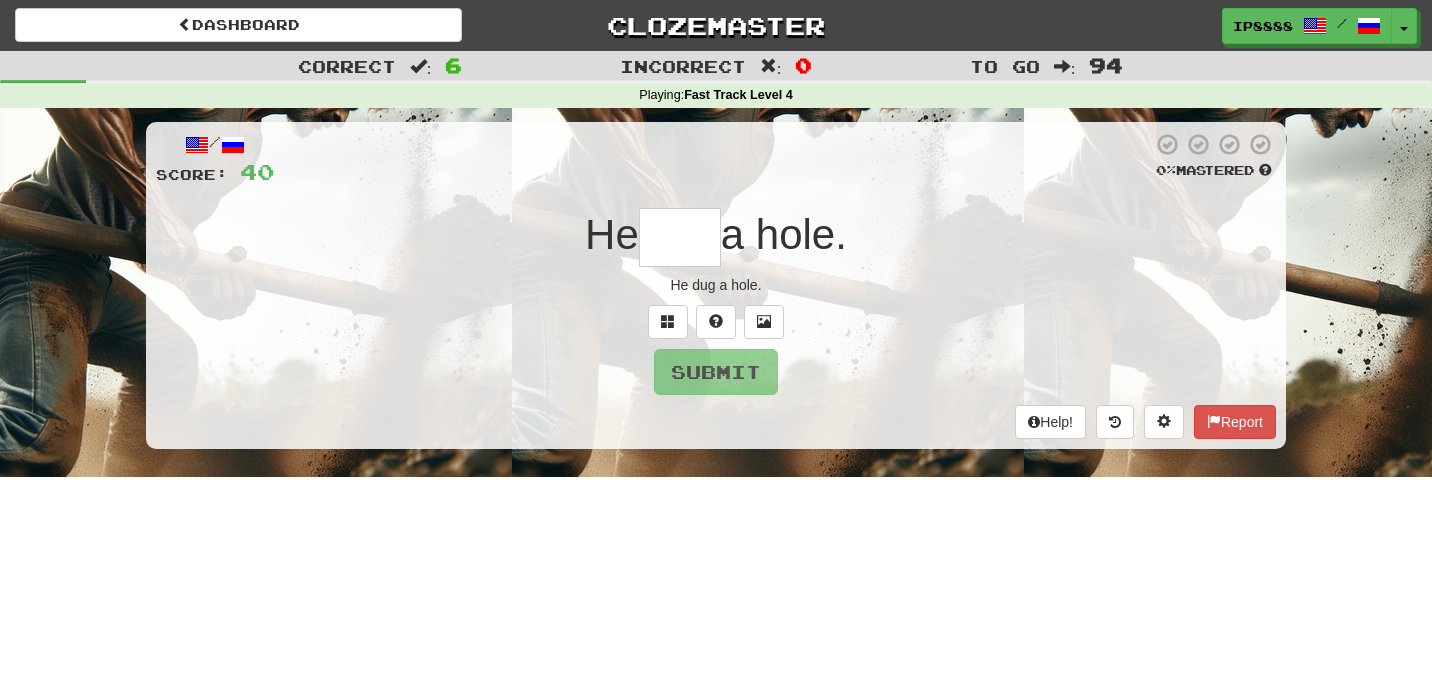 click at bounding box center [680, 237] 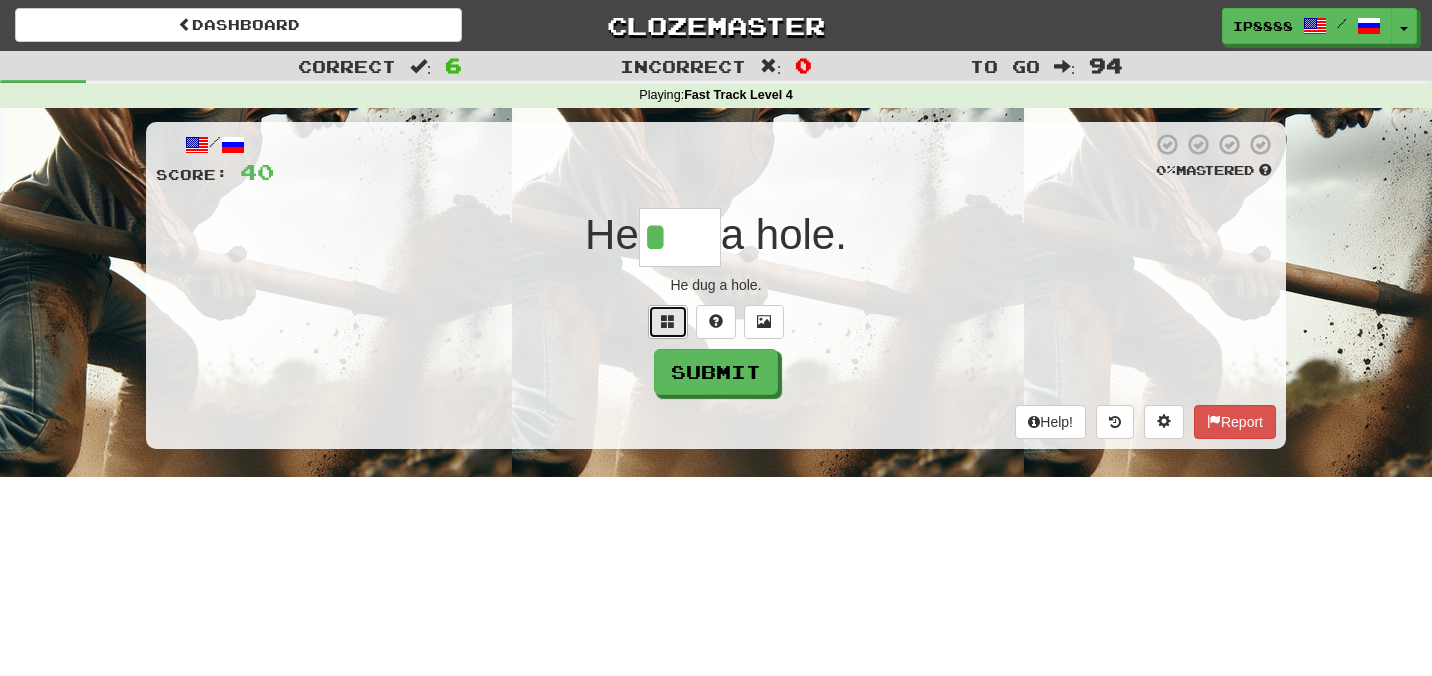 click at bounding box center (668, 322) 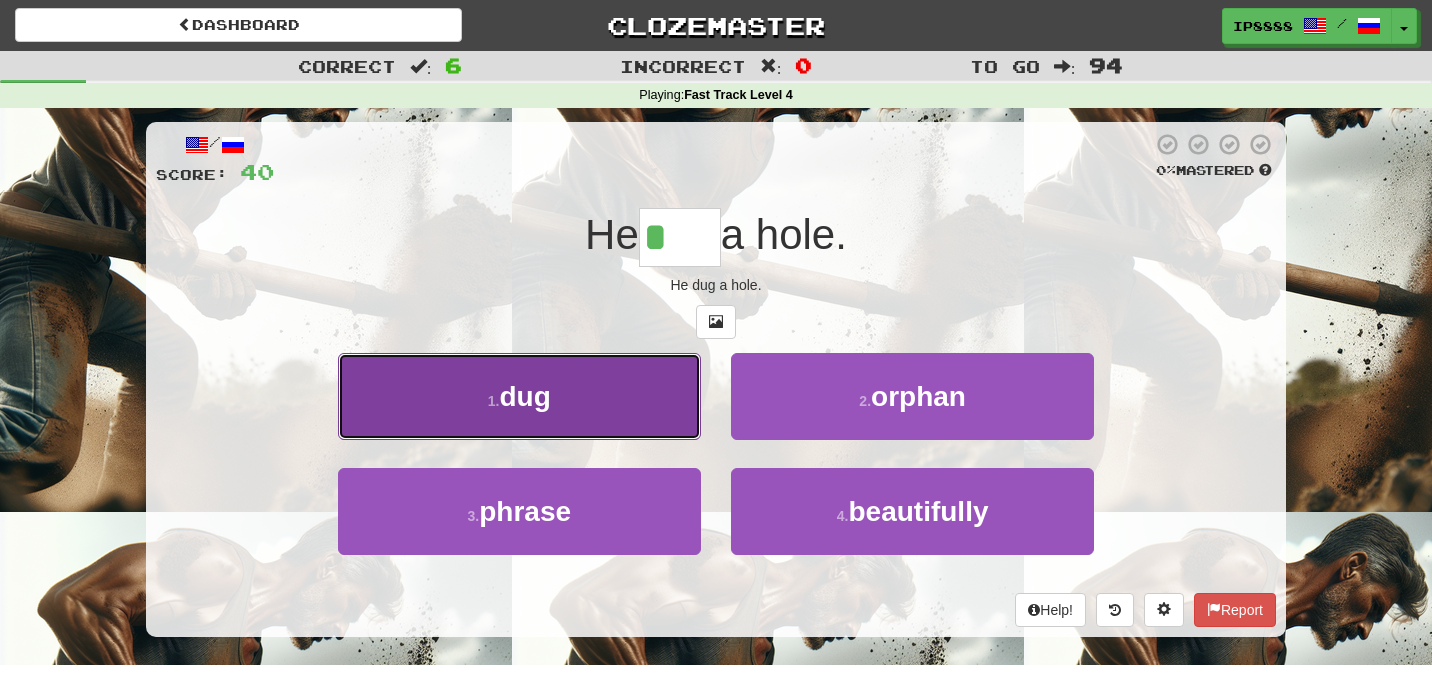 click on "1 .  dug" at bounding box center (519, 396) 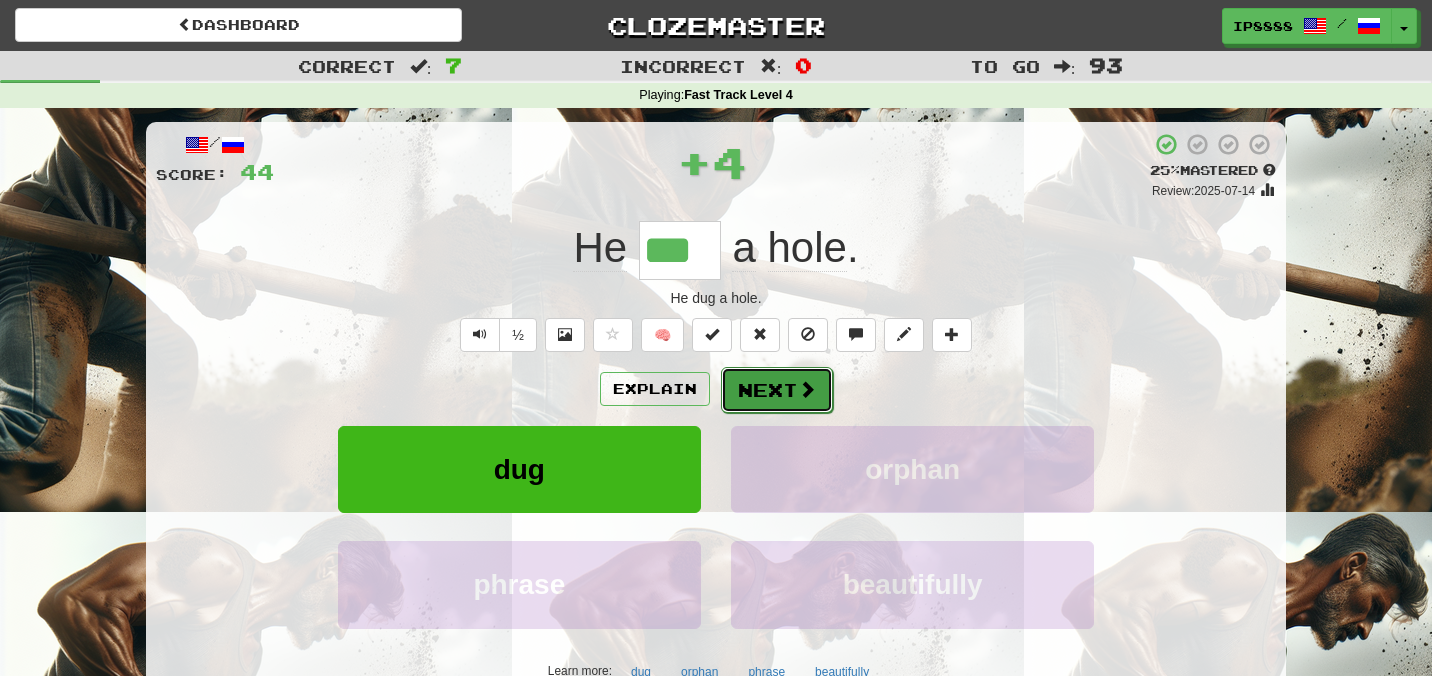 click on "Next" at bounding box center (777, 390) 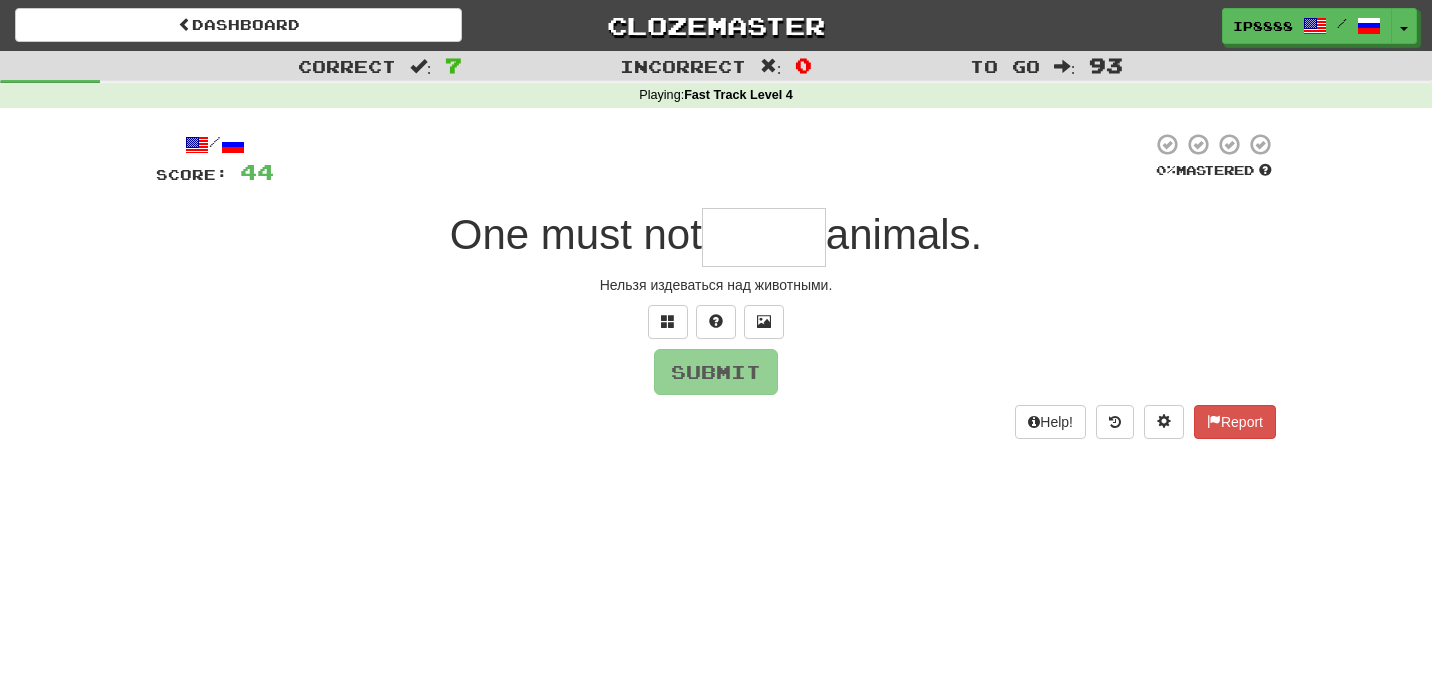 click at bounding box center [764, 237] 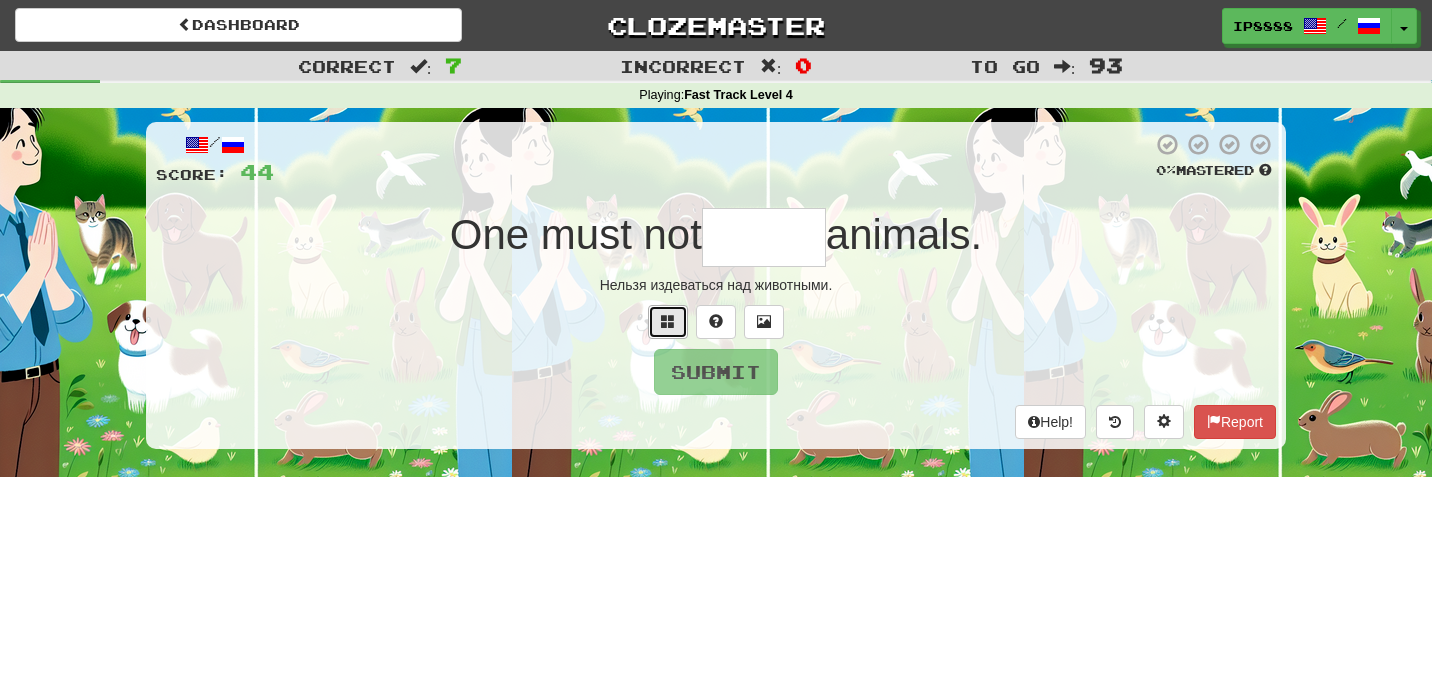 click at bounding box center [668, 321] 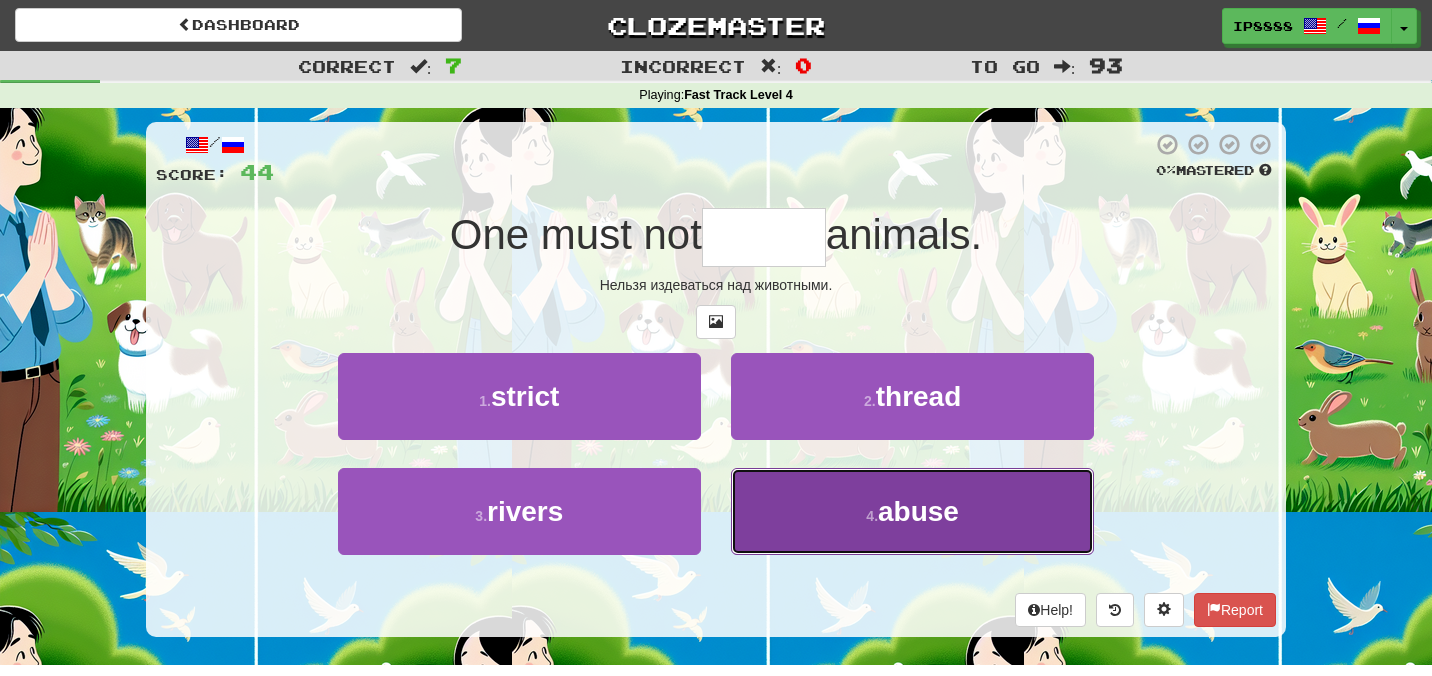 click on "4 .  abuse" at bounding box center (912, 511) 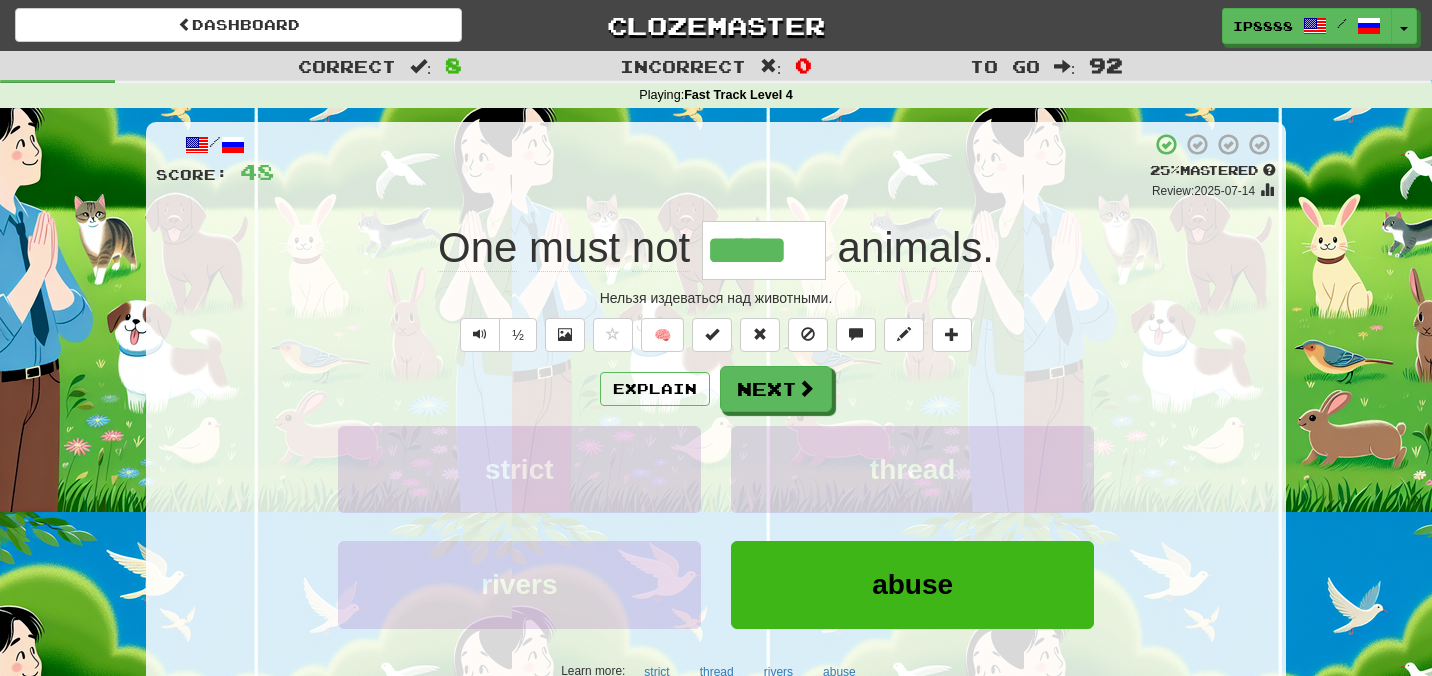 click on "Explain Next strict thread rivers abuse Learn more: strict thread rivers abuse" at bounding box center (716, 526) 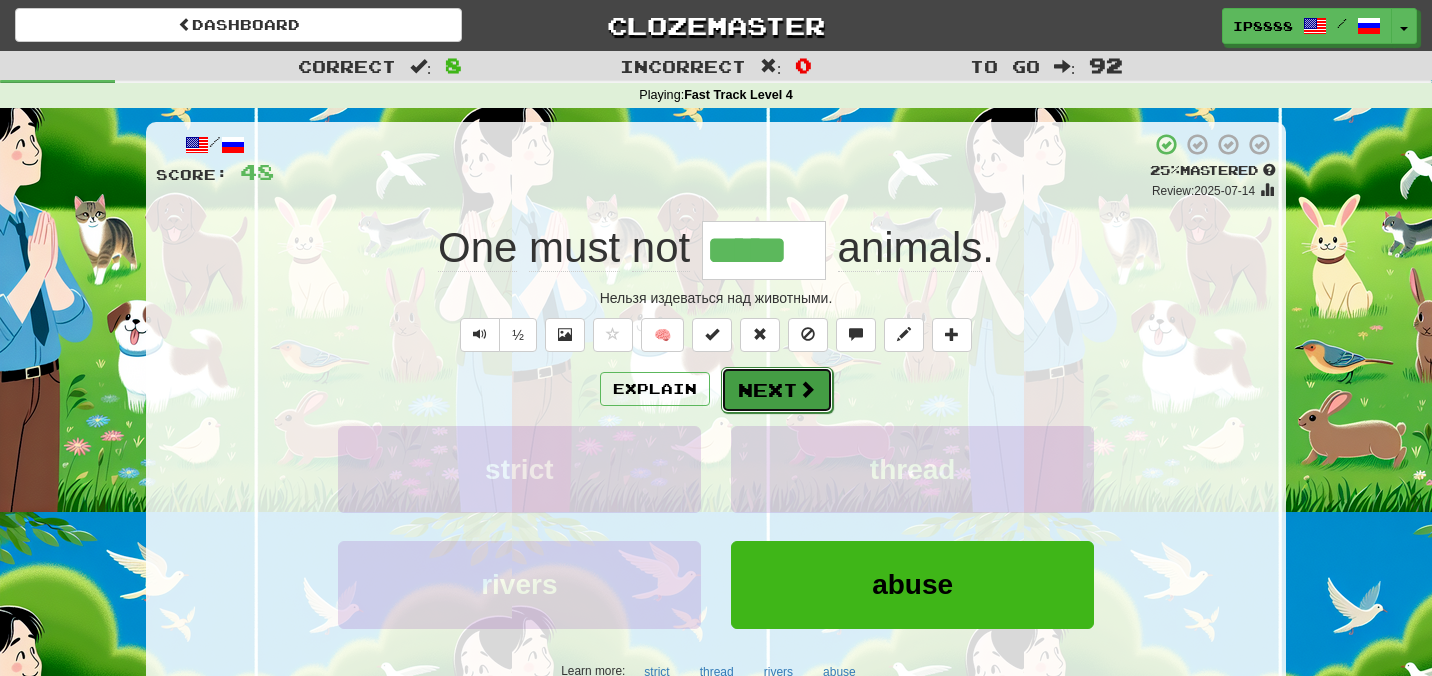 click on "Next" at bounding box center (777, 390) 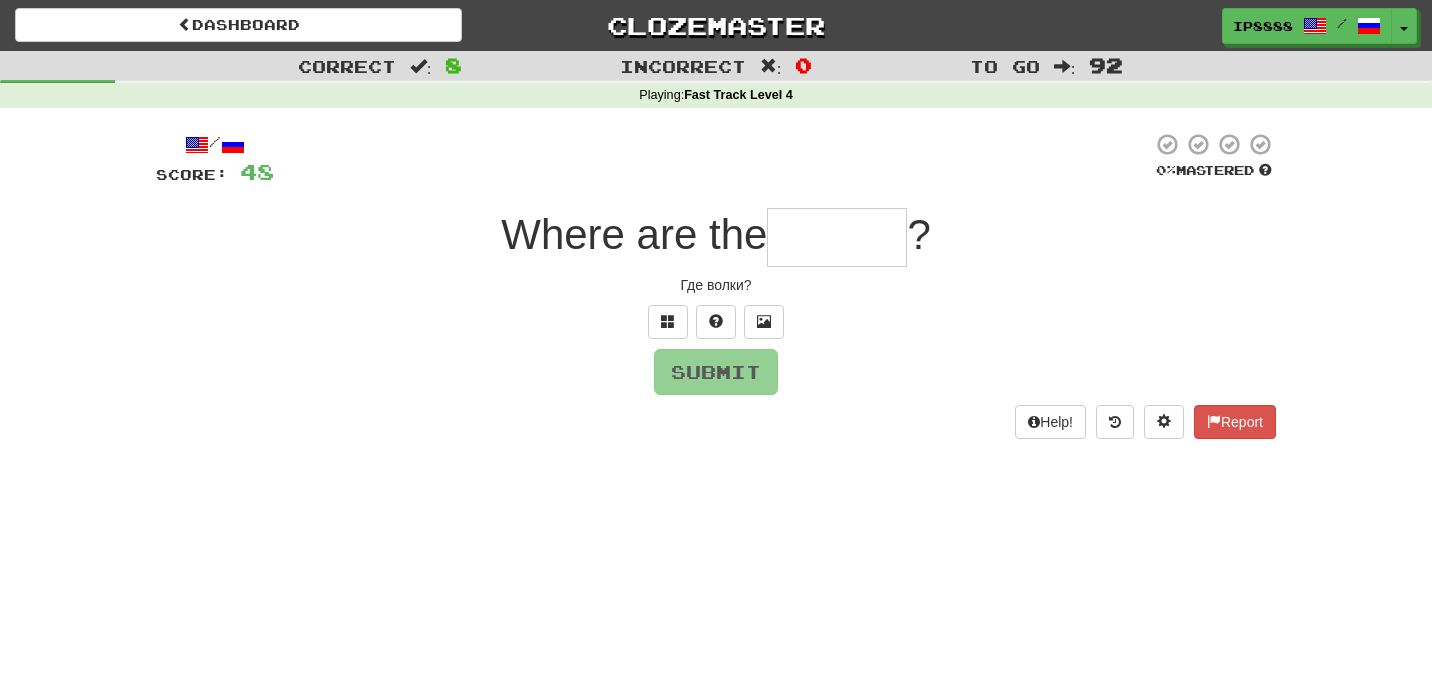 click on "/ Score: 48 0 % Mastered Where are the ? Где волки? Submit Help! Report" at bounding box center (716, 285) 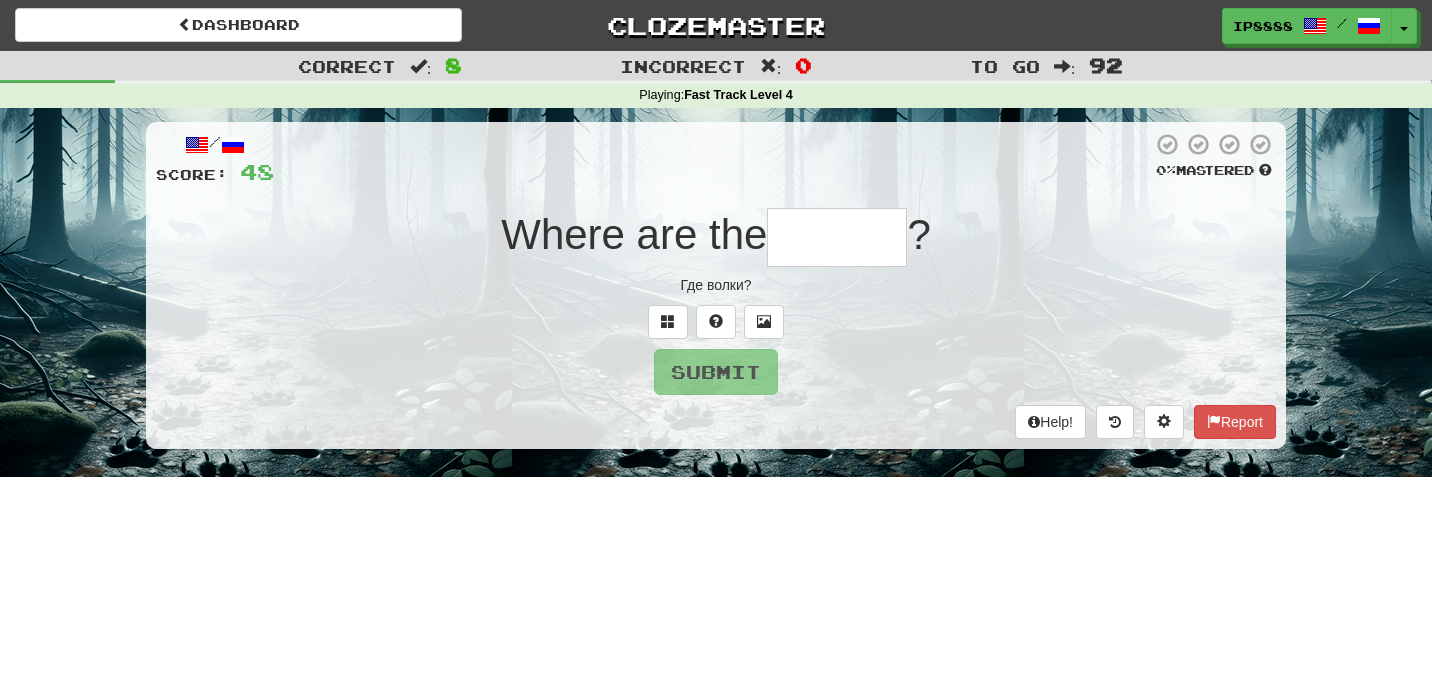 click at bounding box center [837, 237] 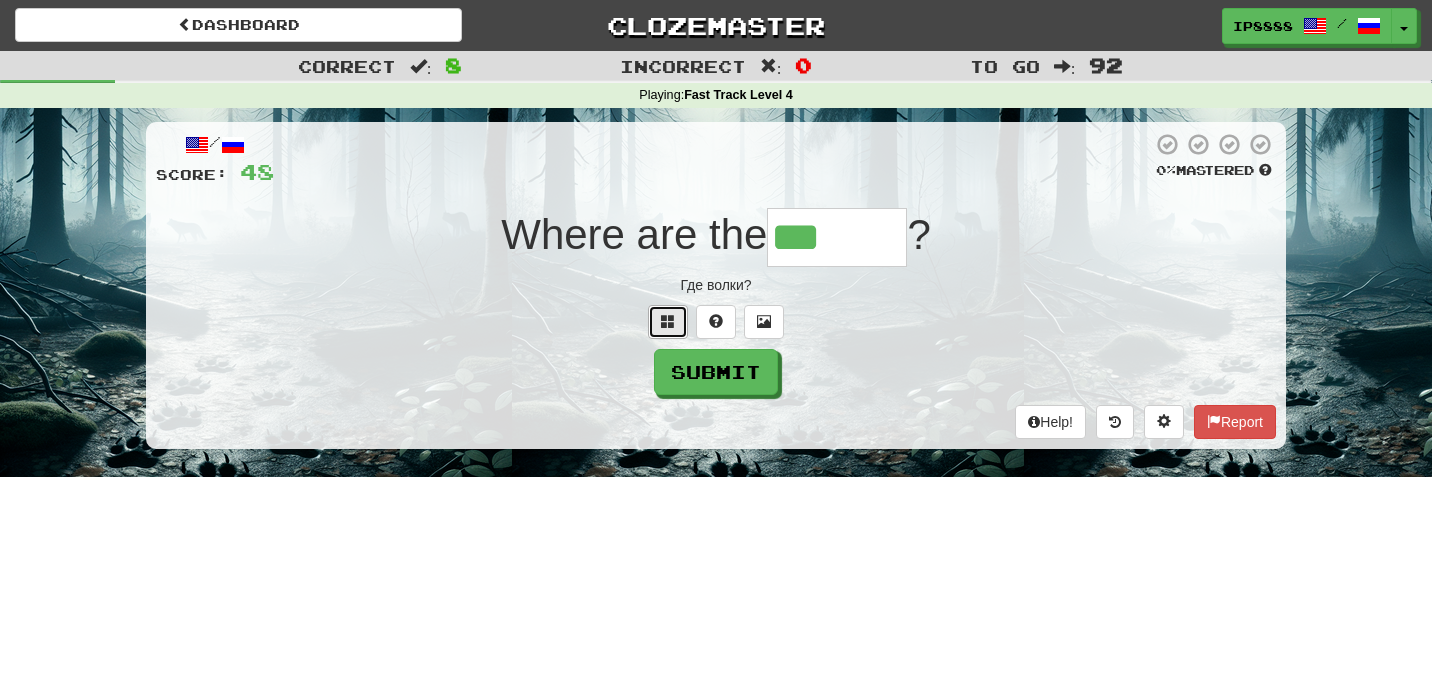 click at bounding box center [668, 322] 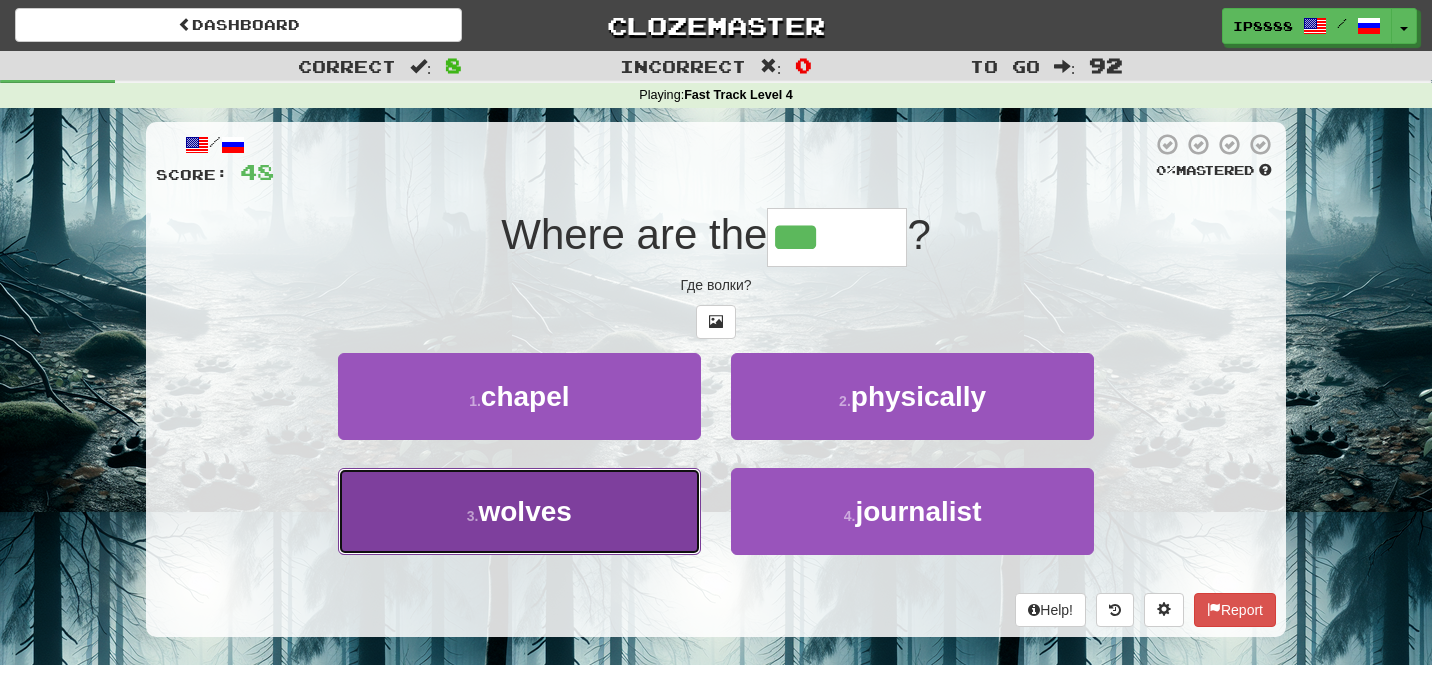 click on "3 .  wolves" at bounding box center (519, 511) 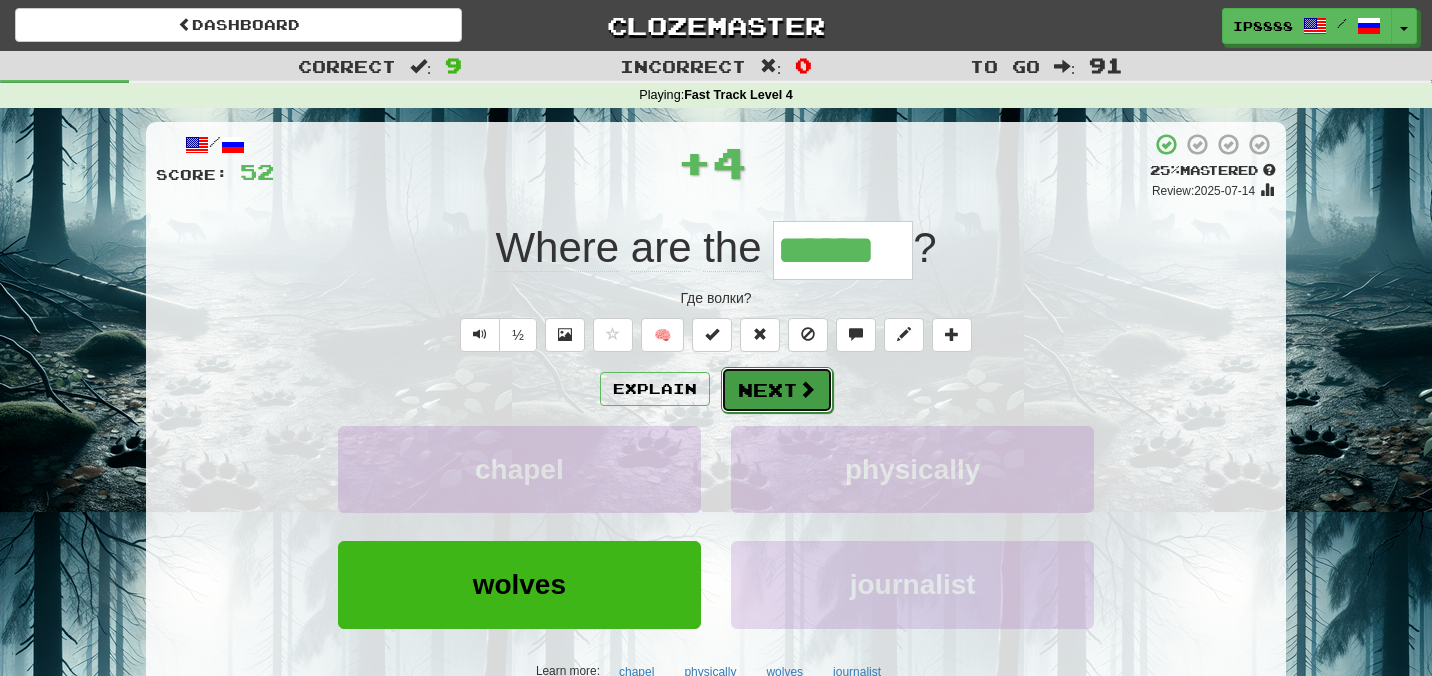 click on "Next" at bounding box center (777, 390) 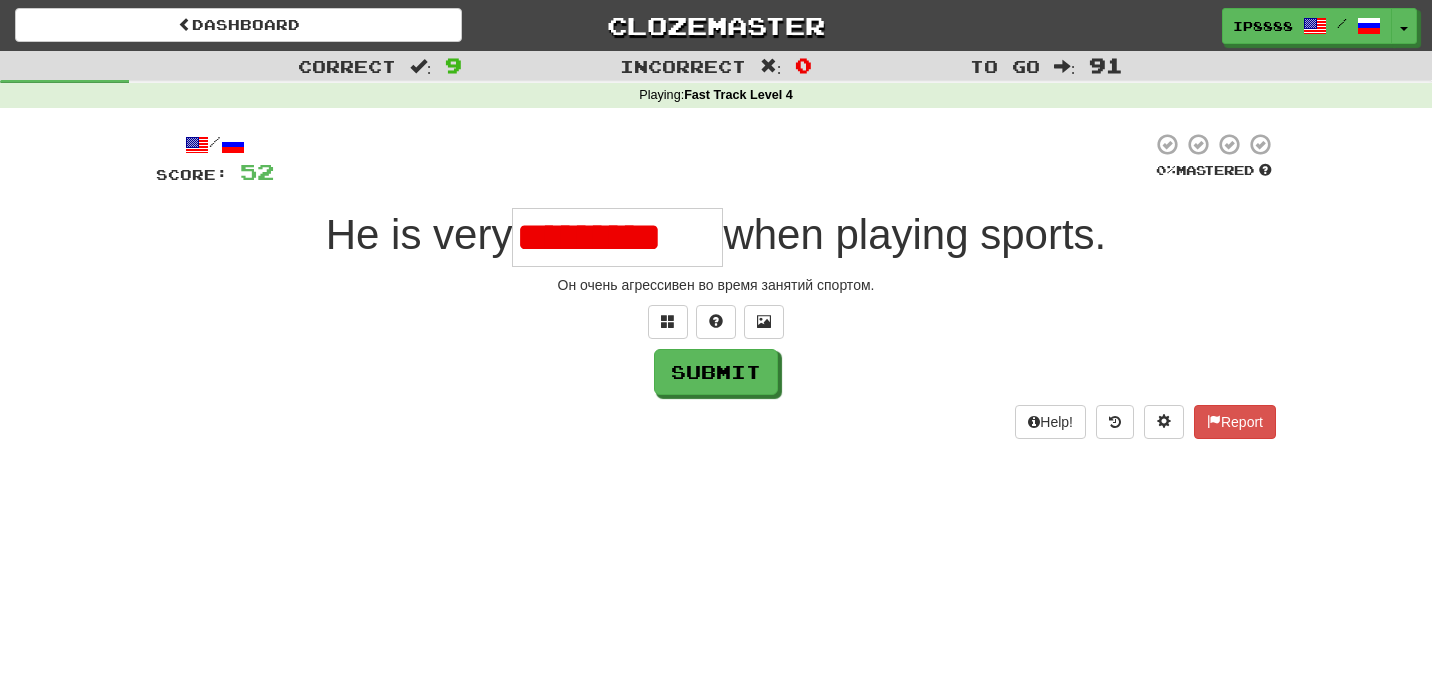 scroll, scrollTop: 0, scrollLeft: 0, axis: both 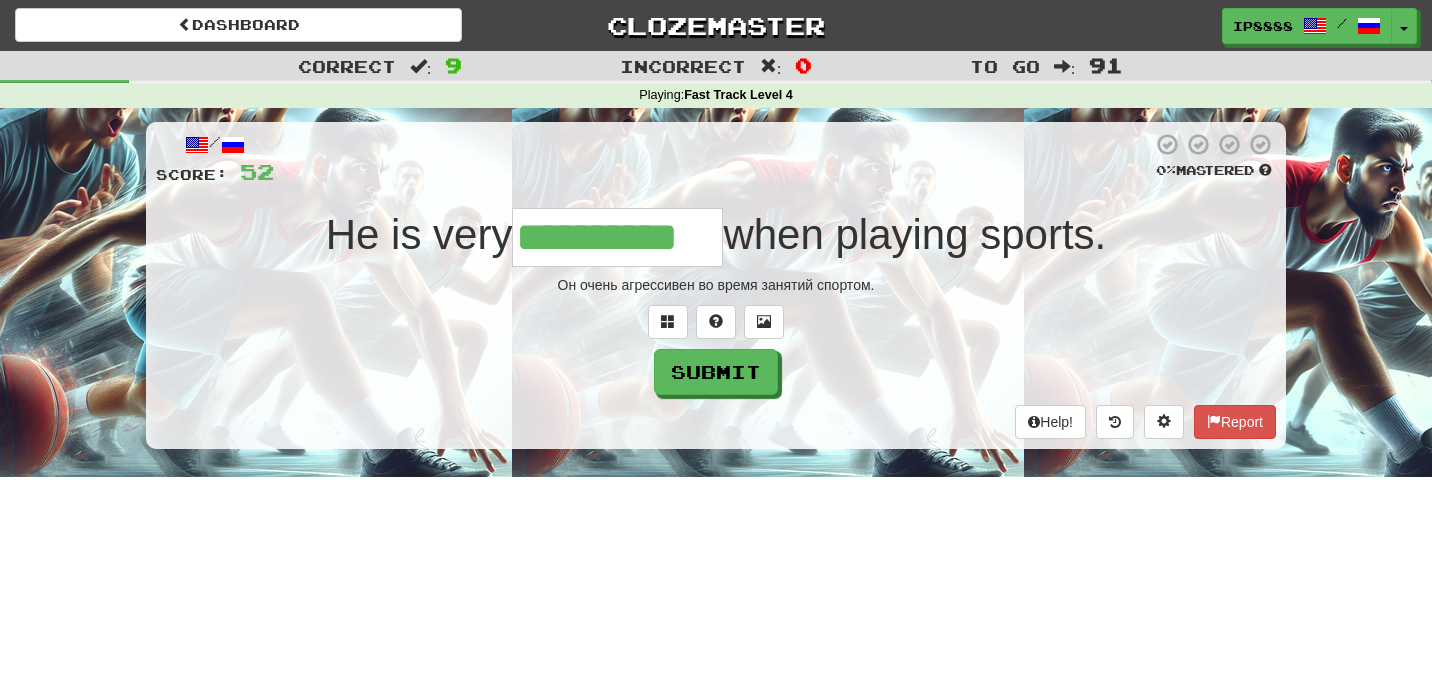 type on "**********" 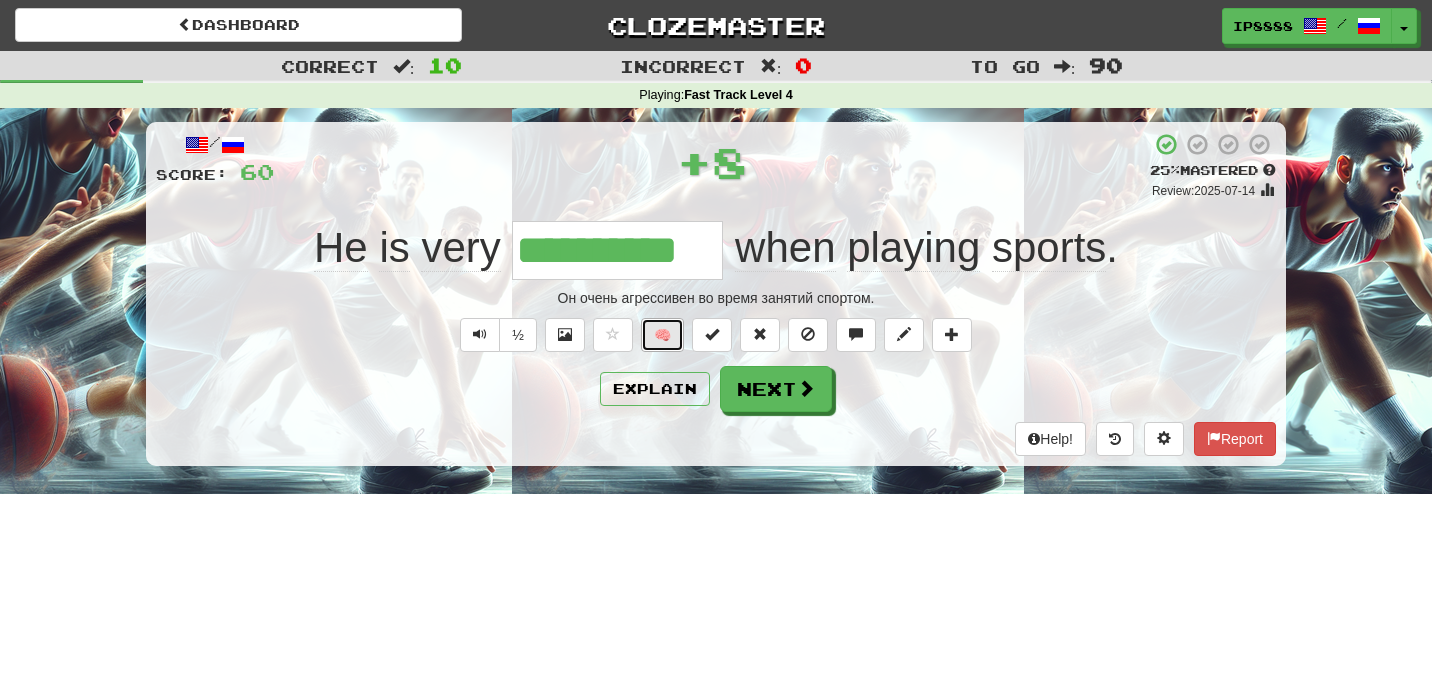 click on "🧠" at bounding box center [662, 335] 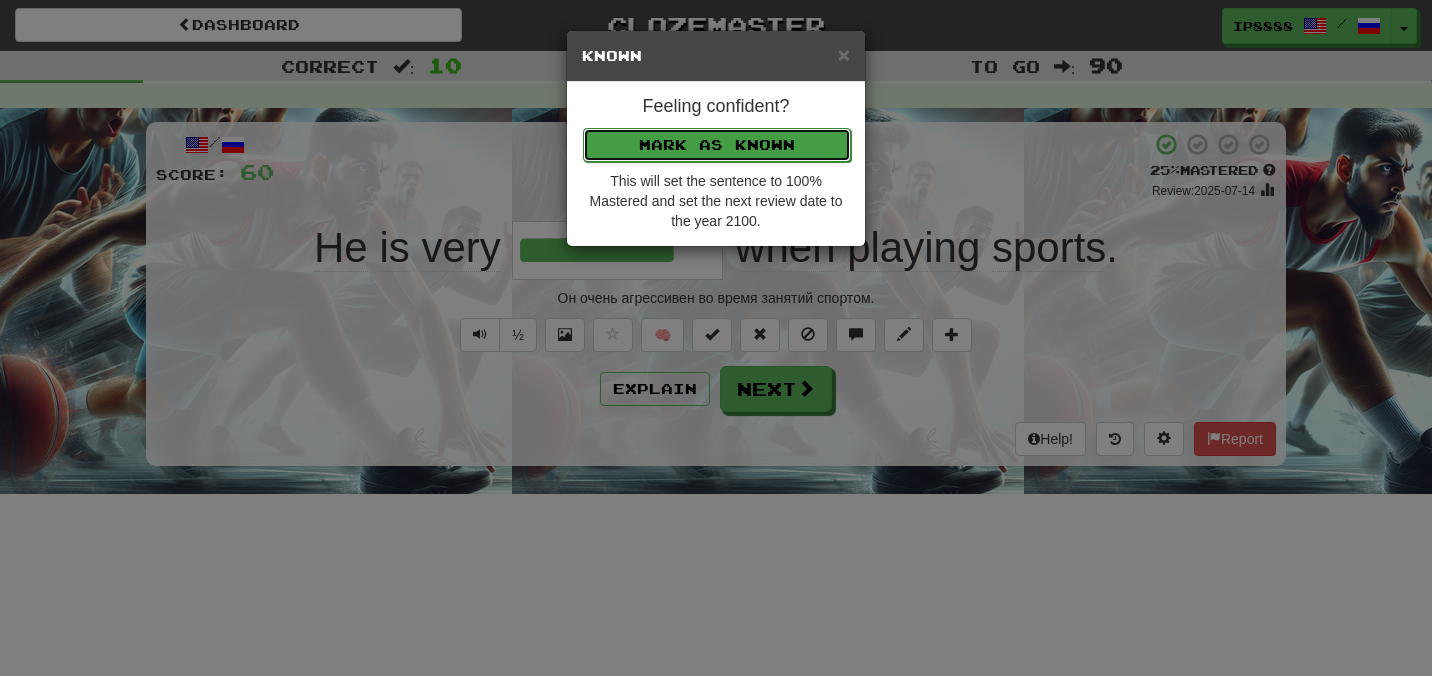 click on "Mark as Known" at bounding box center (717, 145) 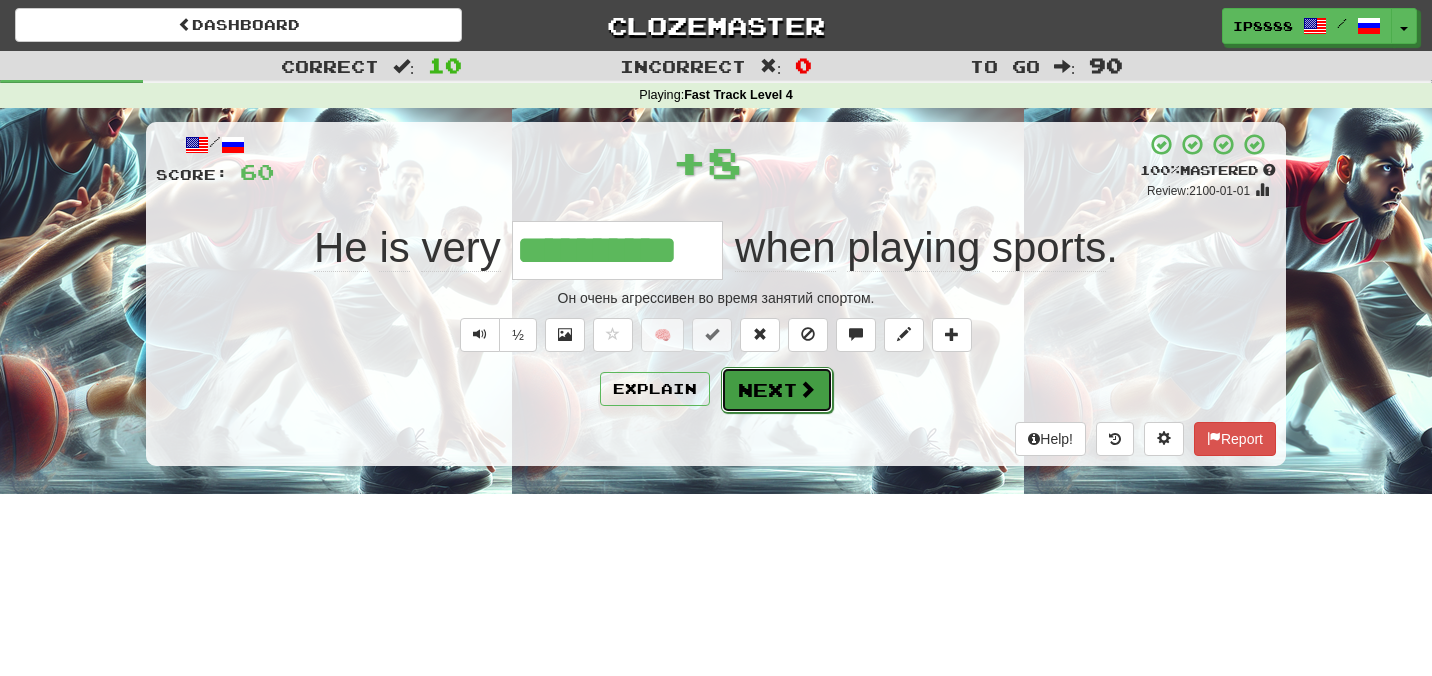 click on "Next" at bounding box center [777, 390] 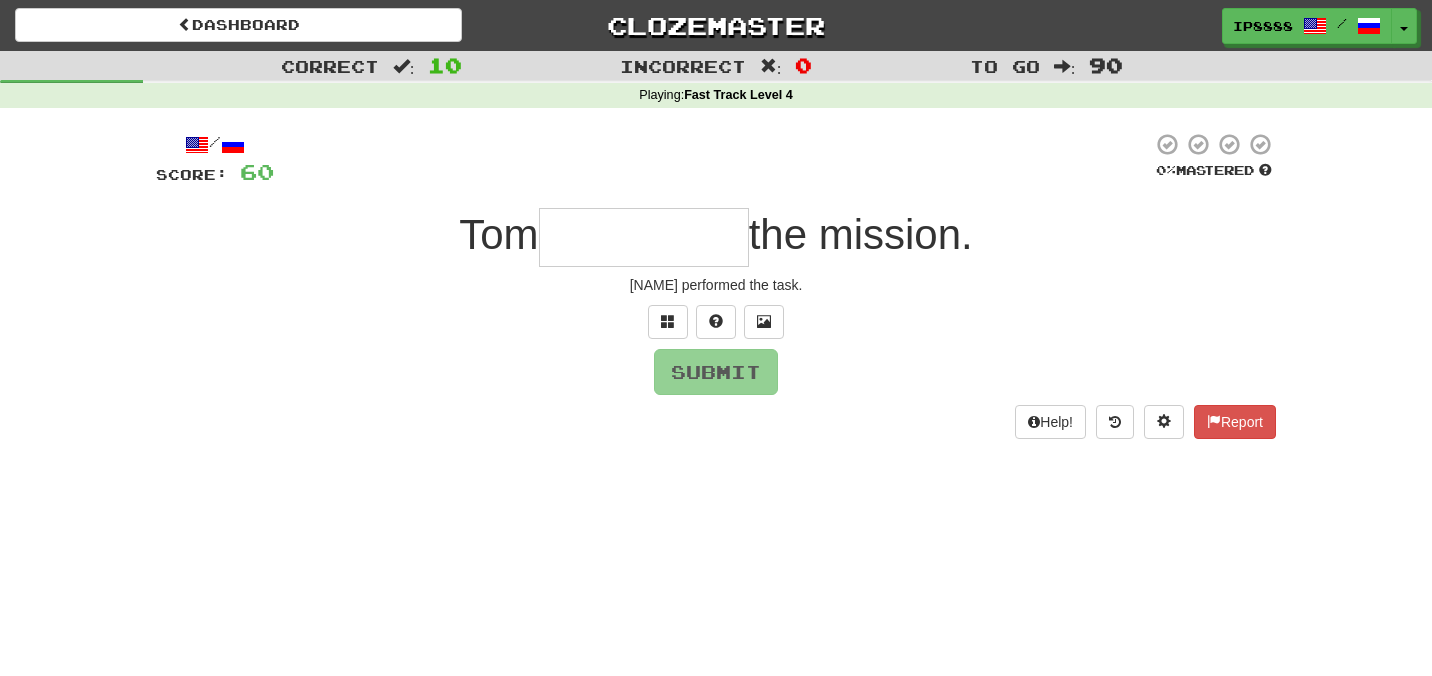 click at bounding box center [644, 237] 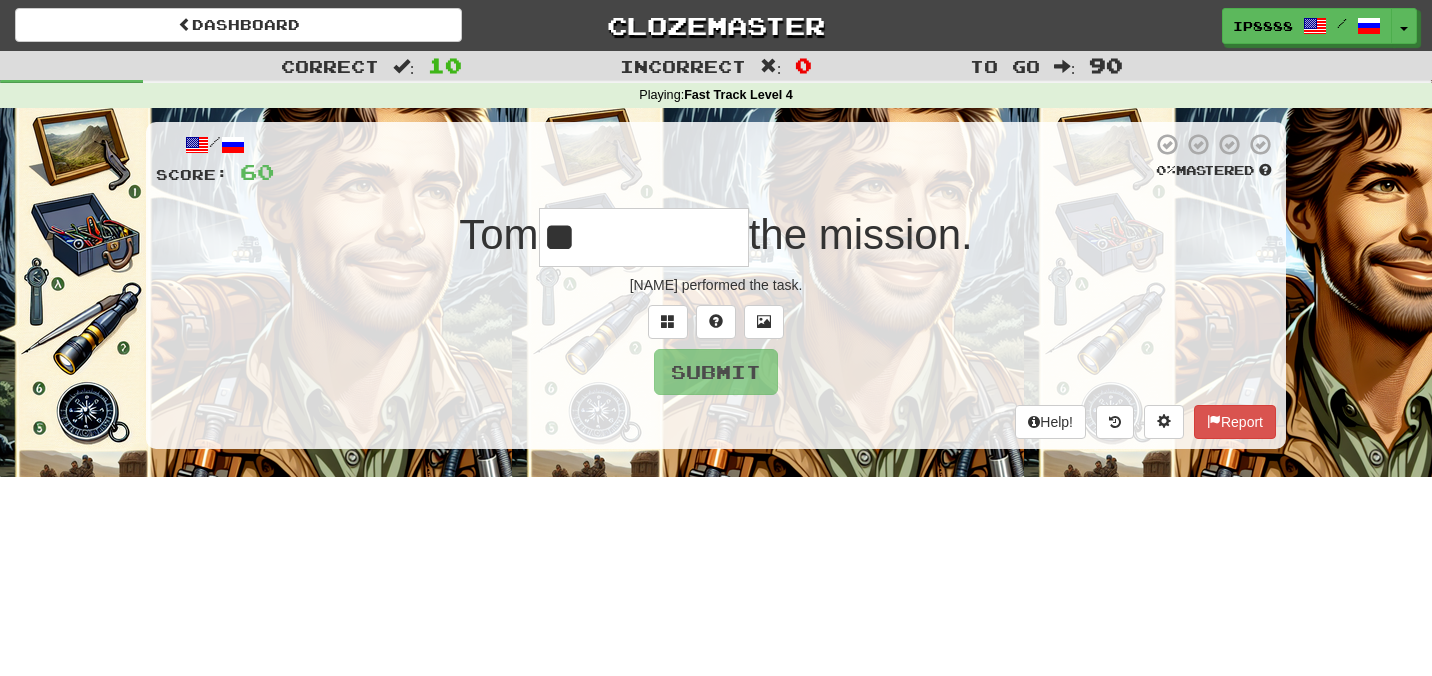 type on "***" 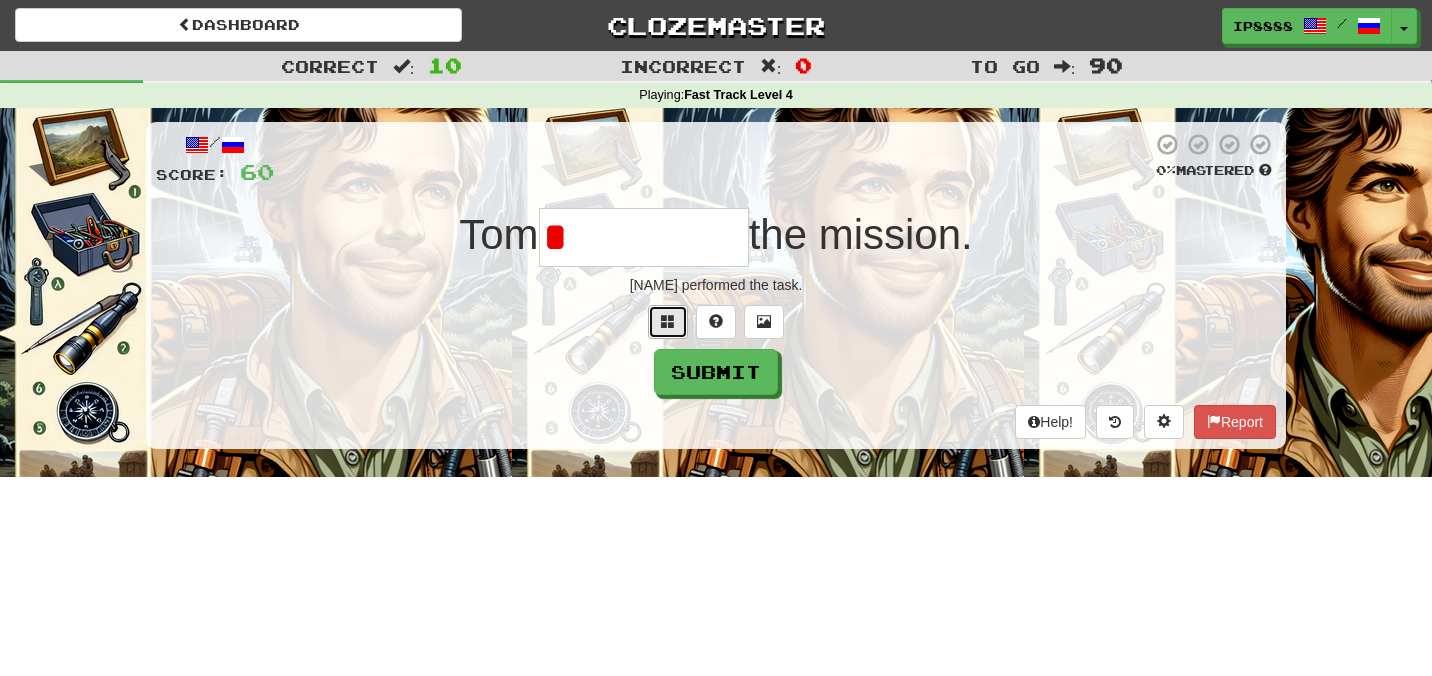 click at bounding box center [668, 322] 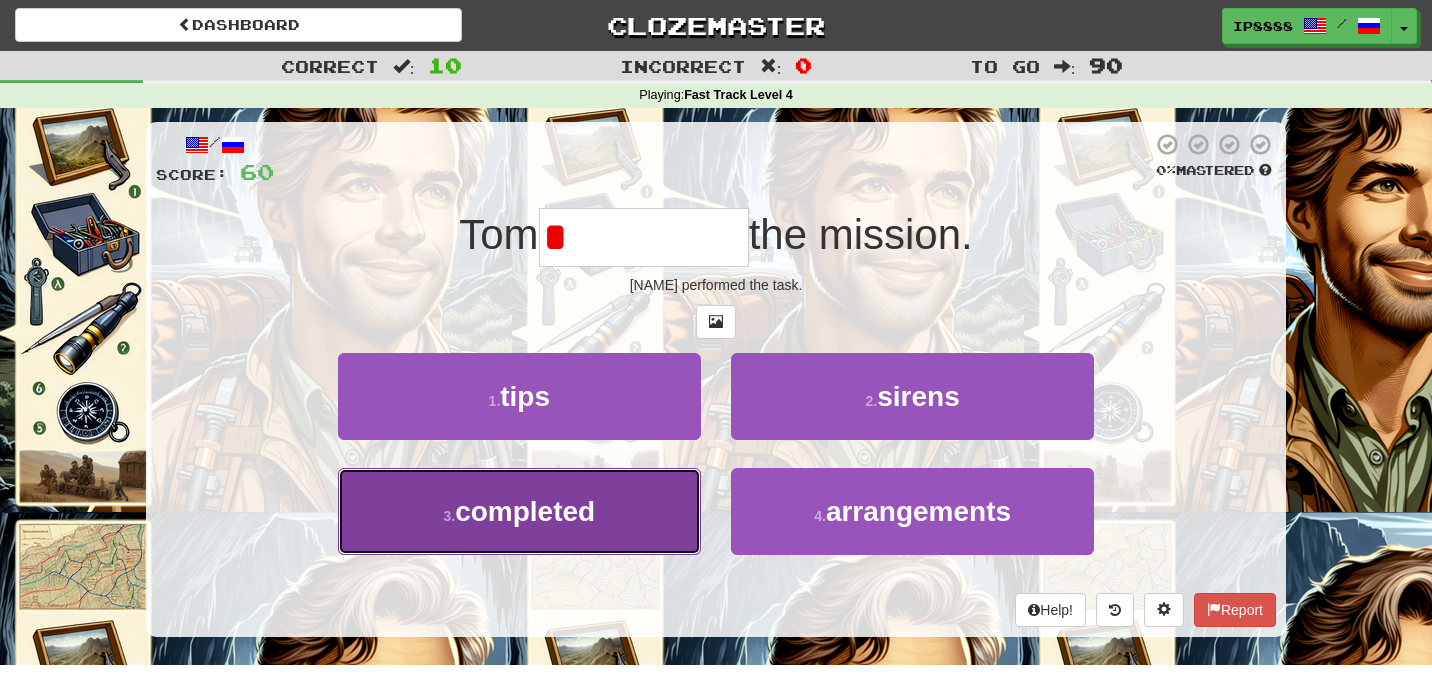 click on "3 .  completed" at bounding box center [519, 511] 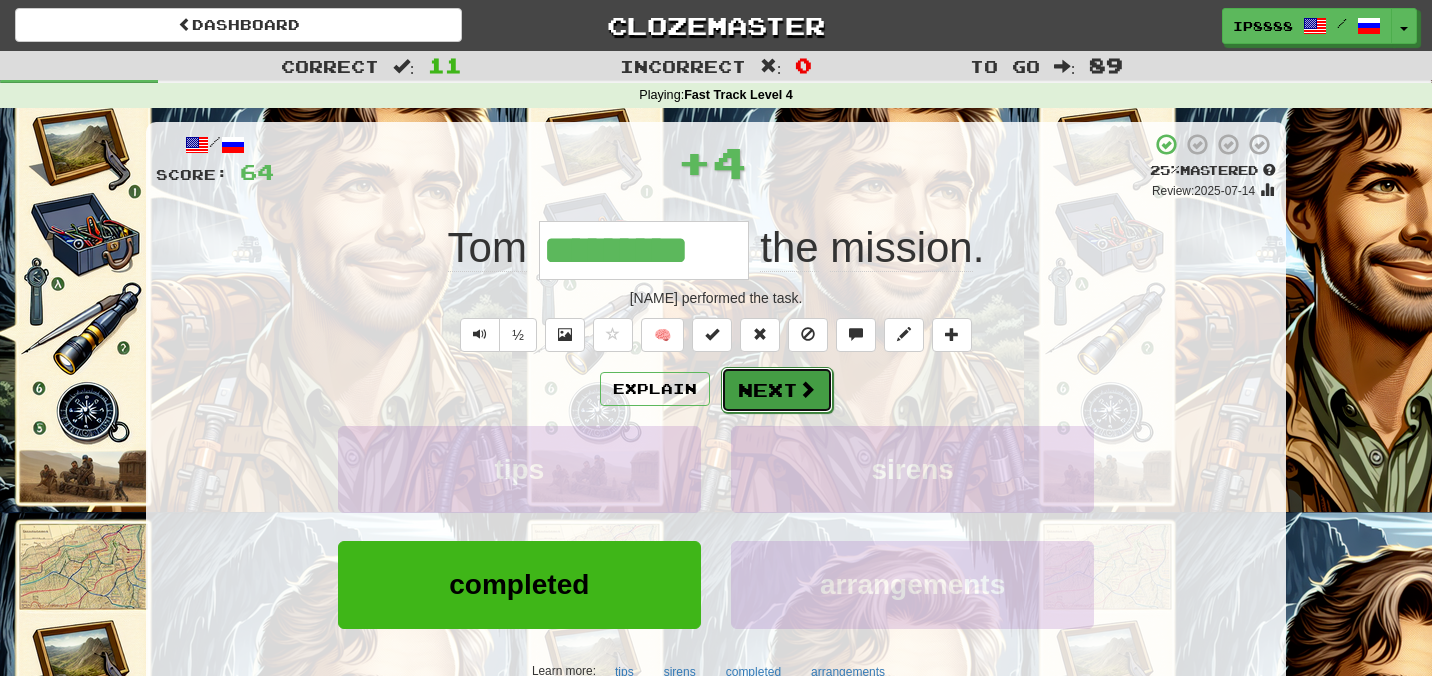 click on "Next" at bounding box center [777, 390] 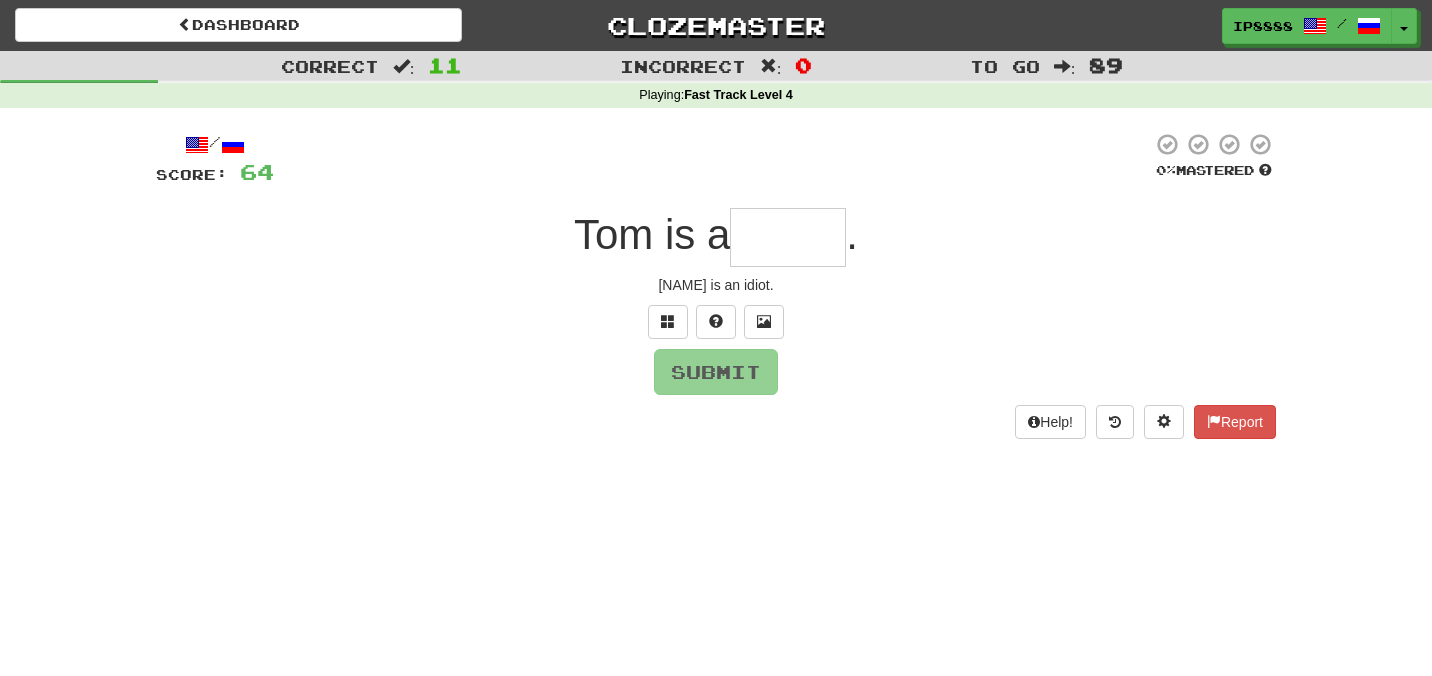 click at bounding box center (788, 237) 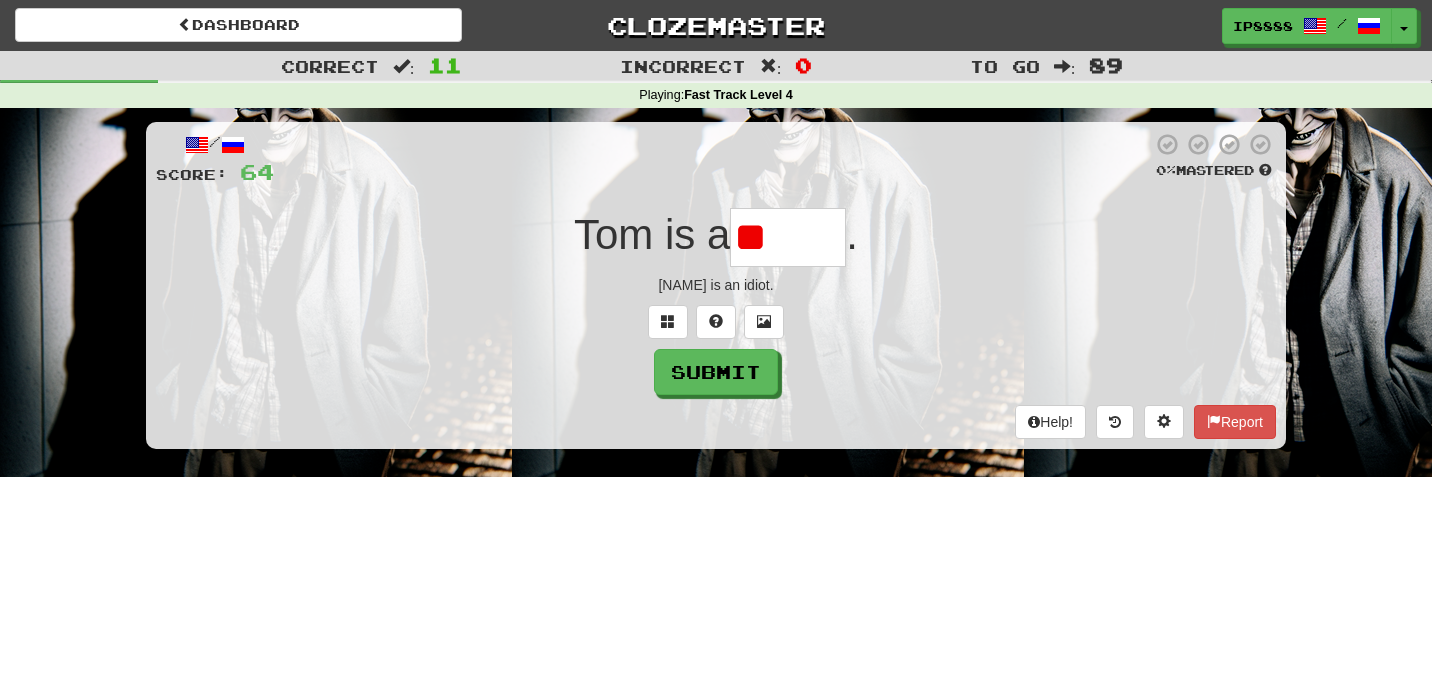 type on "***" 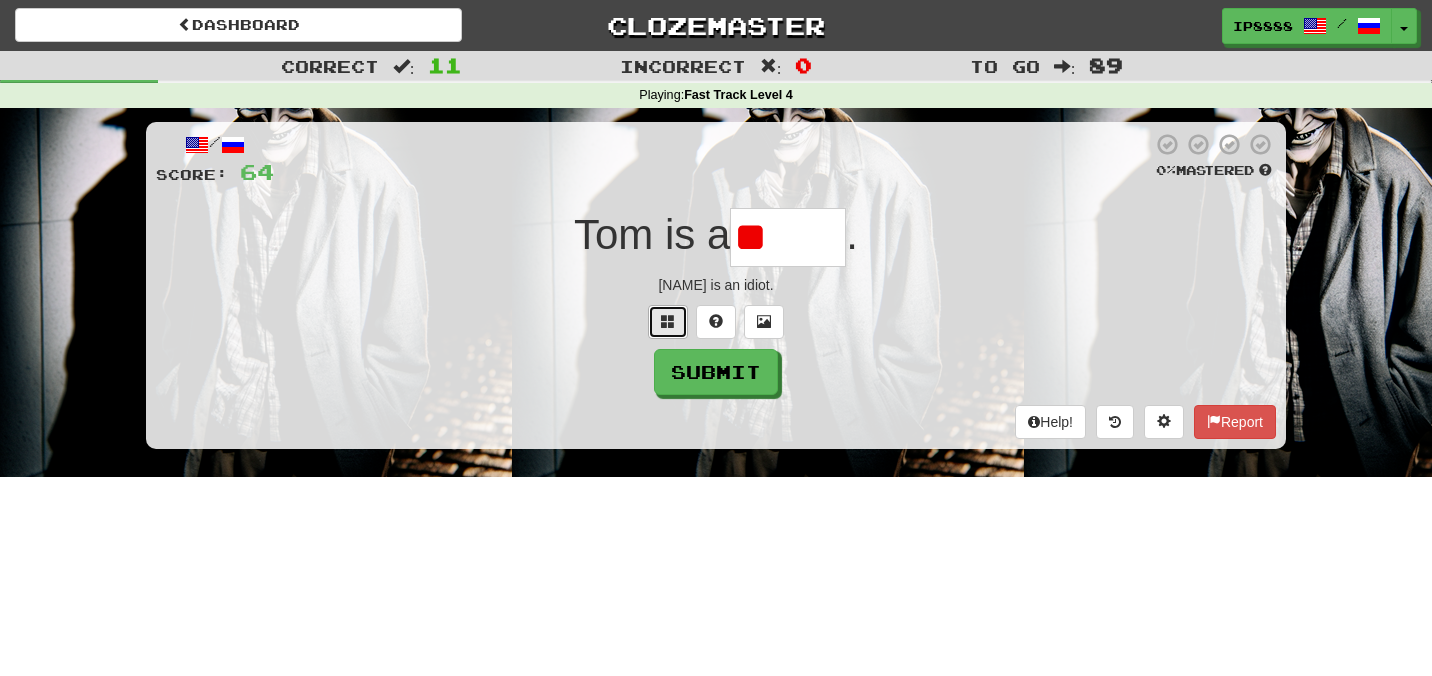 click at bounding box center (668, 321) 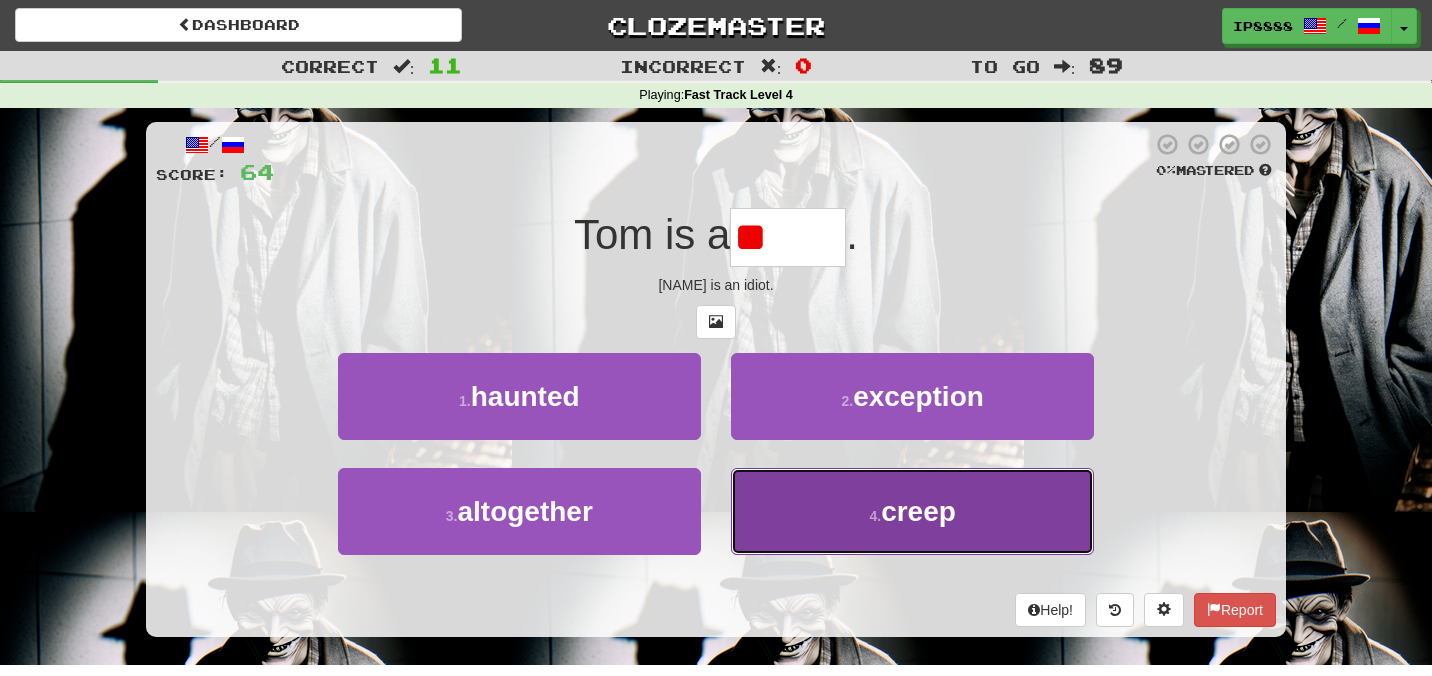 click on "4 .  creep" at bounding box center (912, 511) 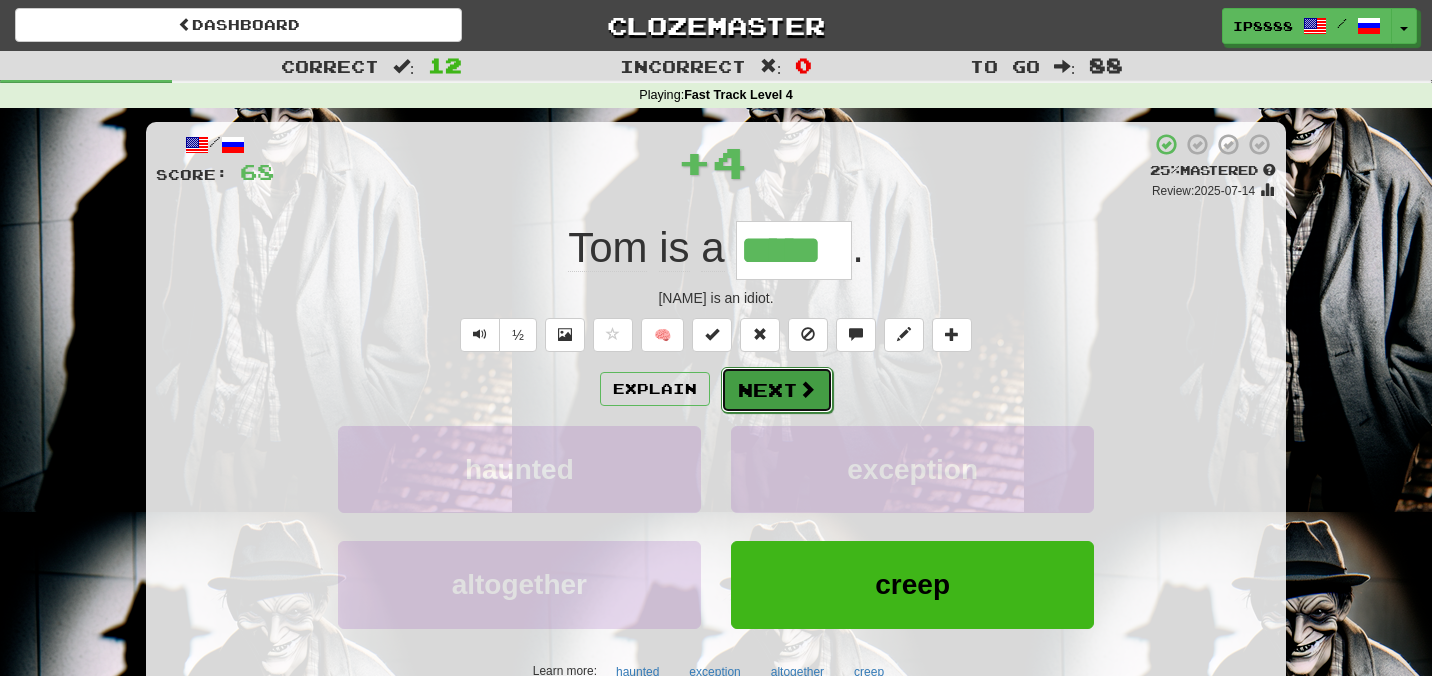 click on "Next" at bounding box center [777, 390] 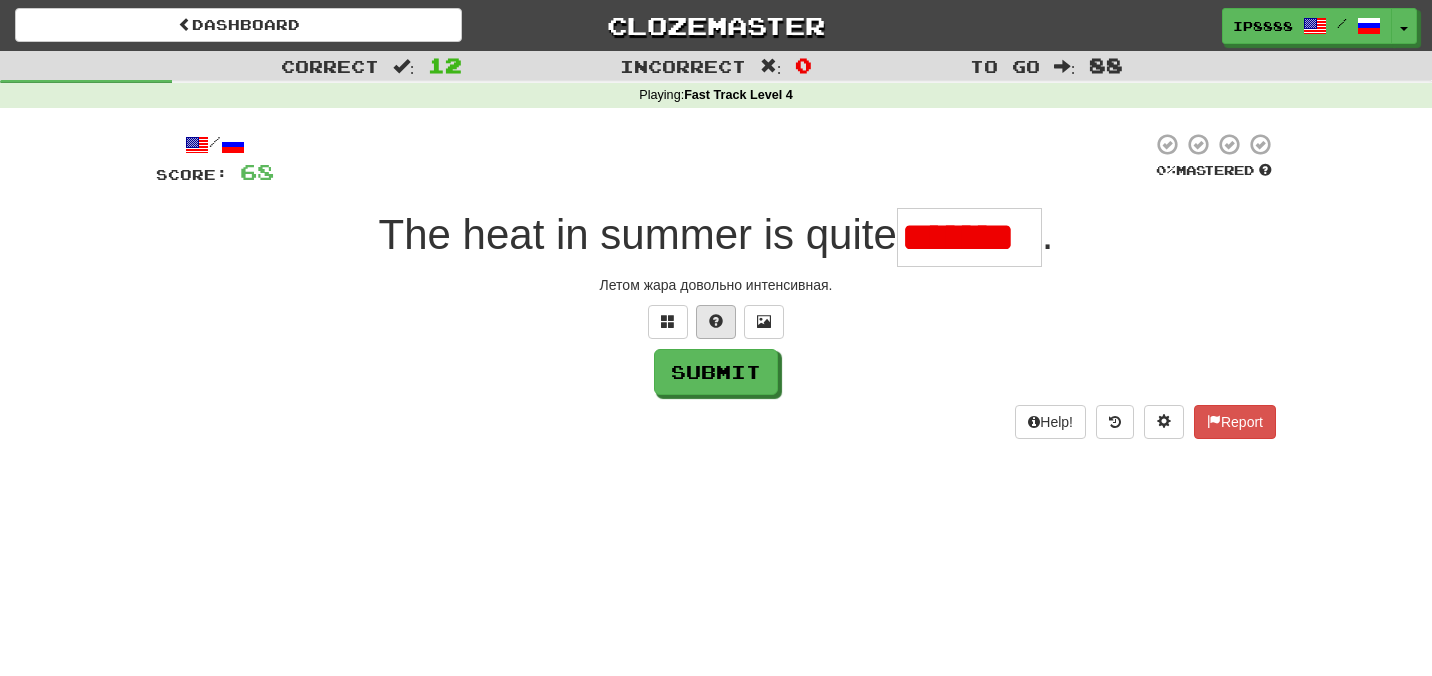 scroll, scrollTop: 0, scrollLeft: 0, axis: both 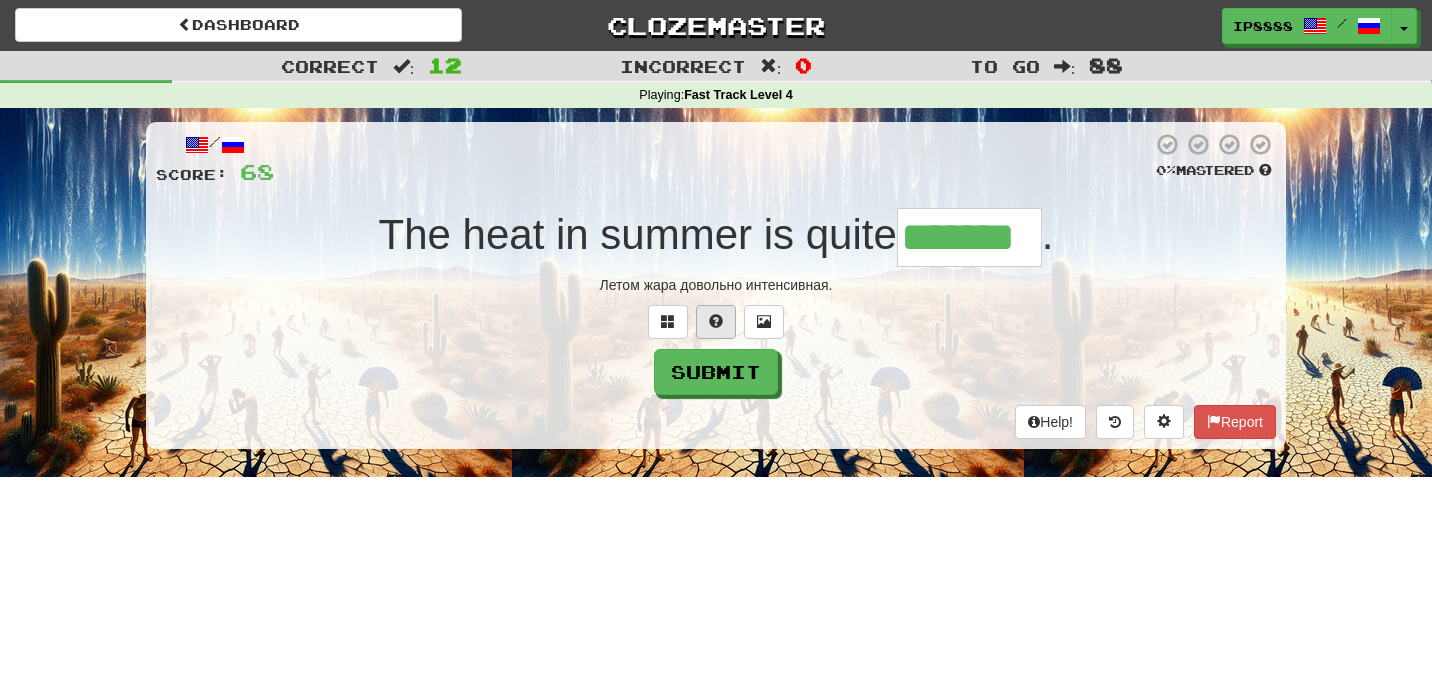 type on "*******" 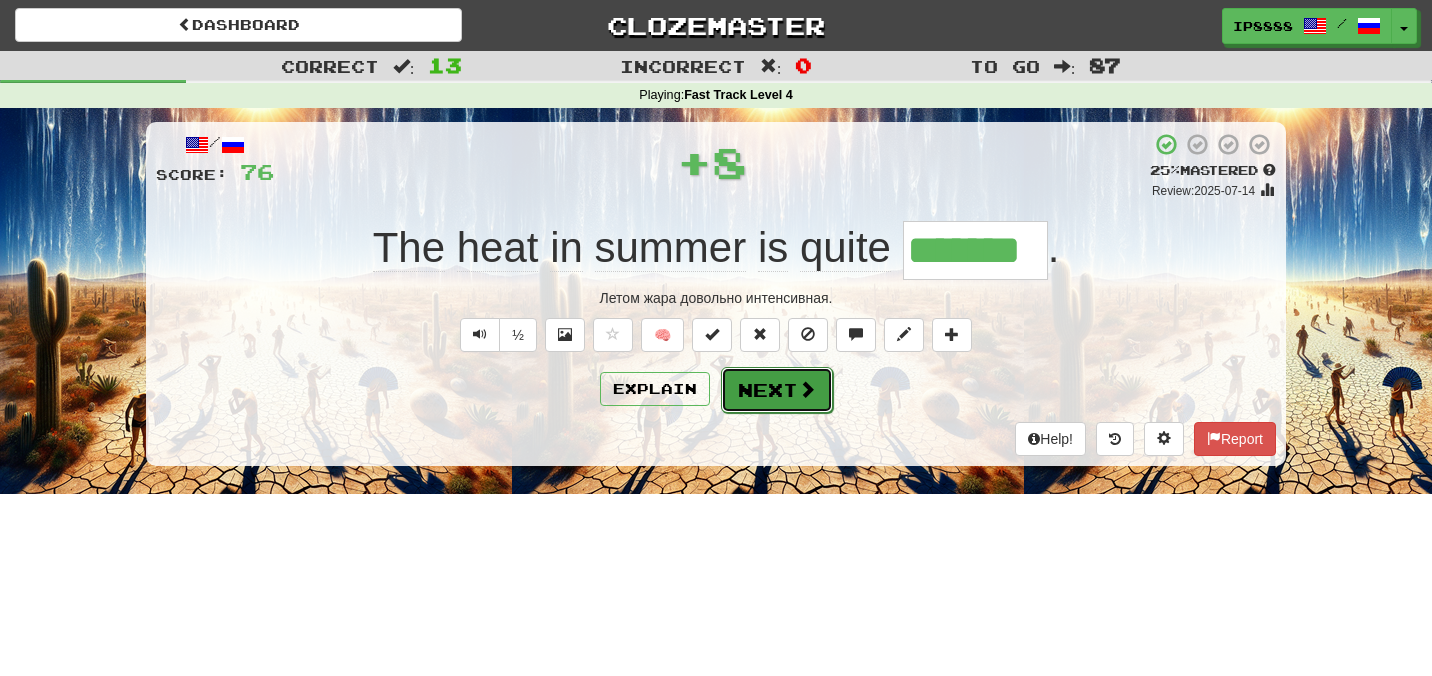 click on "Next" at bounding box center (777, 390) 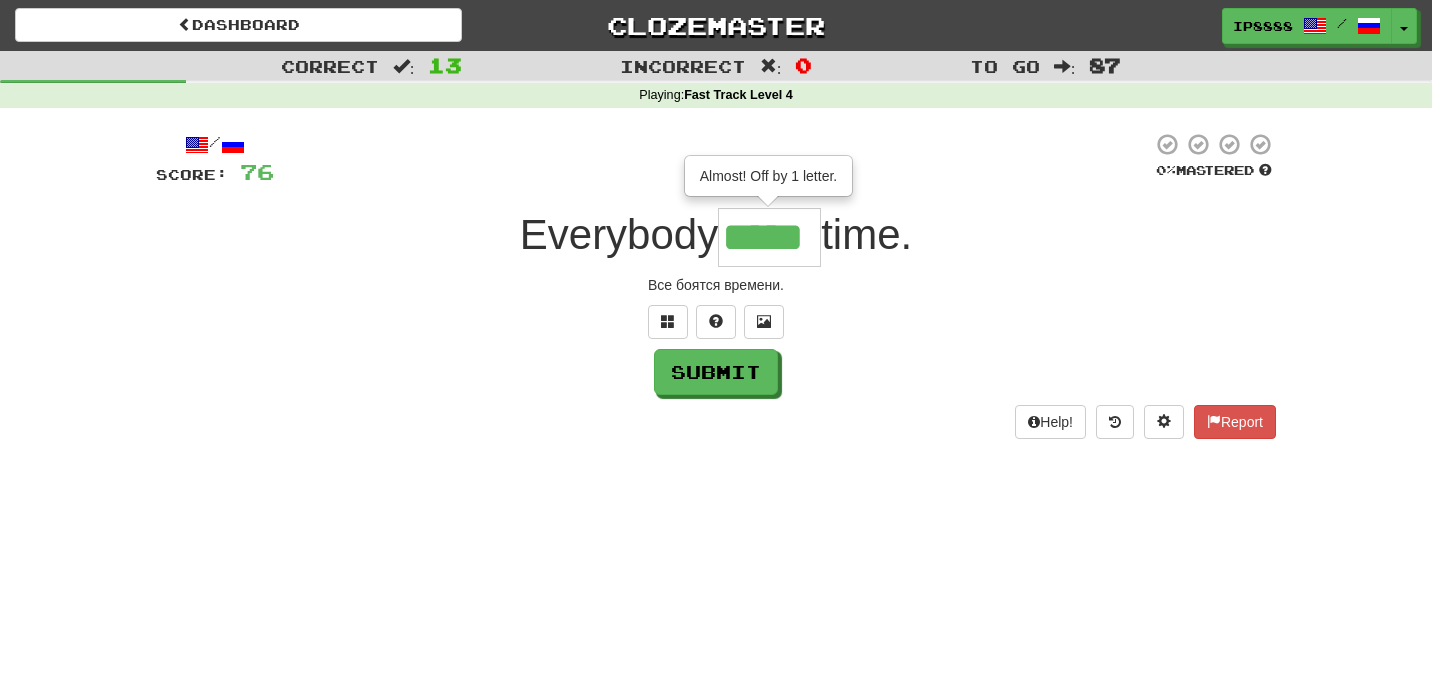 type on "*****" 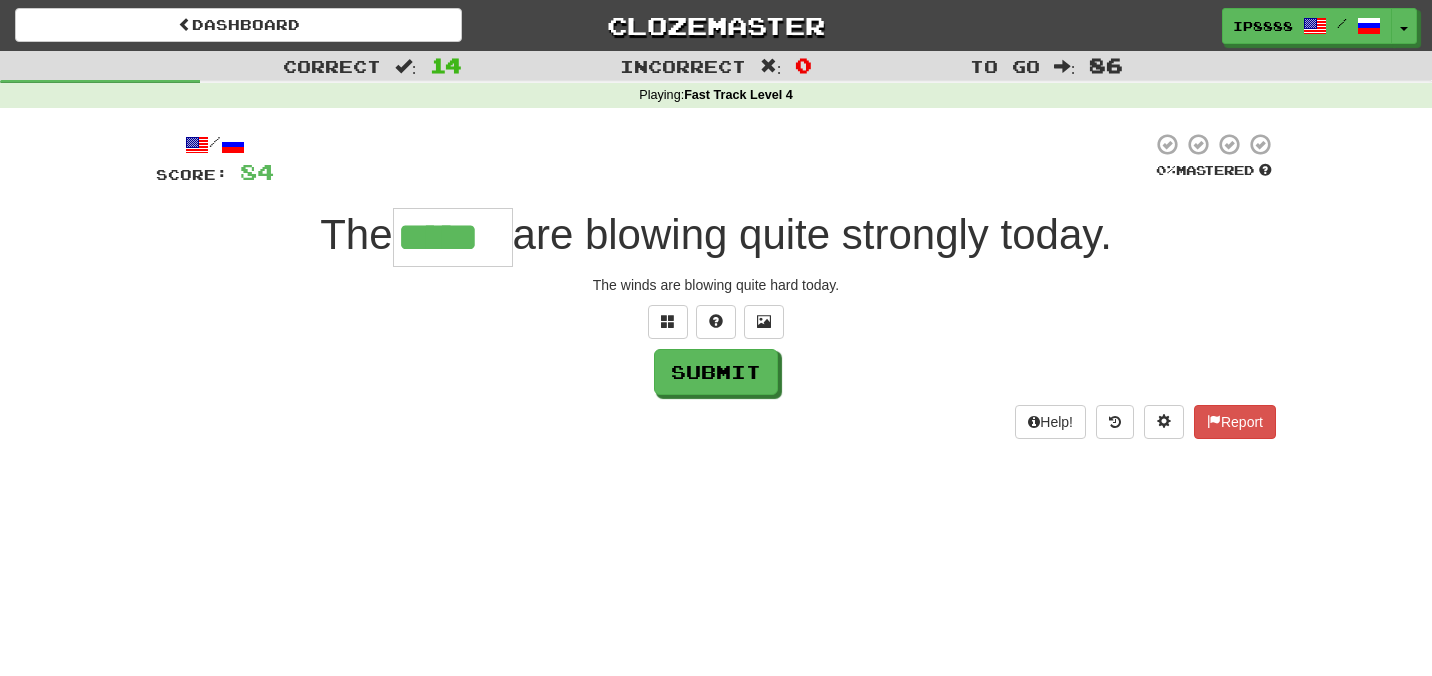 type on "*****" 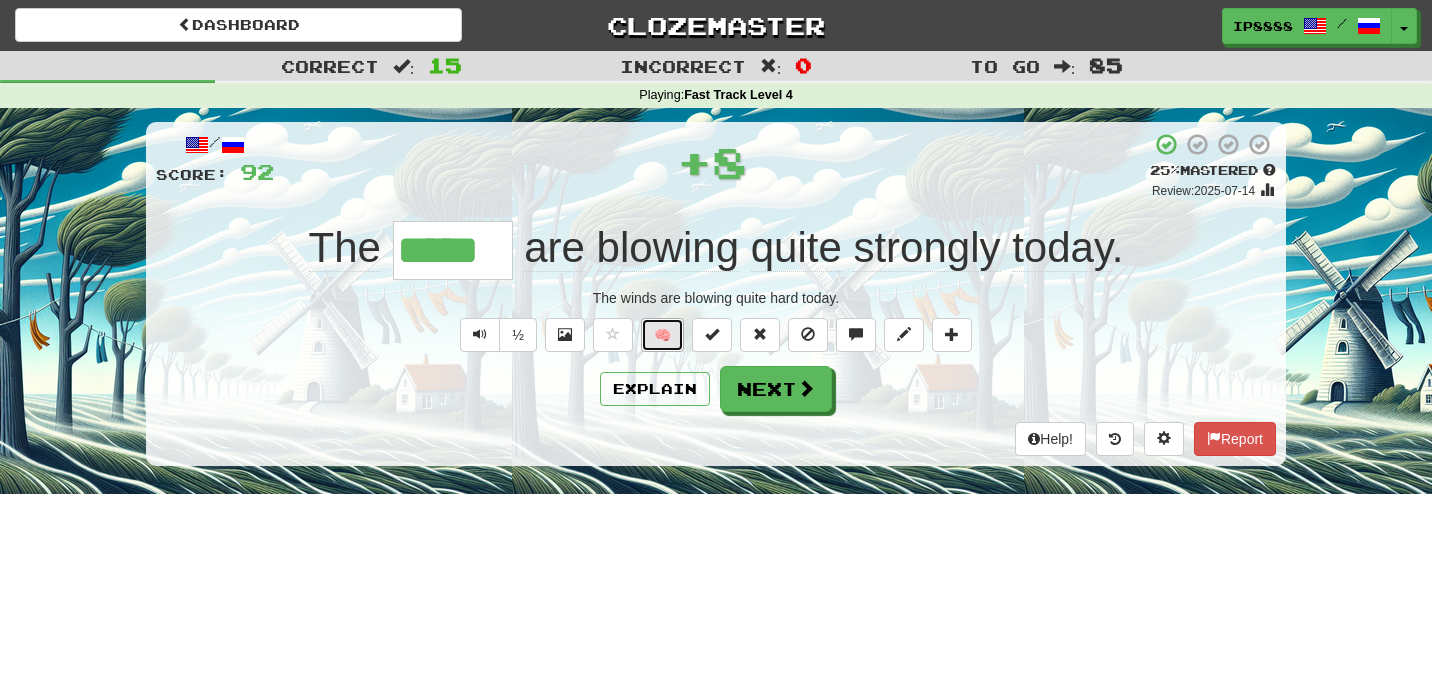 click on "🧠" at bounding box center [662, 335] 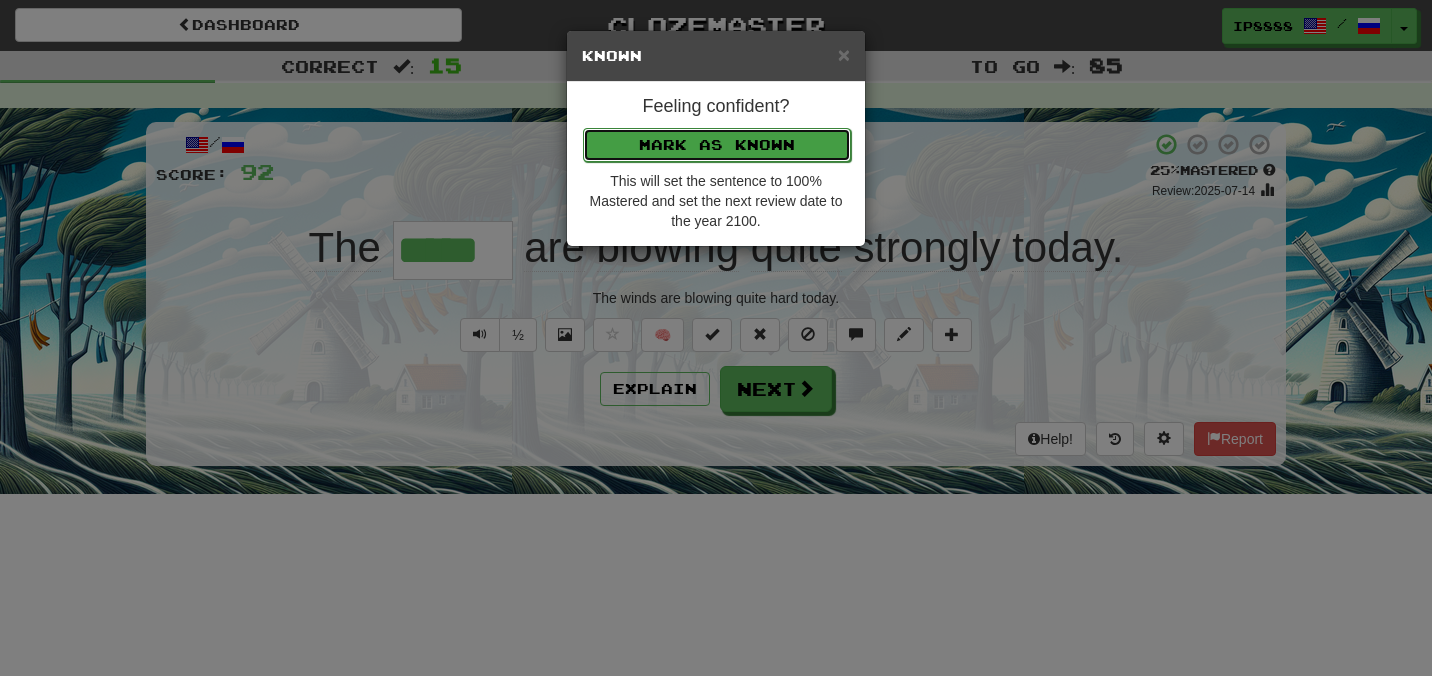click on "Mark as Known" at bounding box center (717, 145) 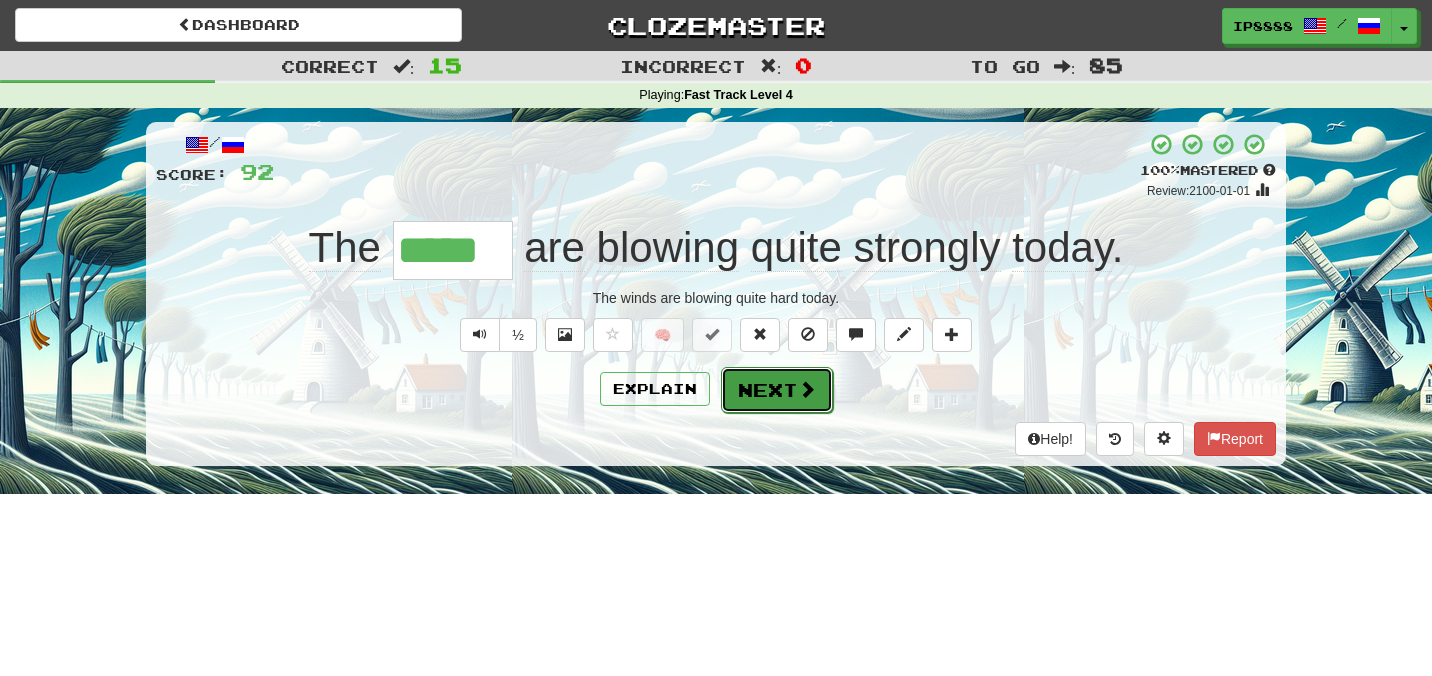 click on "Next" at bounding box center [777, 390] 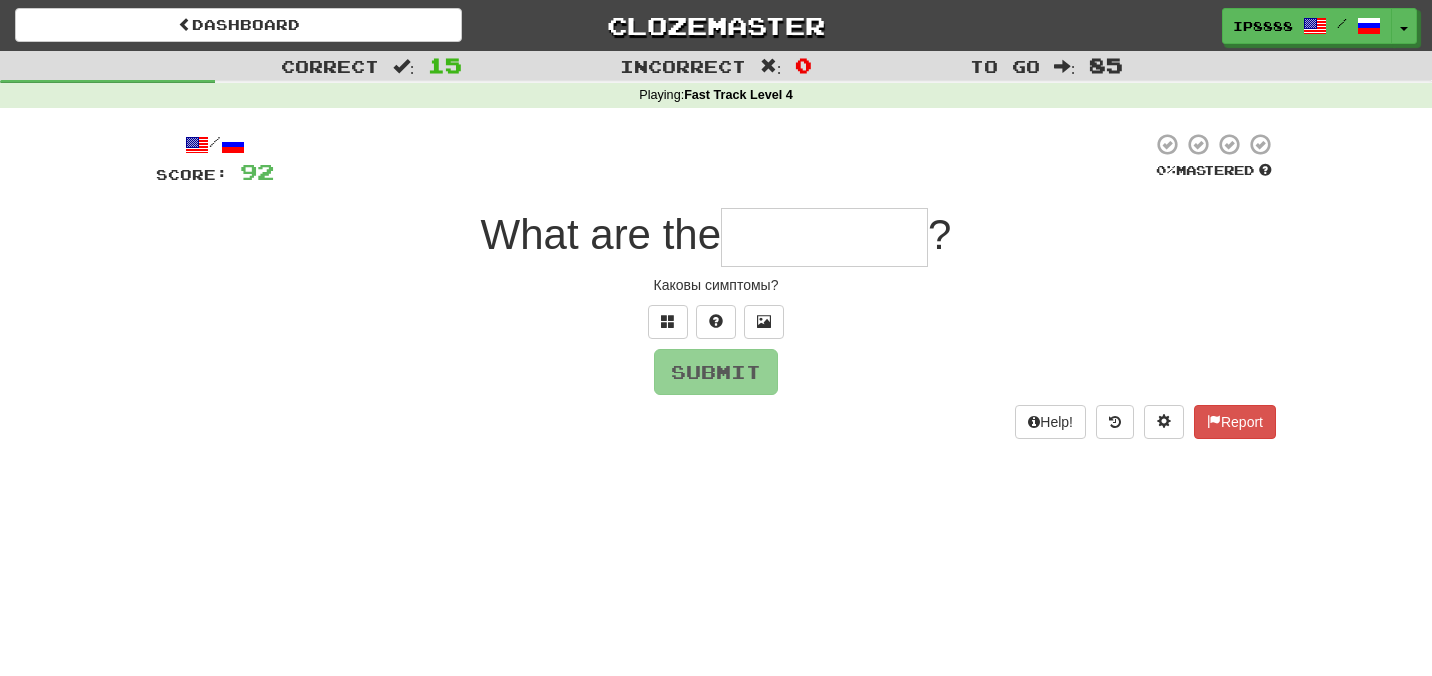 click at bounding box center (824, 237) 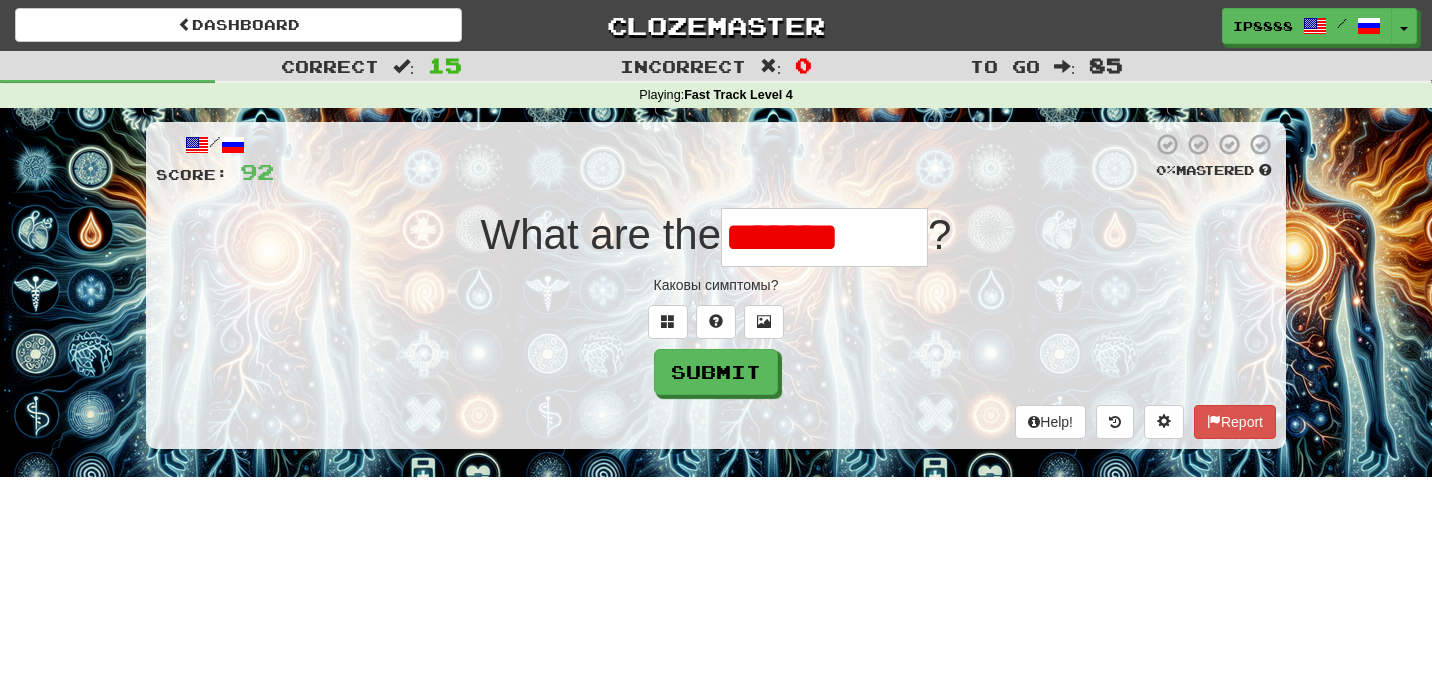 scroll, scrollTop: 0, scrollLeft: 0, axis: both 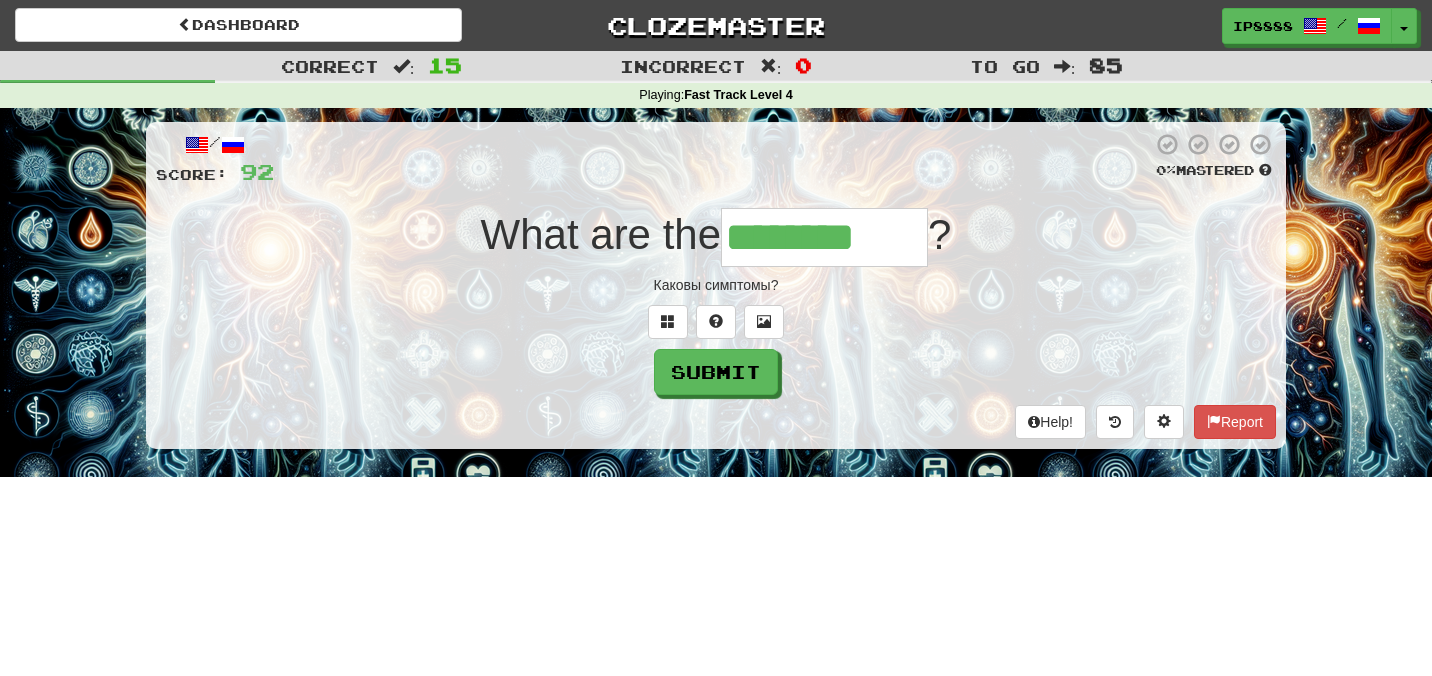type on "********" 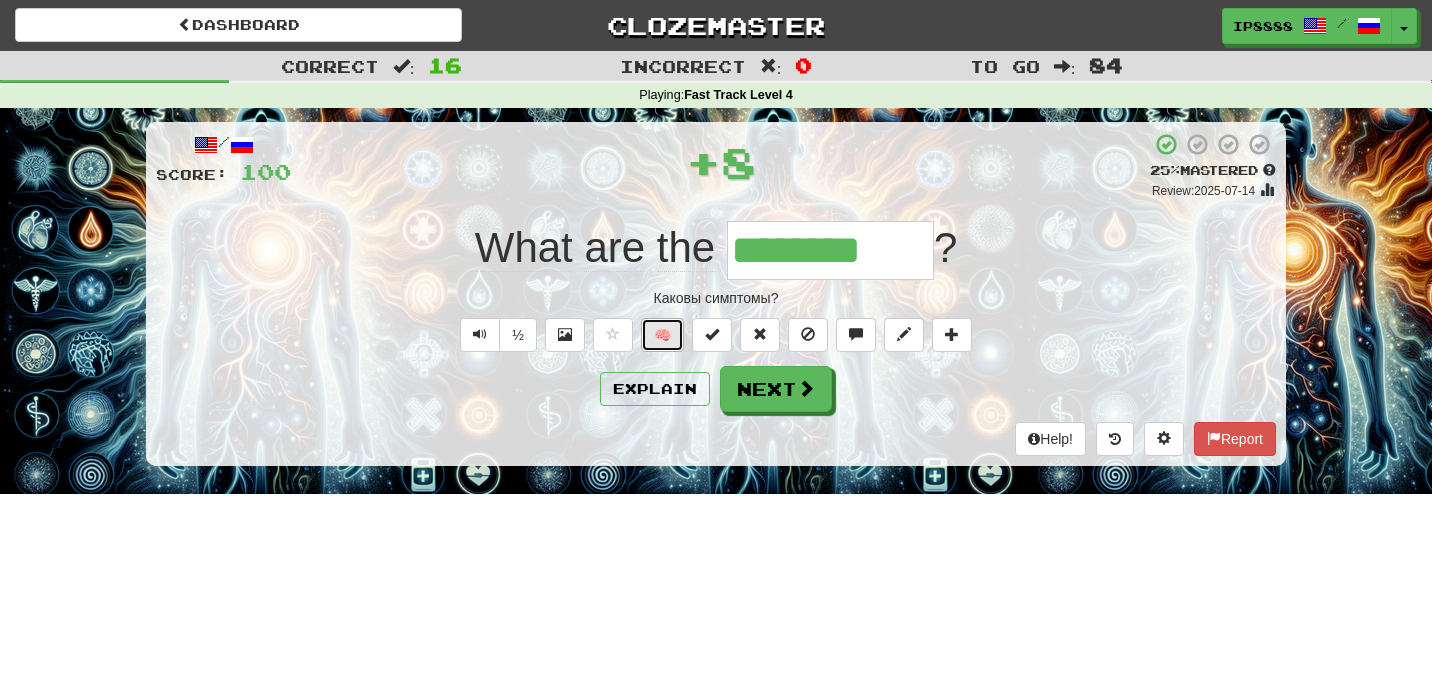 click on "🧠" at bounding box center (662, 335) 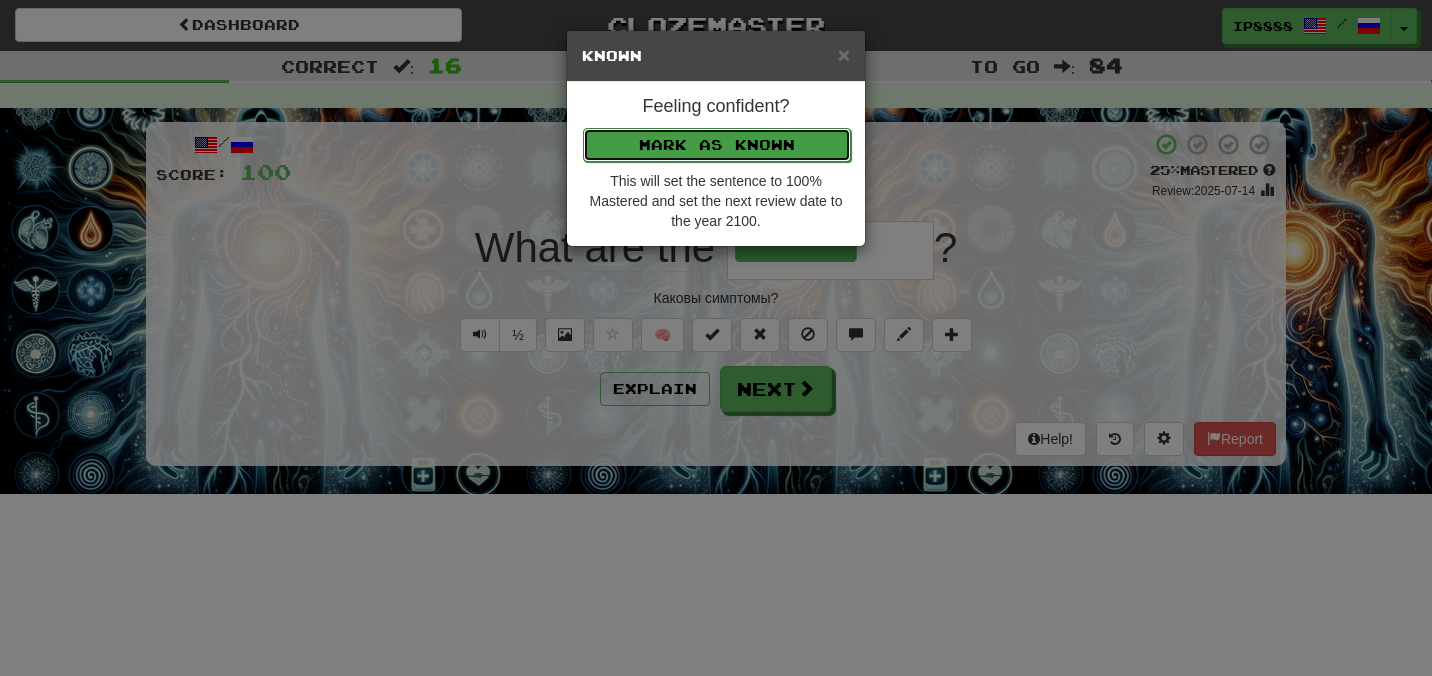 click on "Mark as Known" at bounding box center (717, 145) 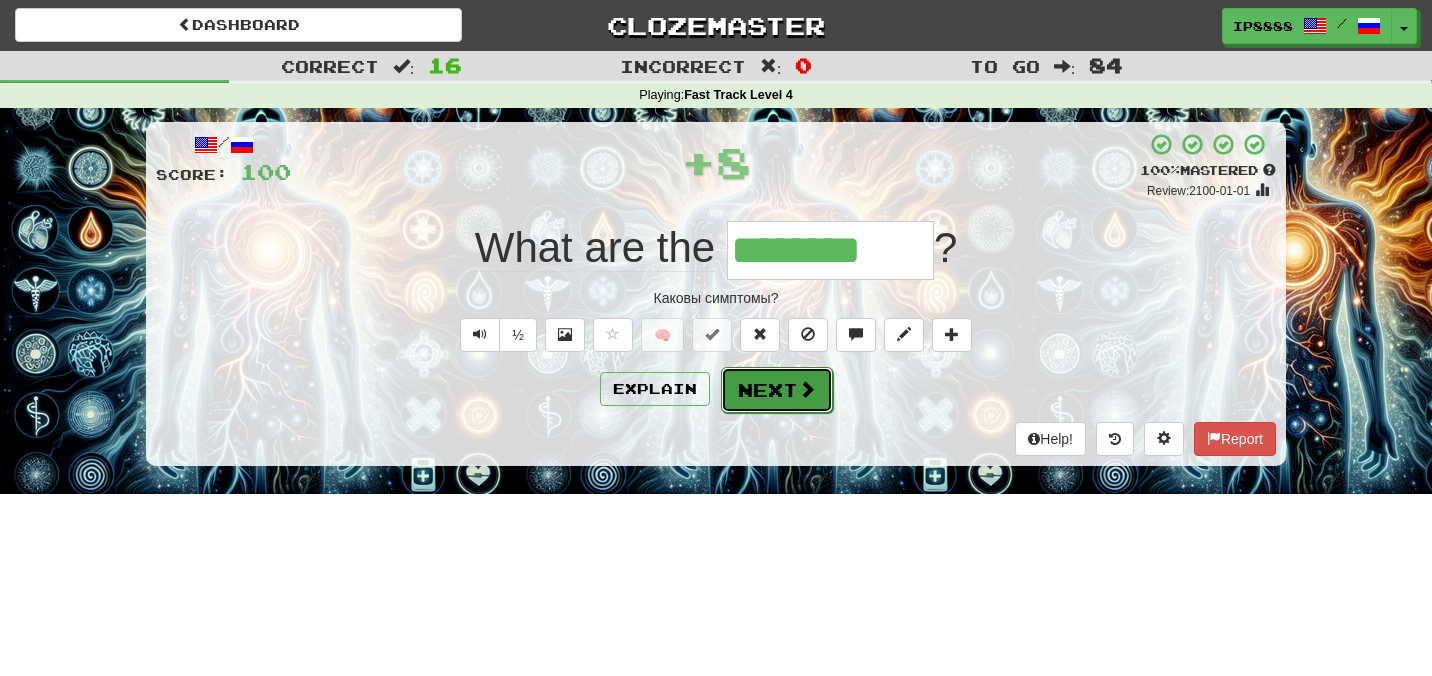 click on "Next" at bounding box center (777, 390) 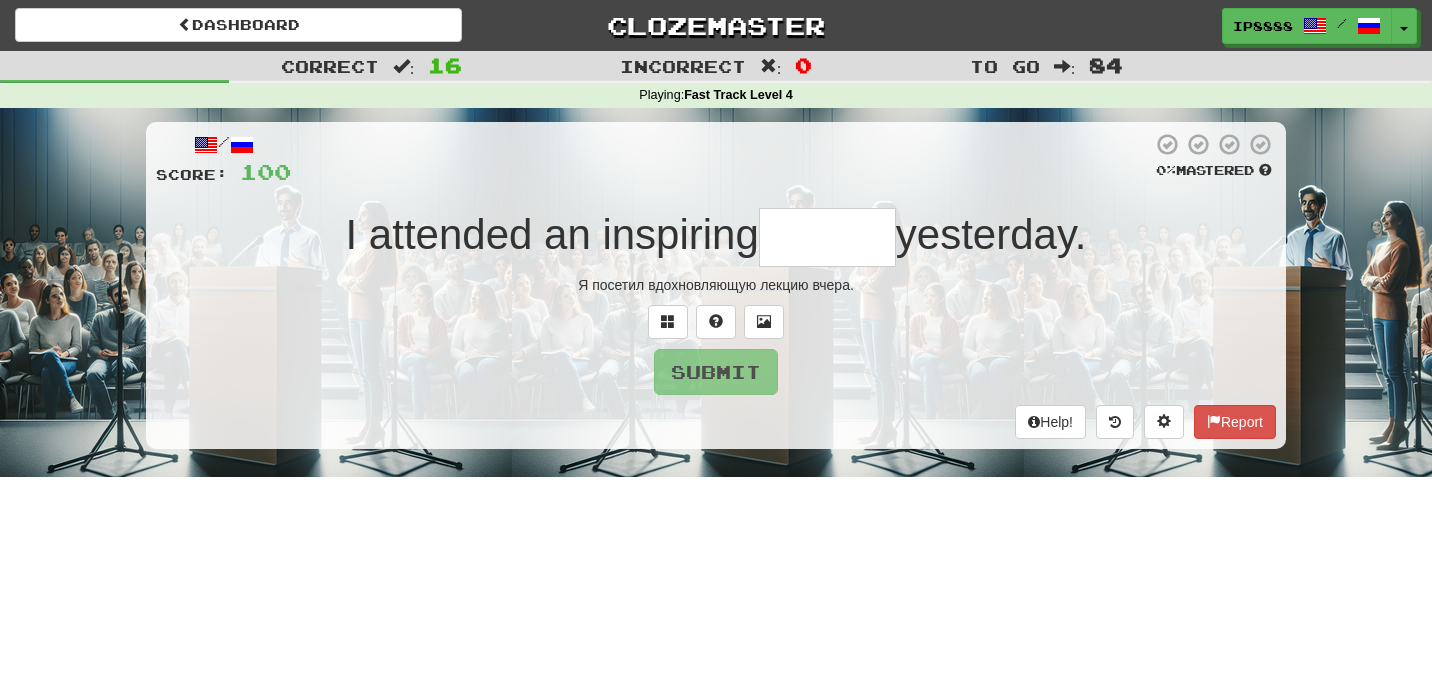 click at bounding box center [827, 237] 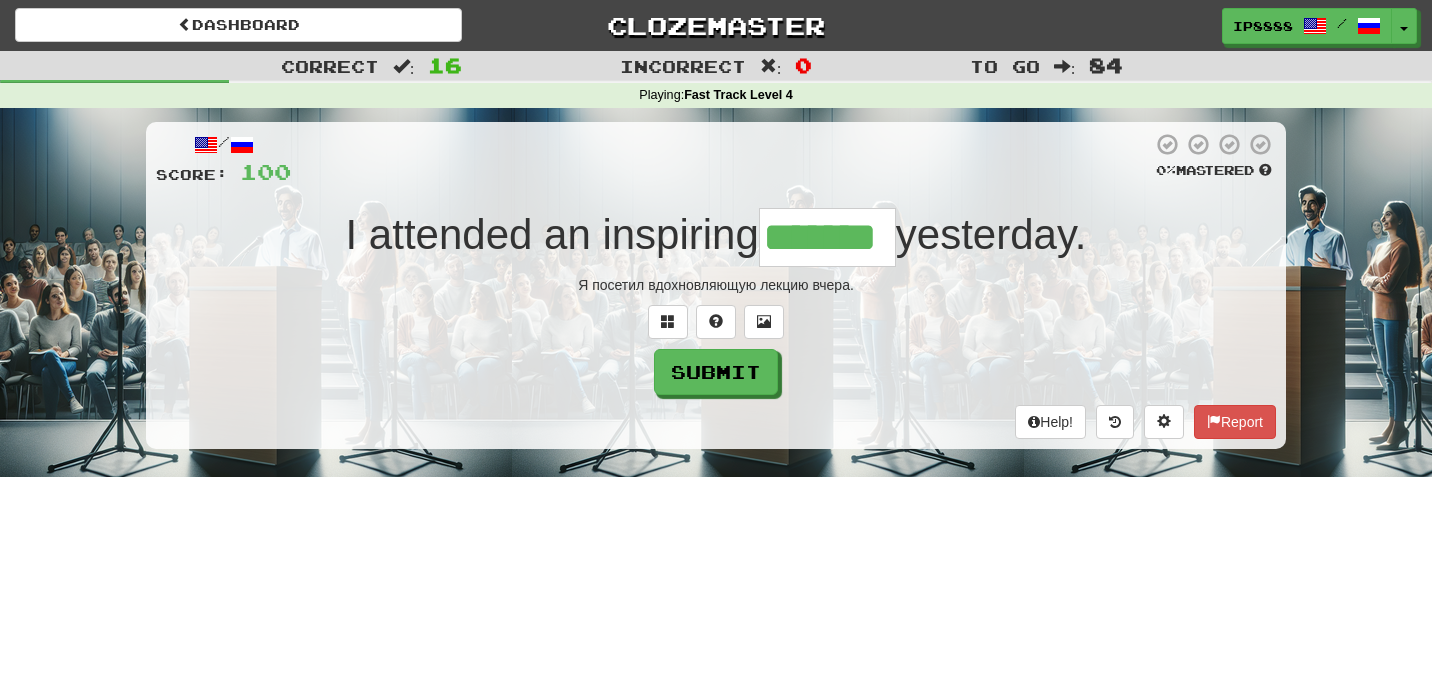 type on "*******" 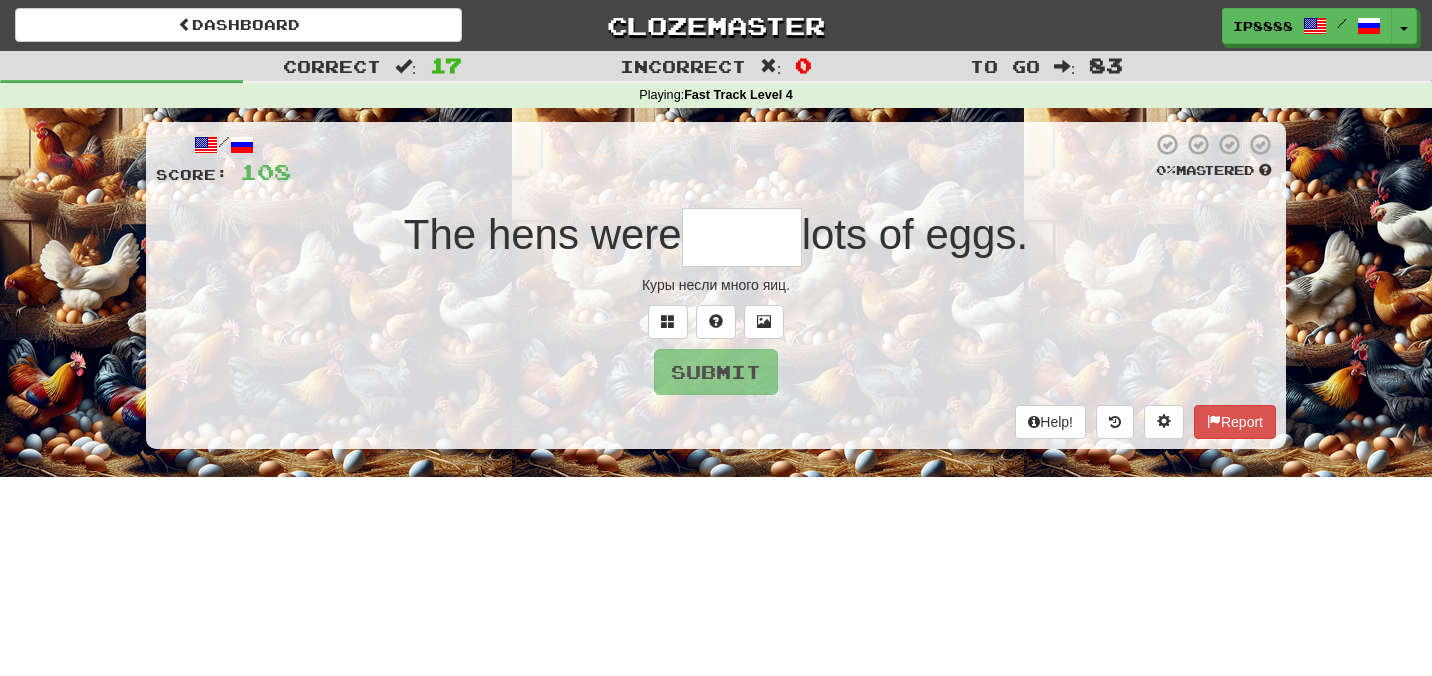 click at bounding box center [742, 237] 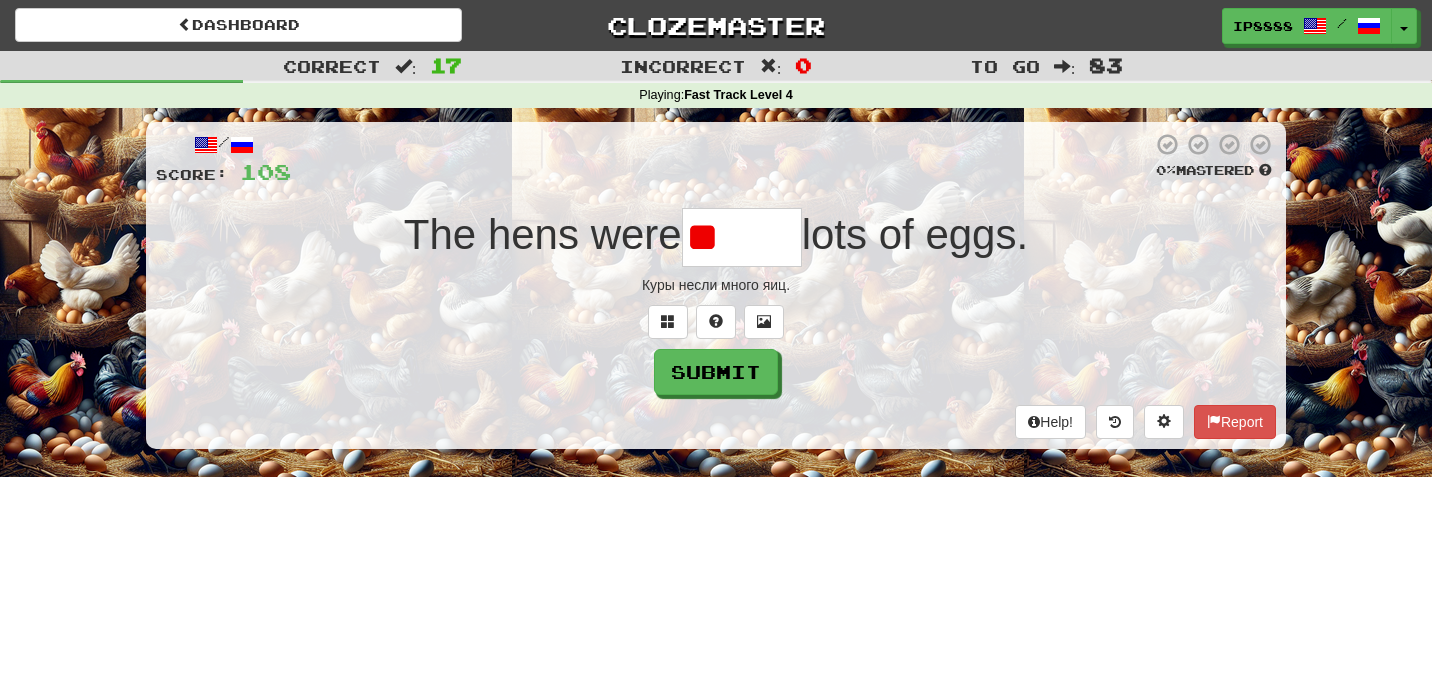 type on "*" 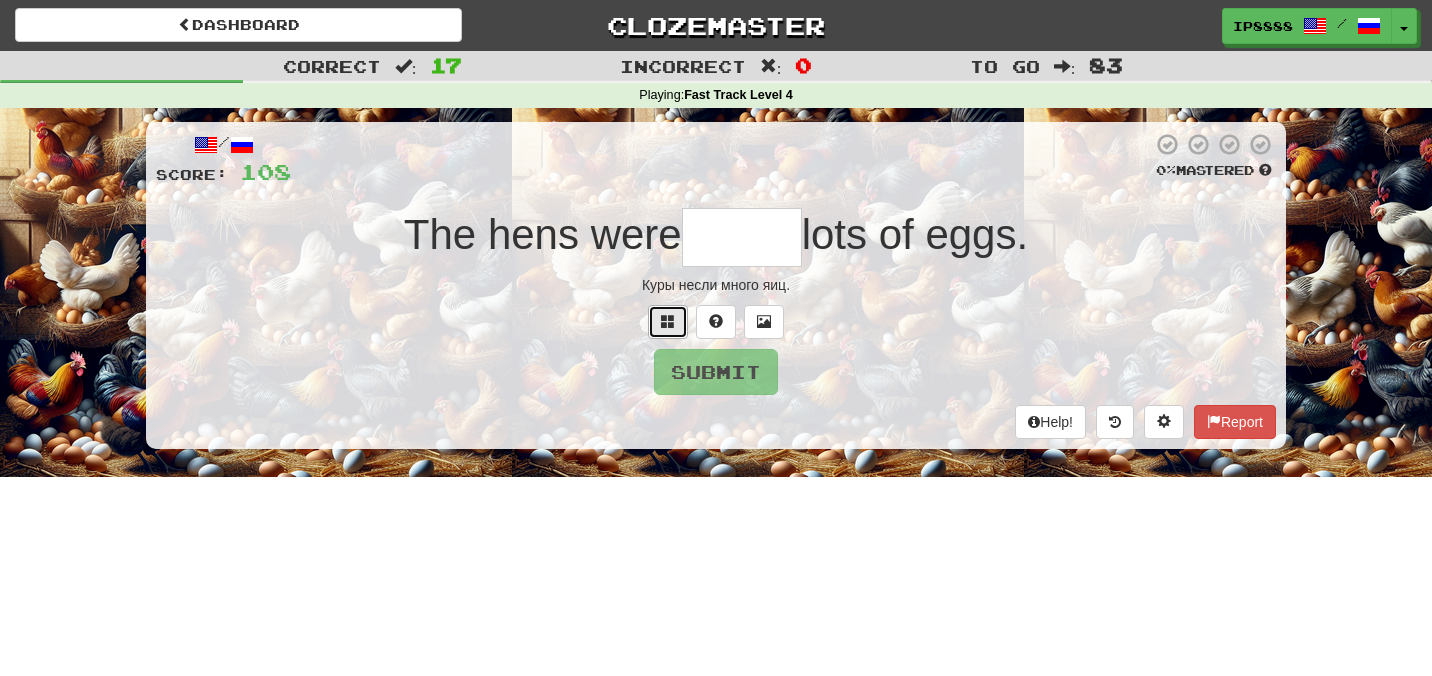 click at bounding box center (668, 322) 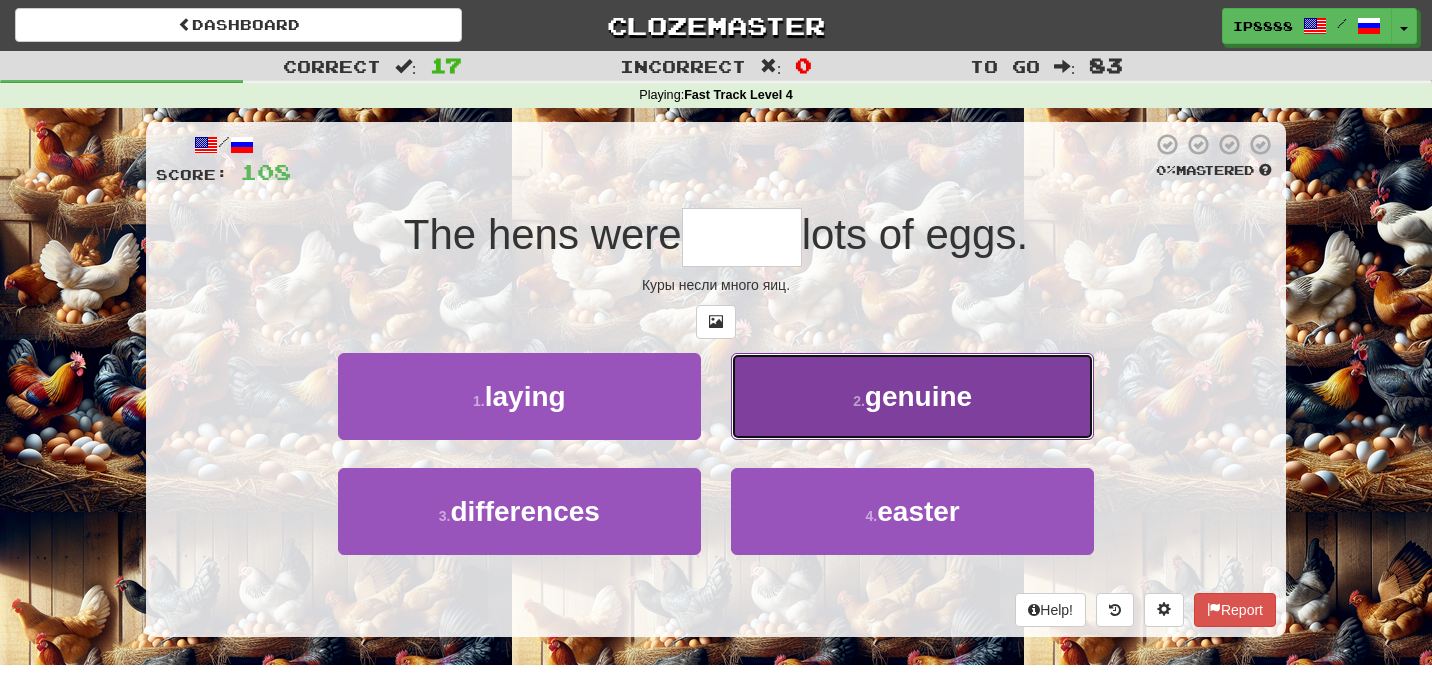 click on "2 .  genuine" at bounding box center [912, 396] 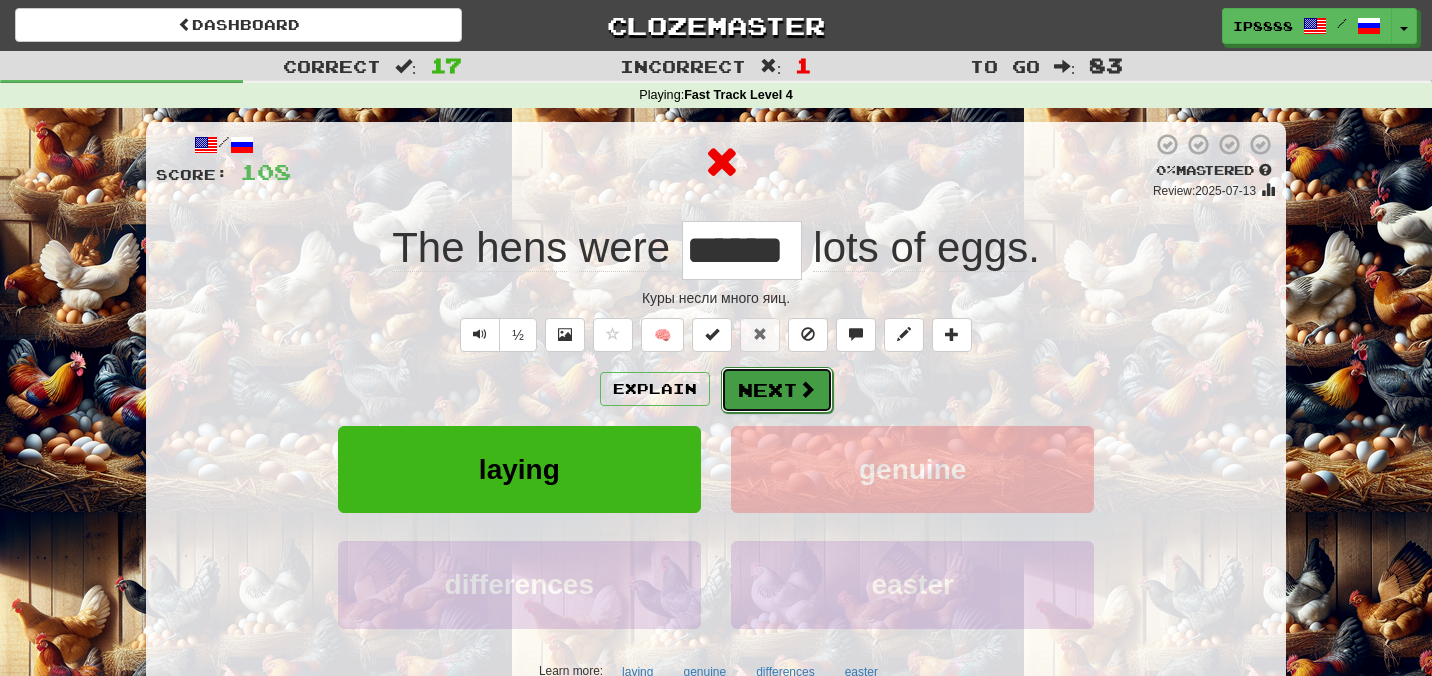 click on "Next" at bounding box center (777, 390) 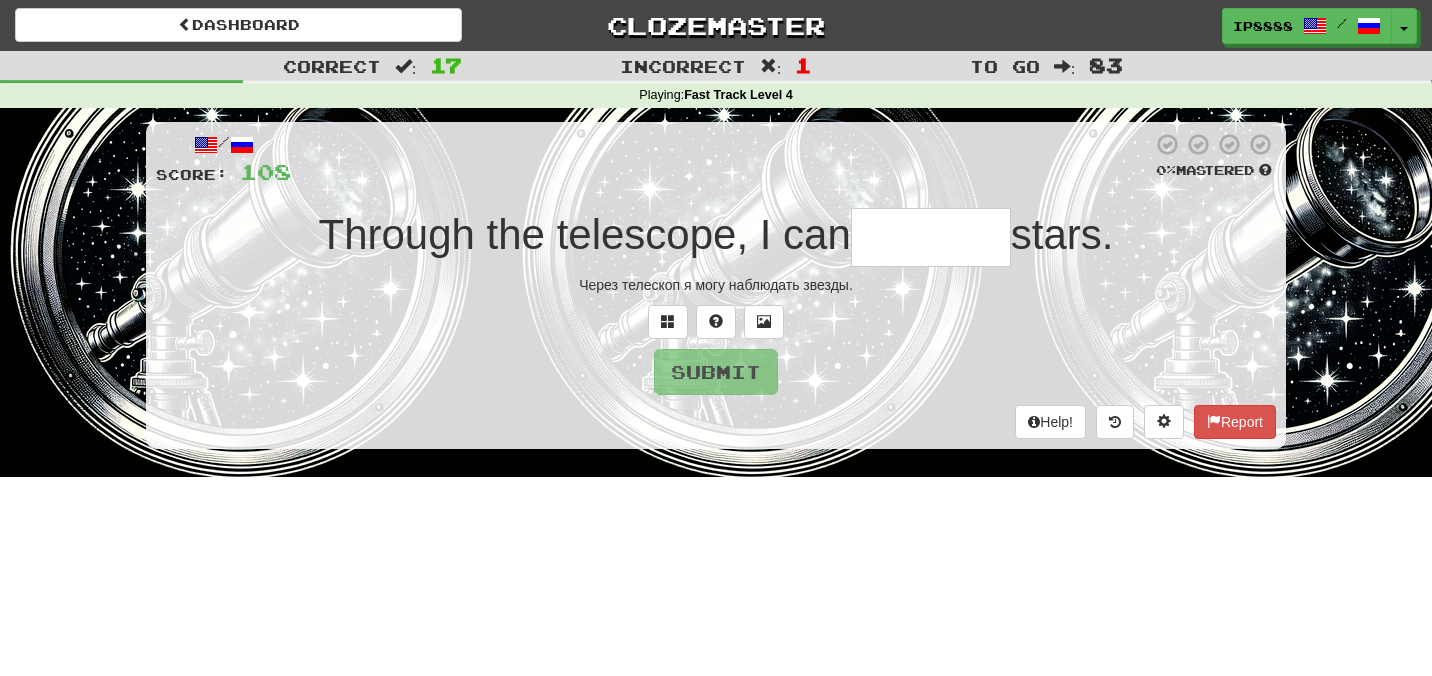 click at bounding box center [931, 237] 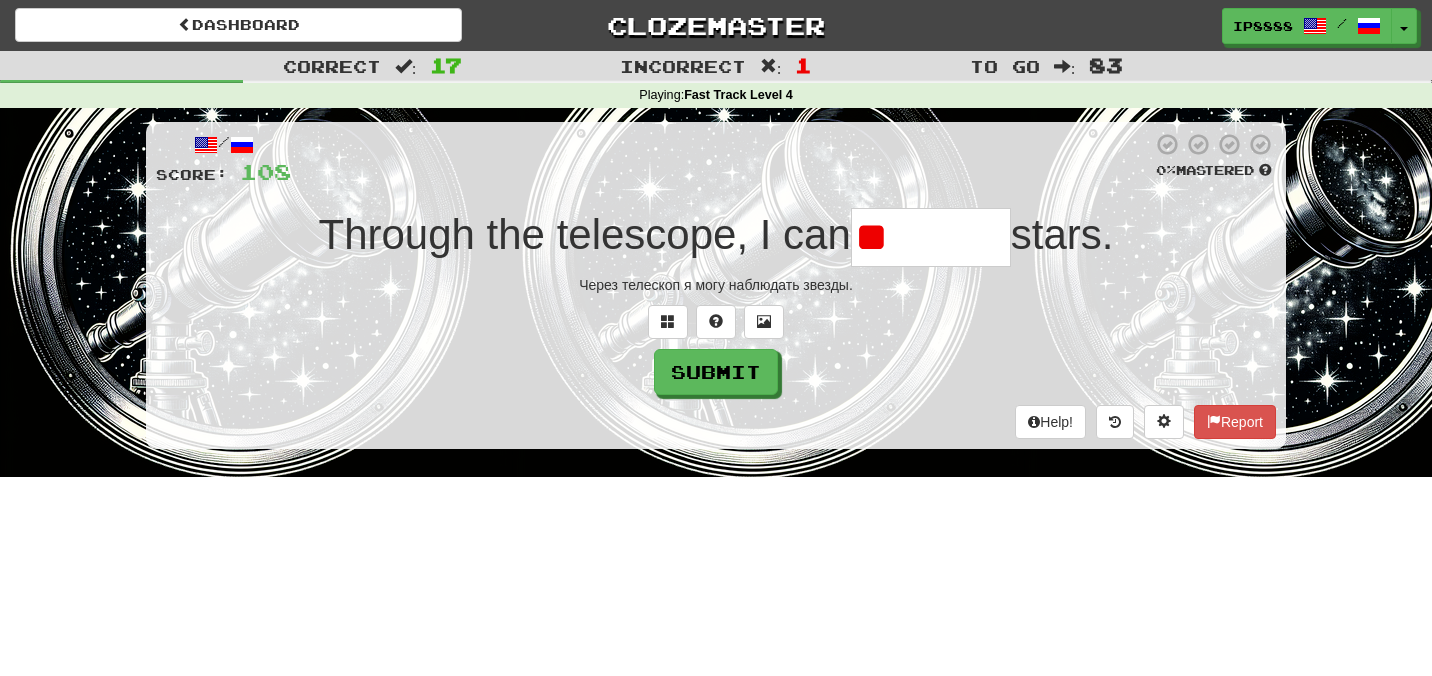 type on "*" 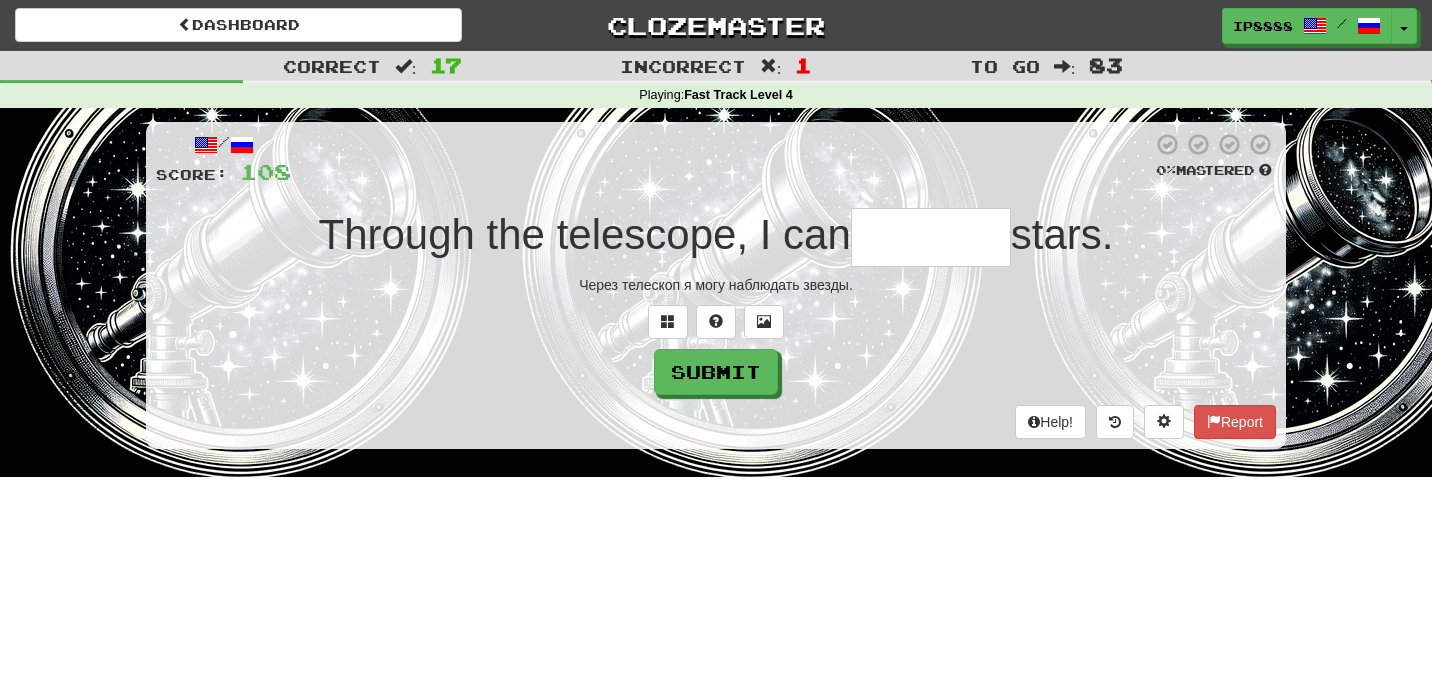 type on "*" 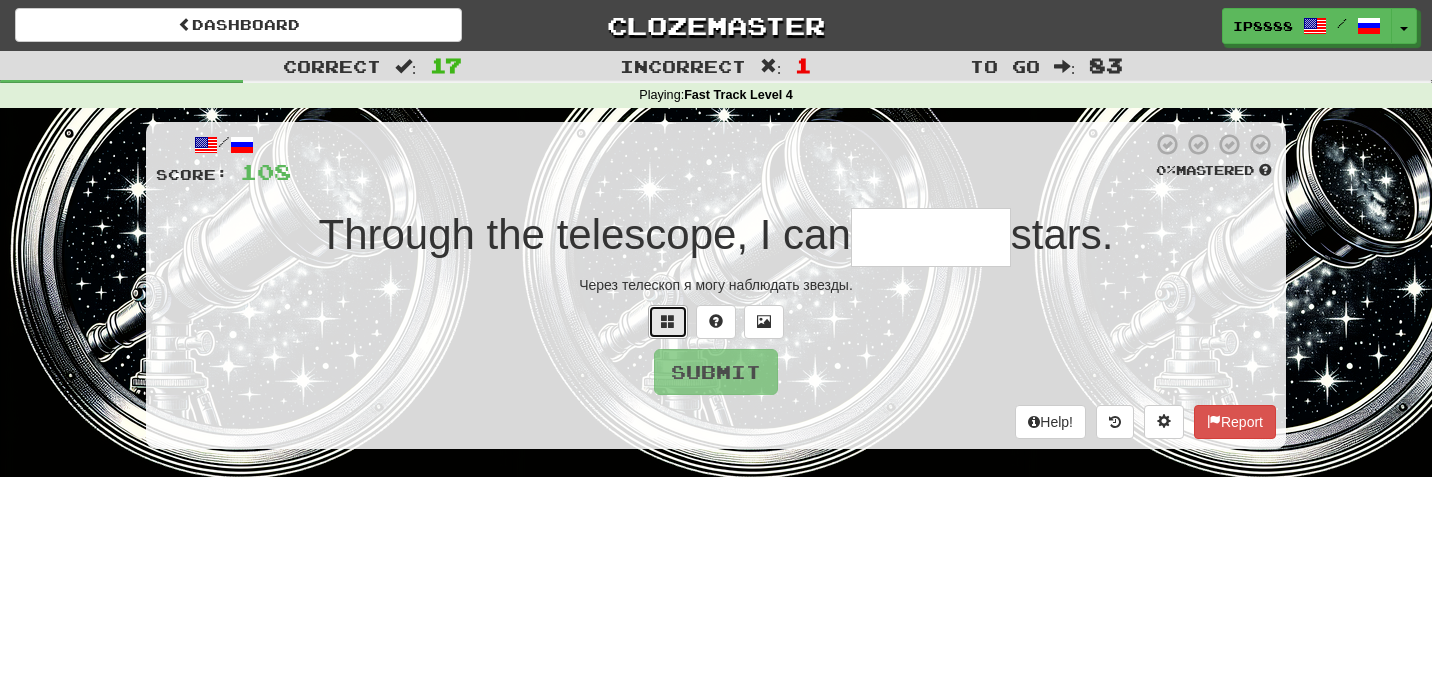 click at bounding box center (668, 322) 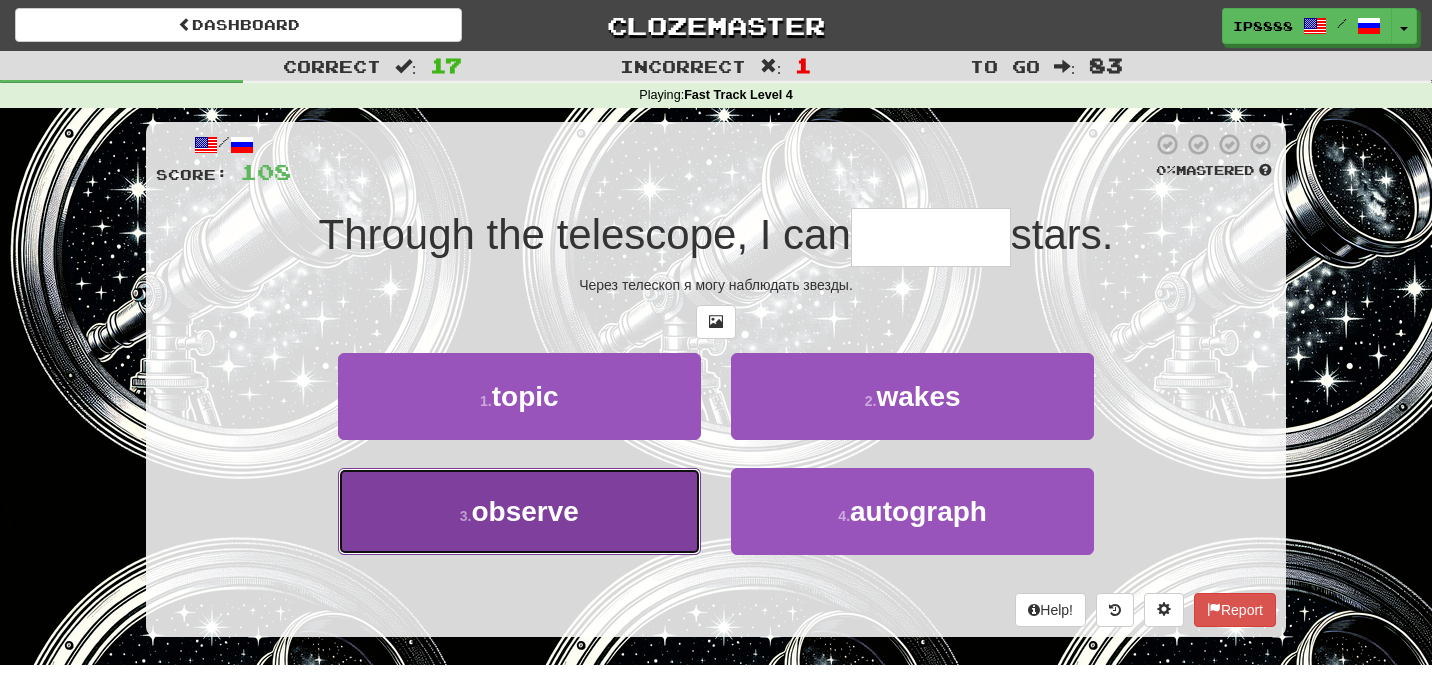 click on "3 .  observe" at bounding box center [519, 511] 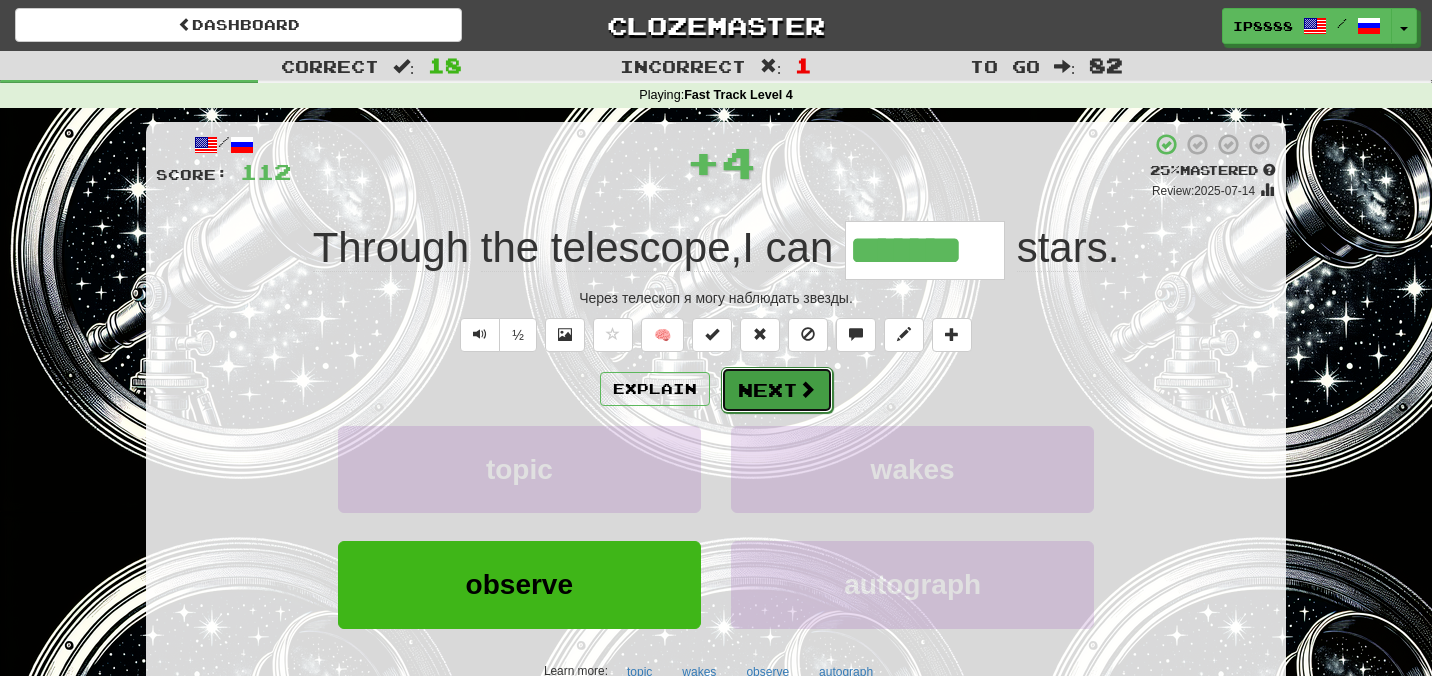 click on "Next" at bounding box center [777, 390] 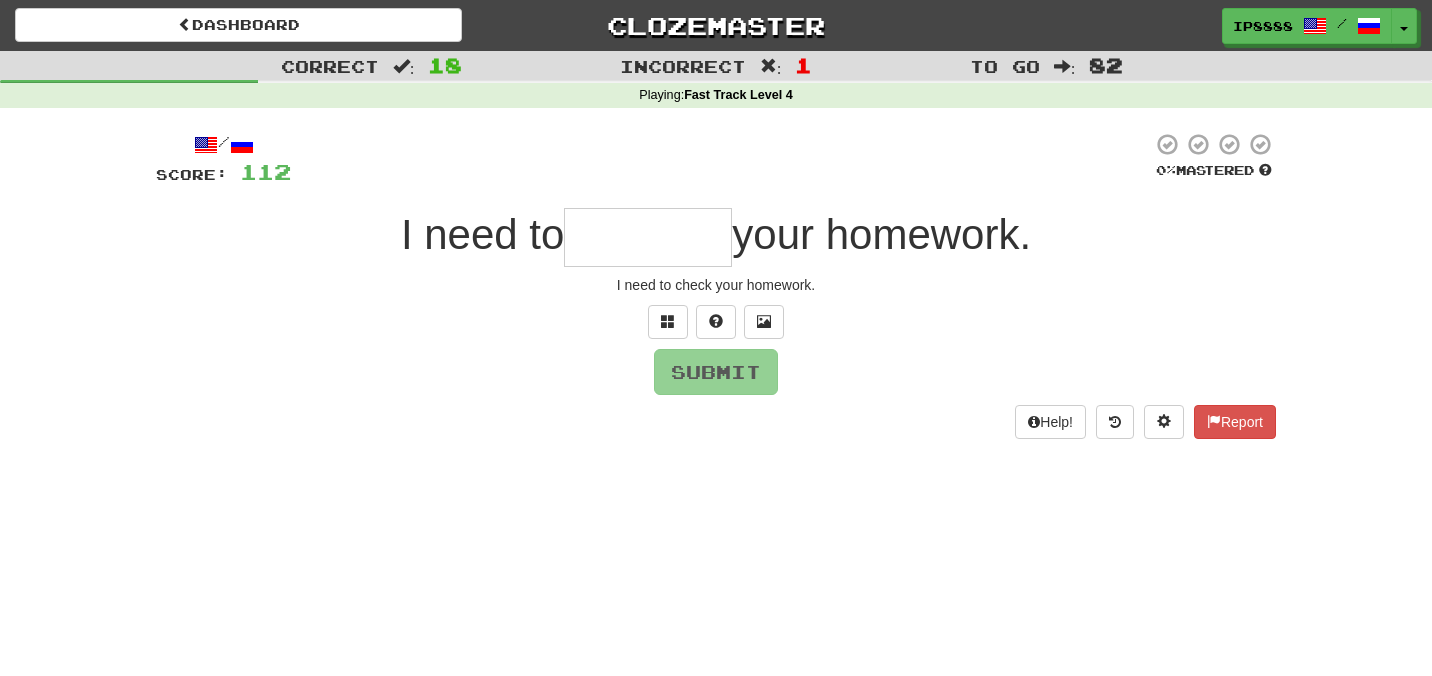 click at bounding box center (648, 237) 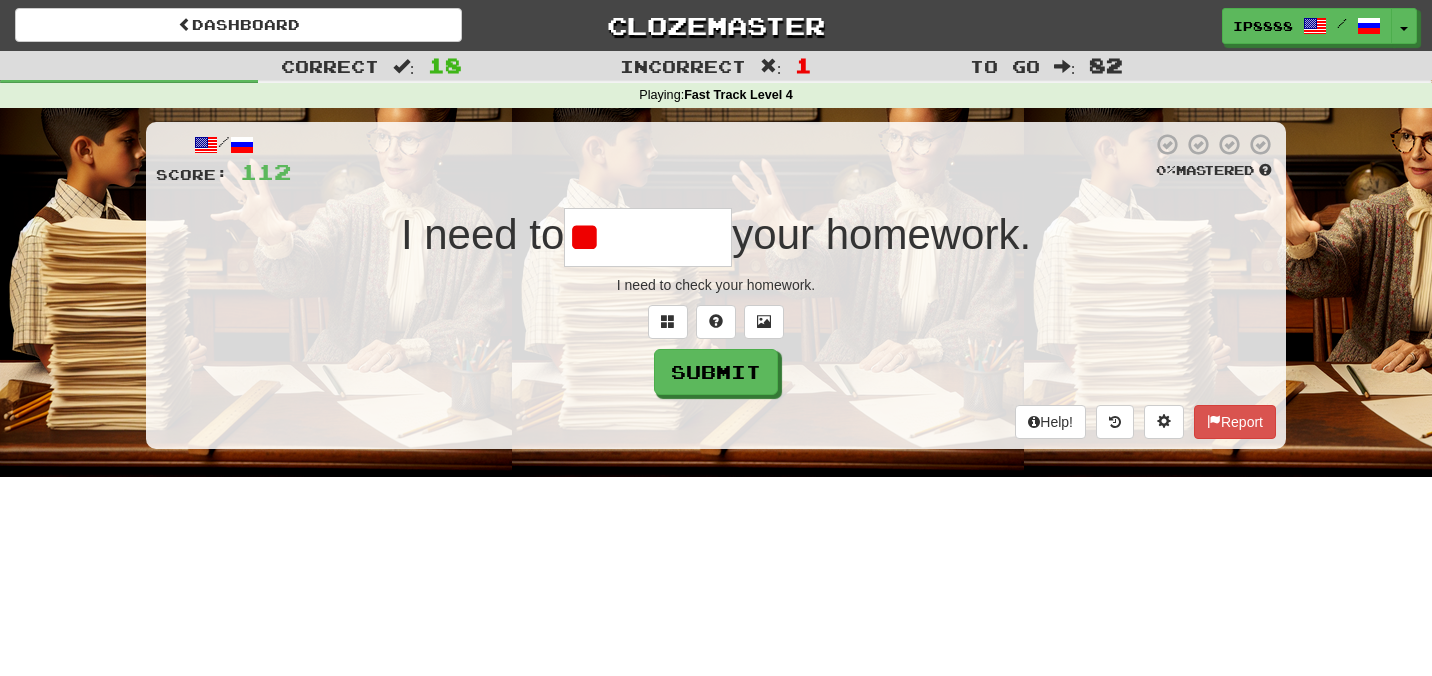 type on "*" 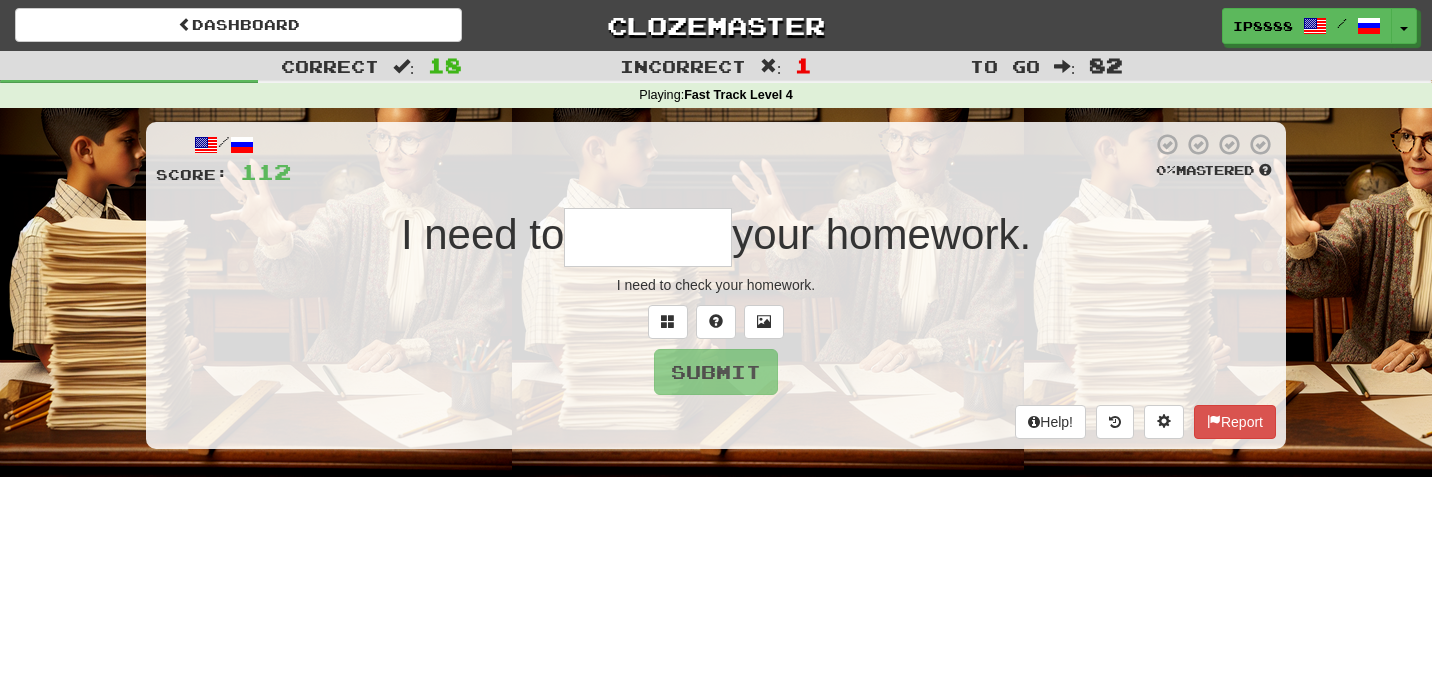 click at bounding box center (716, 322) 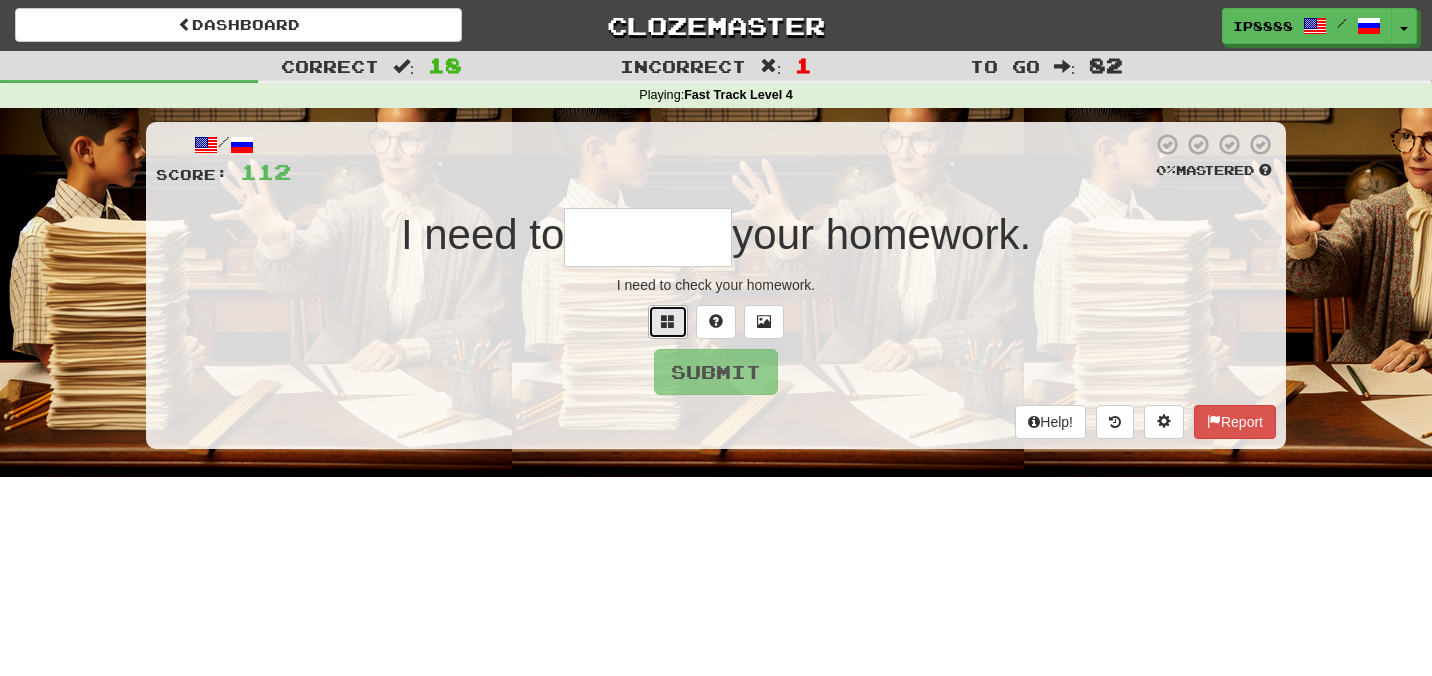 click at bounding box center (668, 322) 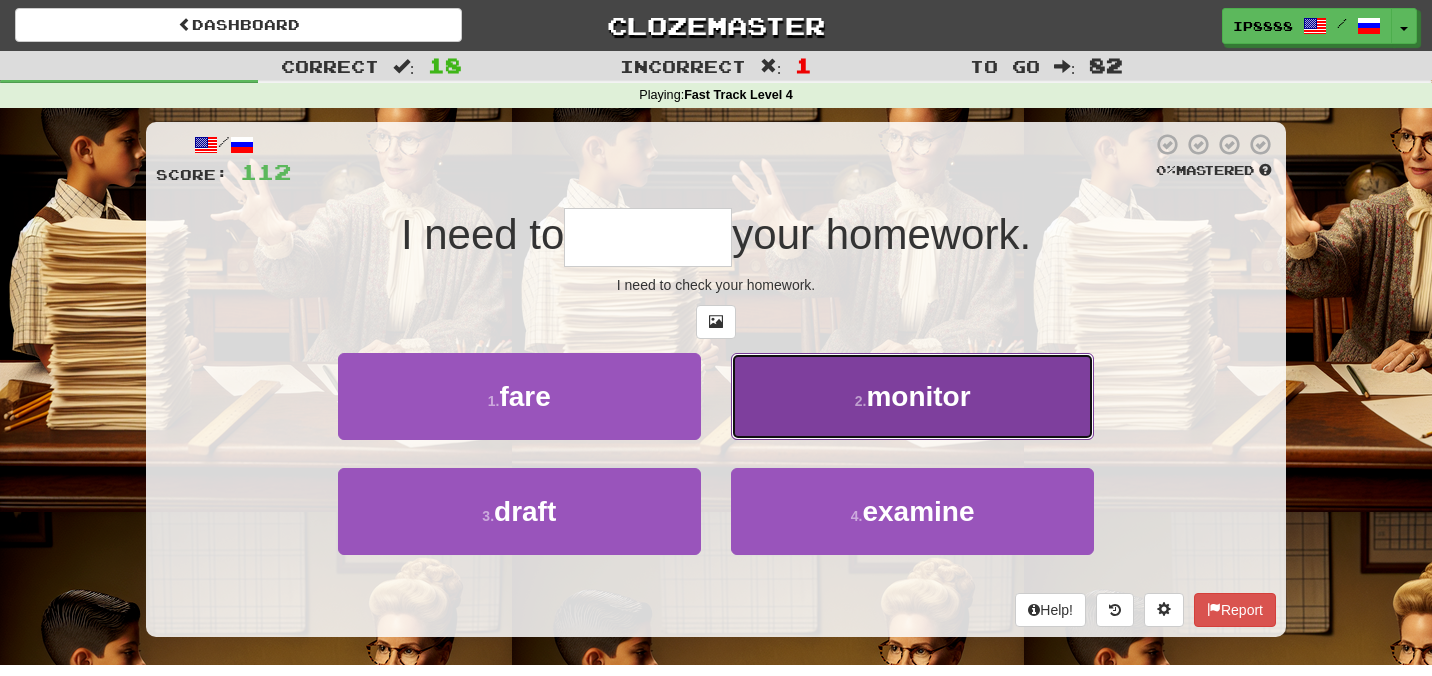click on "2 .  monitor" at bounding box center (912, 396) 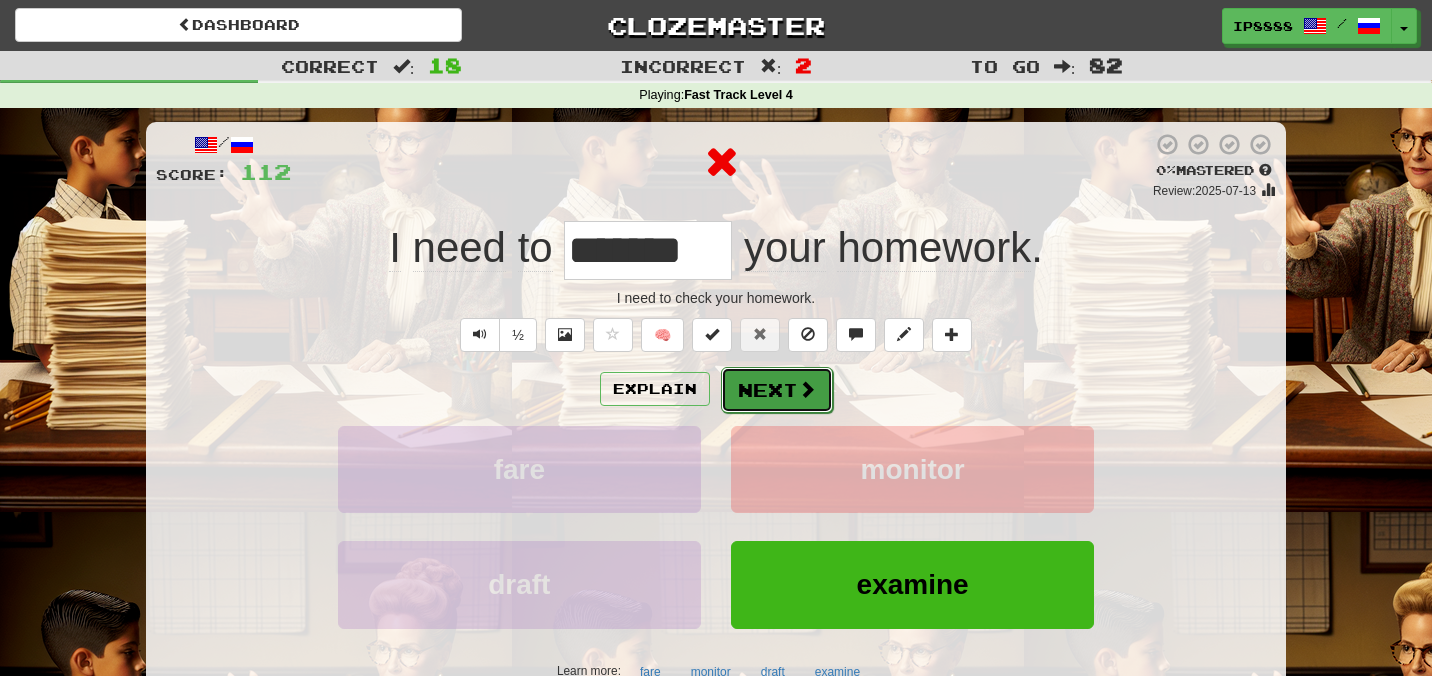click on "Next" at bounding box center (777, 390) 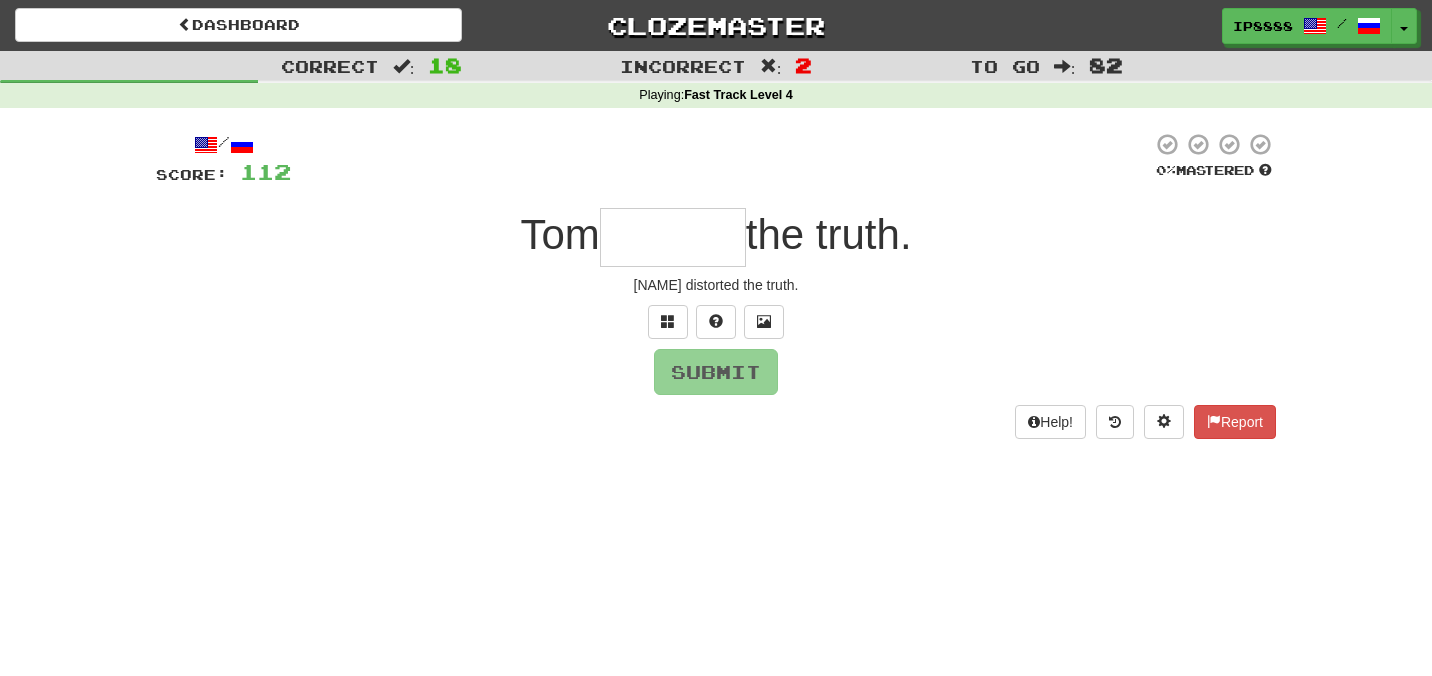 type on "*" 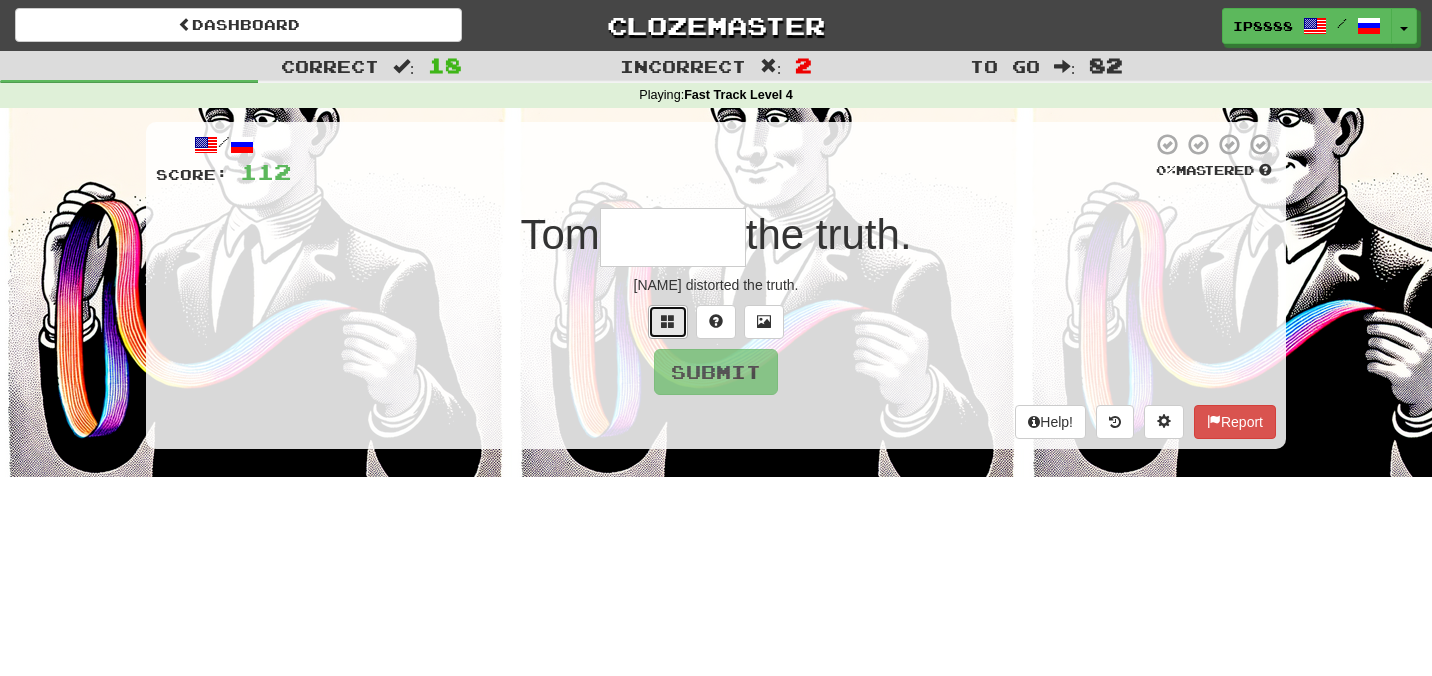 click at bounding box center [668, 321] 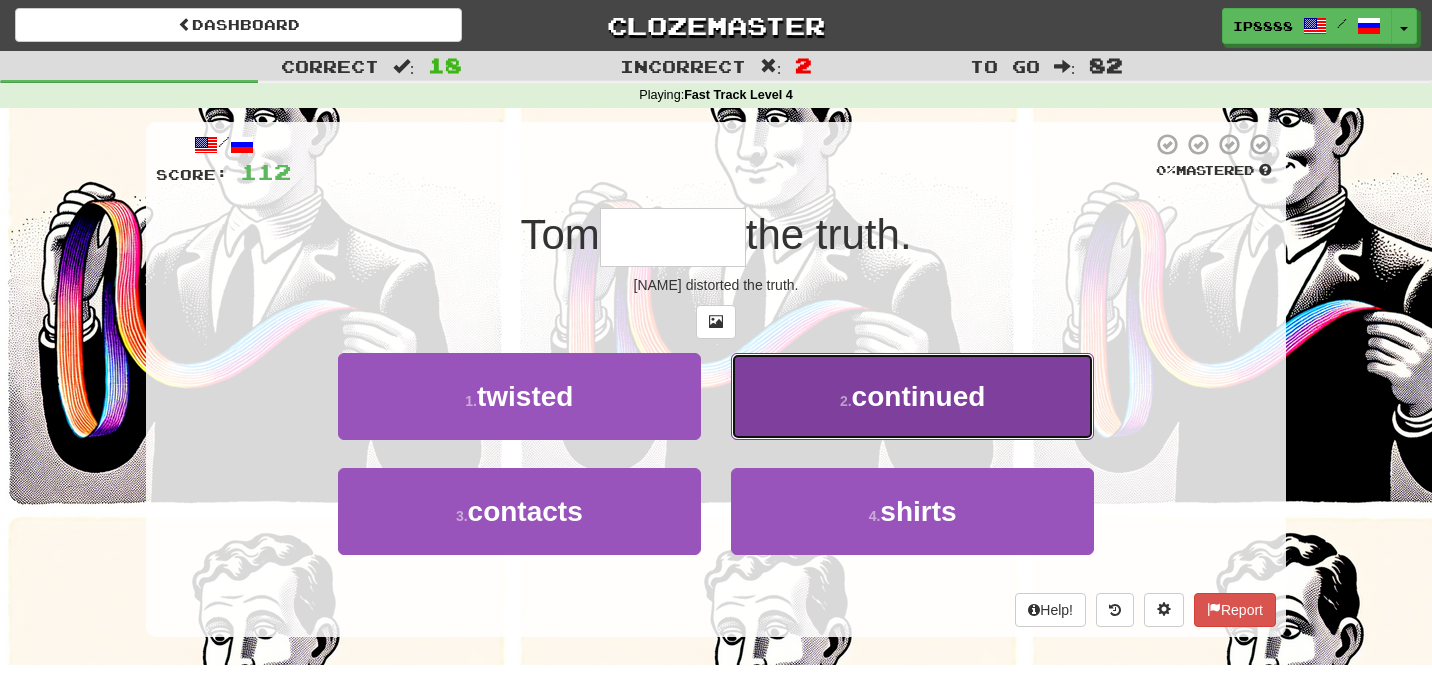 click on "2 .  continued" at bounding box center (912, 396) 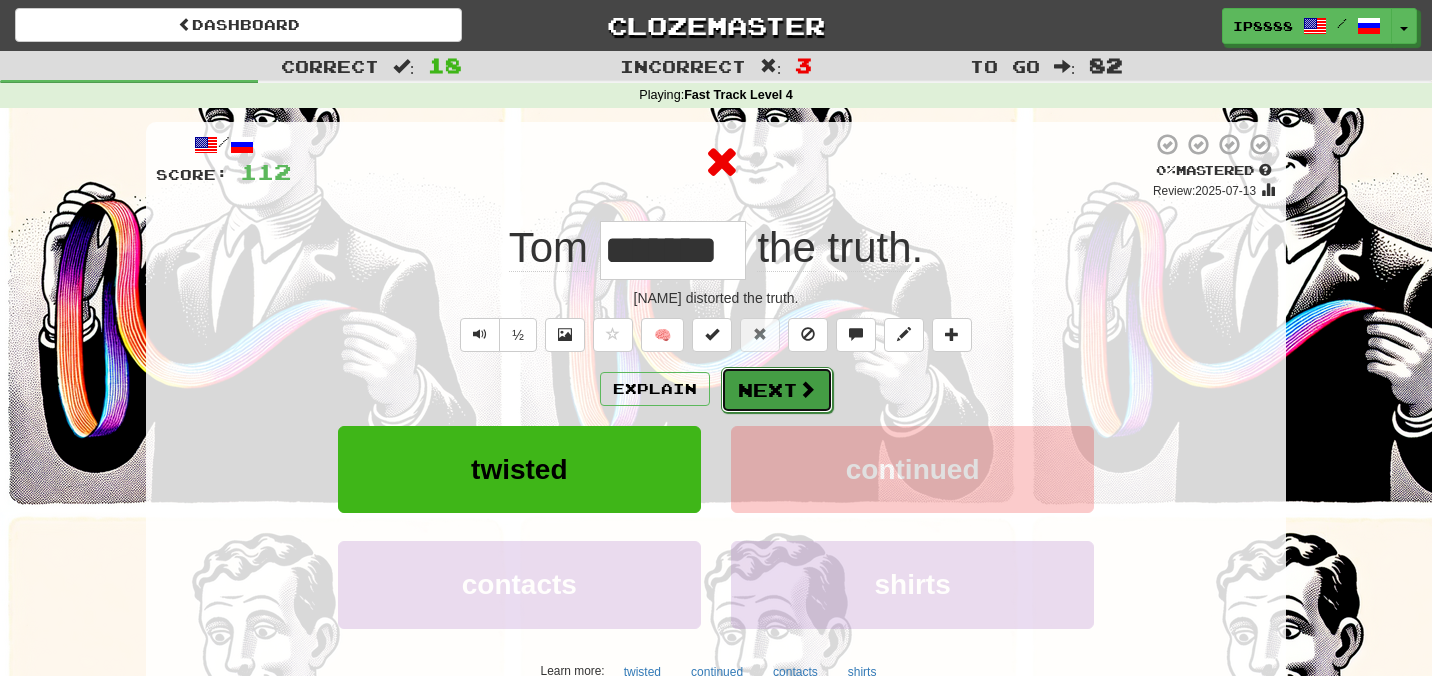 click on "Next" at bounding box center [777, 390] 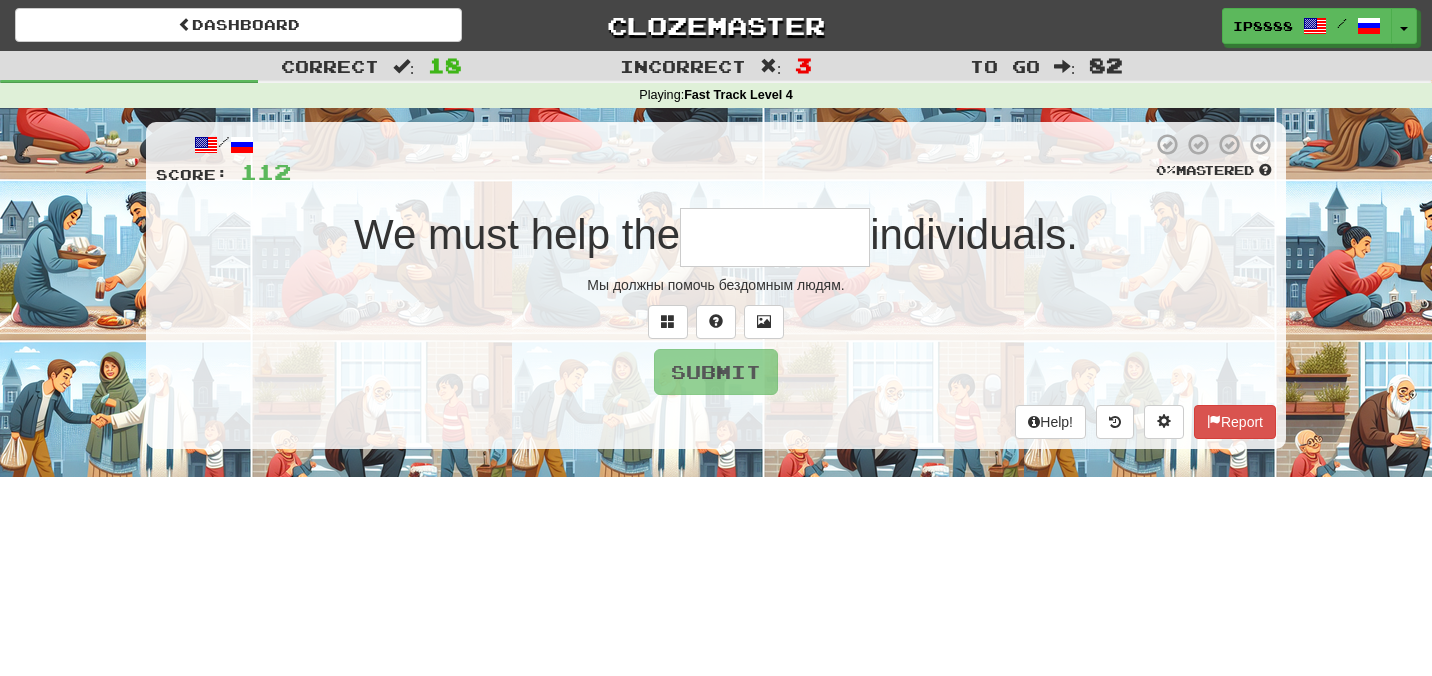 click on "We must help the" at bounding box center (517, 234) 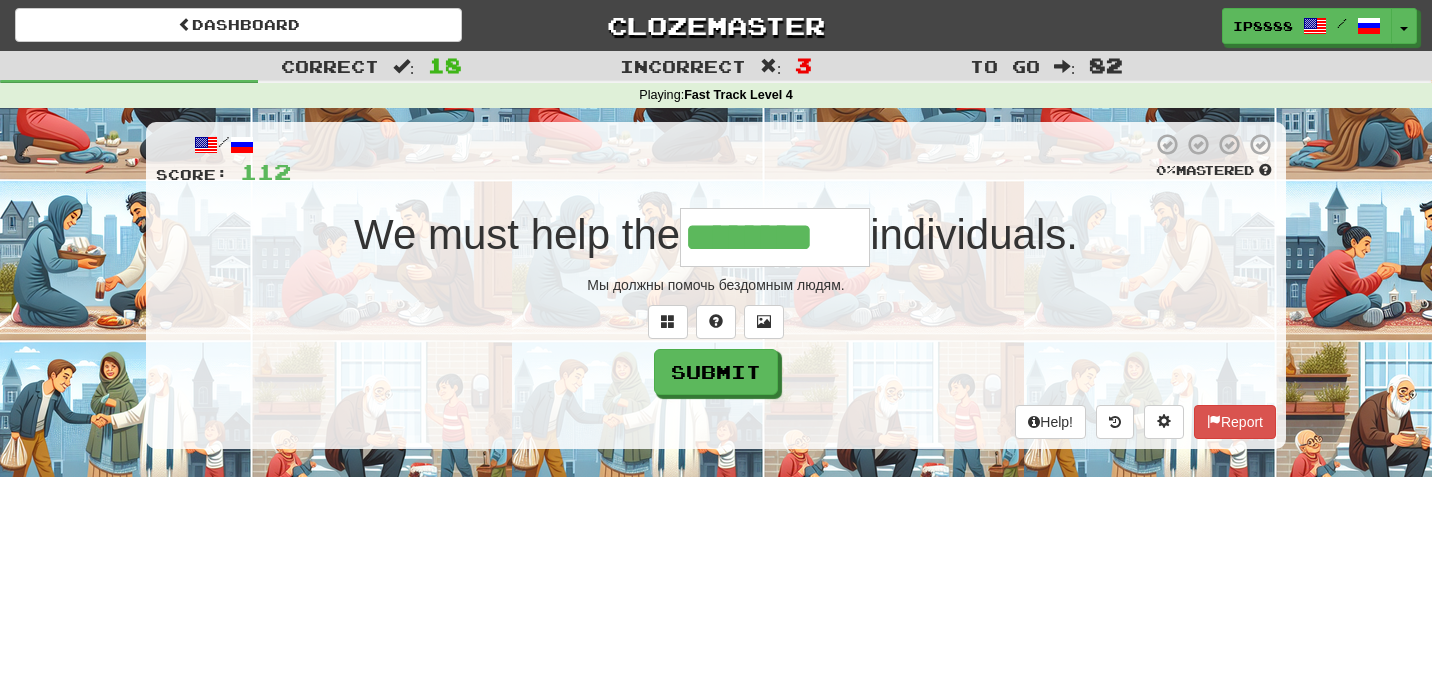 type on "********" 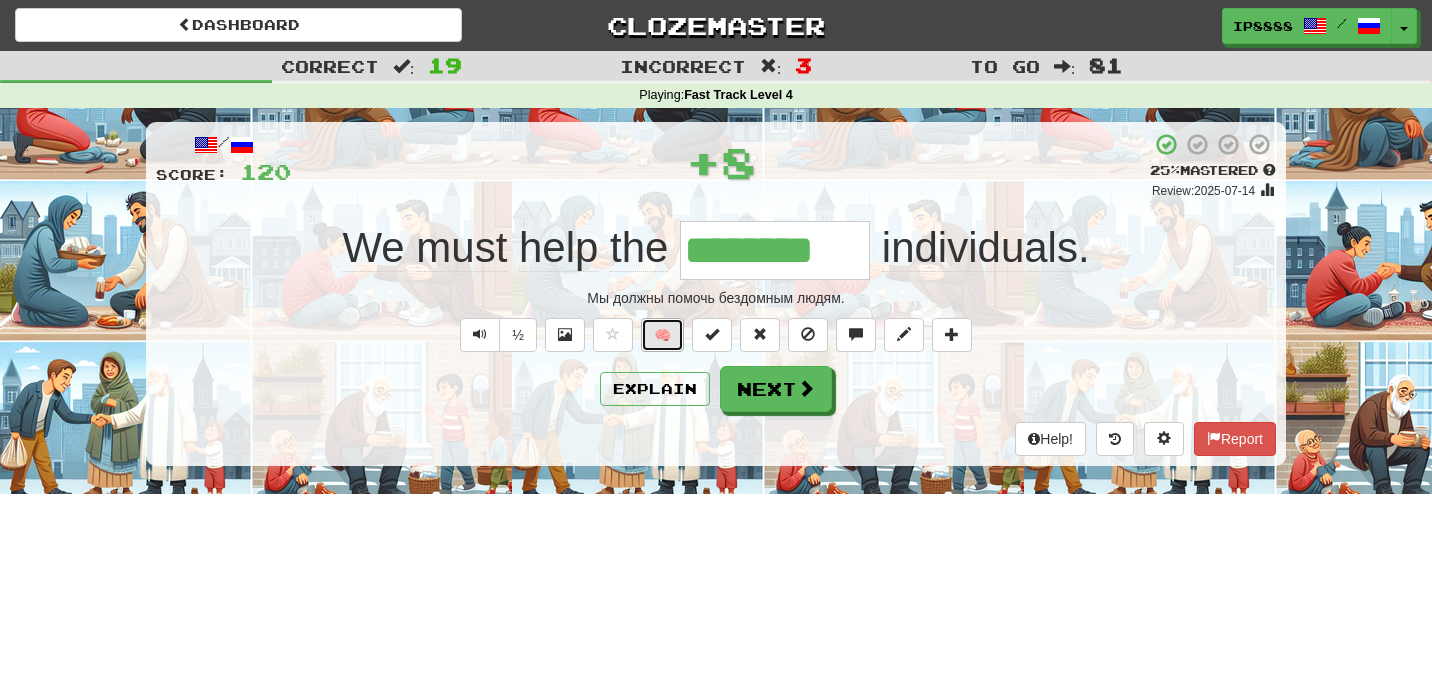 click on "🧠" at bounding box center (662, 335) 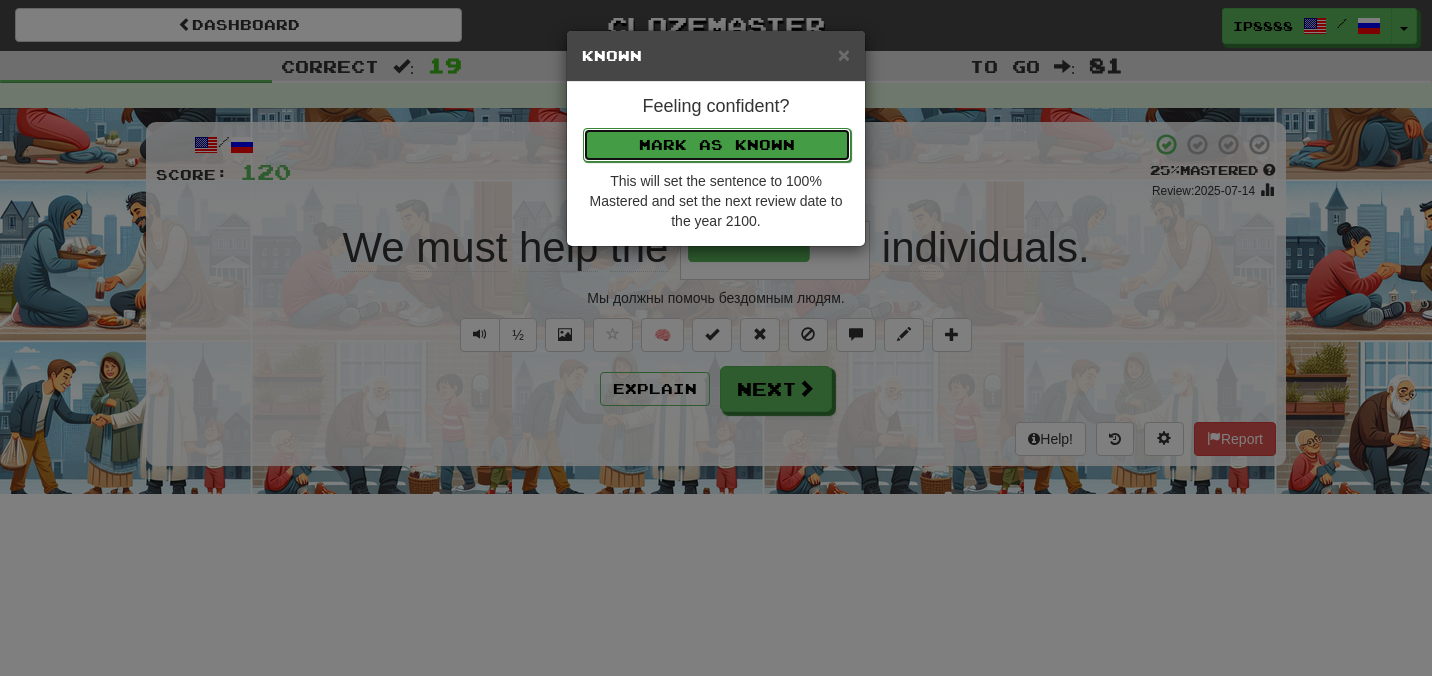 click on "Mark as Known" at bounding box center (717, 145) 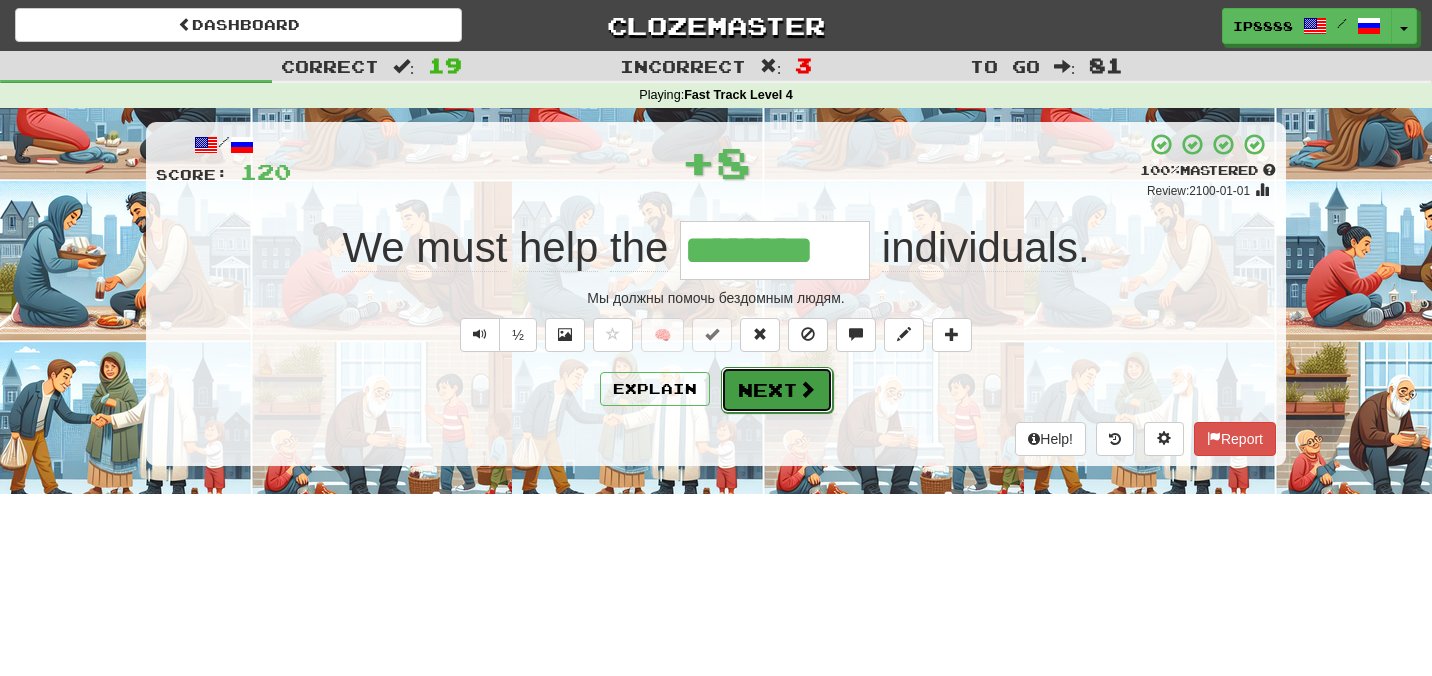 click on "Next" at bounding box center (777, 390) 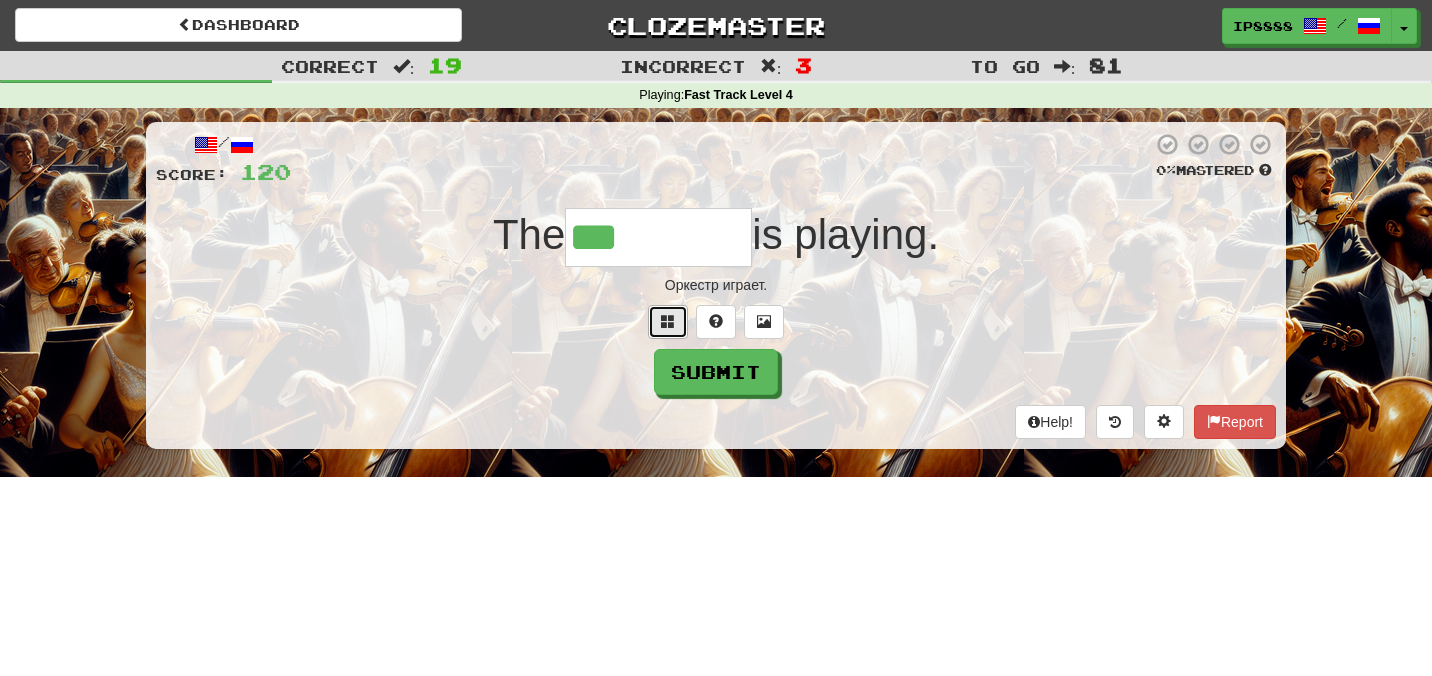 click at bounding box center (668, 322) 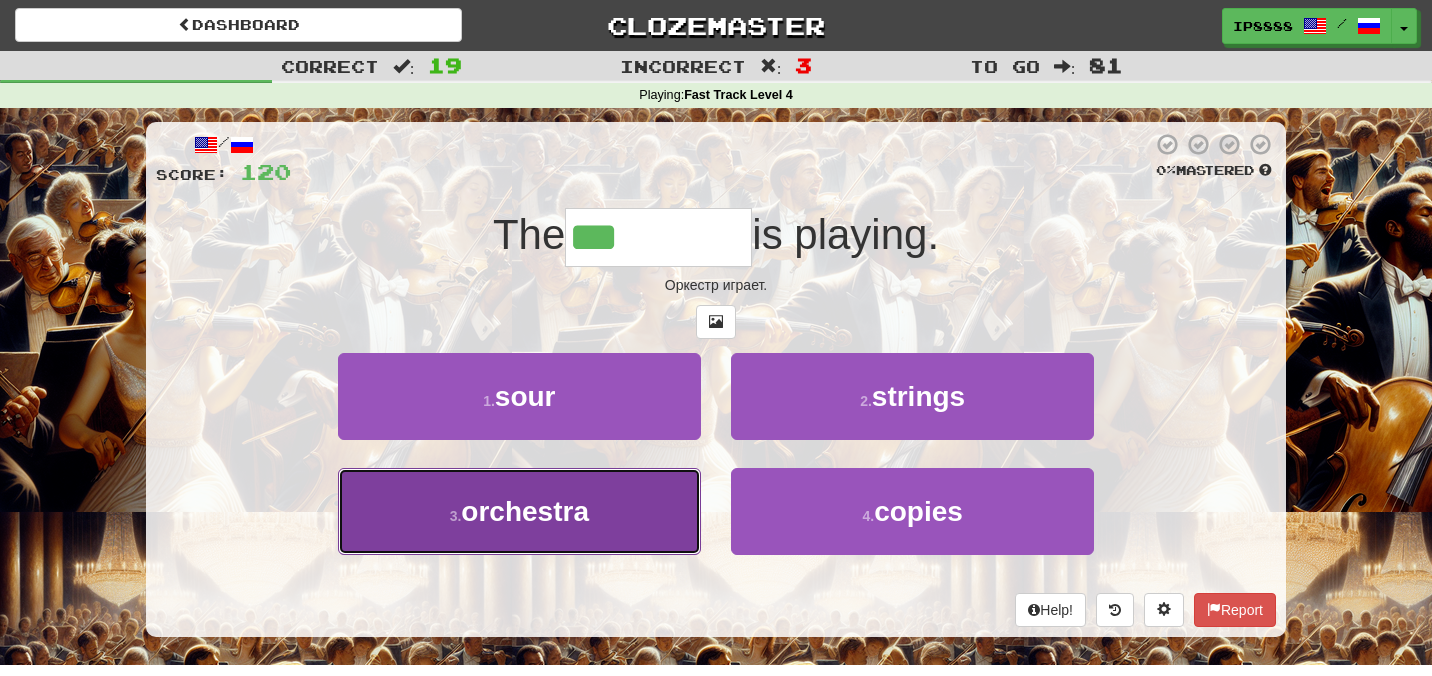 click on "3 .  orchestra" at bounding box center (519, 511) 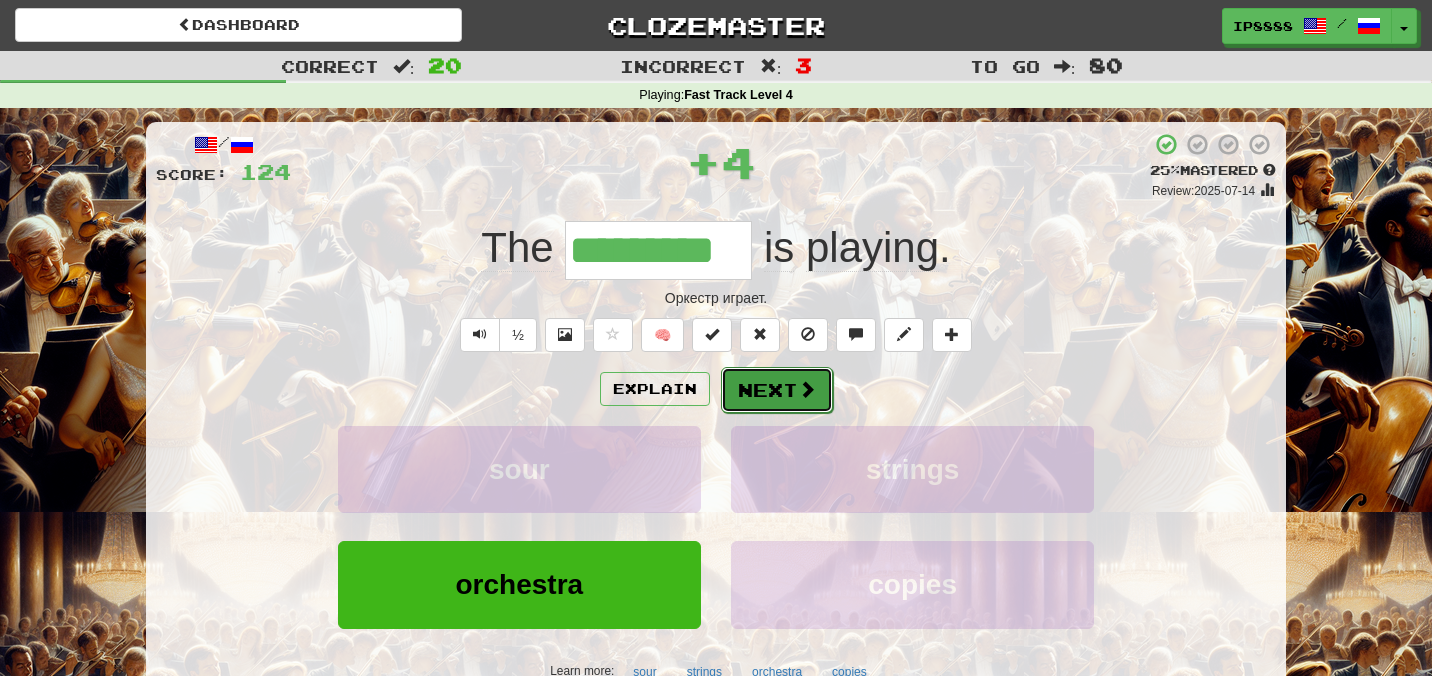 click at bounding box center (807, 389) 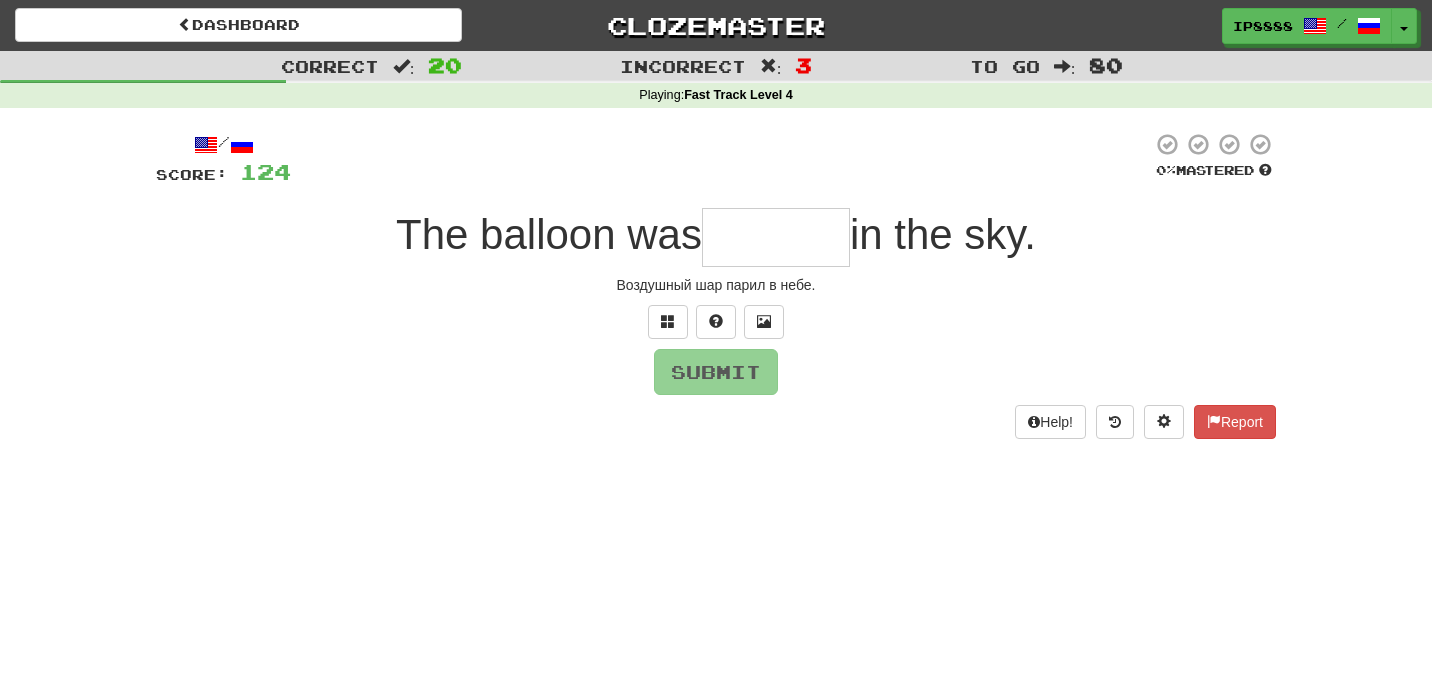 click at bounding box center (776, 237) 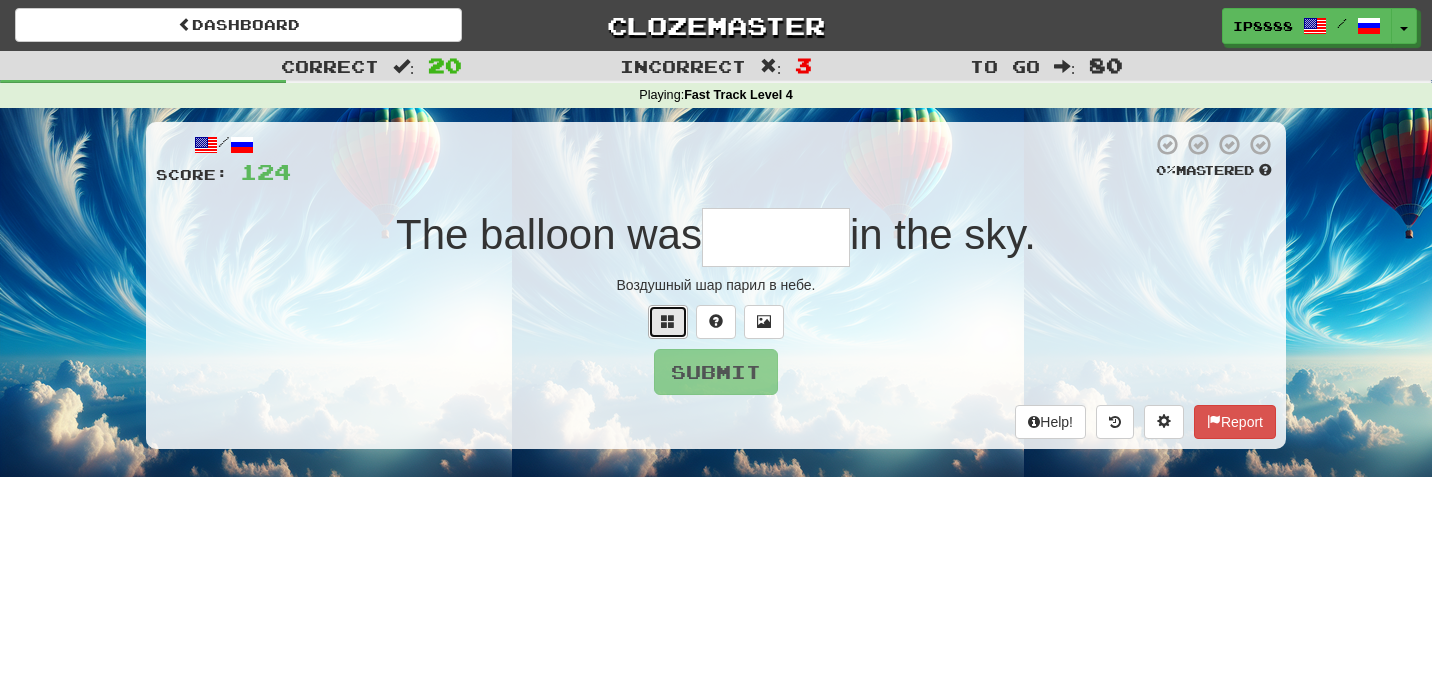 click at bounding box center (668, 321) 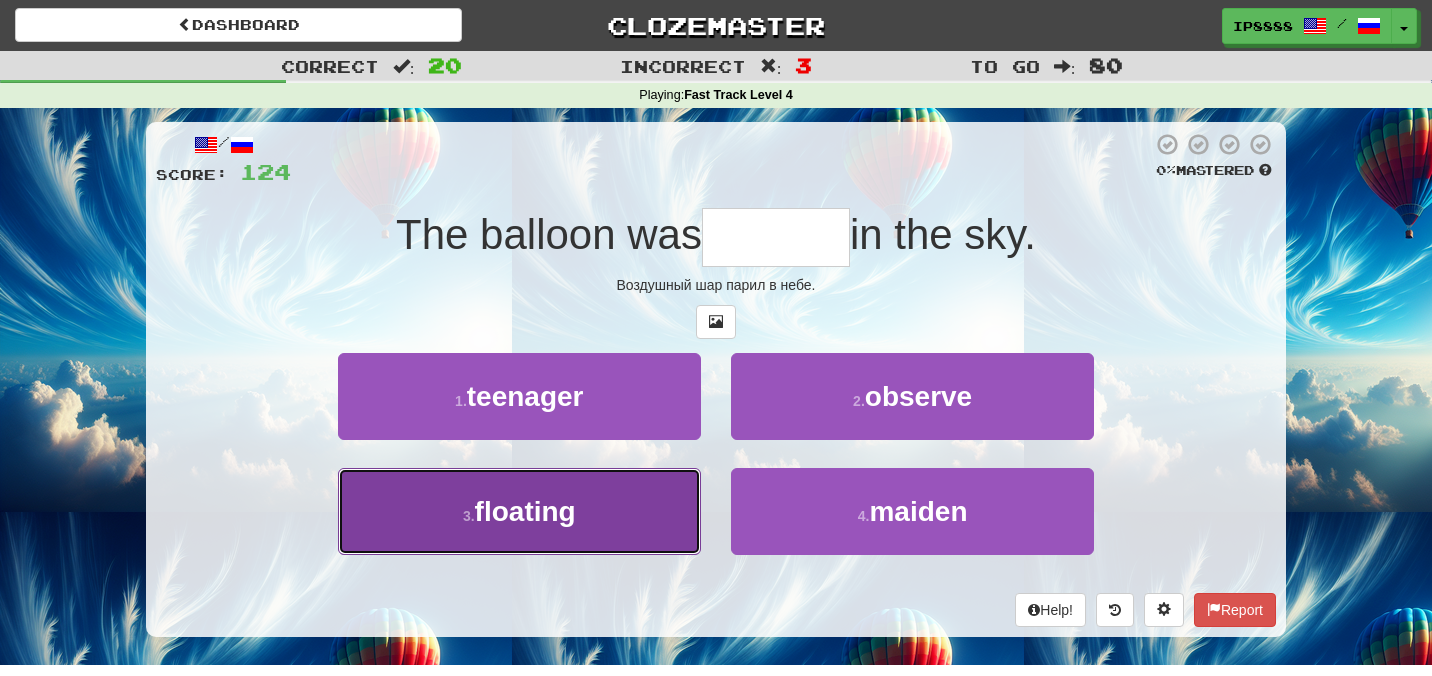 click on "3 .  floating" at bounding box center [519, 511] 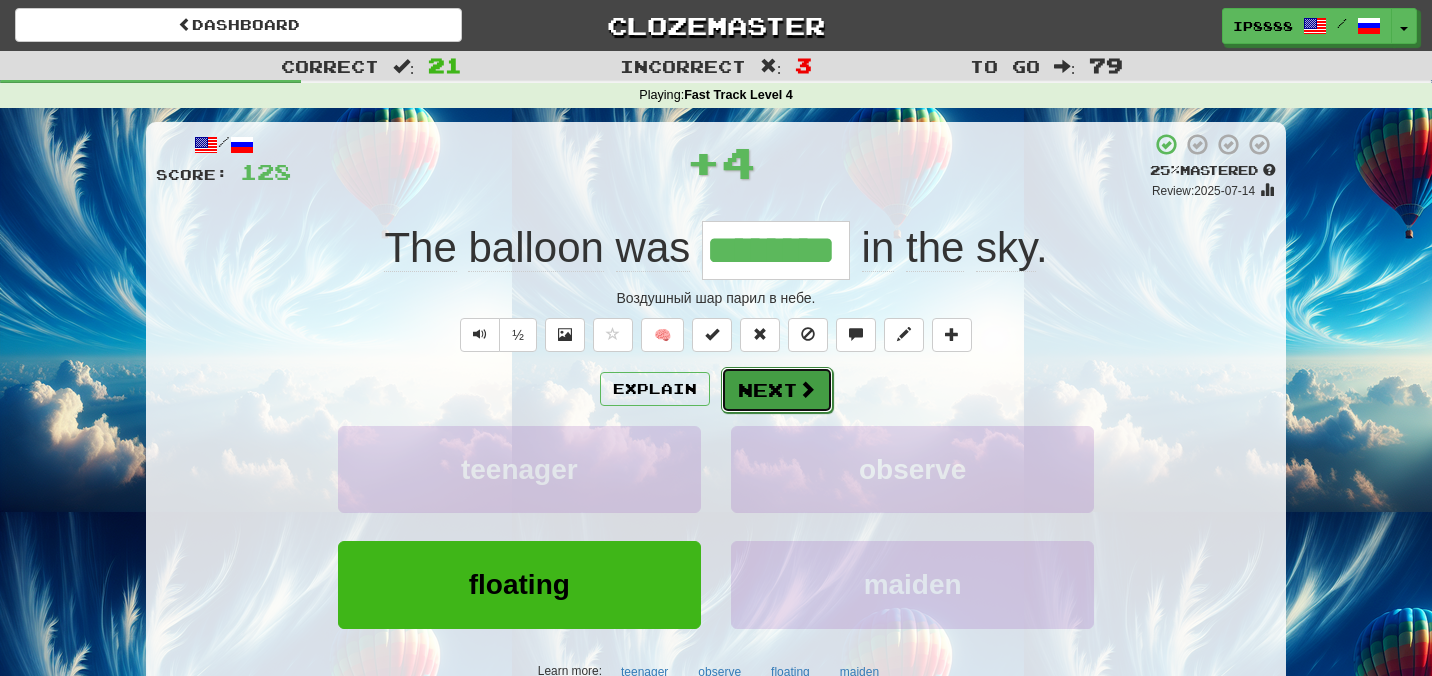 click on "Next" at bounding box center [777, 390] 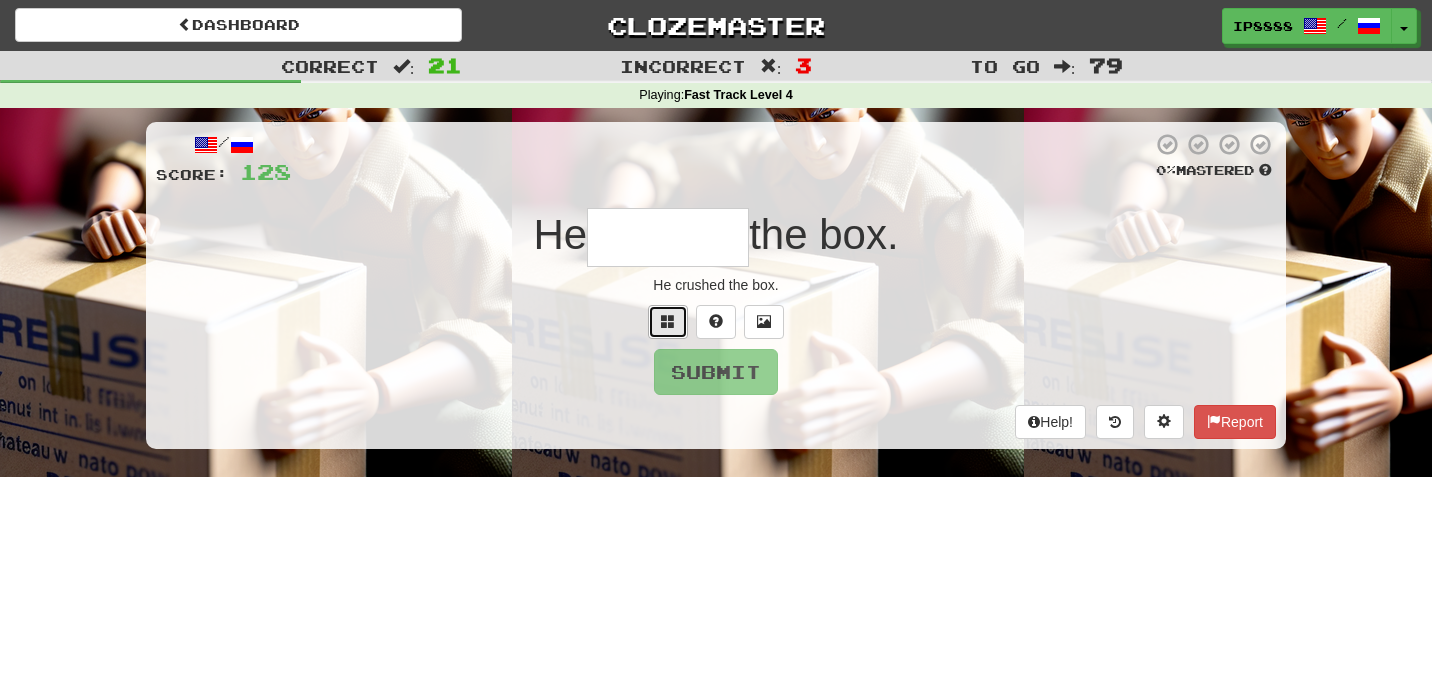 click at bounding box center (668, 321) 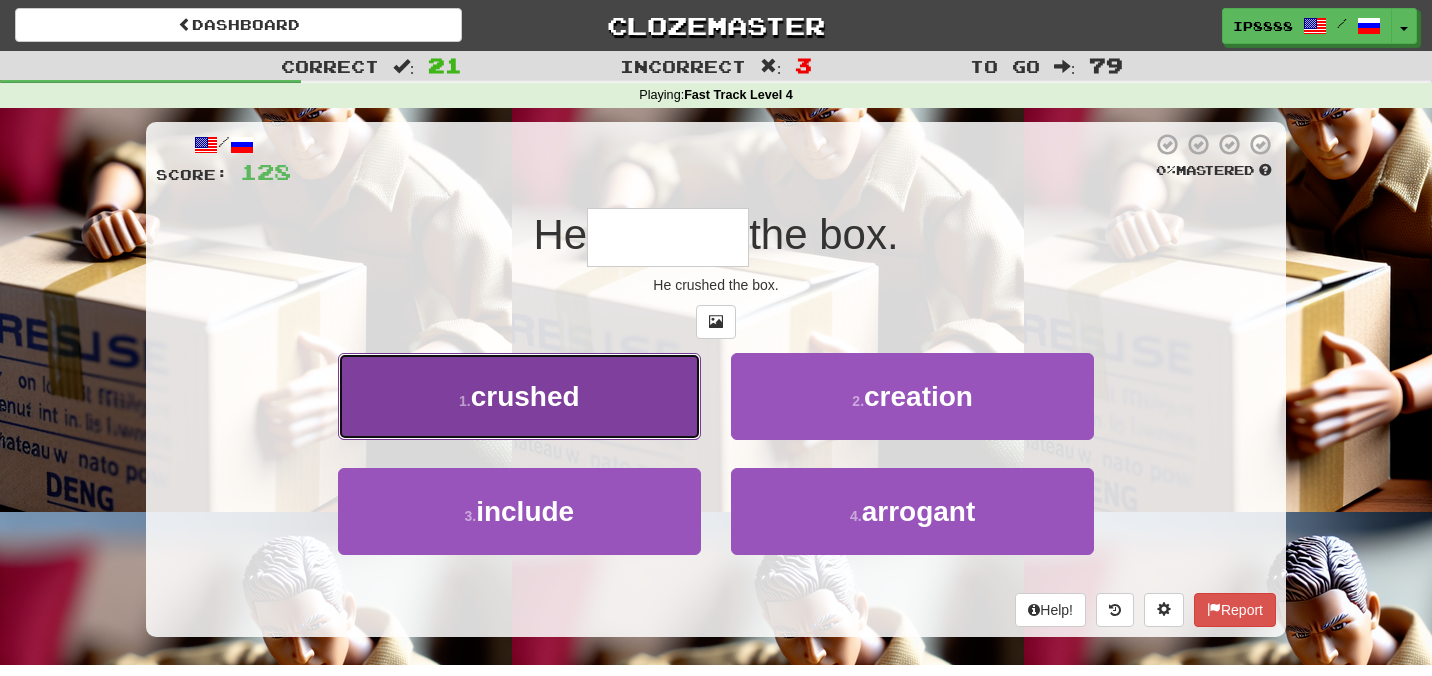 click on "1 . crushed" at bounding box center (519, 396) 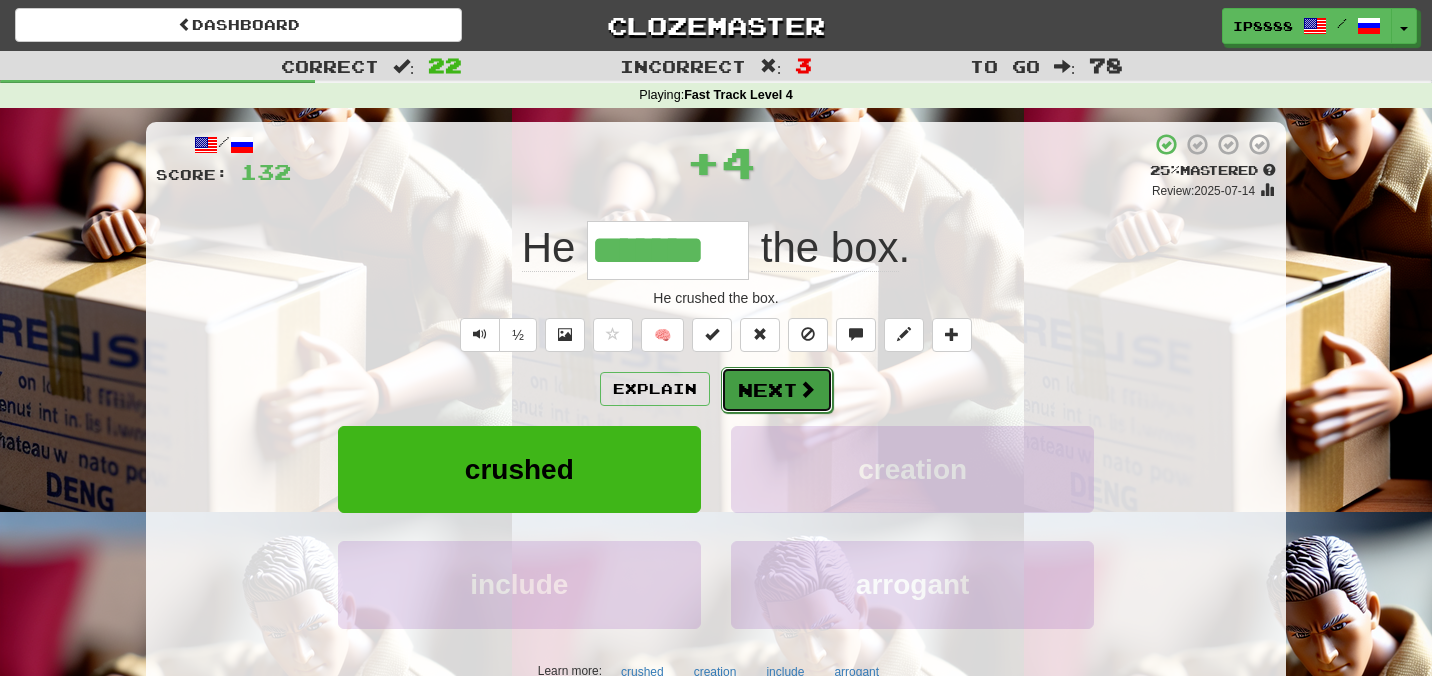 click on "Next" at bounding box center (777, 390) 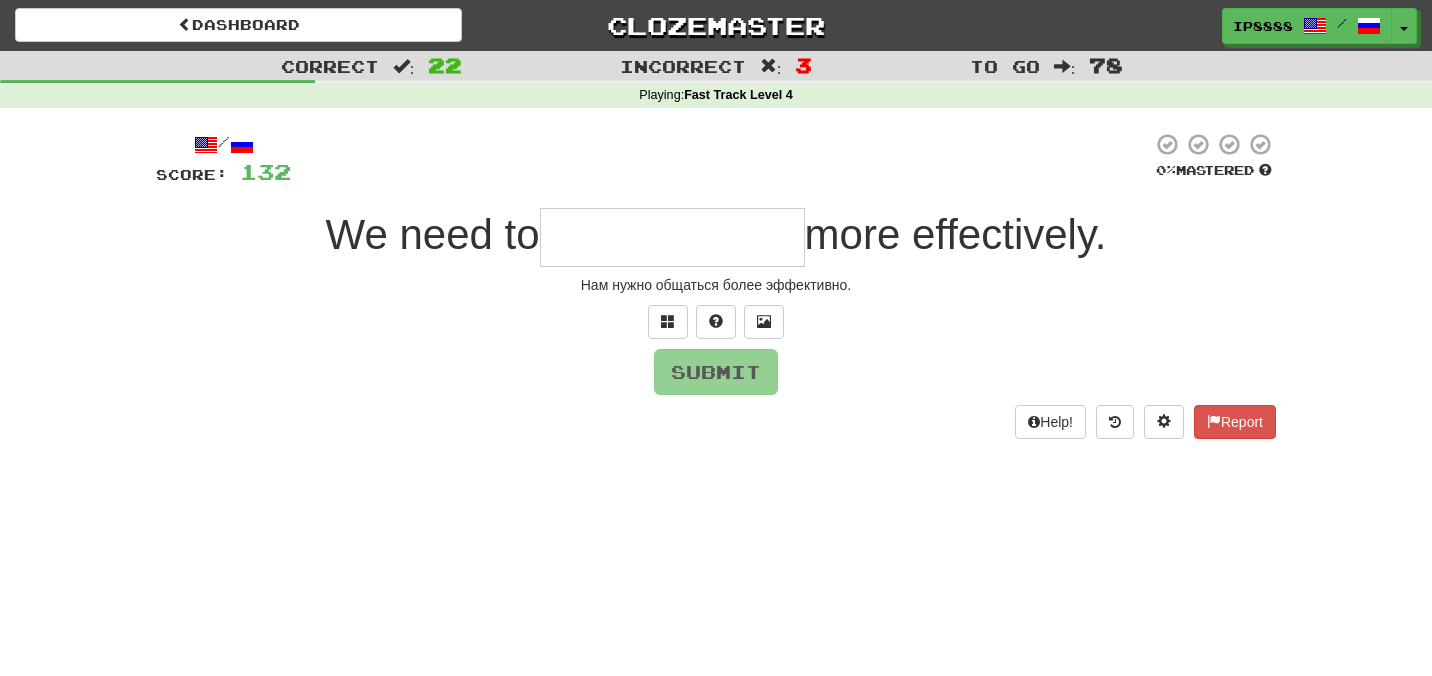 click at bounding box center (672, 237) 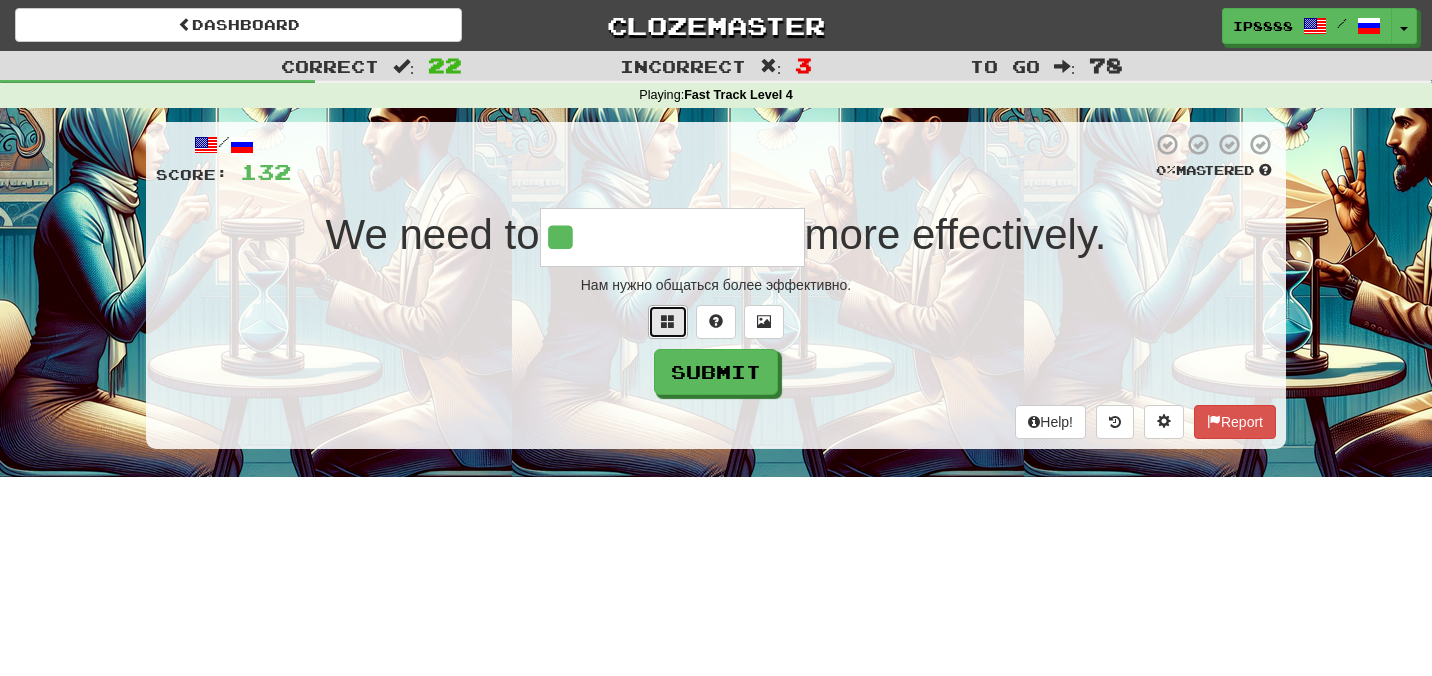 click at bounding box center [668, 321] 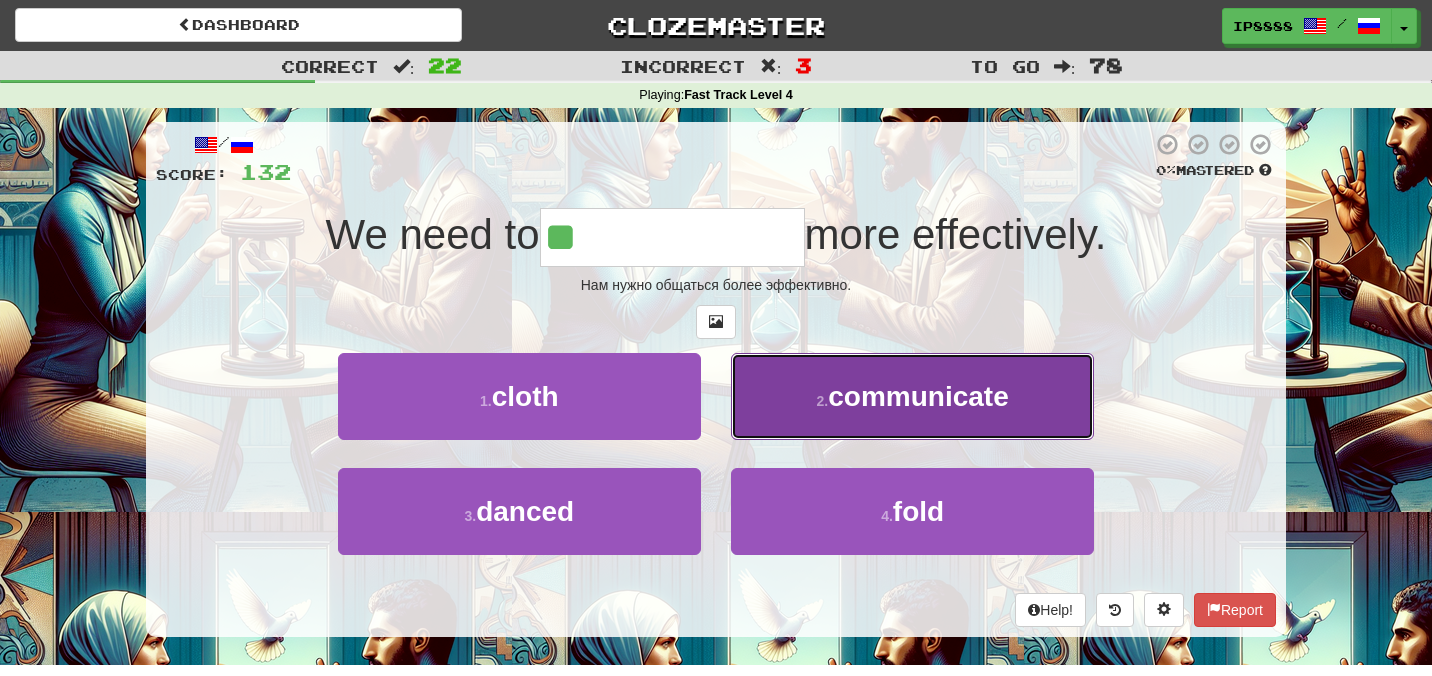 click on "2 ." at bounding box center (823, 401) 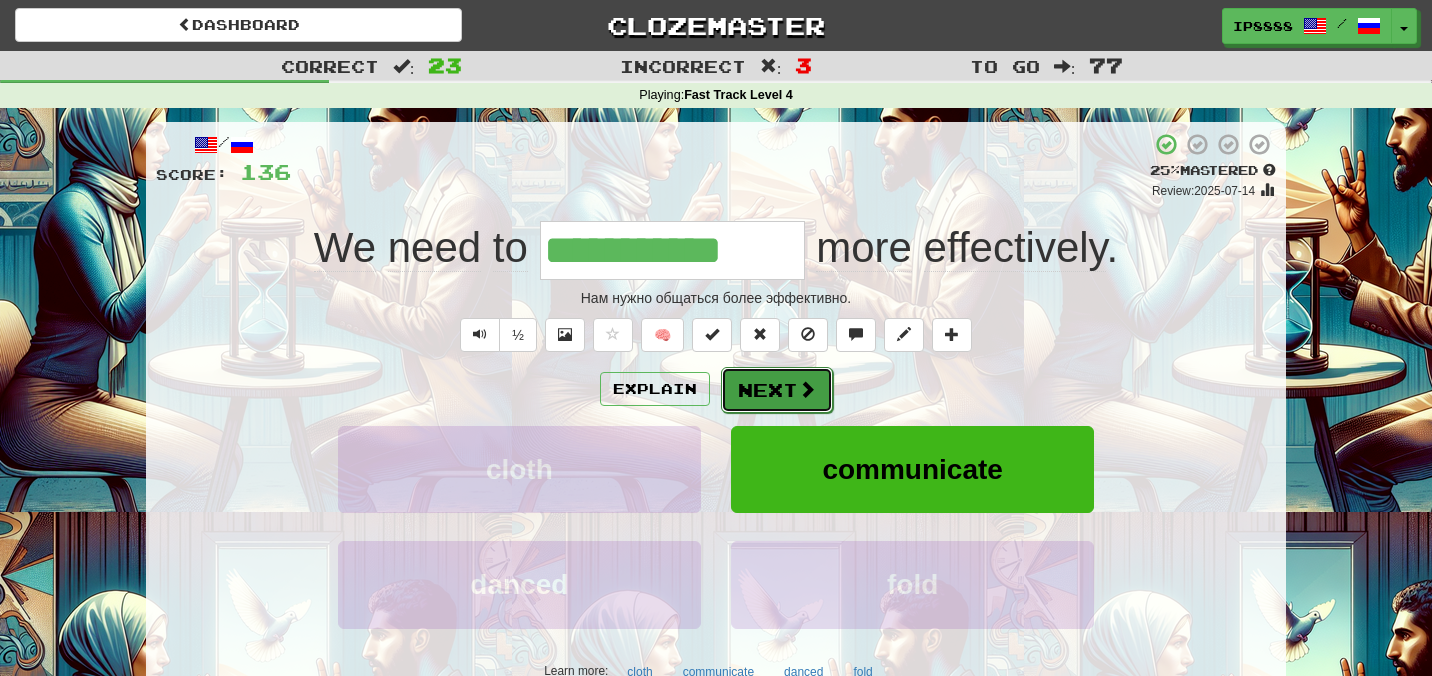 click on "Next" at bounding box center (777, 390) 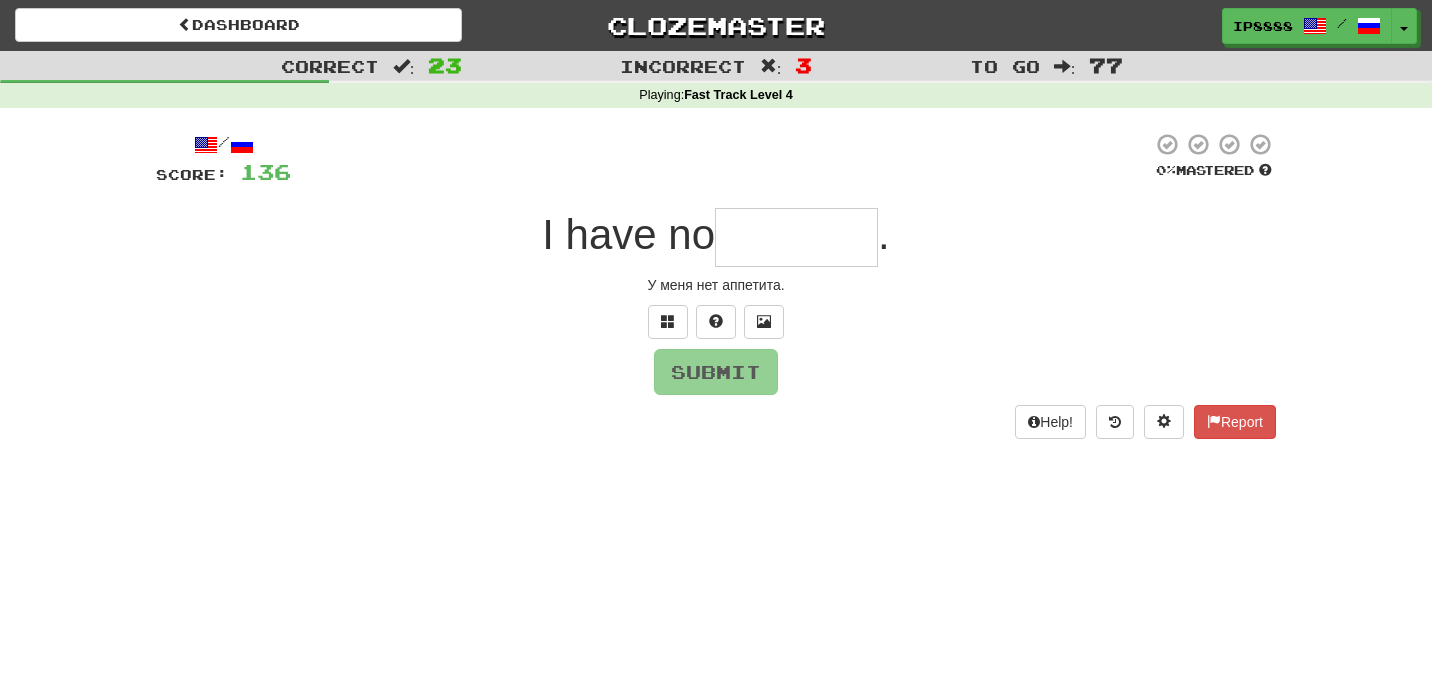 click at bounding box center [796, 237] 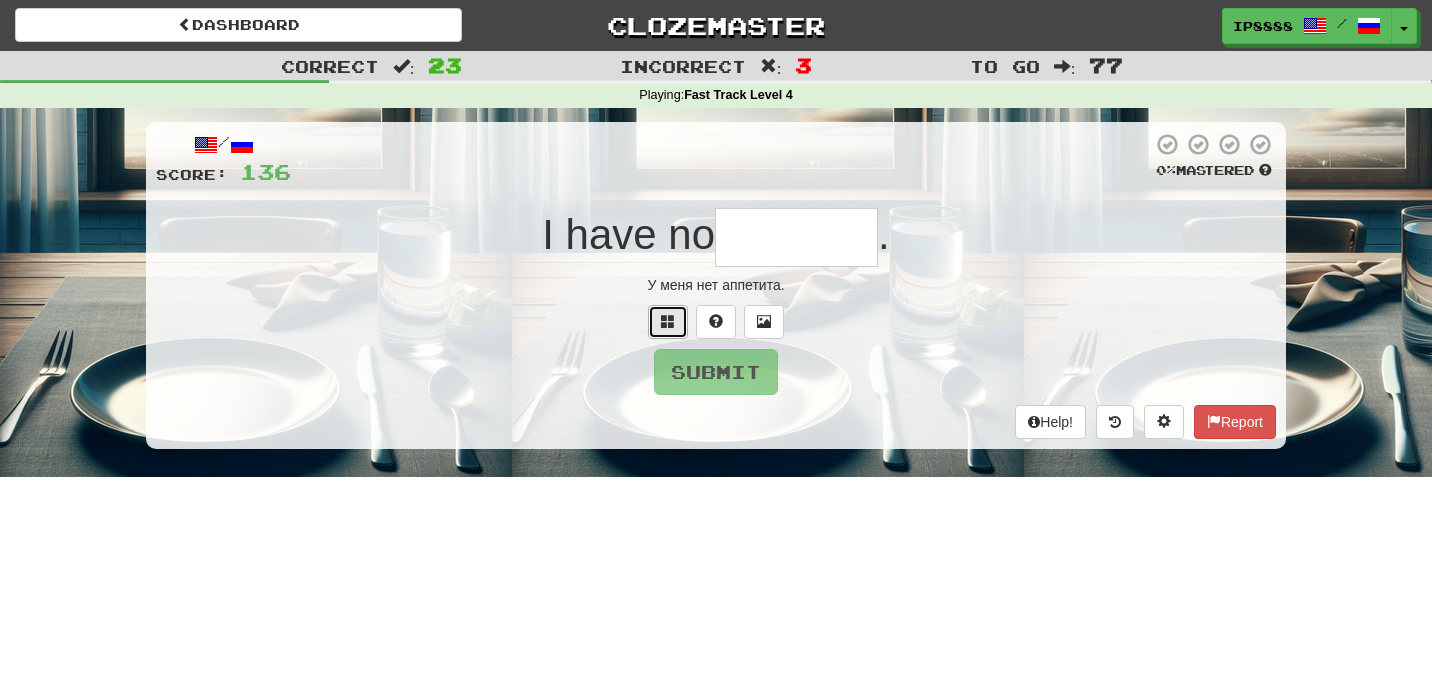 click at bounding box center (668, 322) 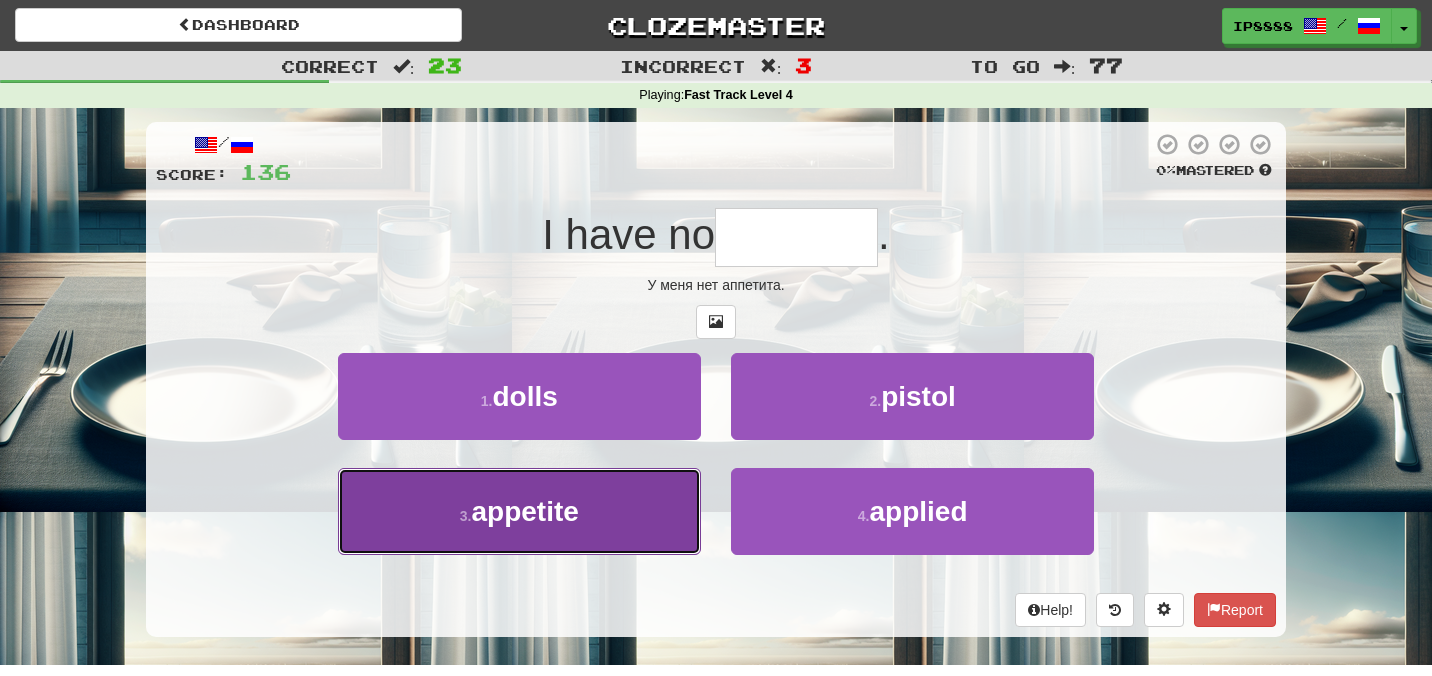 click on "3 .  appetite" at bounding box center [519, 511] 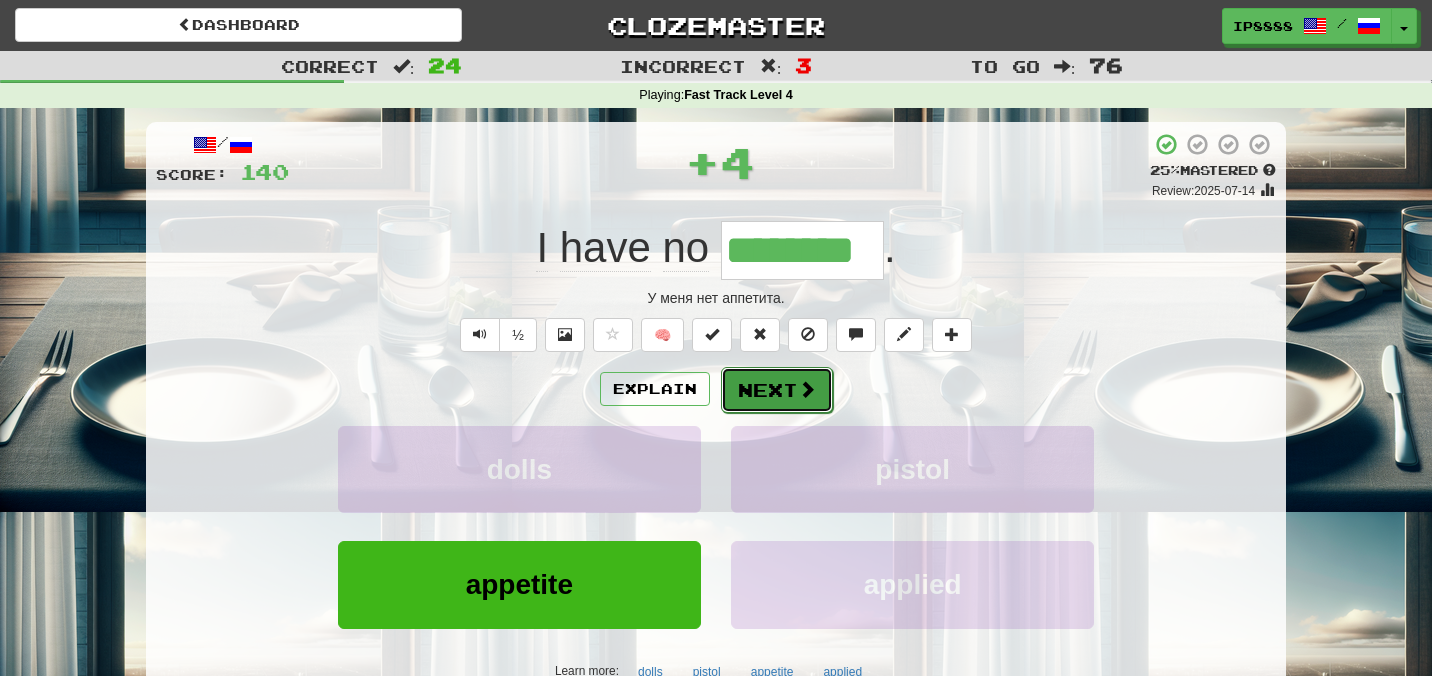 click on "Next" at bounding box center (777, 390) 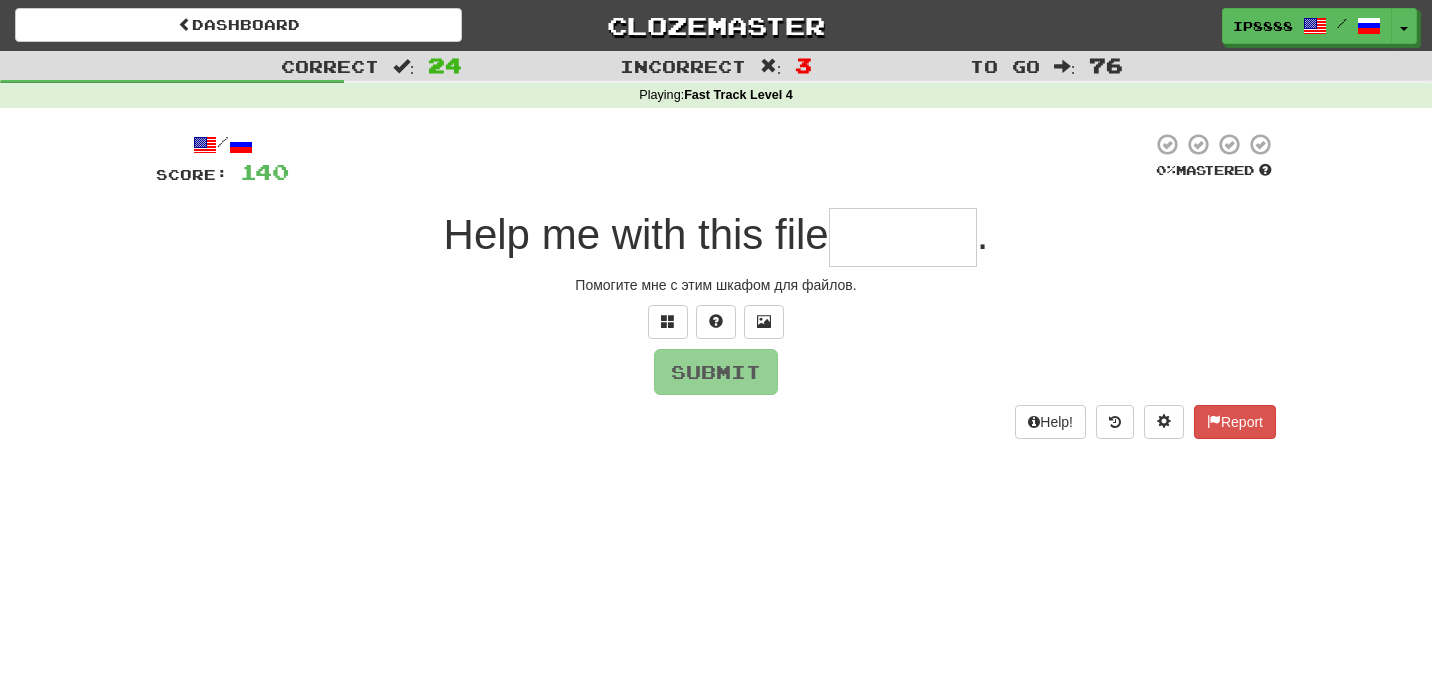 click on "/ Score: 140 0 % Mastered Help me with this file . Помогите мне с этим шкафом для файлов. Submit Help! Report" at bounding box center [716, 285] 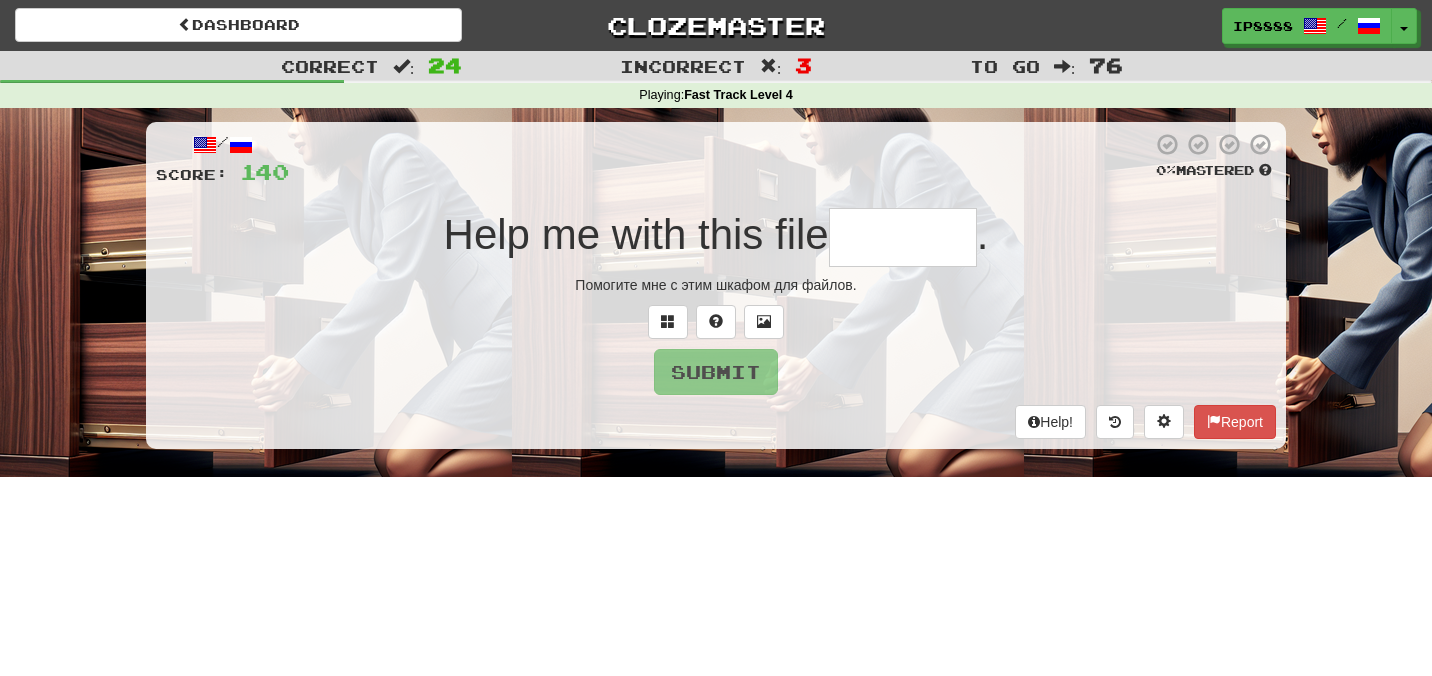 click at bounding box center [903, 237] 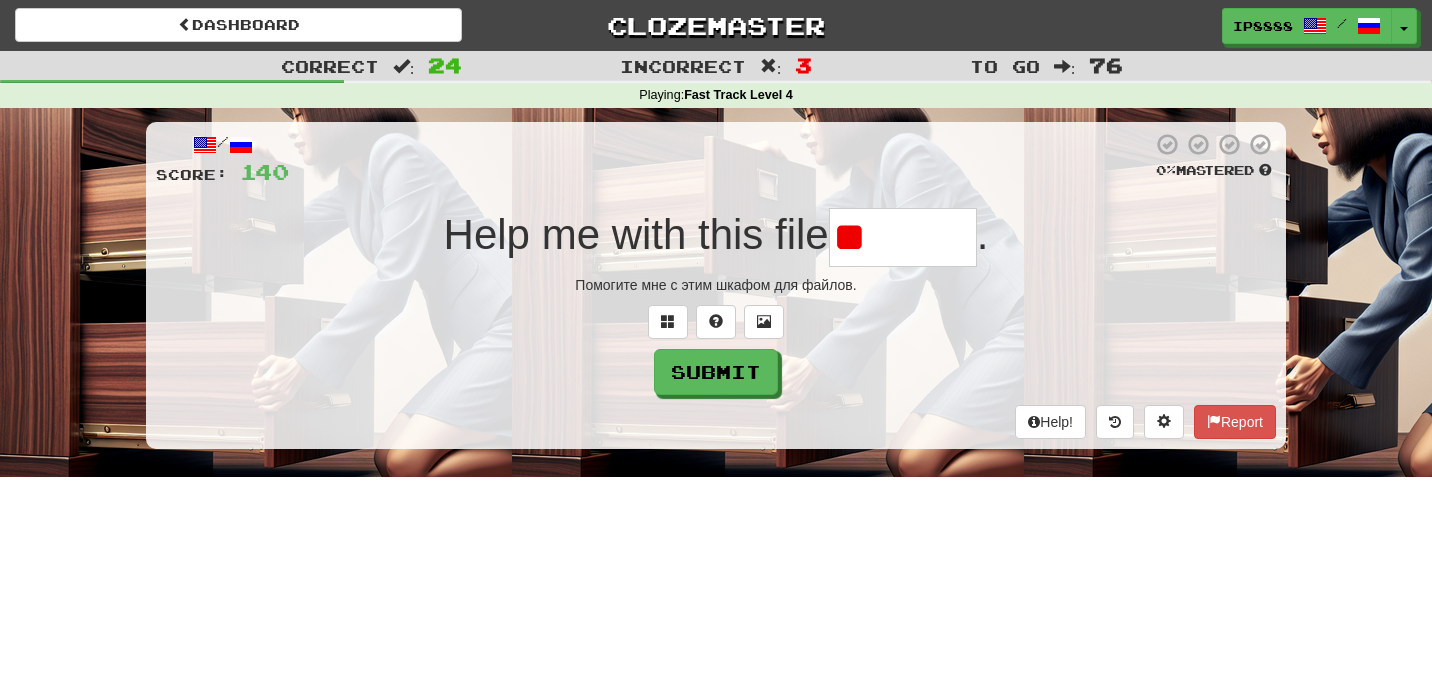 type on "*" 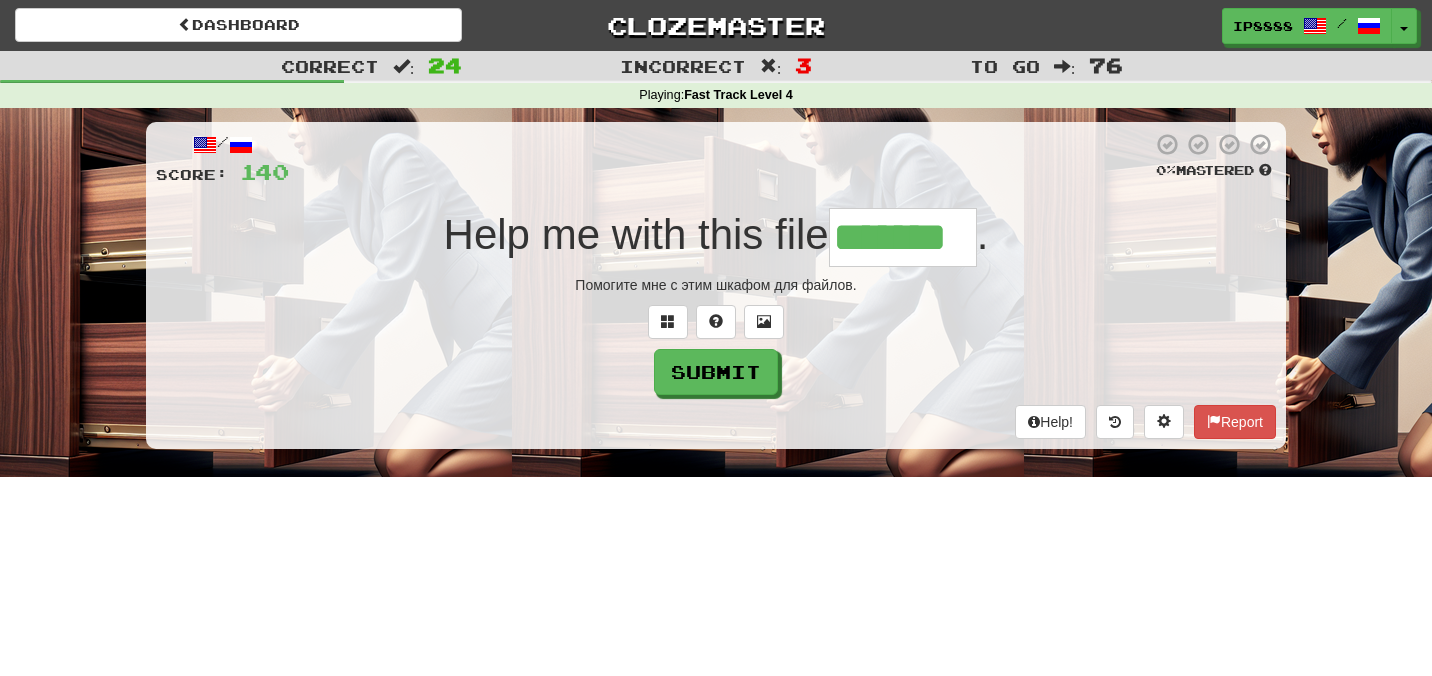 type on "*******" 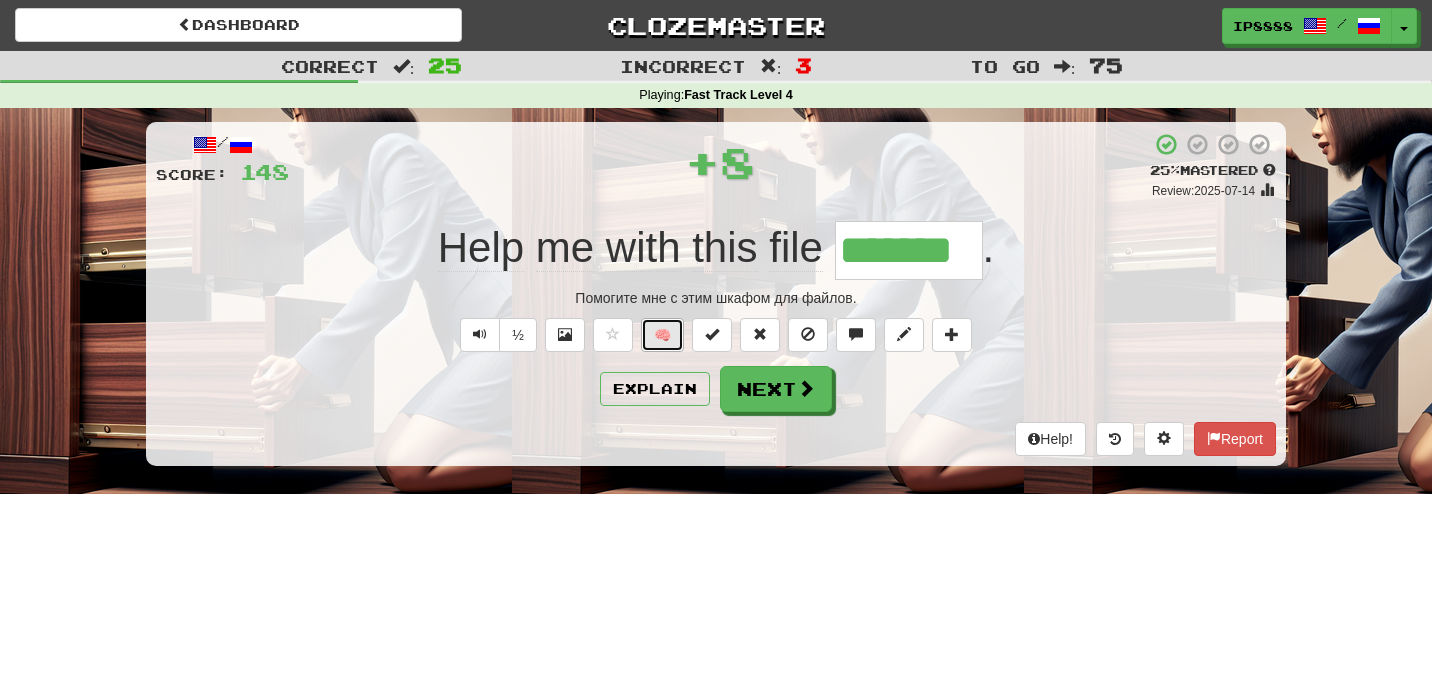 click on "🧠" at bounding box center (662, 335) 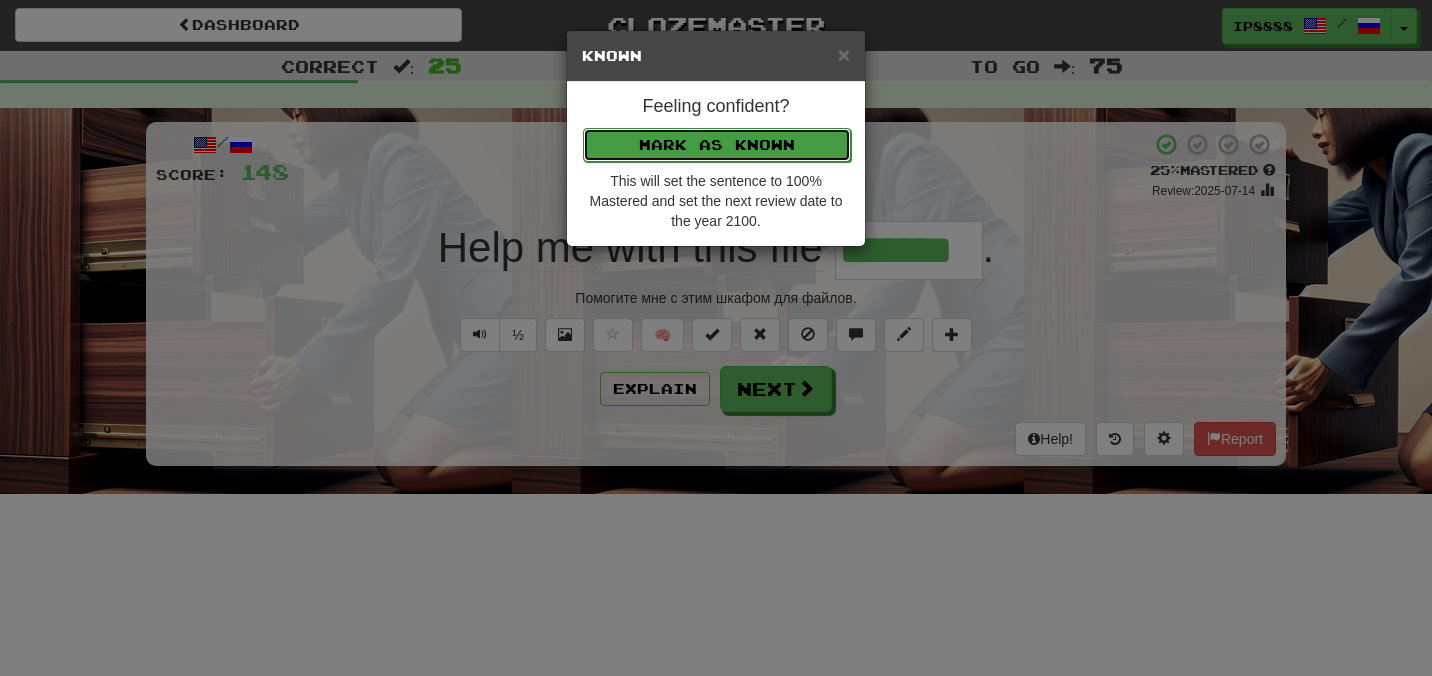 click on "Mark as Known" at bounding box center (717, 145) 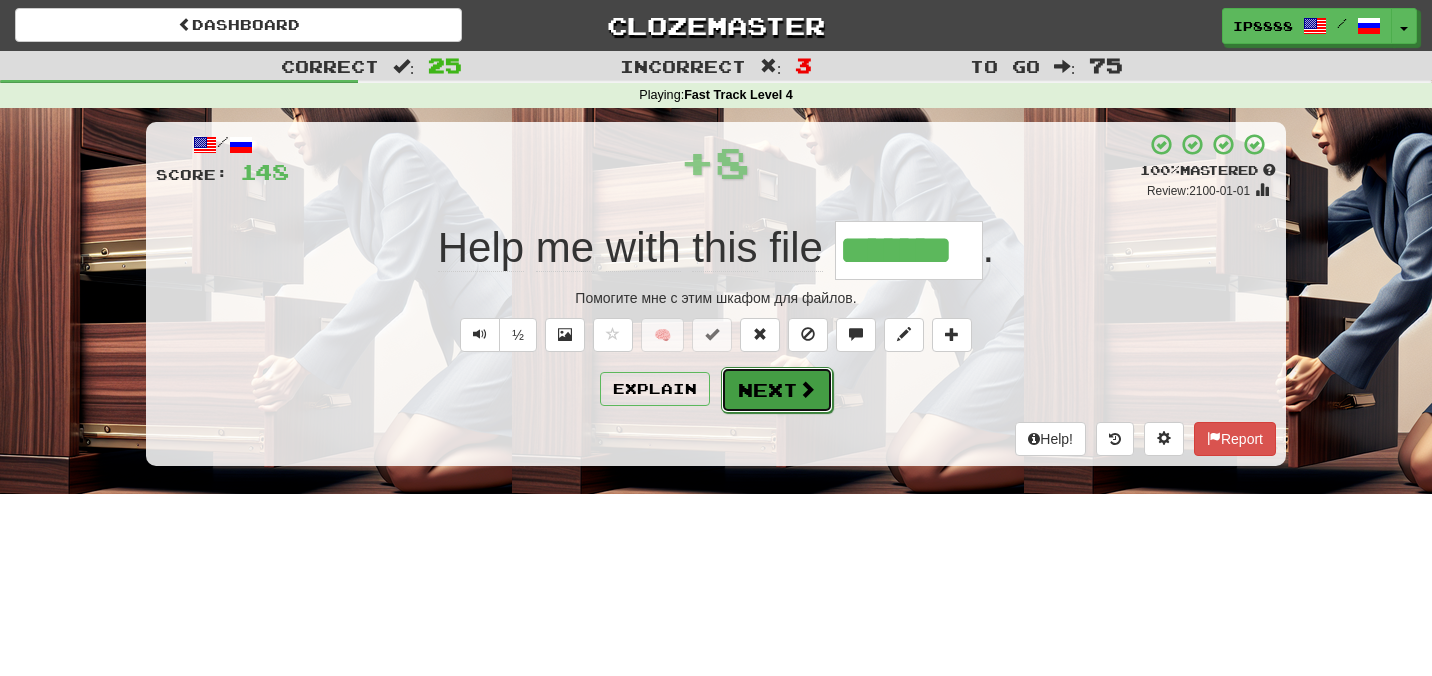 click on "Next" at bounding box center [777, 390] 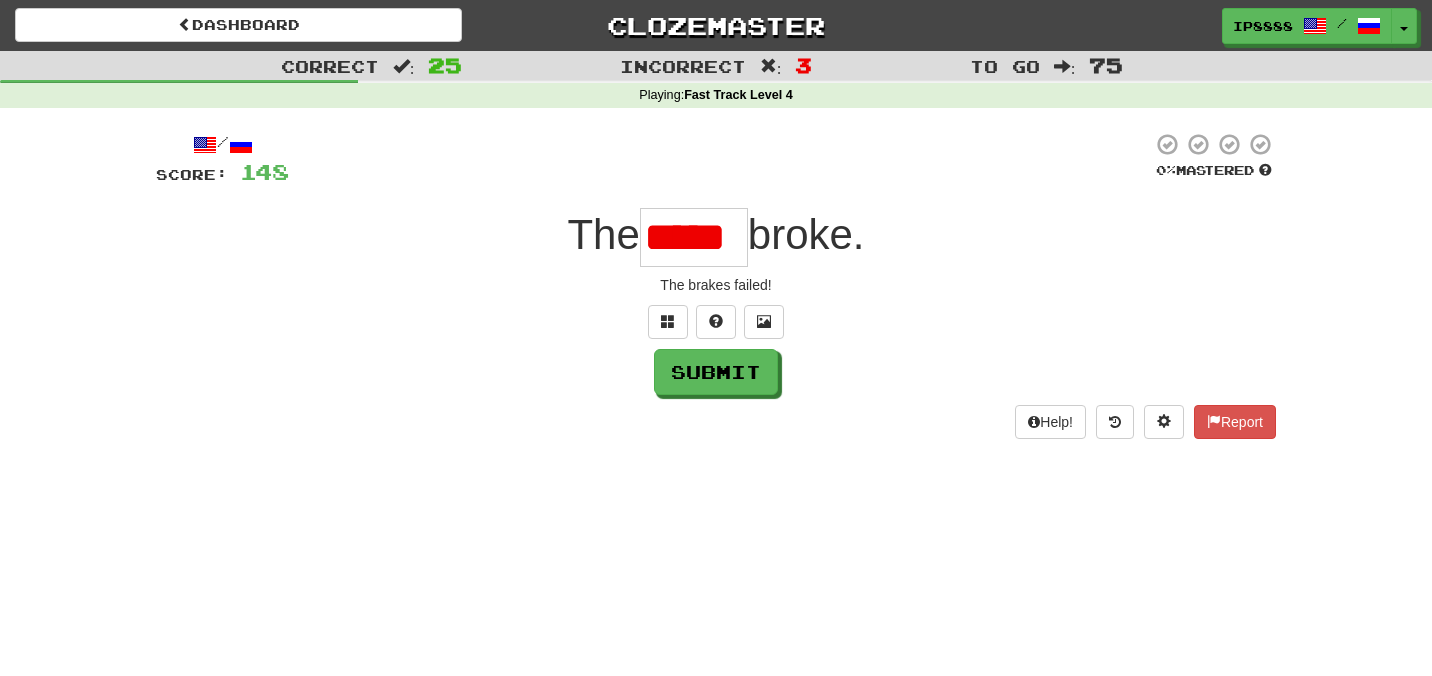 scroll, scrollTop: 0, scrollLeft: 0, axis: both 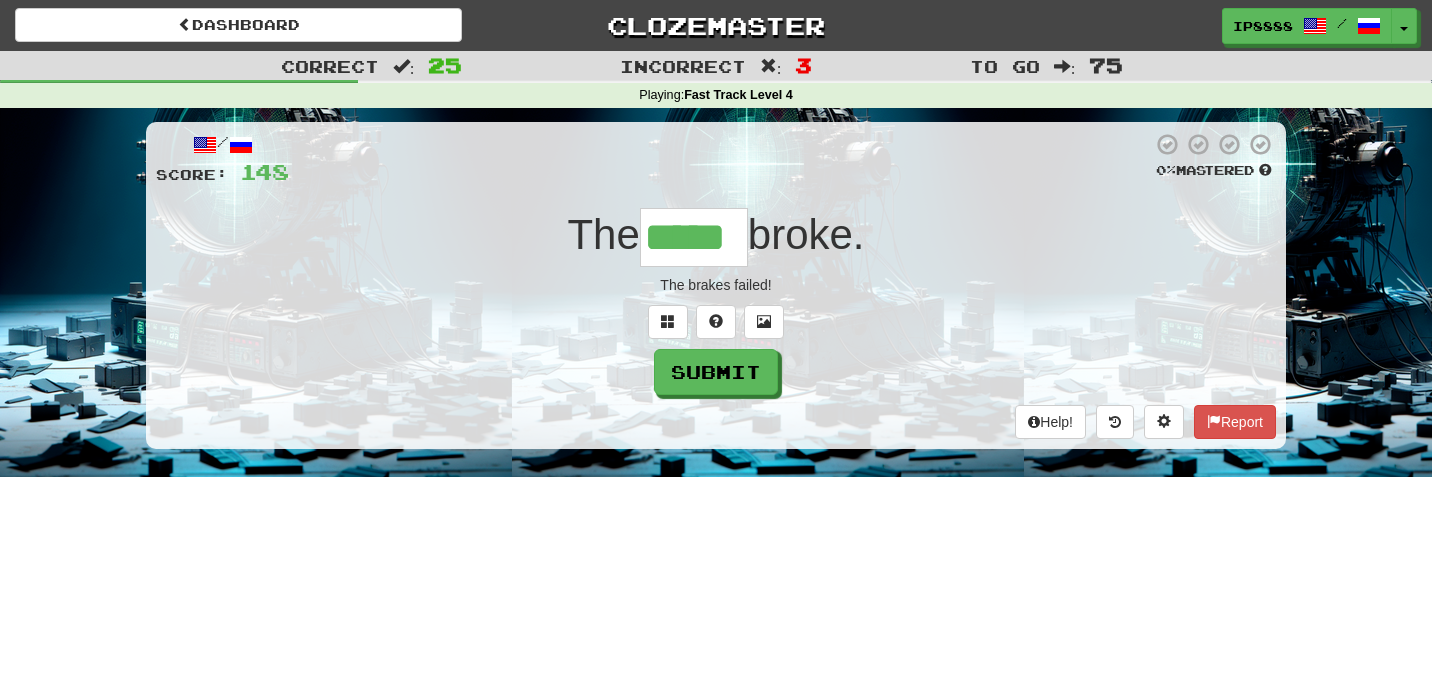 type on "*****" 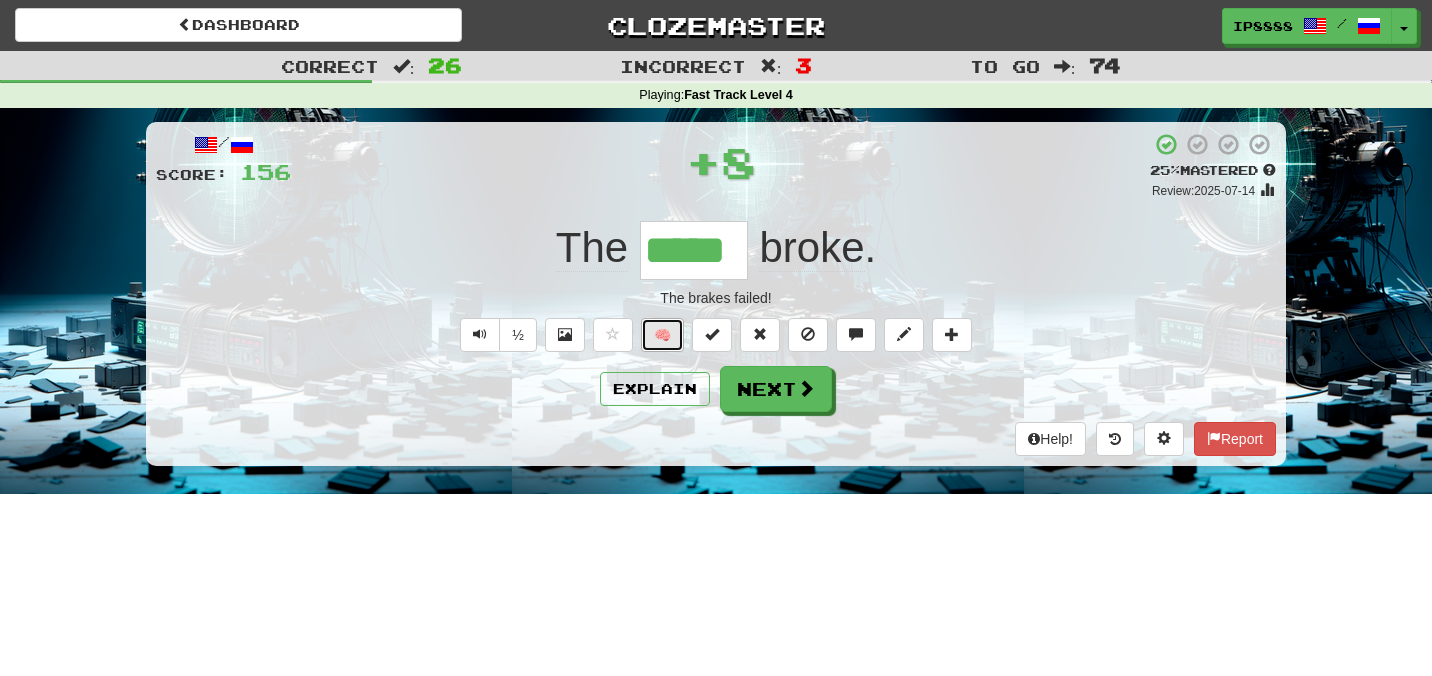 click on "🧠" at bounding box center [662, 335] 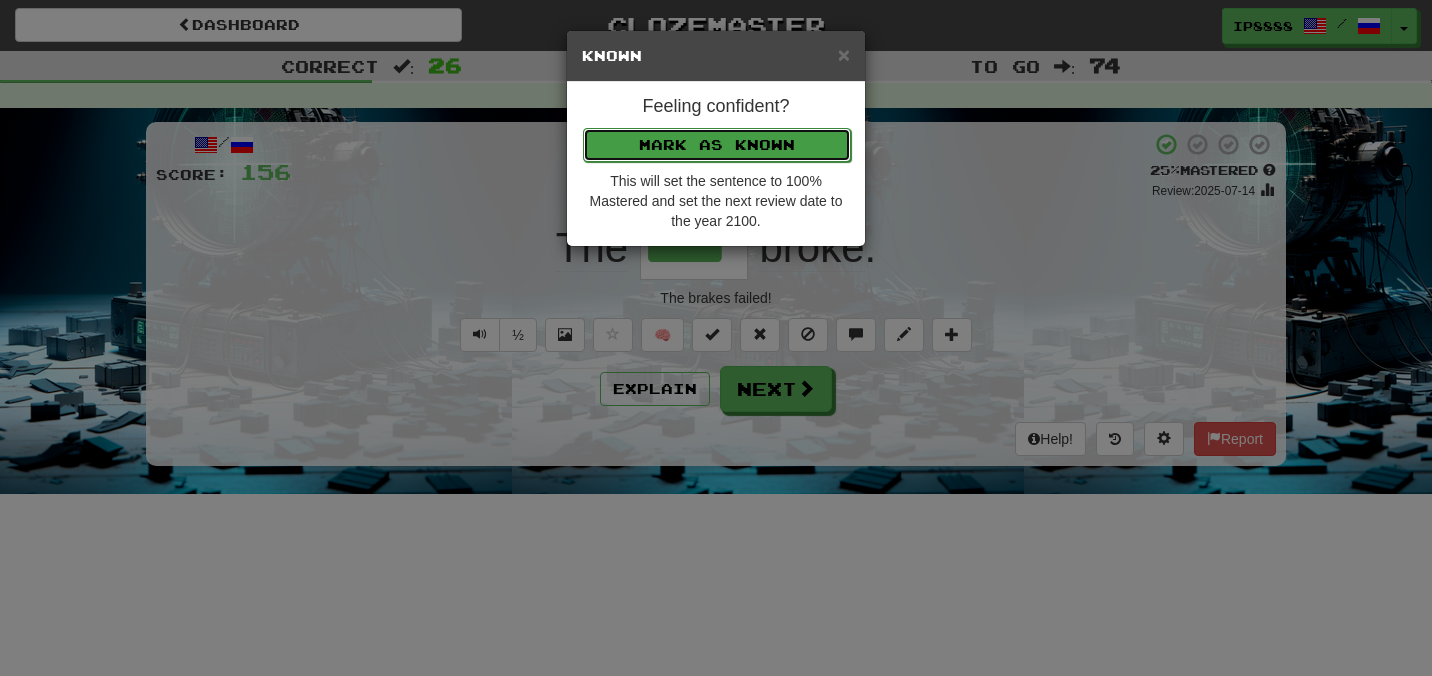 click on "Mark as Known" at bounding box center (717, 145) 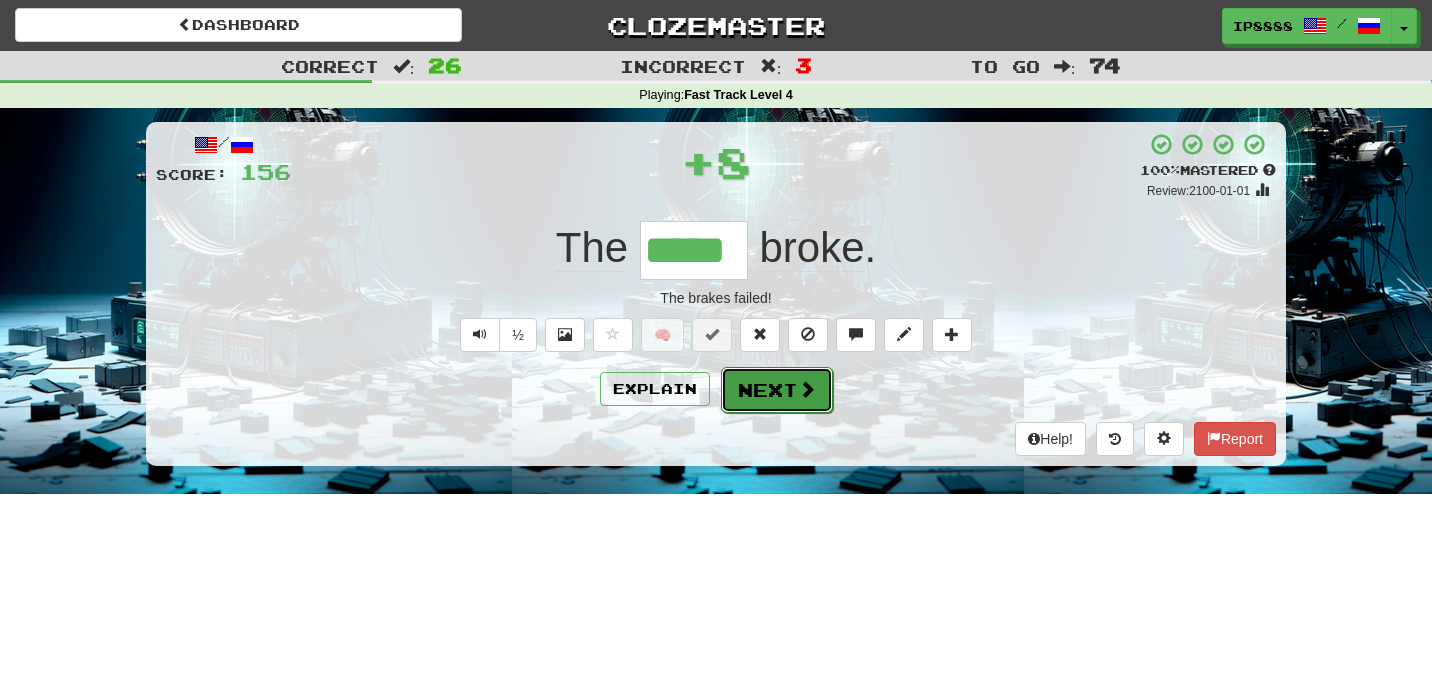 click on "Next" at bounding box center (777, 390) 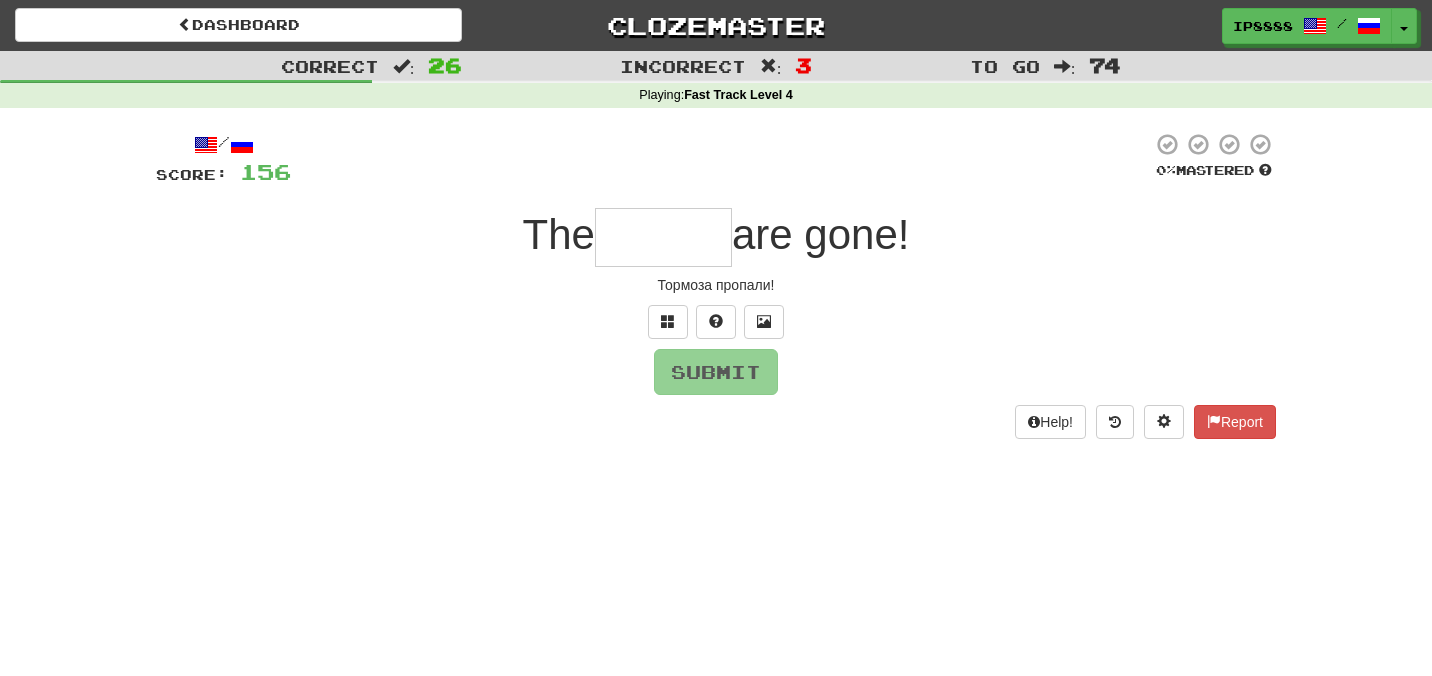 click at bounding box center [663, 237] 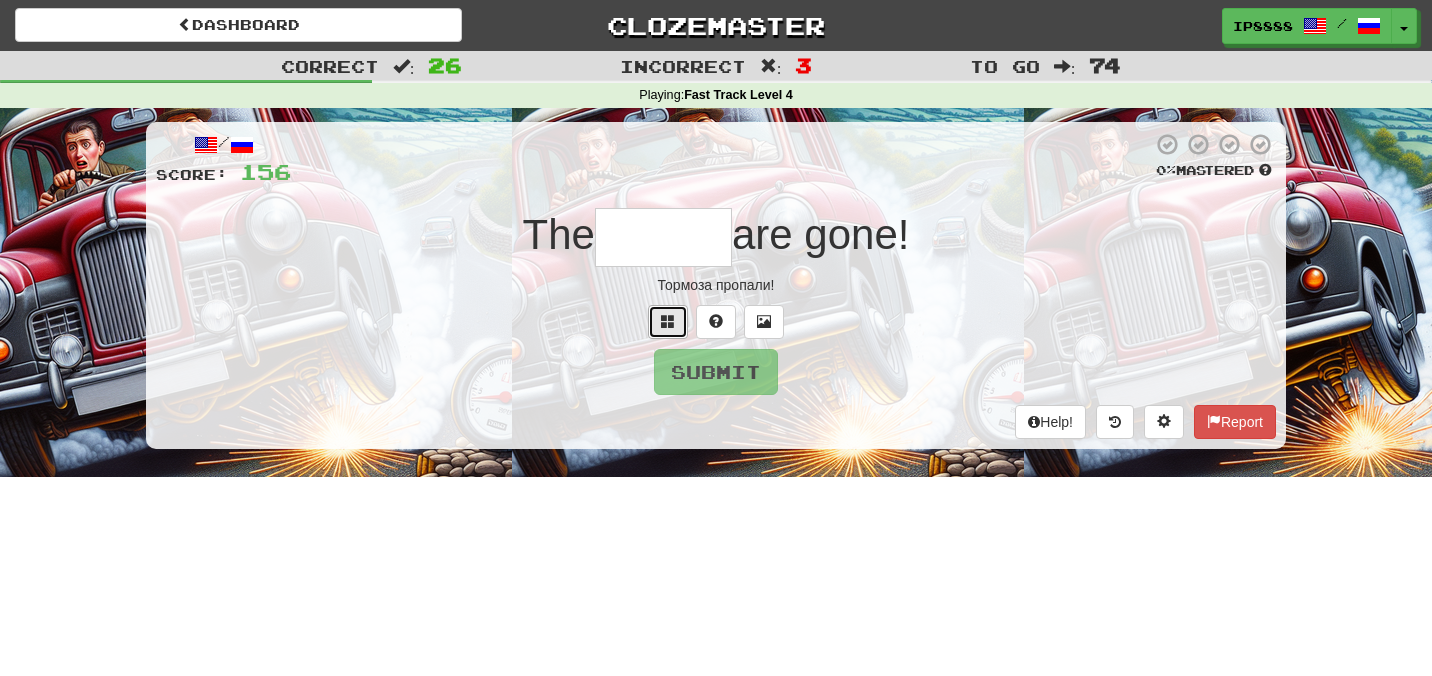 click at bounding box center [668, 322] 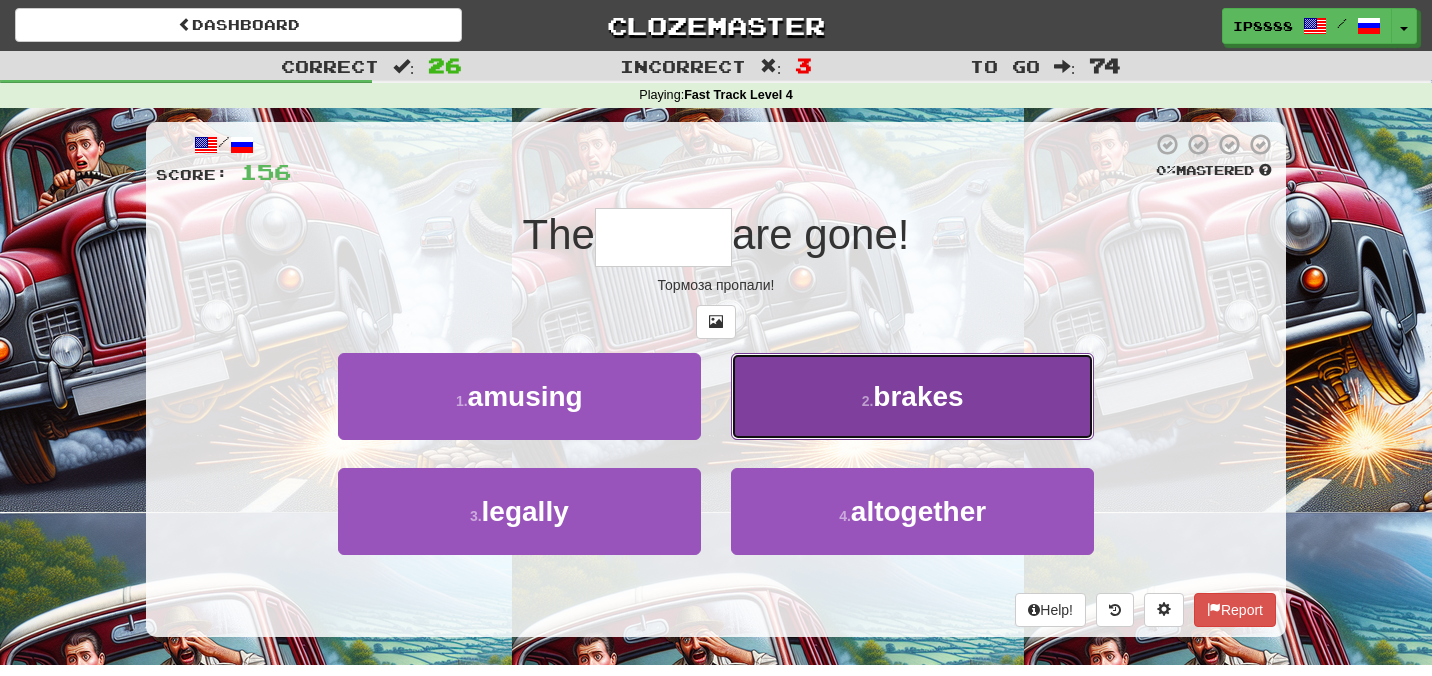 click on "2 .  brakes" at bounding box center [912, 396] 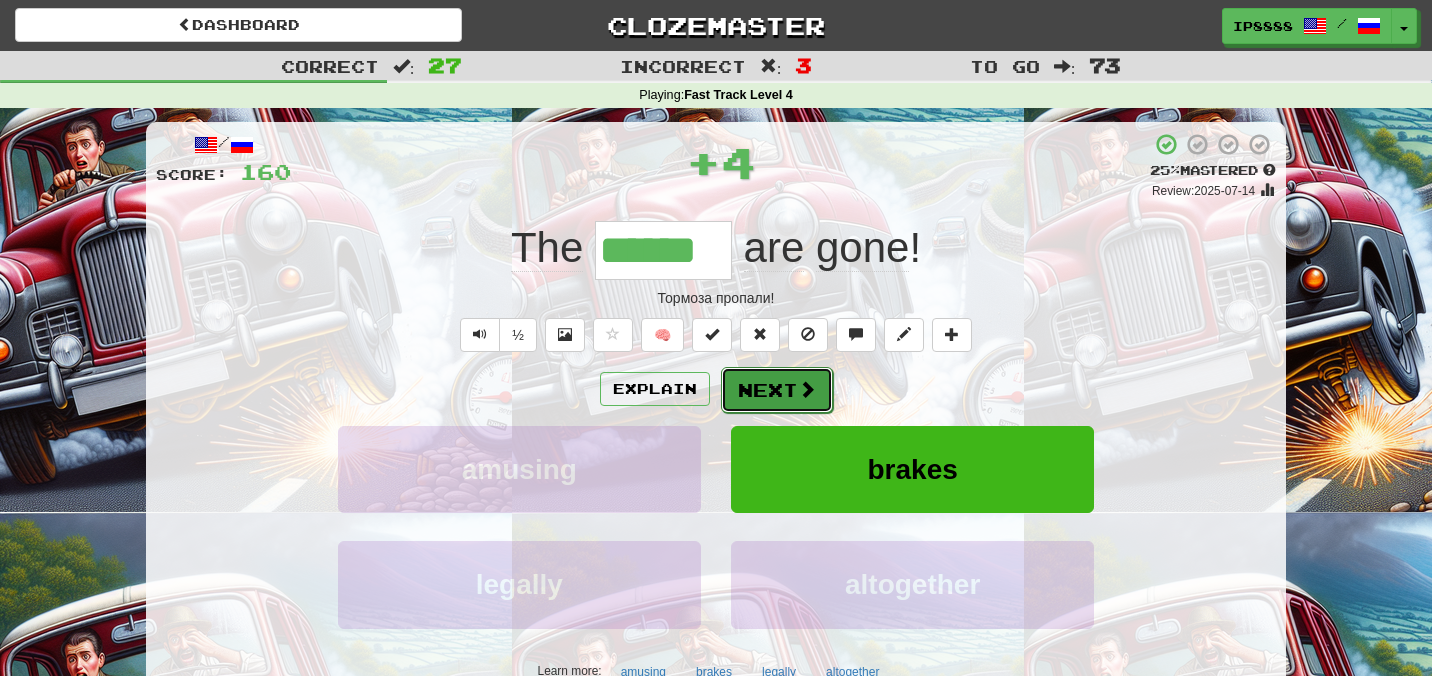 click on "Next" at bounding box center (777, 390) 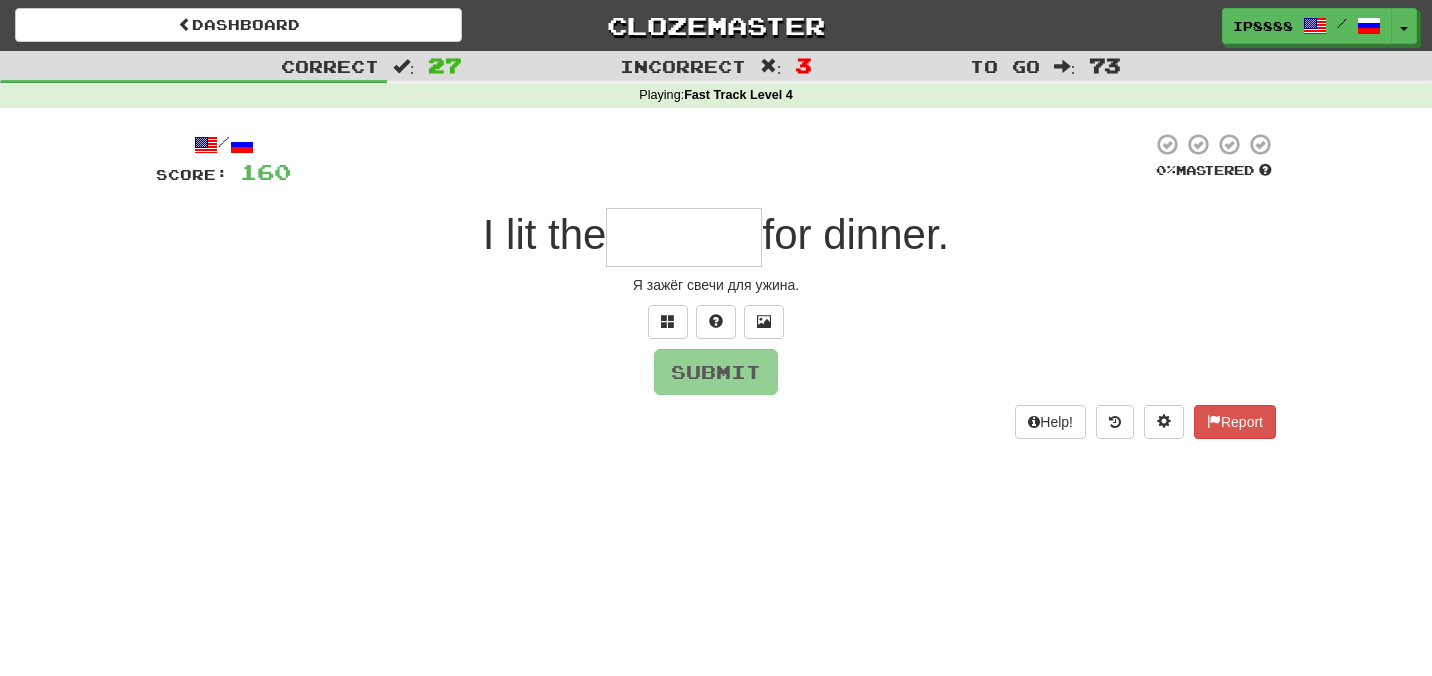 click at bounding box center (684, 237) 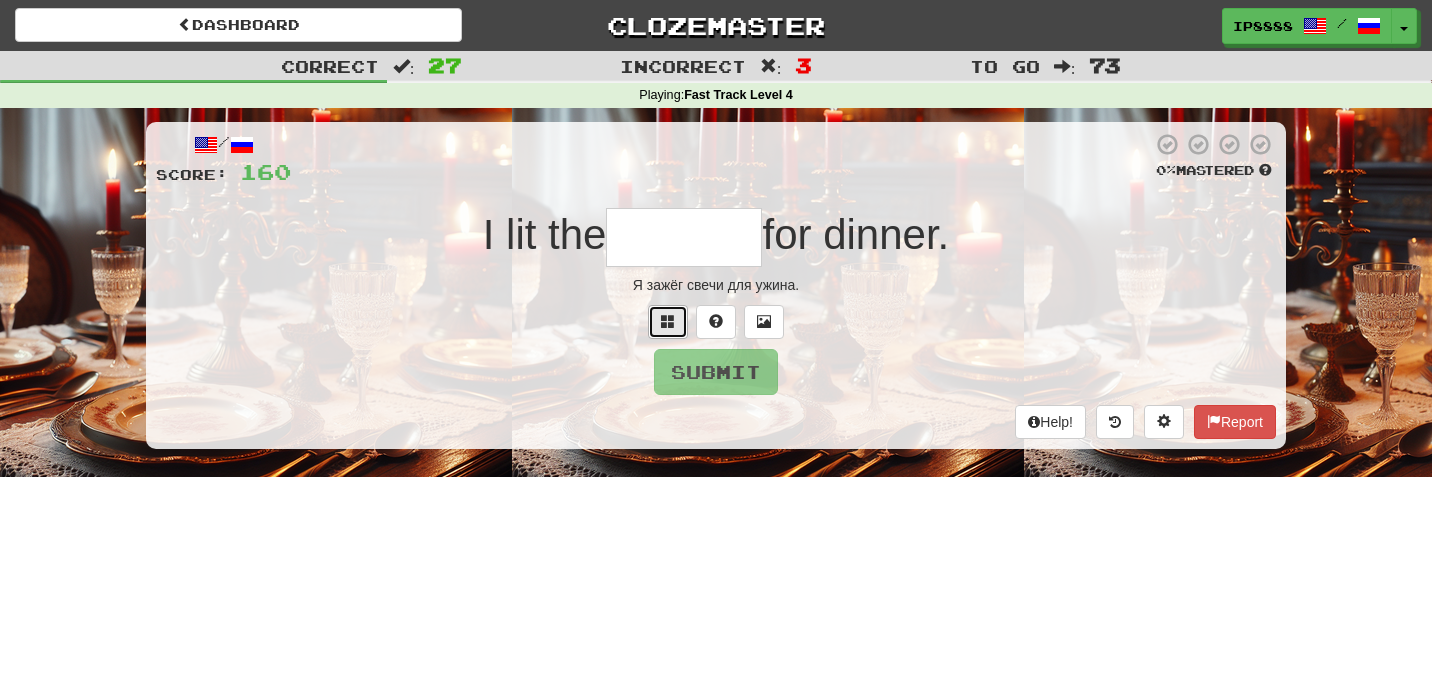 click at bounding box center [668, 322] 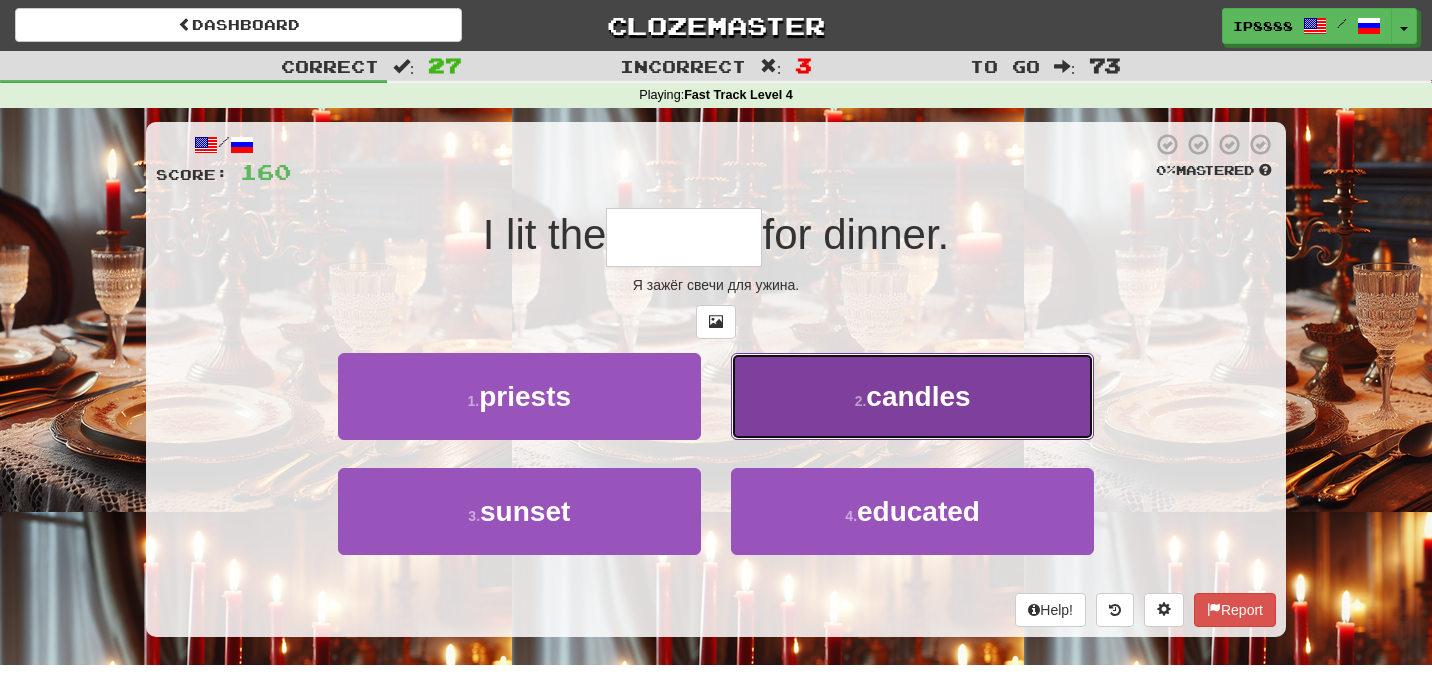 click on "2 . candles" at bounding box center [912, 396] 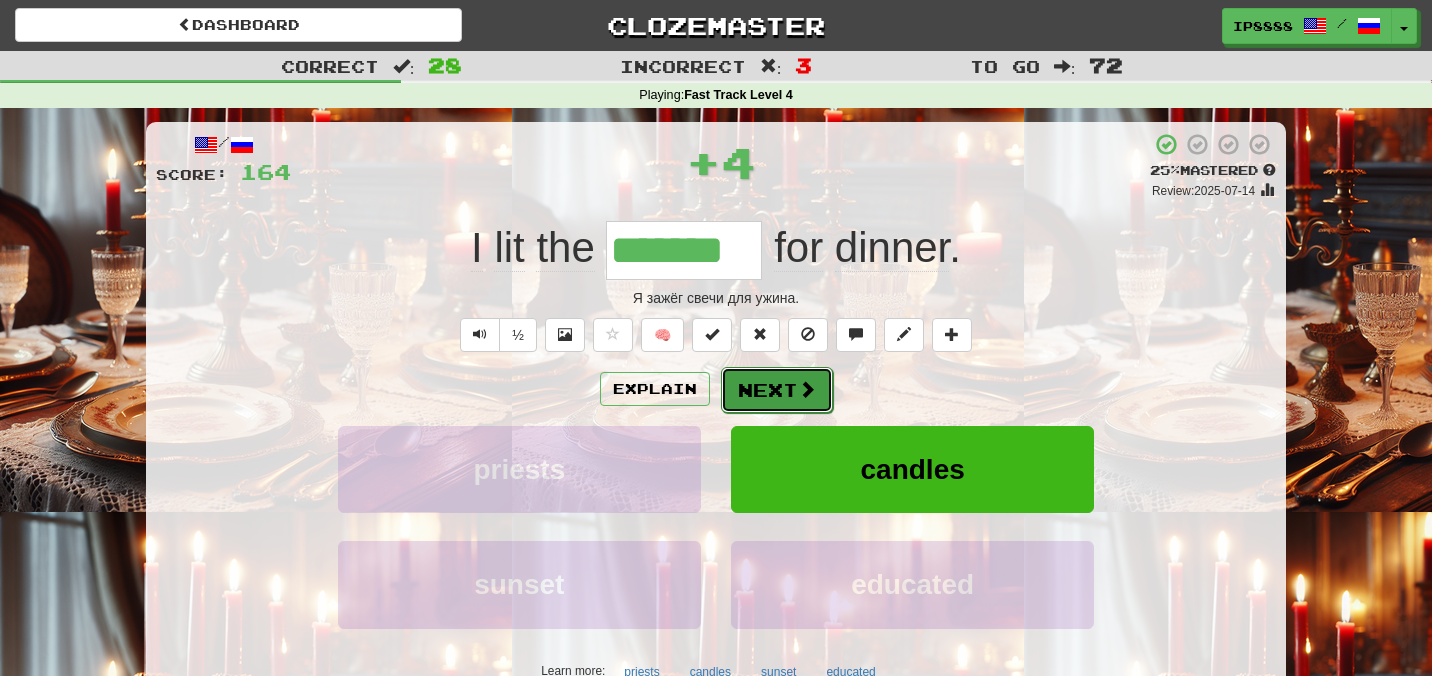 click on "Next" at bounding box center (777, 390) 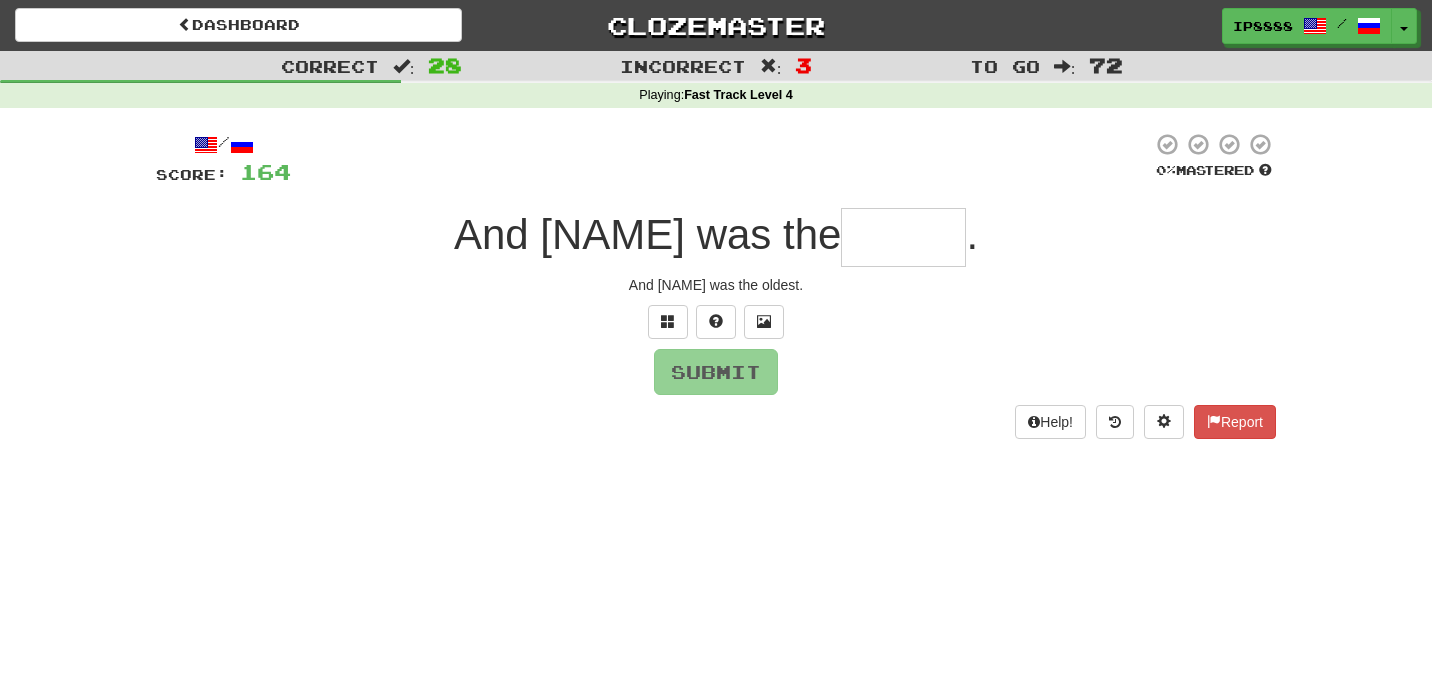 click at bounding box center [903, 237] 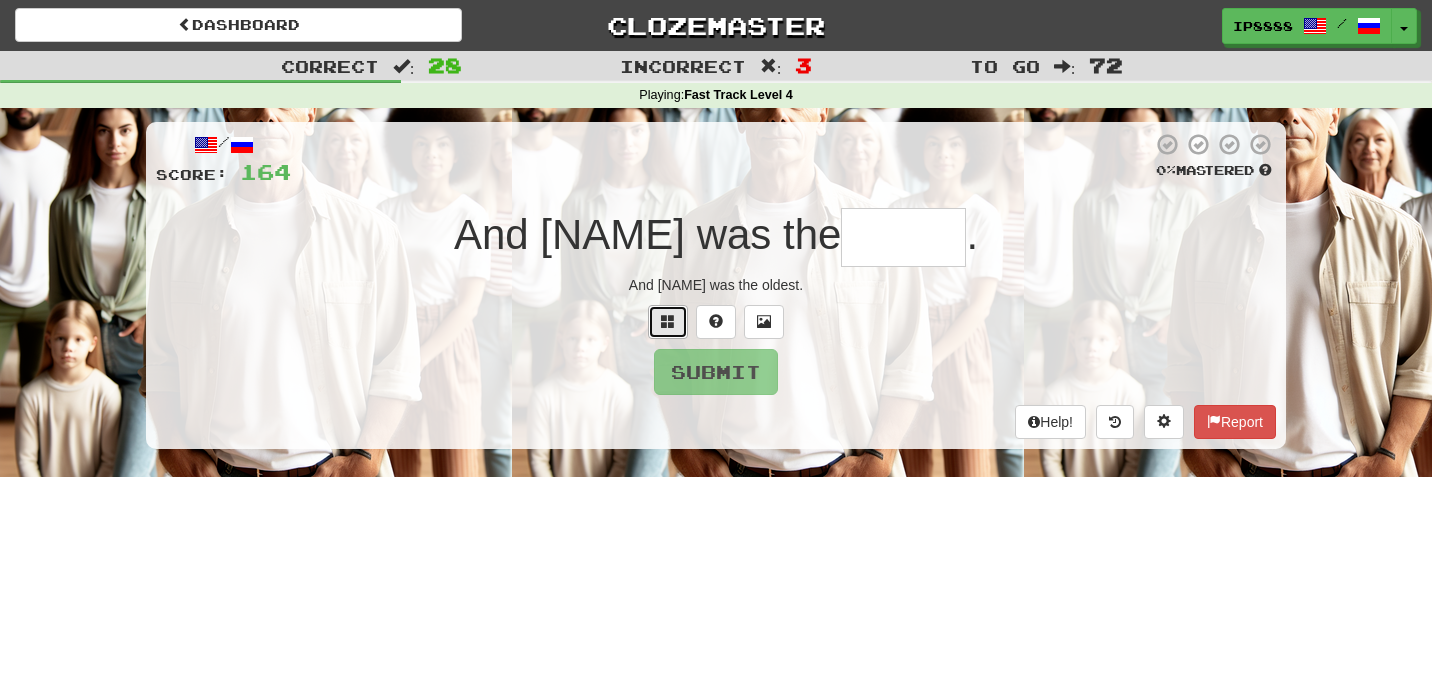 click at bounding box center (668, 322) 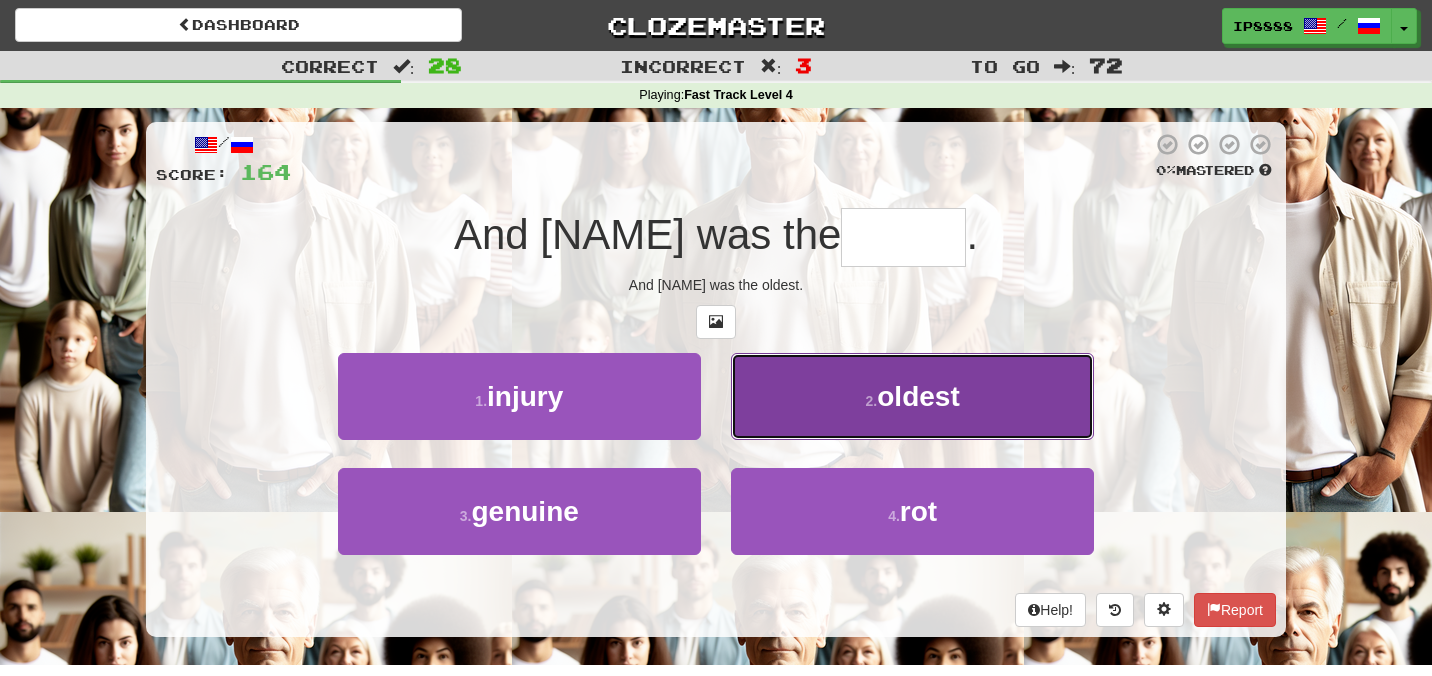 click on "2 . oldest" at bounding box center (912, 396) 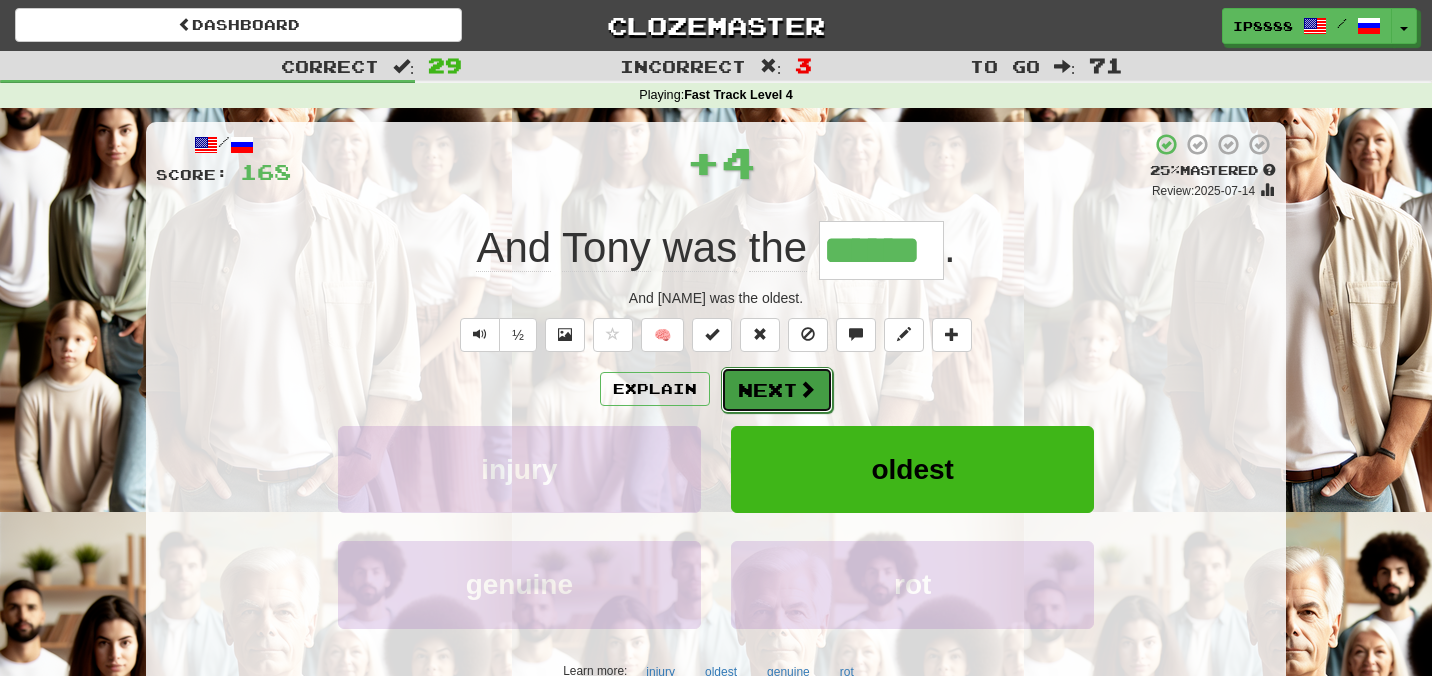 click on "Next" at bounding box center (777, 390) 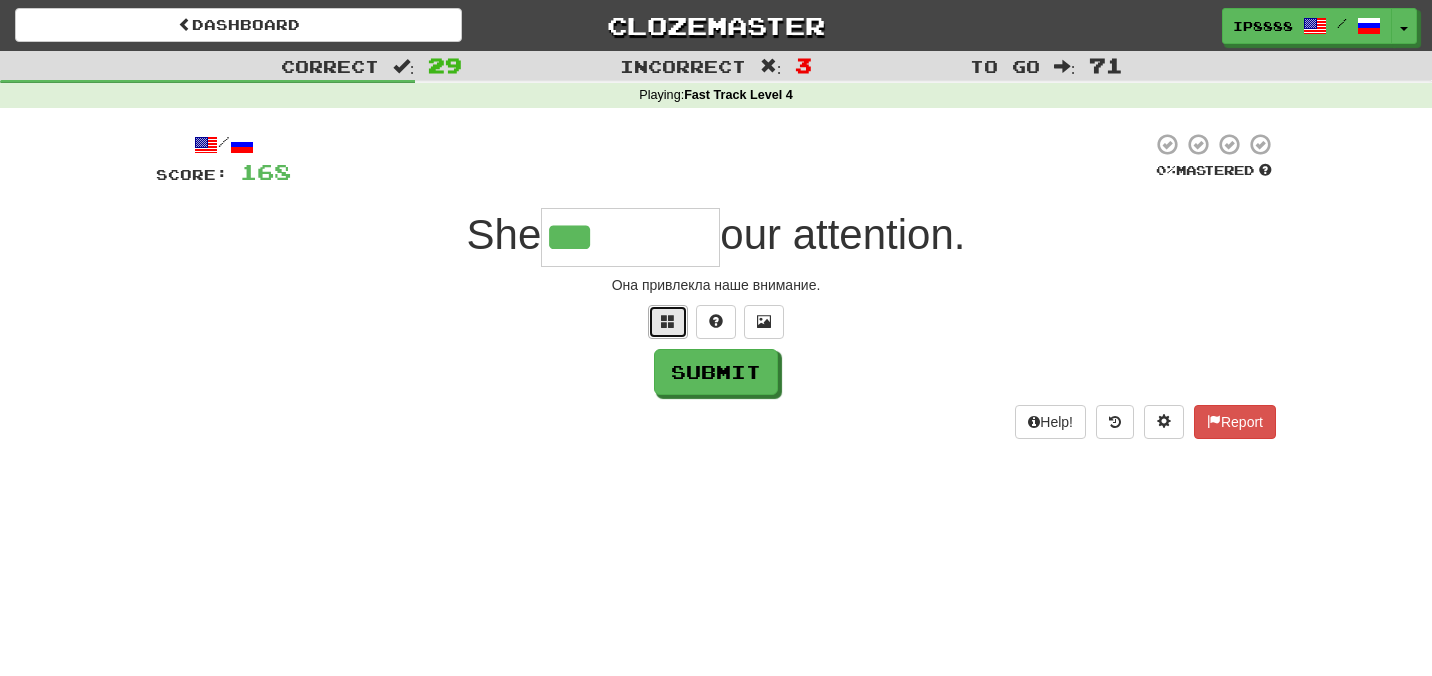 click at bounding box center (668, 321) 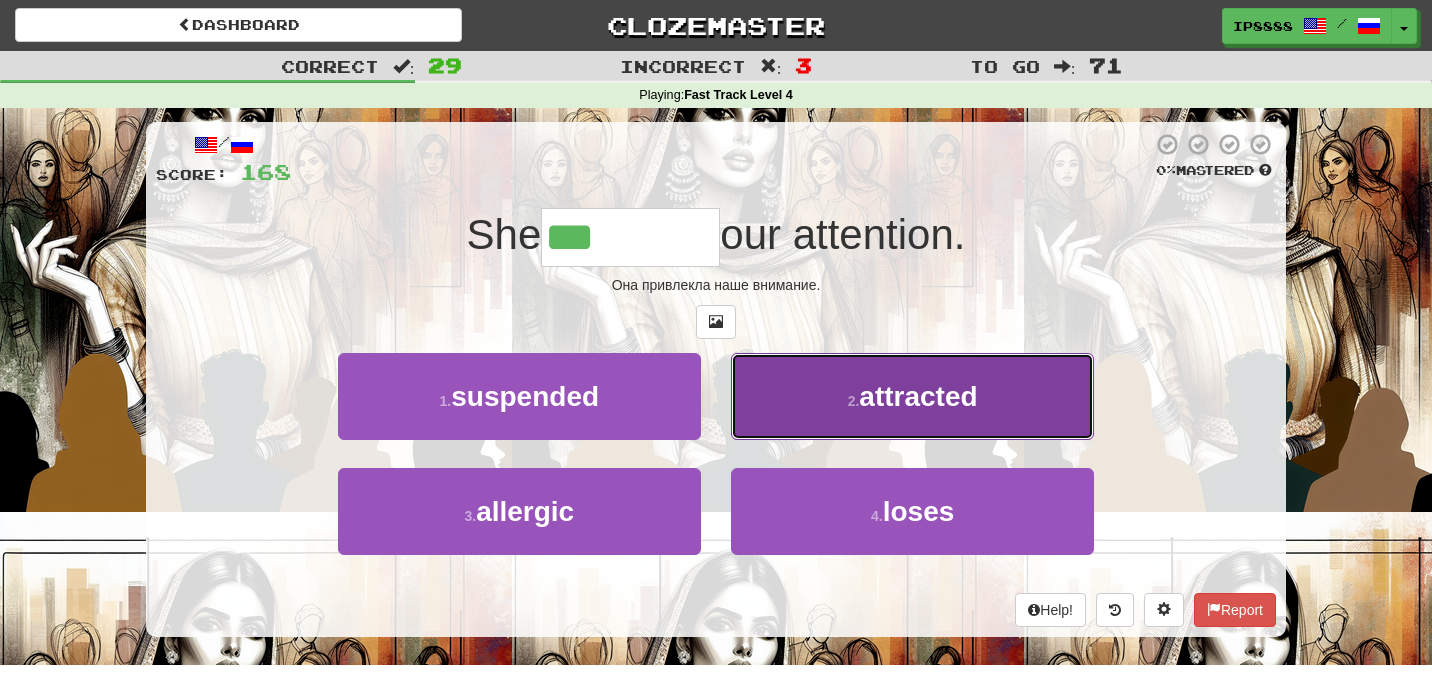 click on "2 . attracted" at bounding box center [912, 396] 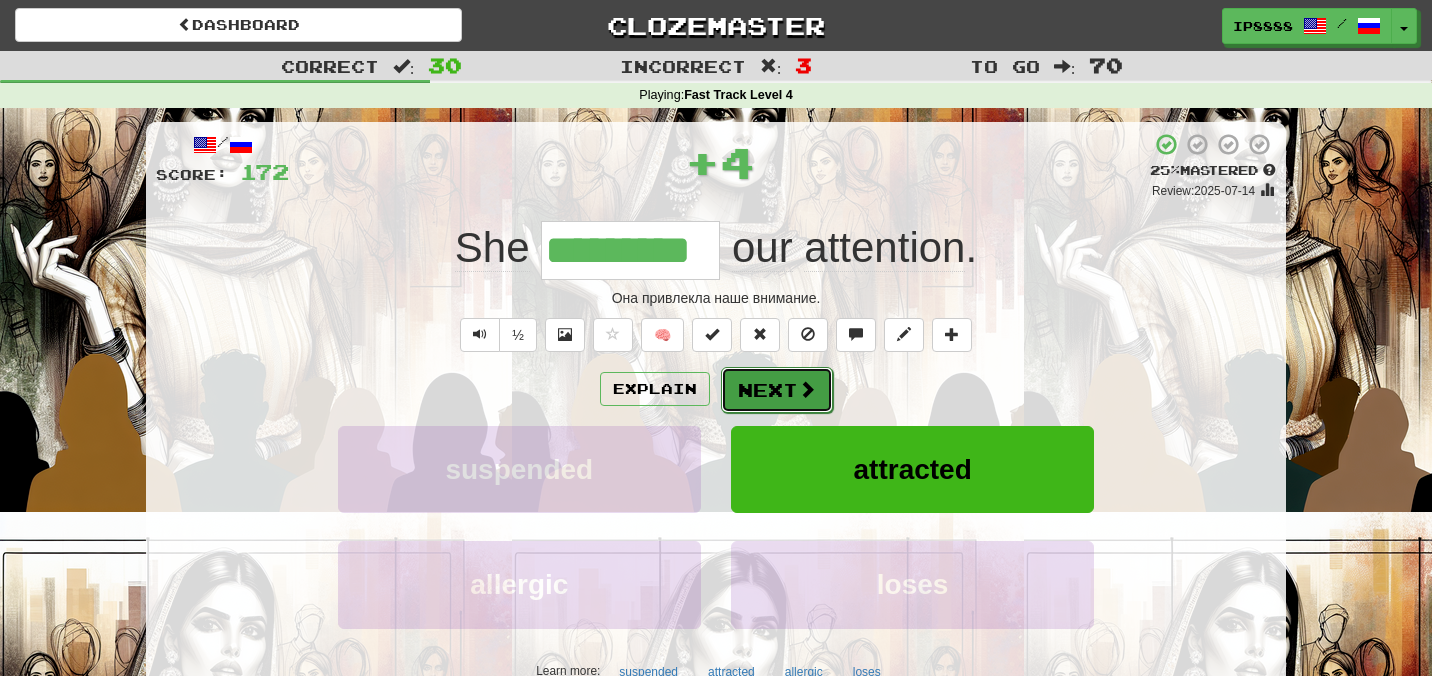 click on "Next" at bounding box center [777, 390] 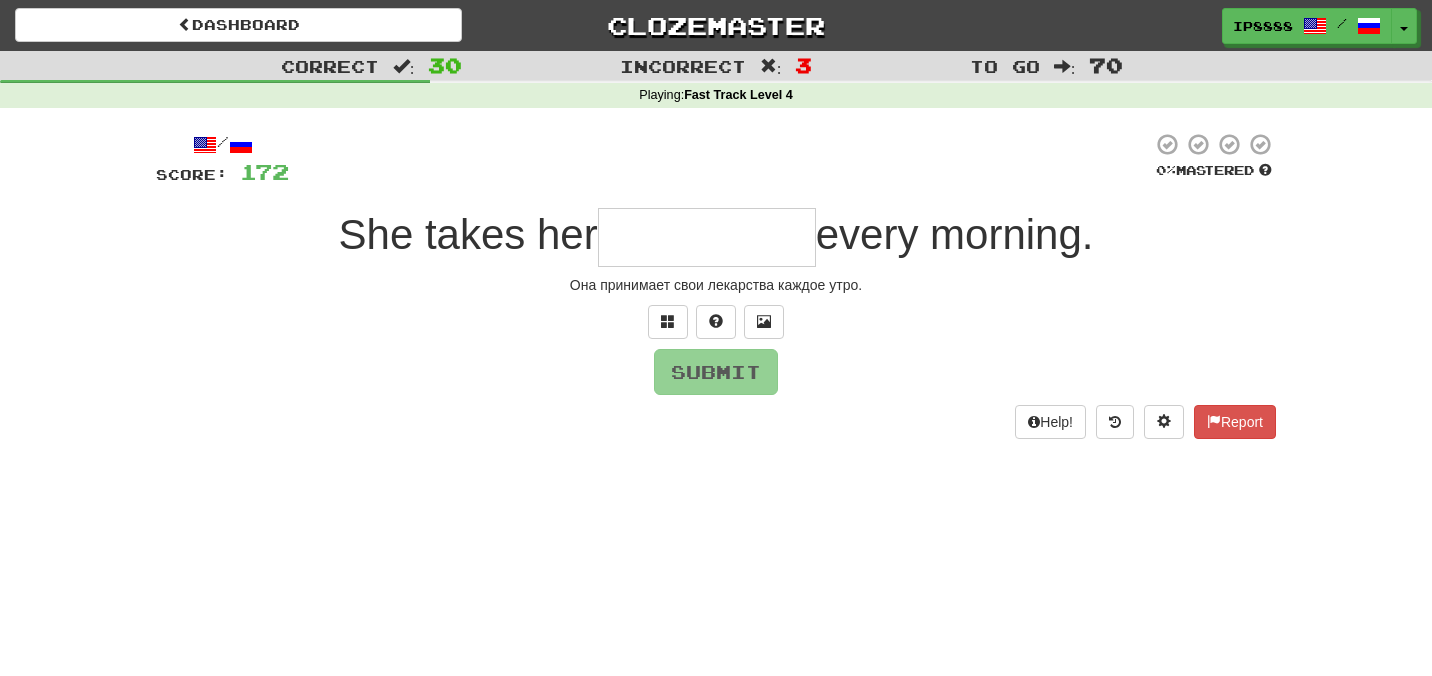 click at bounding box center [707, 237] 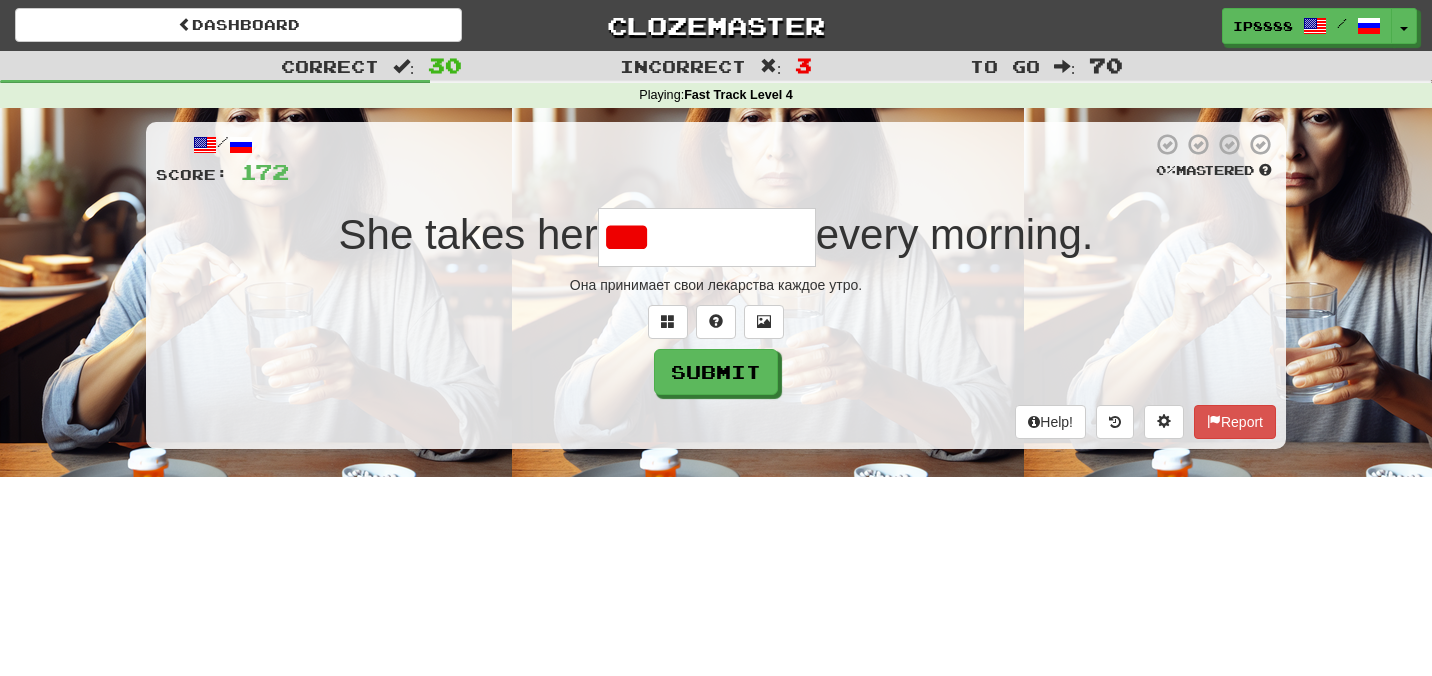 type on "****" 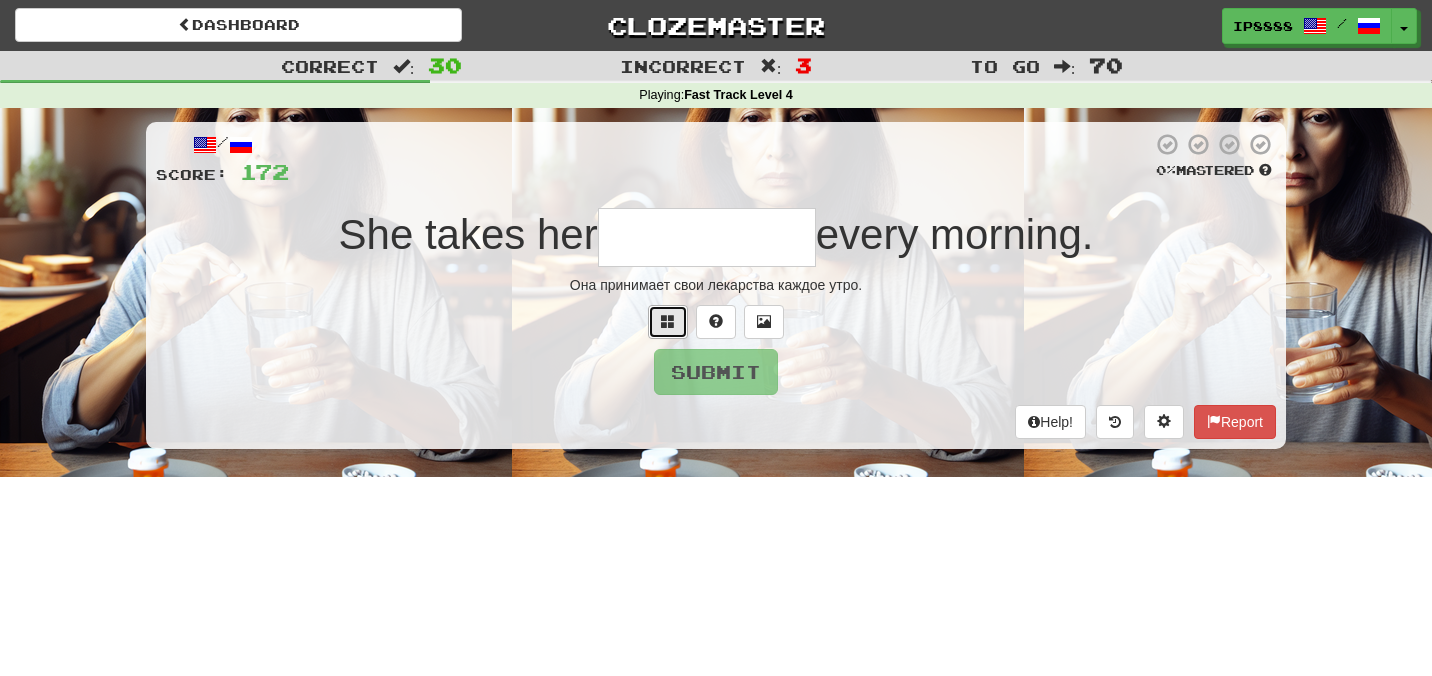 click at bounding box center [668, 321] 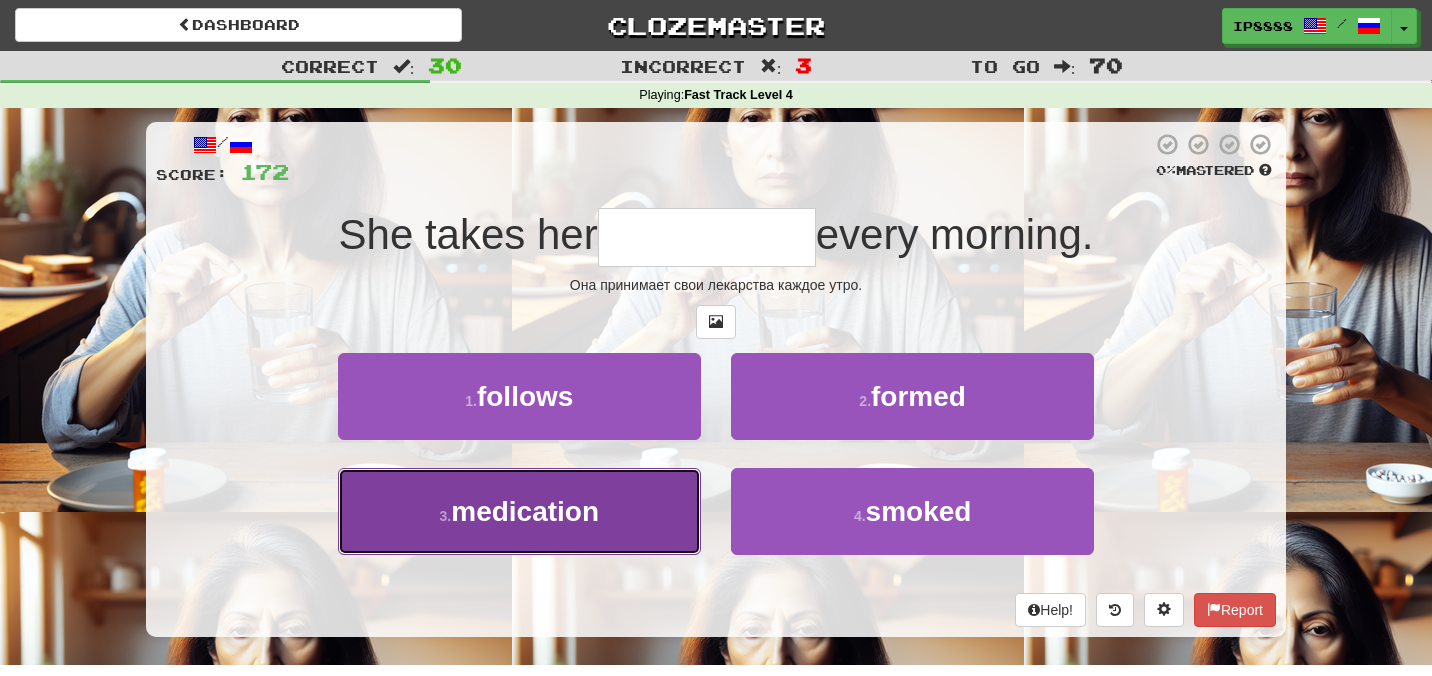 click on "3 .  medication" at bounding box center [519, 511] 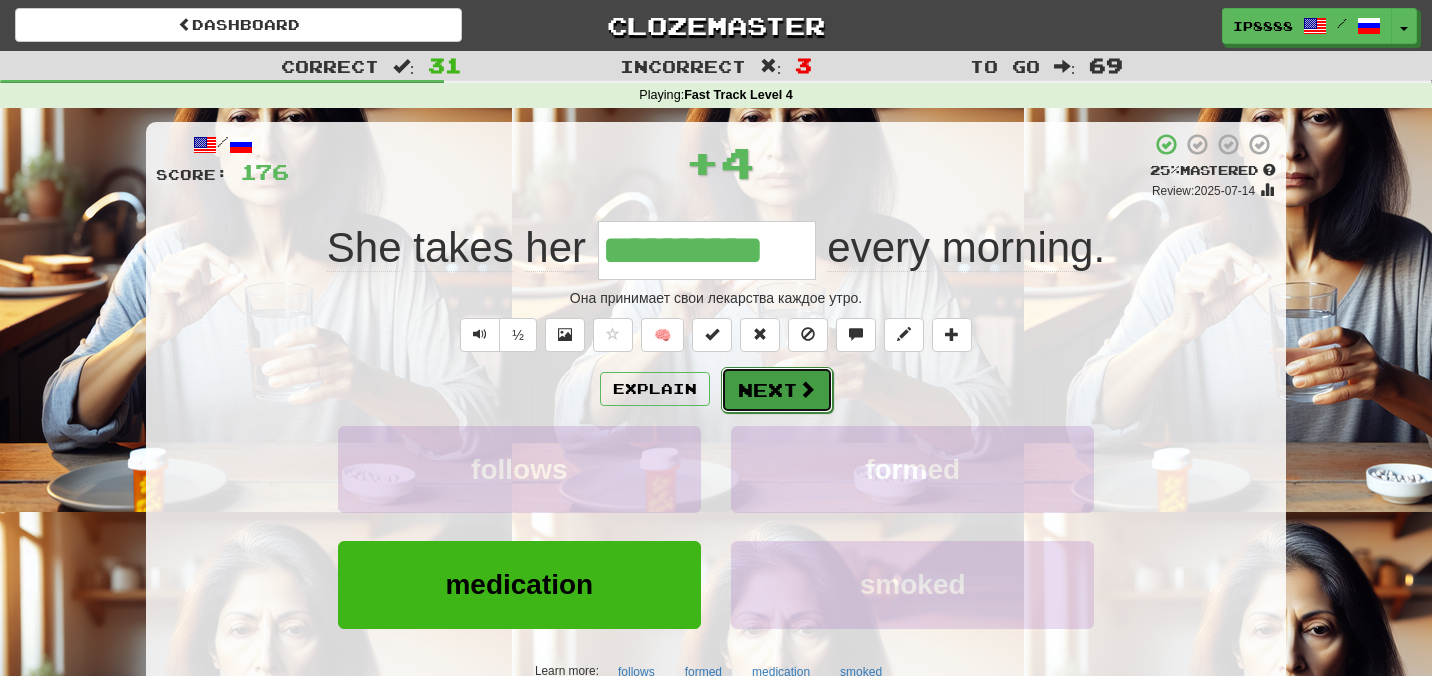 click on "Next" at bounding box center (777, 390) 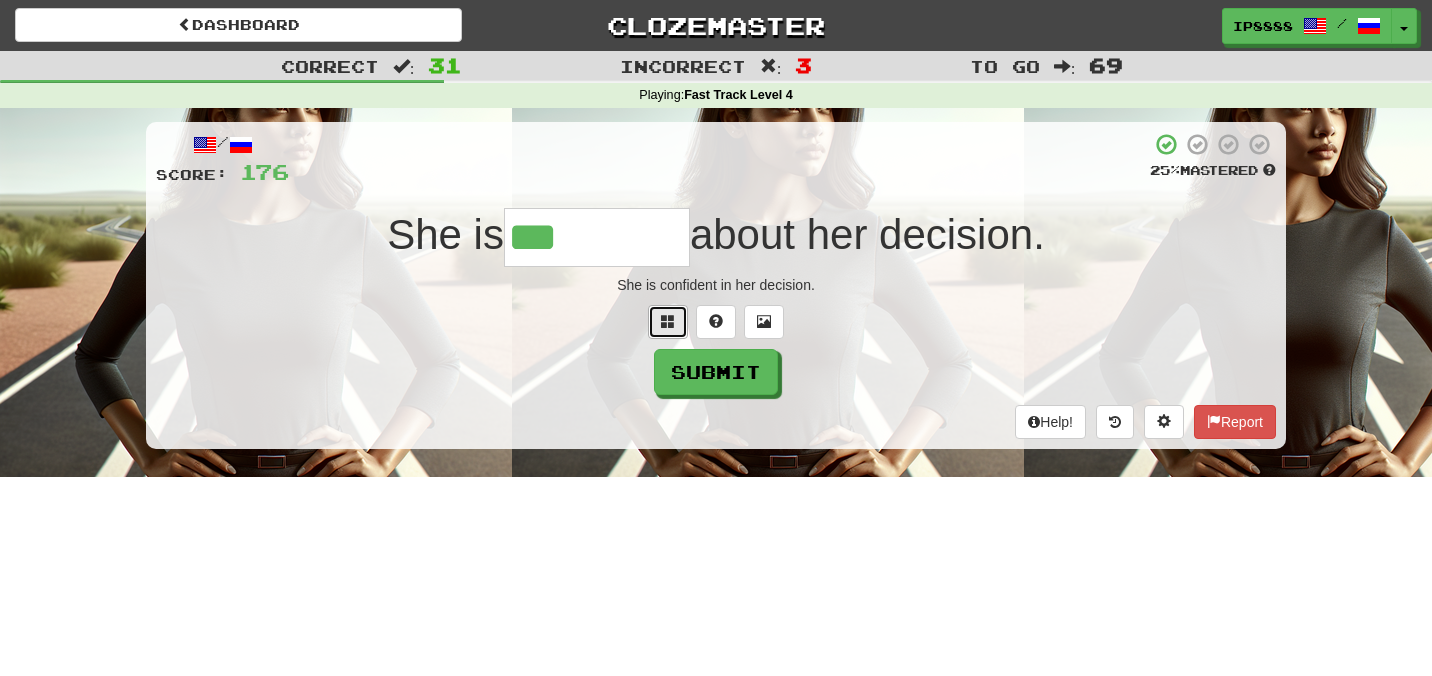 click at bounding box center [668, 322] 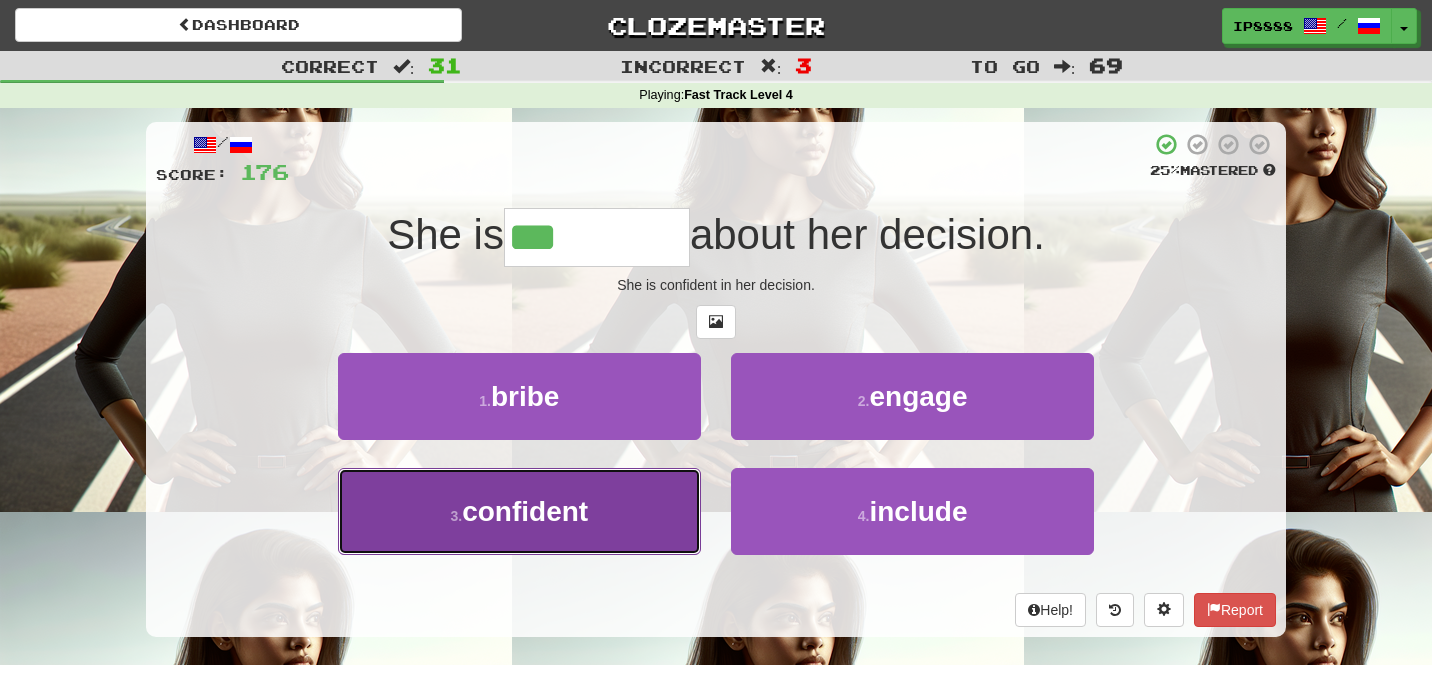 click on "3 .  confident" at bounding box center [519, 511] 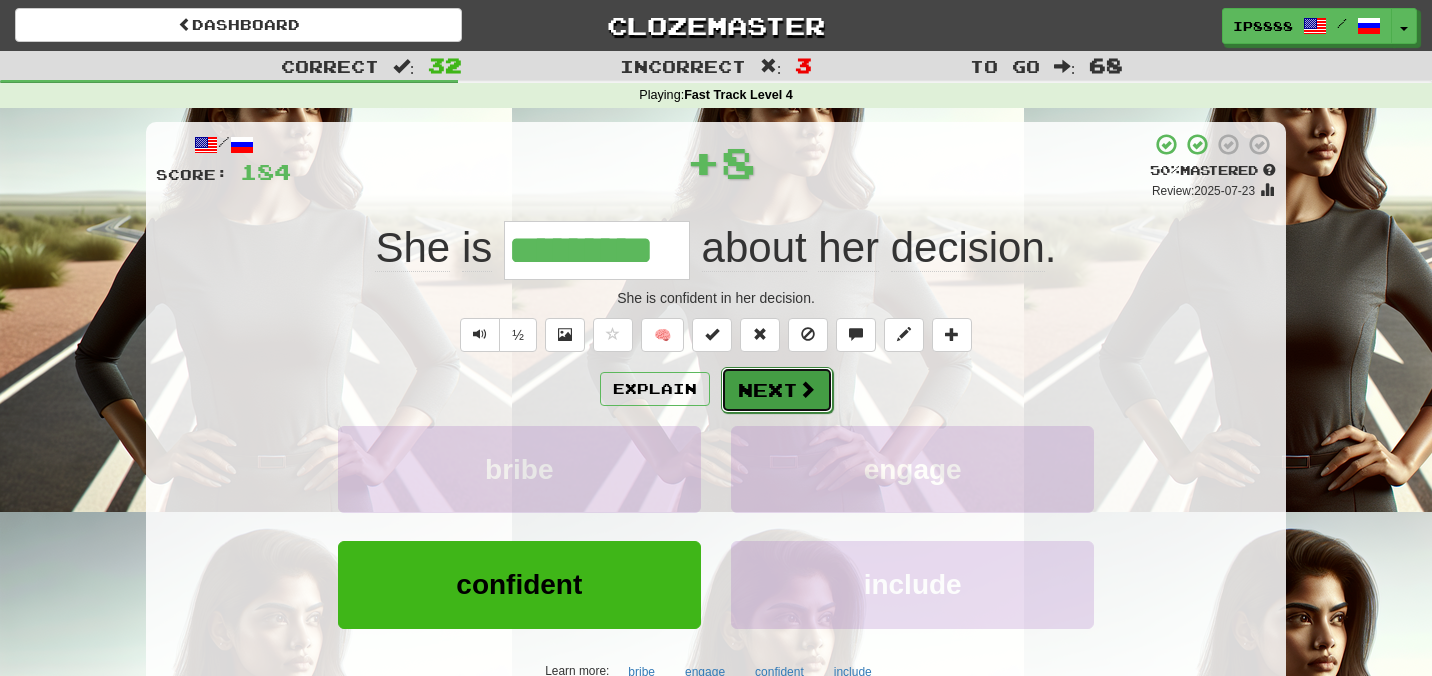 click on "Next" at bounding box center (777, 390) 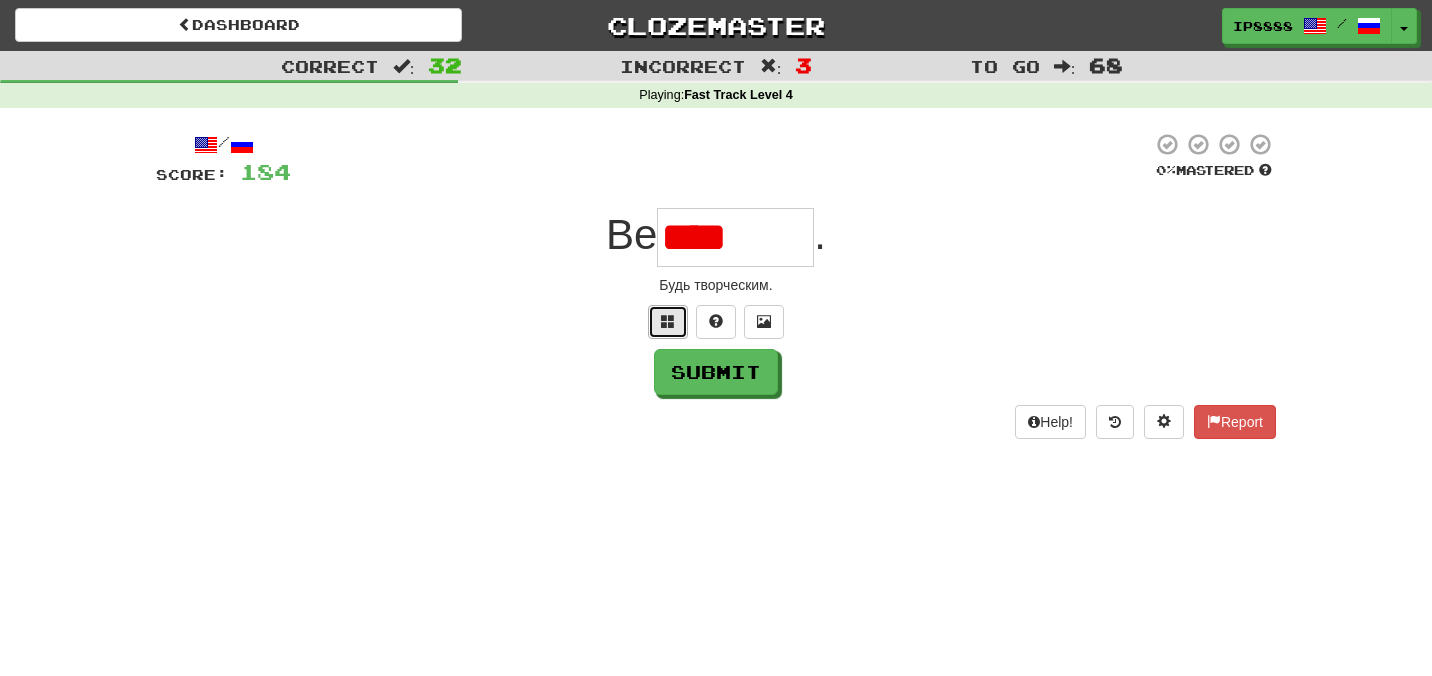 click at bounding box center [668, 322] 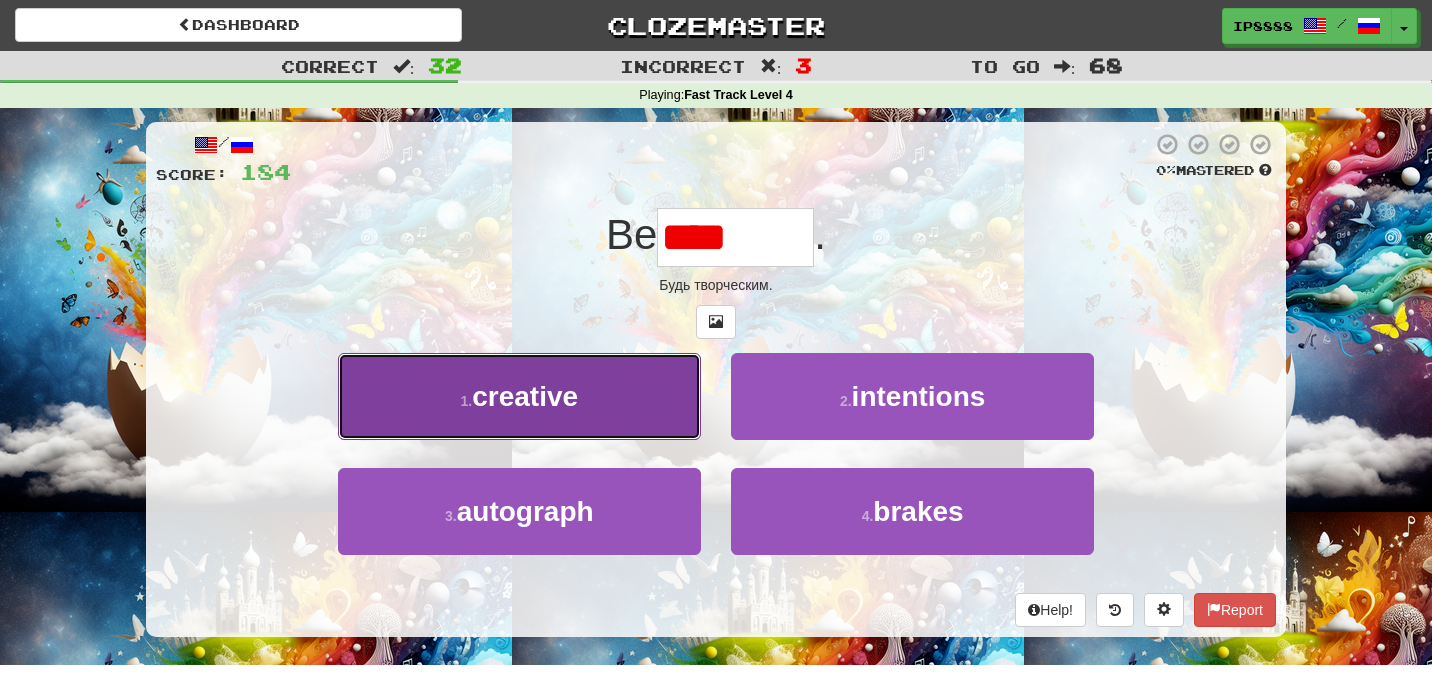 click on "1 .  creative" at bounding box center (519, 396) 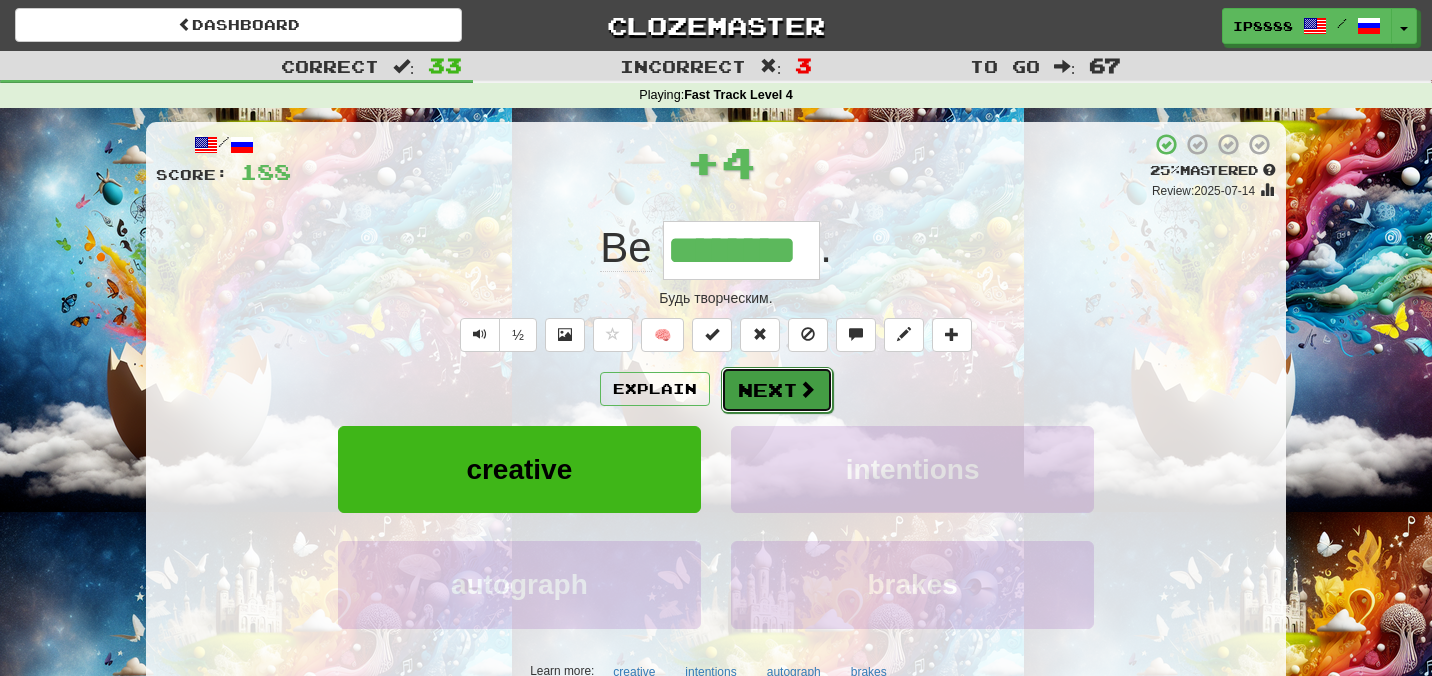 click on "Next" at bounding box center (777, 390) 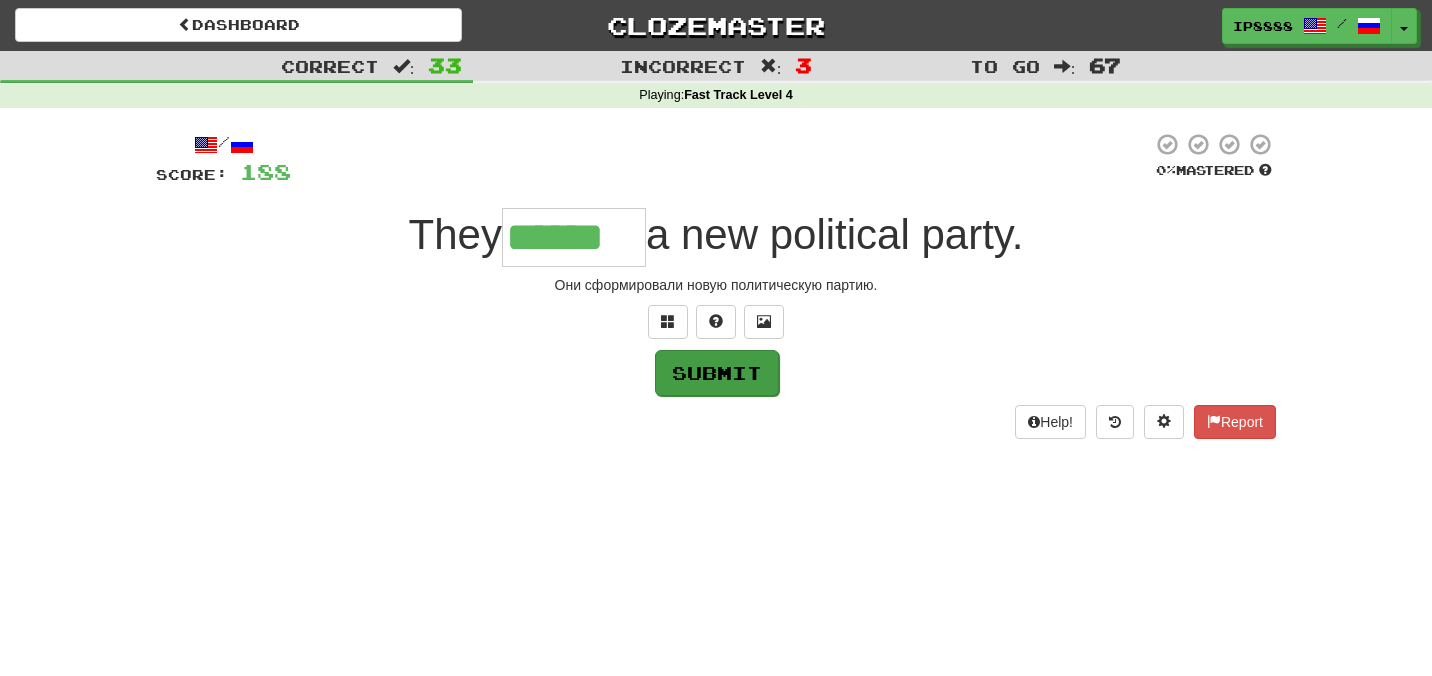 type on "******" 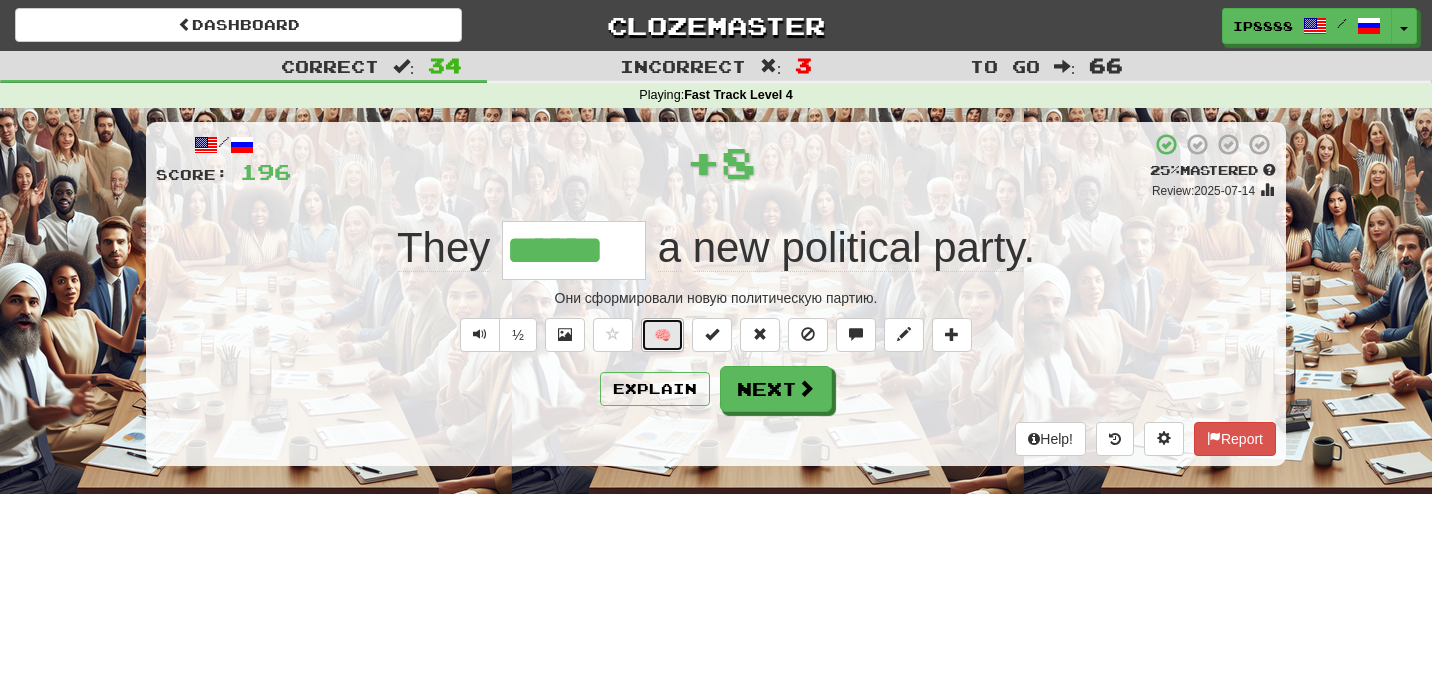 click on "🧠" at bounding box center (662, 335) 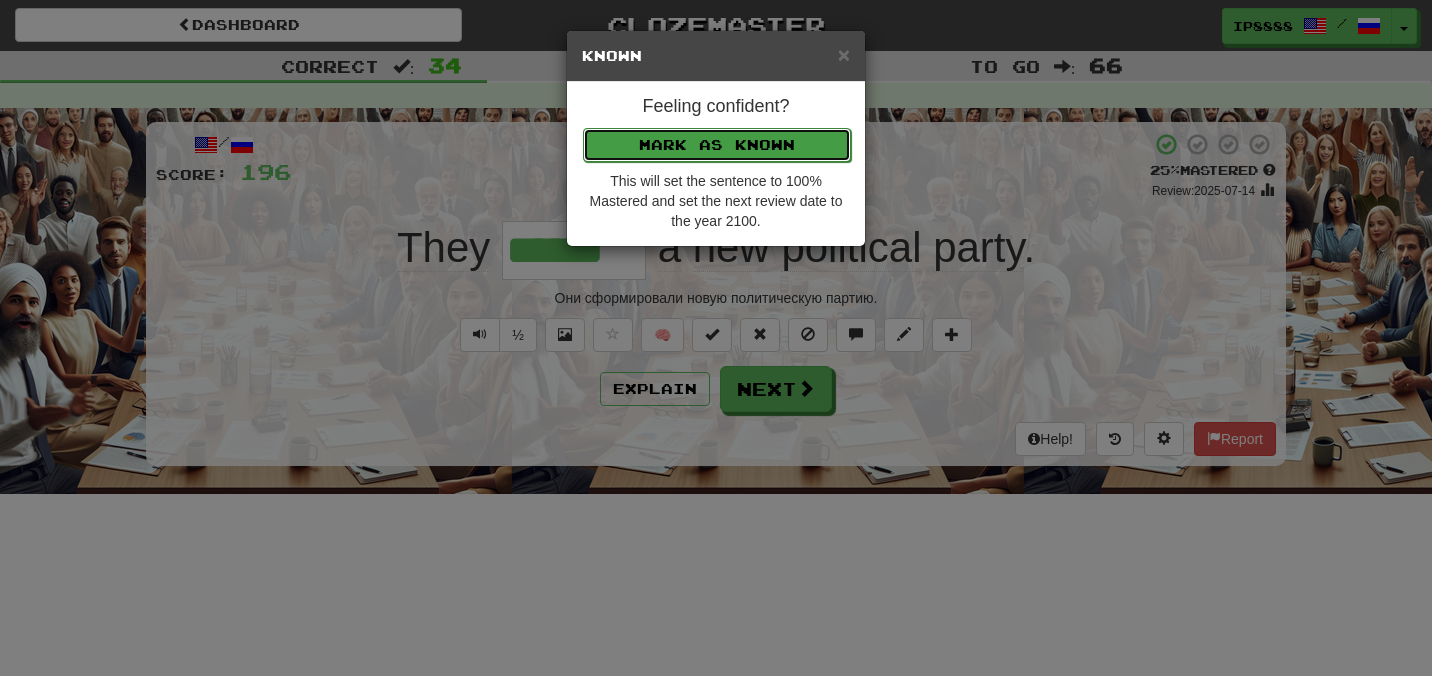 click on "Mark as Known" at bounding box center [717, 145] 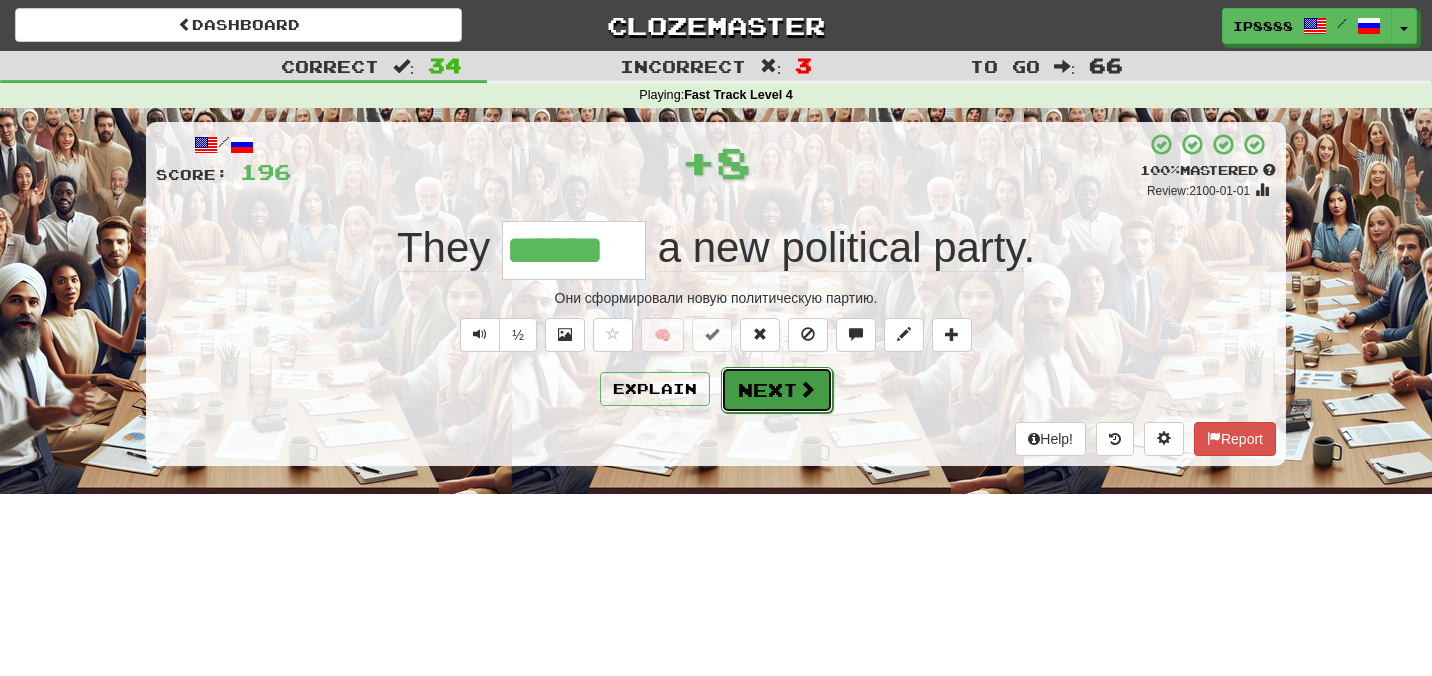 click on "Next" at bounding box center (777, 390) 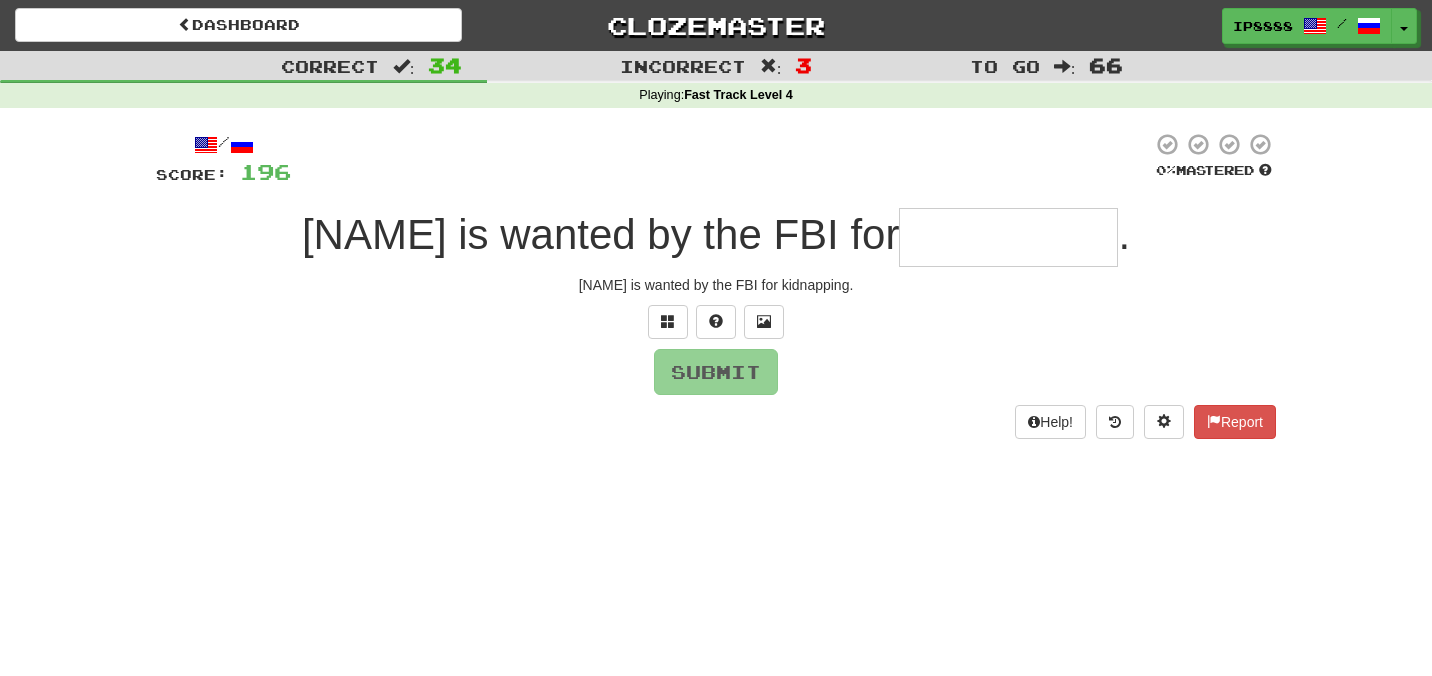 click at bounding box center [1008, 237] 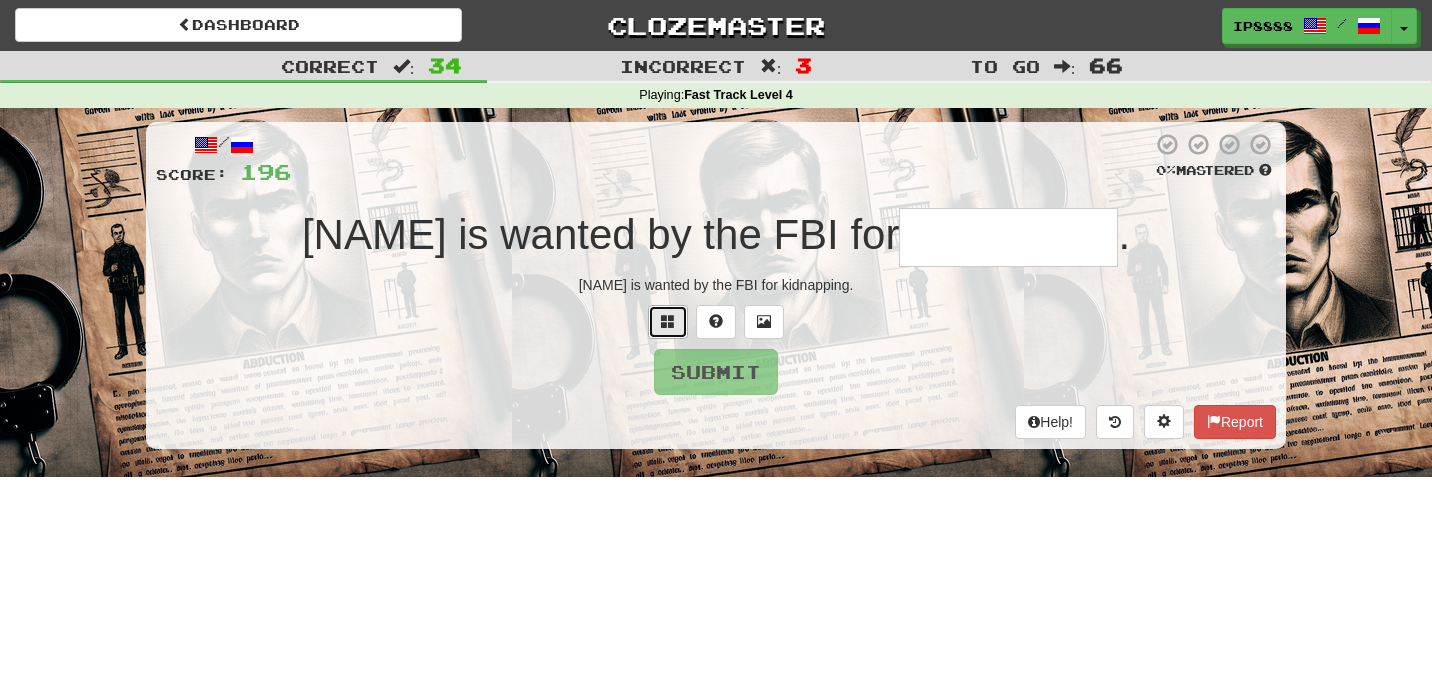 click at bounding box center (668, 322) 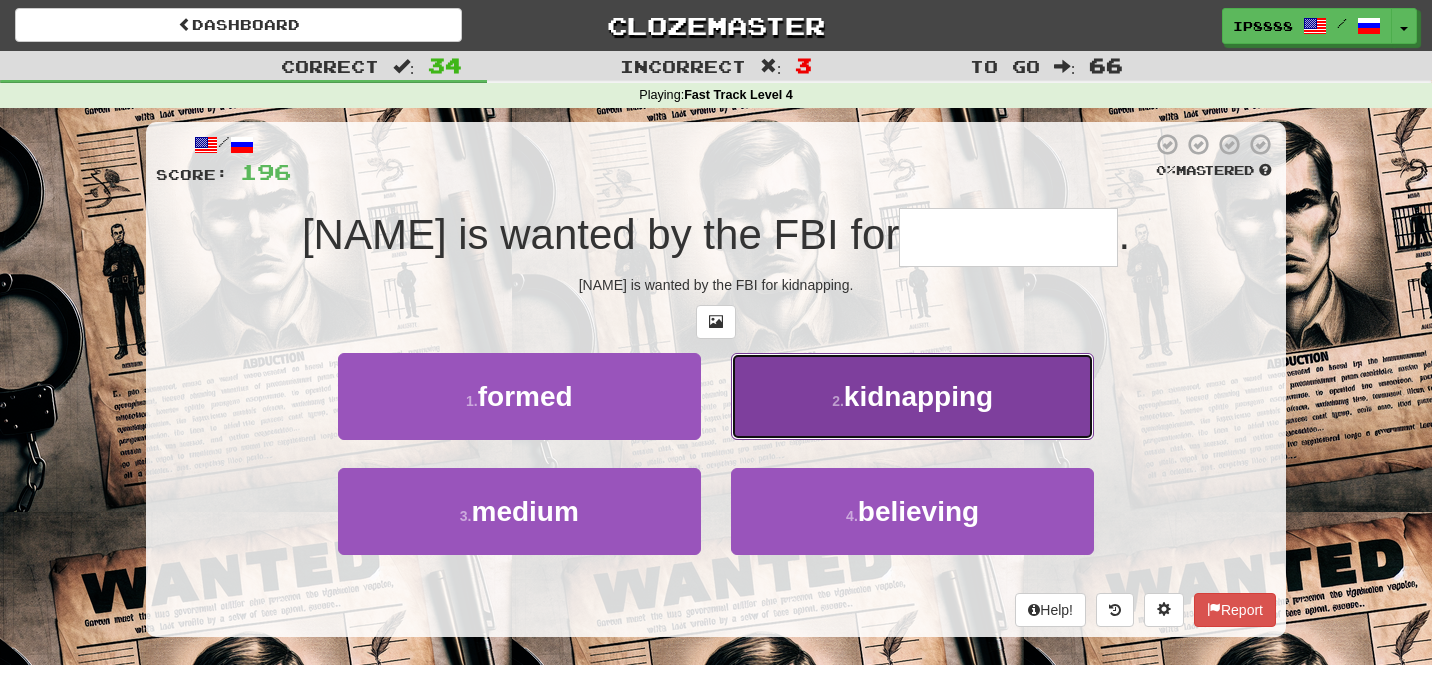 click on "2 . kidnapping" at bounding box center [912, 396] 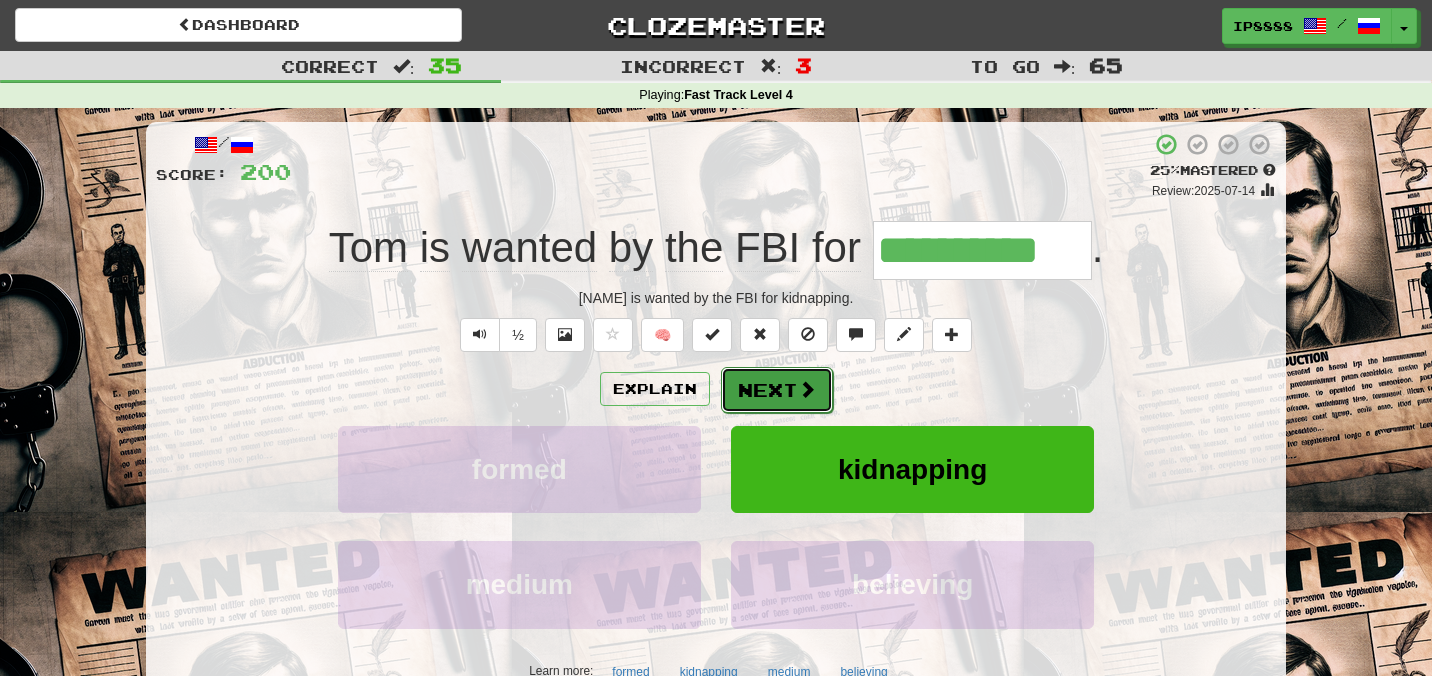 click on "Next" at bounding box center [777, 390] 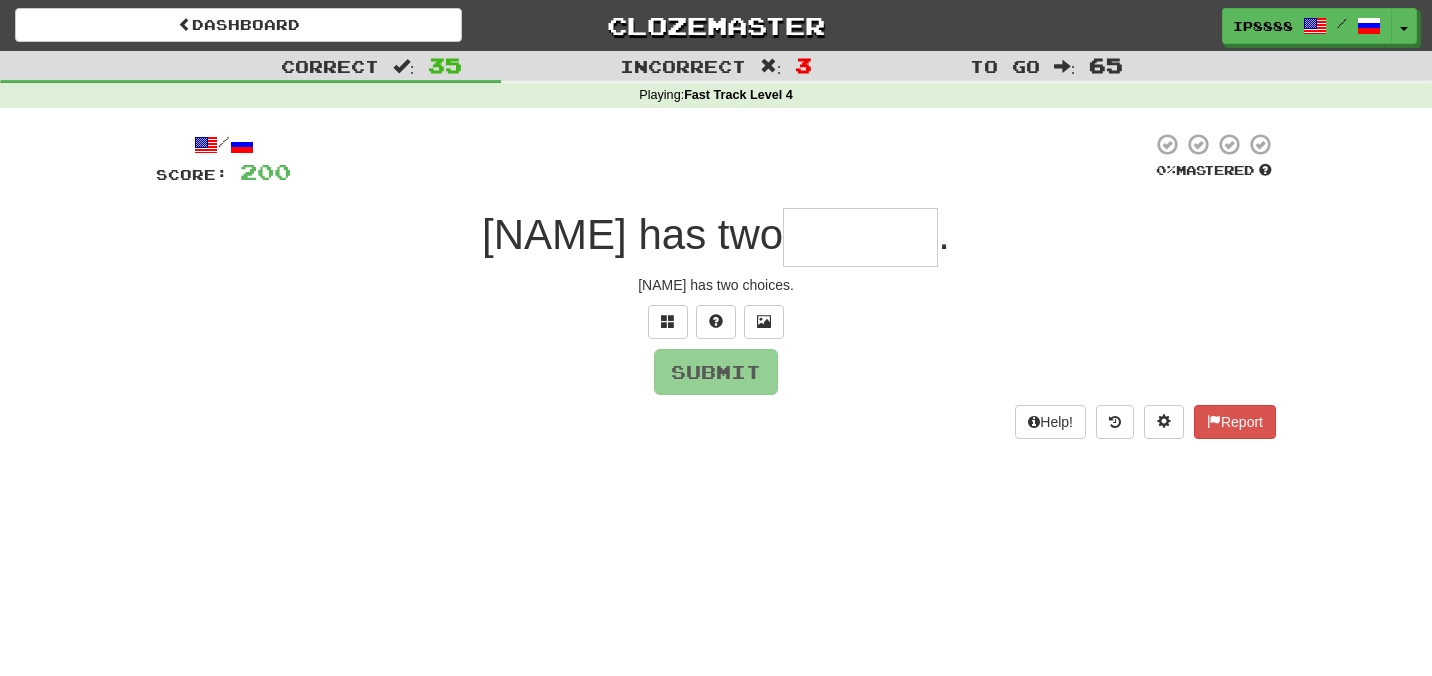 click at bounding box center (860, 237) 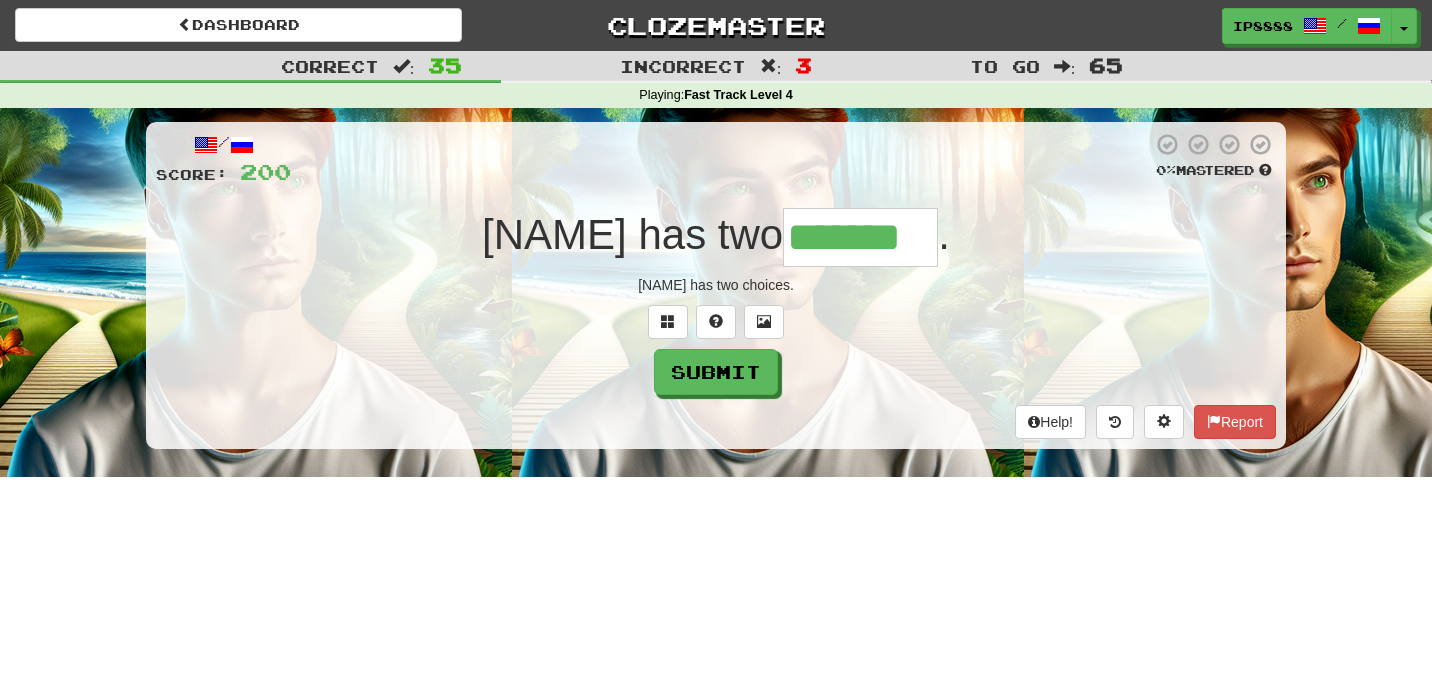 type on "*******" 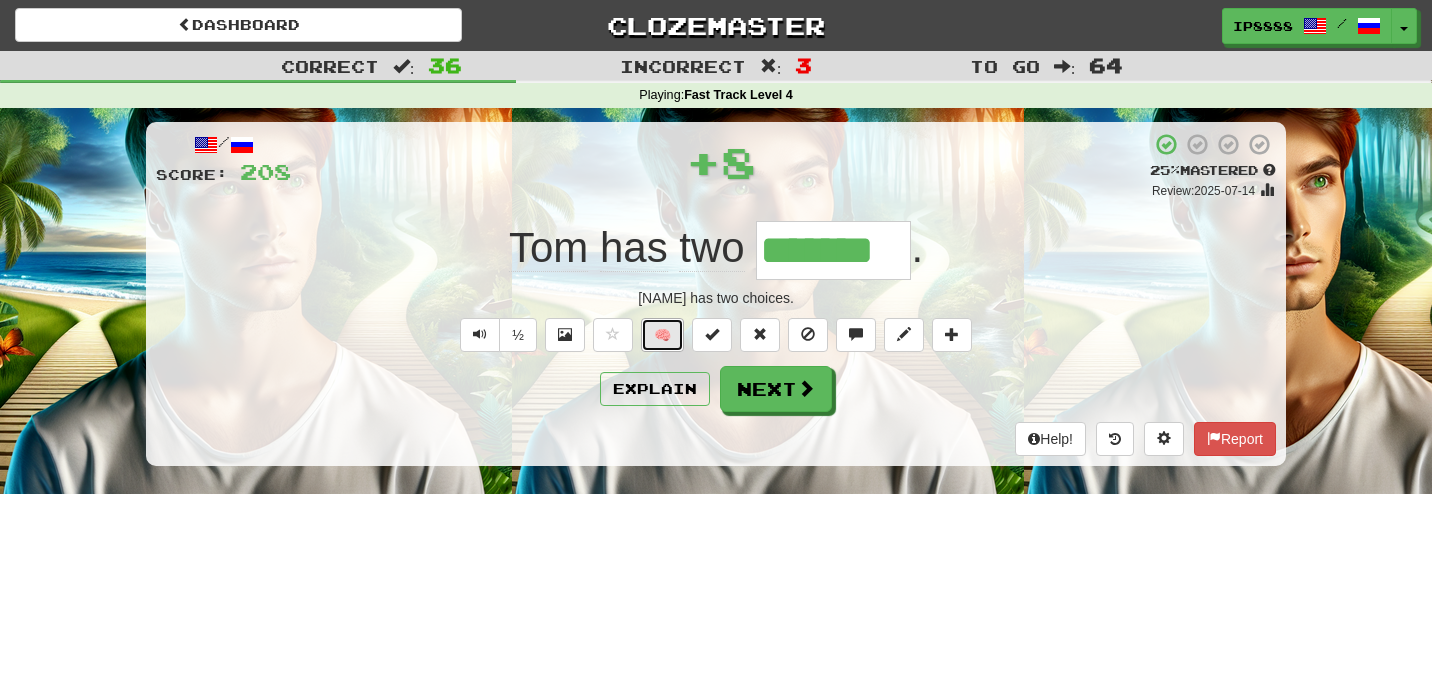 click on "🧠" at bounding box center [662, 335] 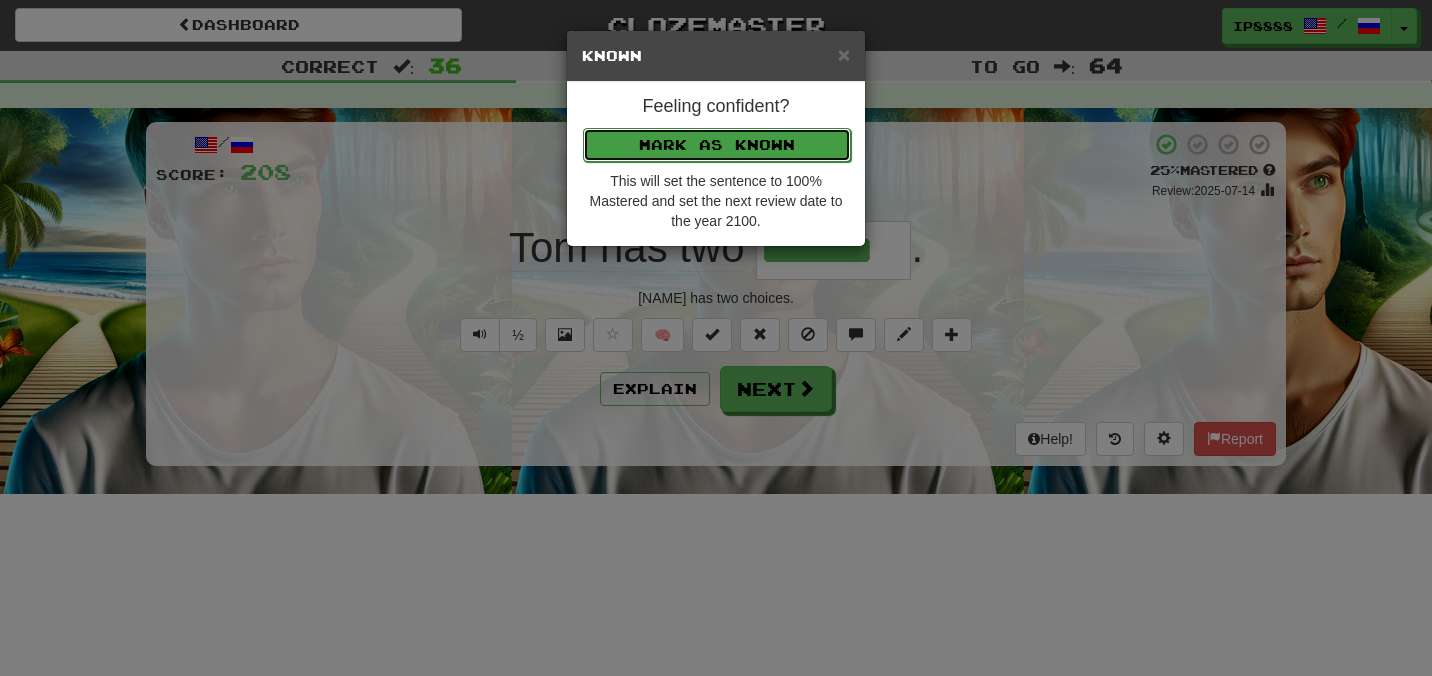 click on "Mark as Known" at bounding box center [717, 145] 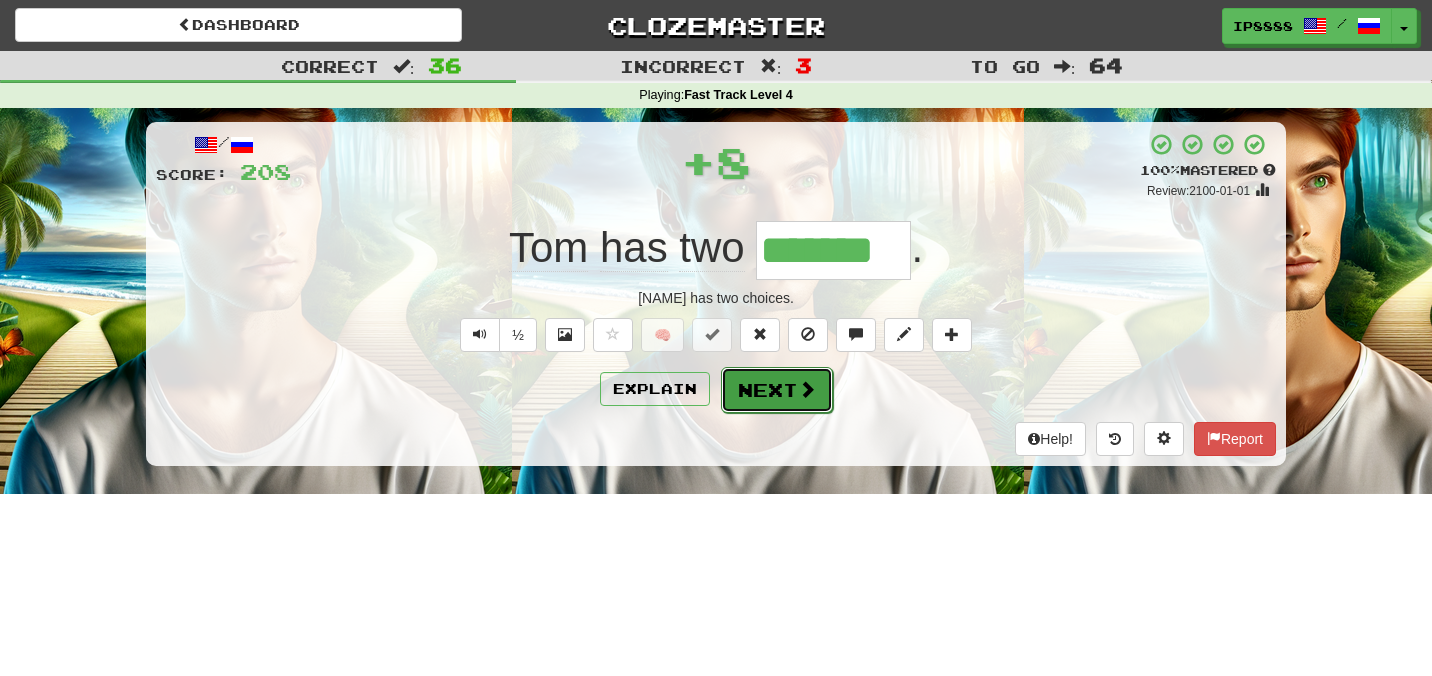 click on "Next" at bounding box center (777, 390) 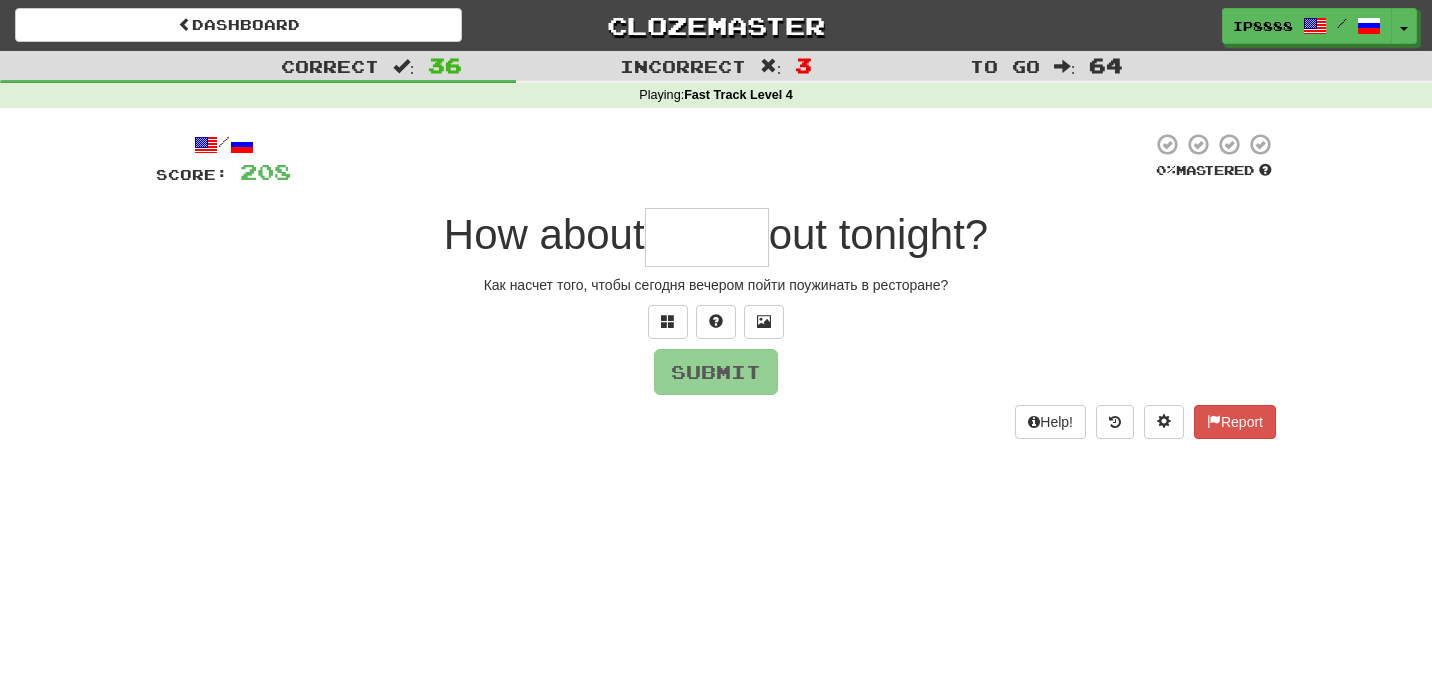 click at bounding box center [707, 237] 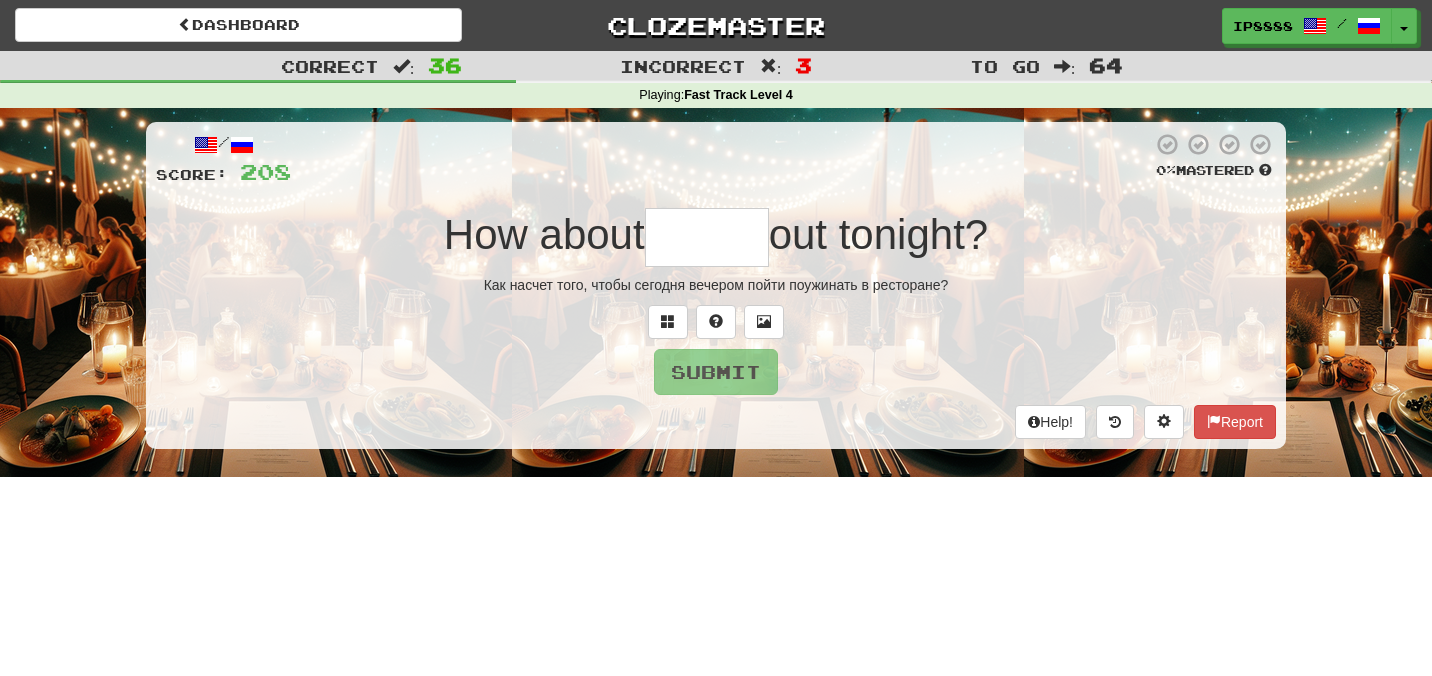 type on "*" 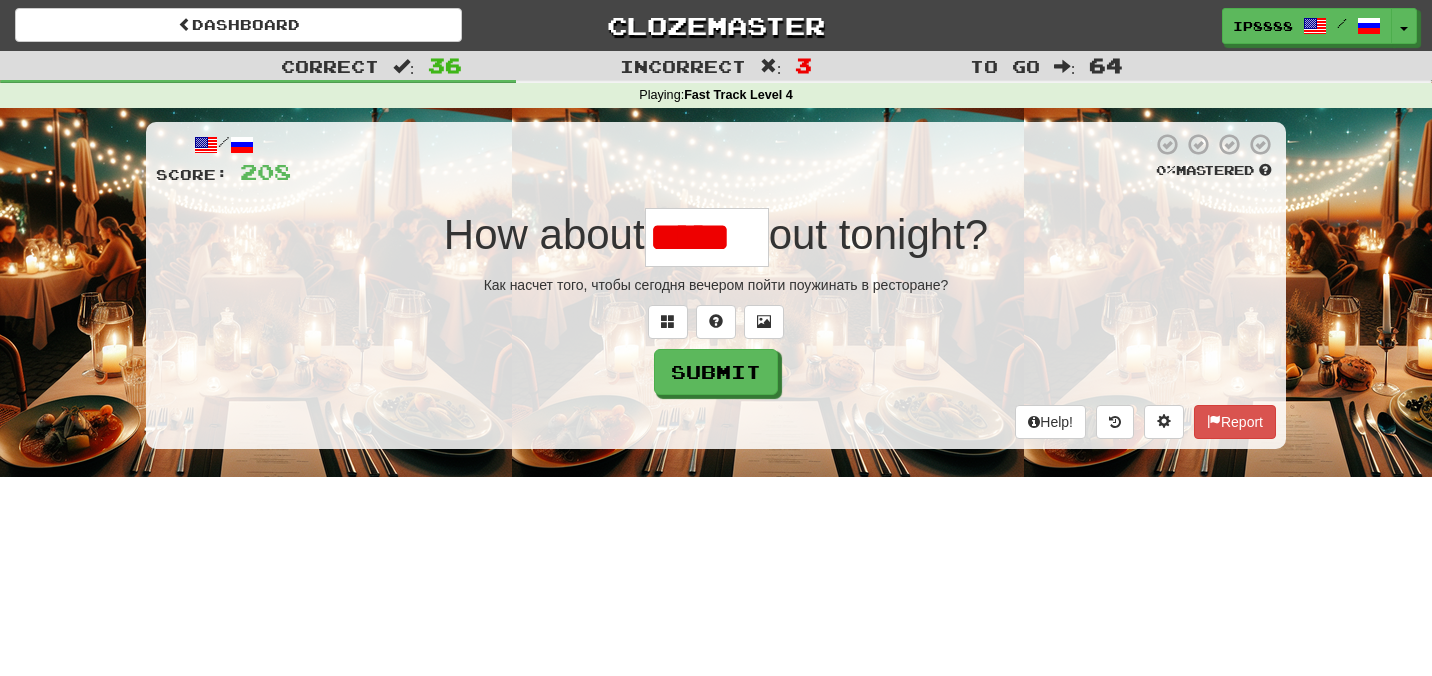 scroll, scrollTop: 0, scrollLeft: 0, axis: both 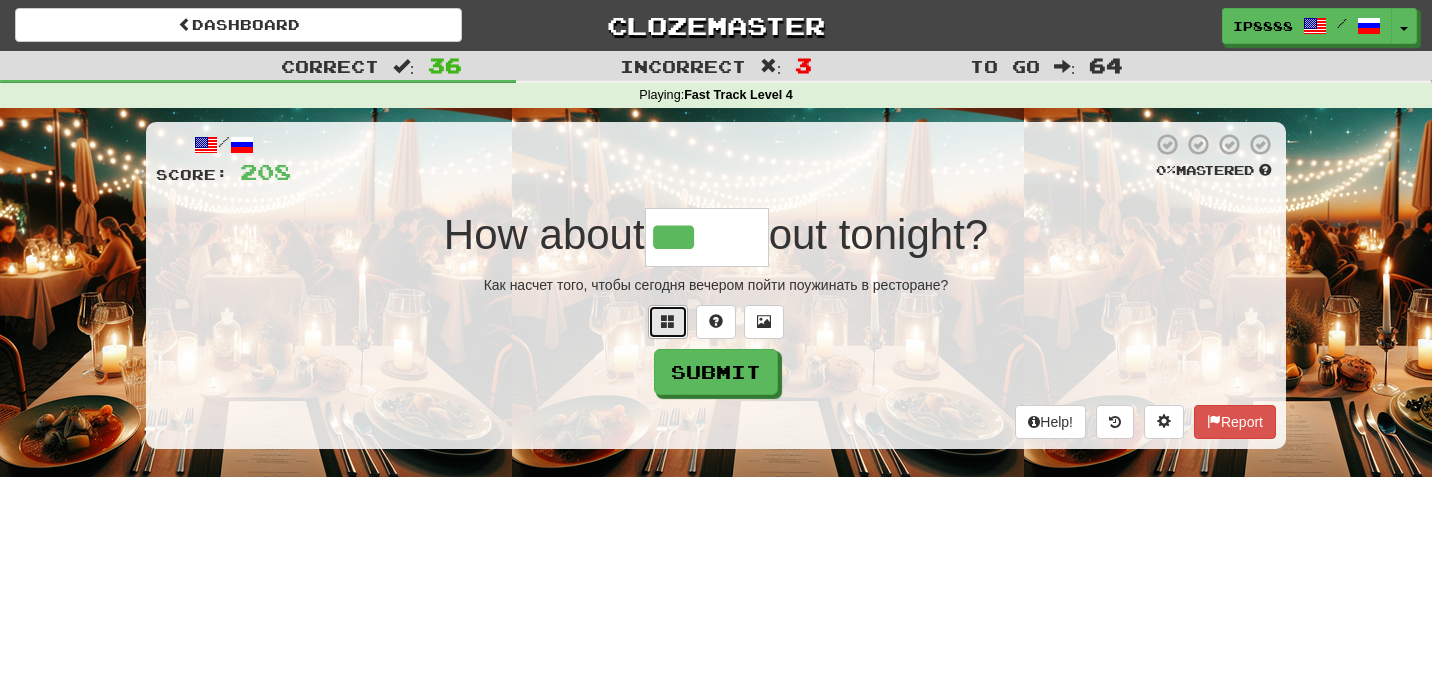 click at bounding box center (668, 322) 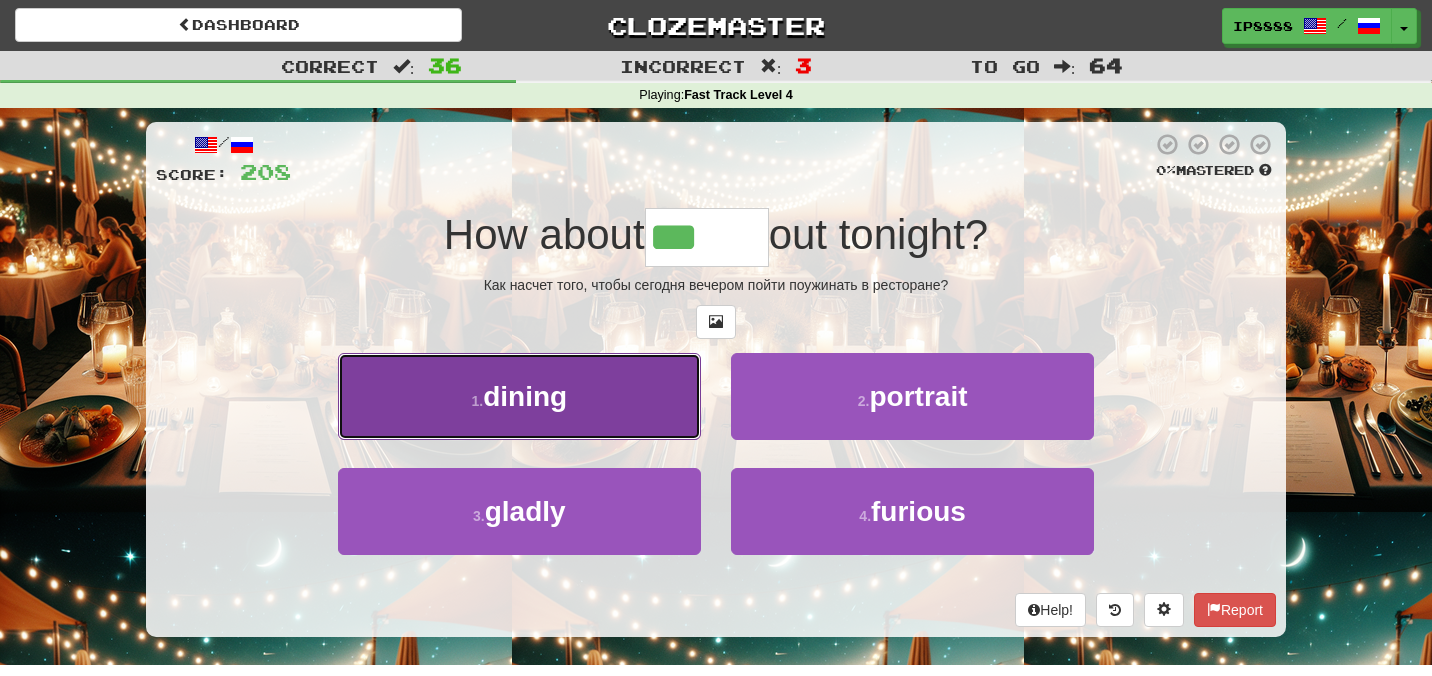 click on "1 .  dining" at bounding box center (519, 396) 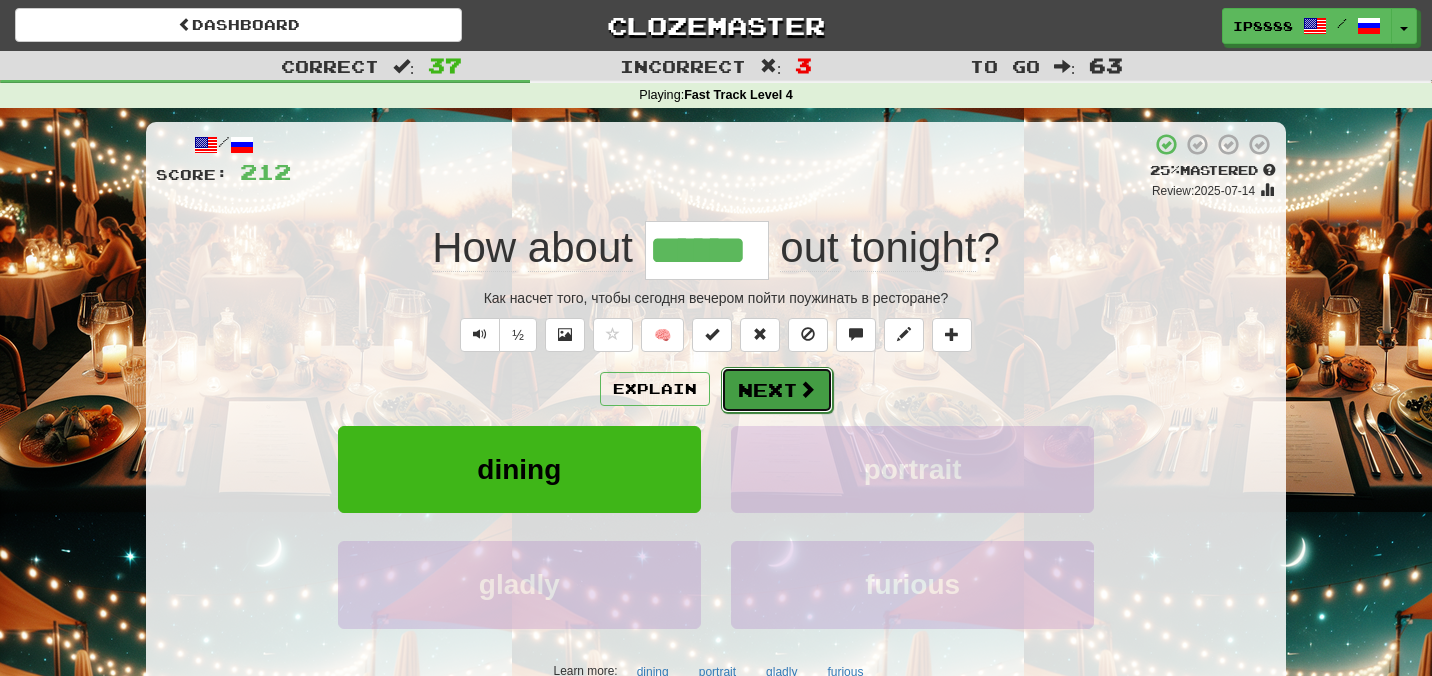 click on "Next" at bounding box center (777, 390) 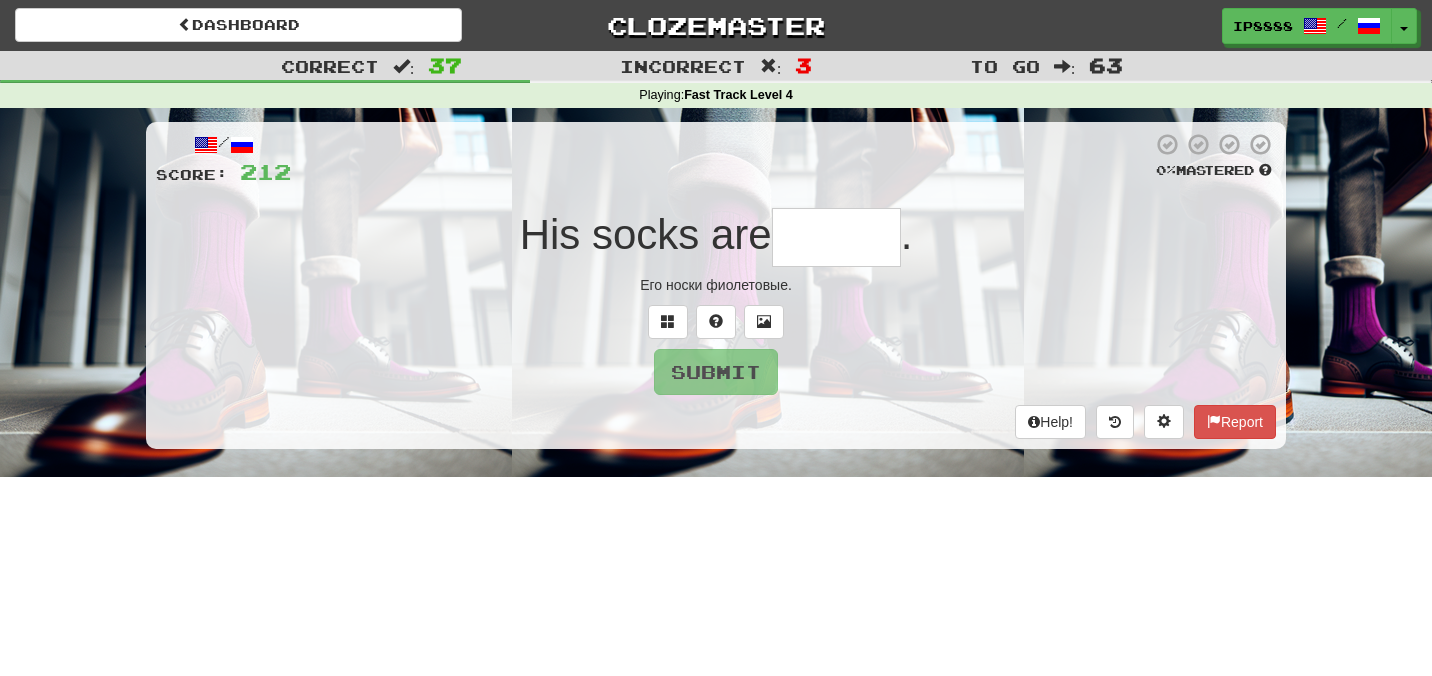 click at bounding box center [836, 237] 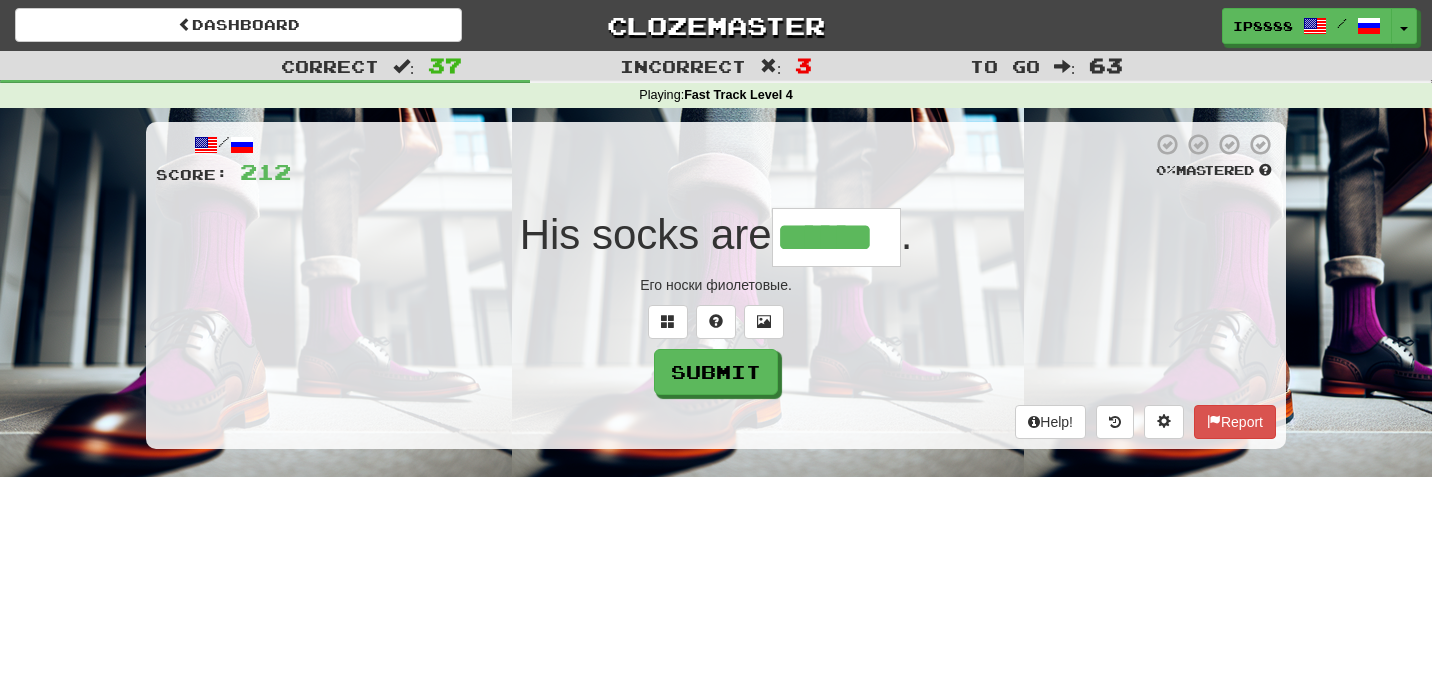 type on "******" 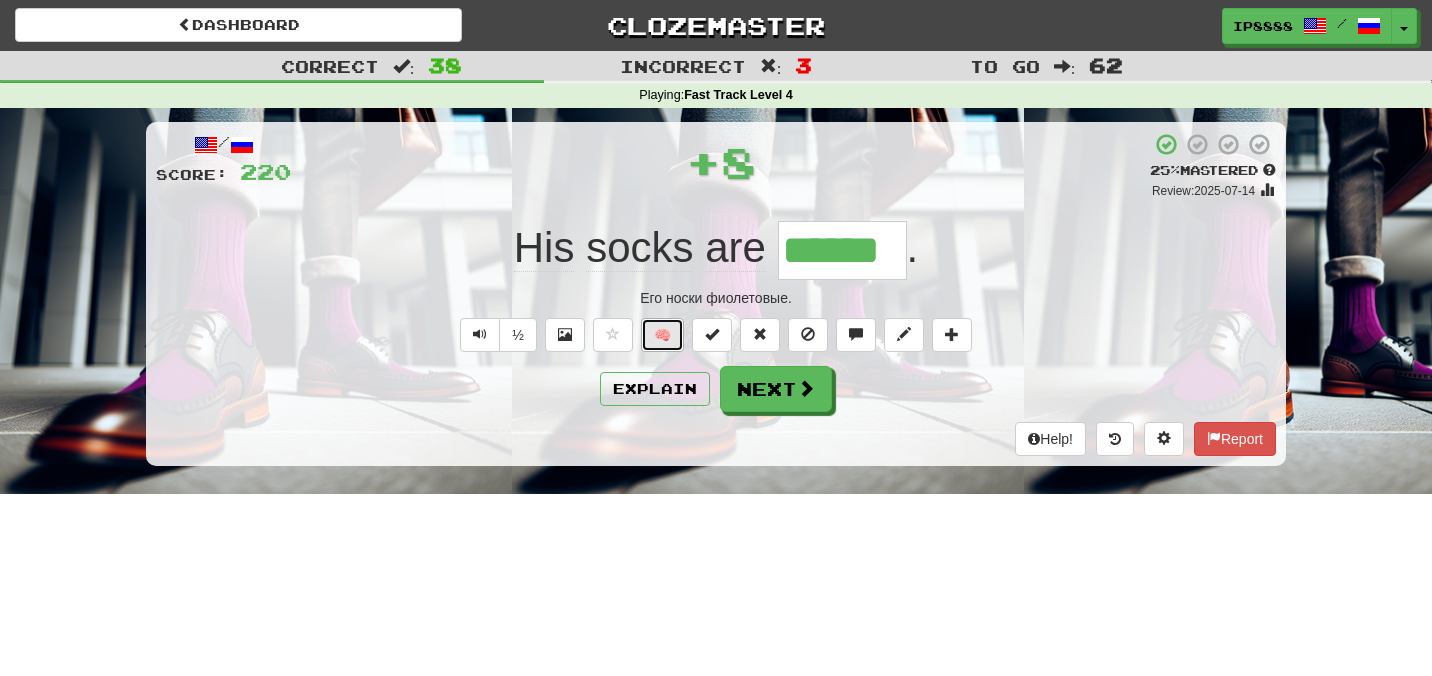 click on "🧠" at bounding box center (662, 335) 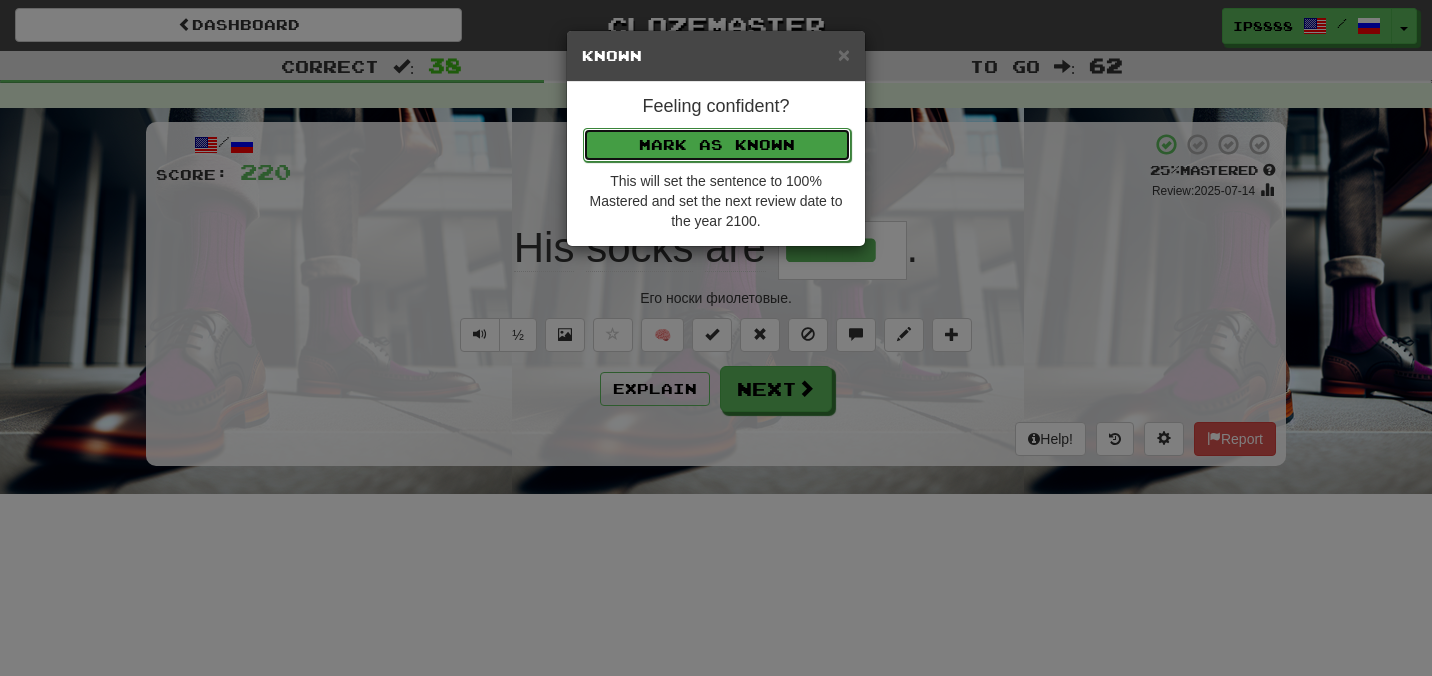 click on "Mark as Known" at bounding box center [717, 145] 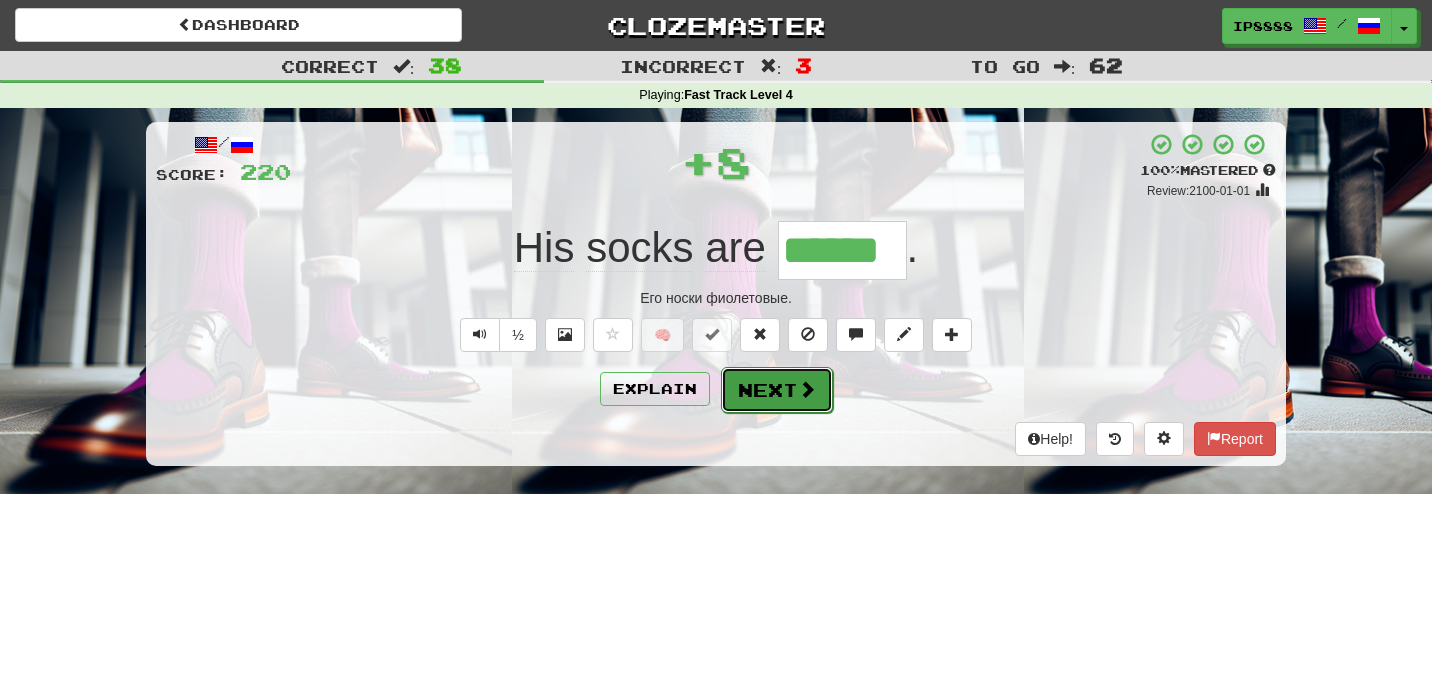 click on "Next" at bounding box center (777, 390) 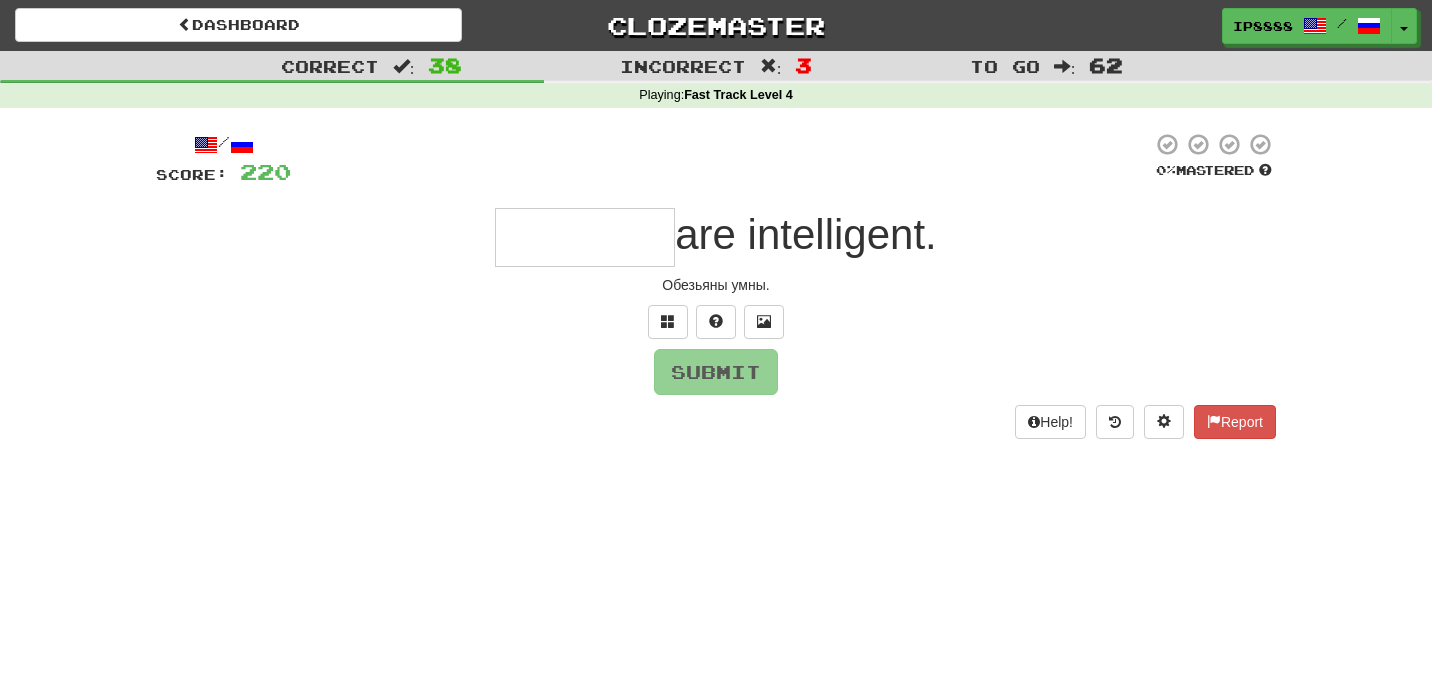 click at bounding box center (585, 237) 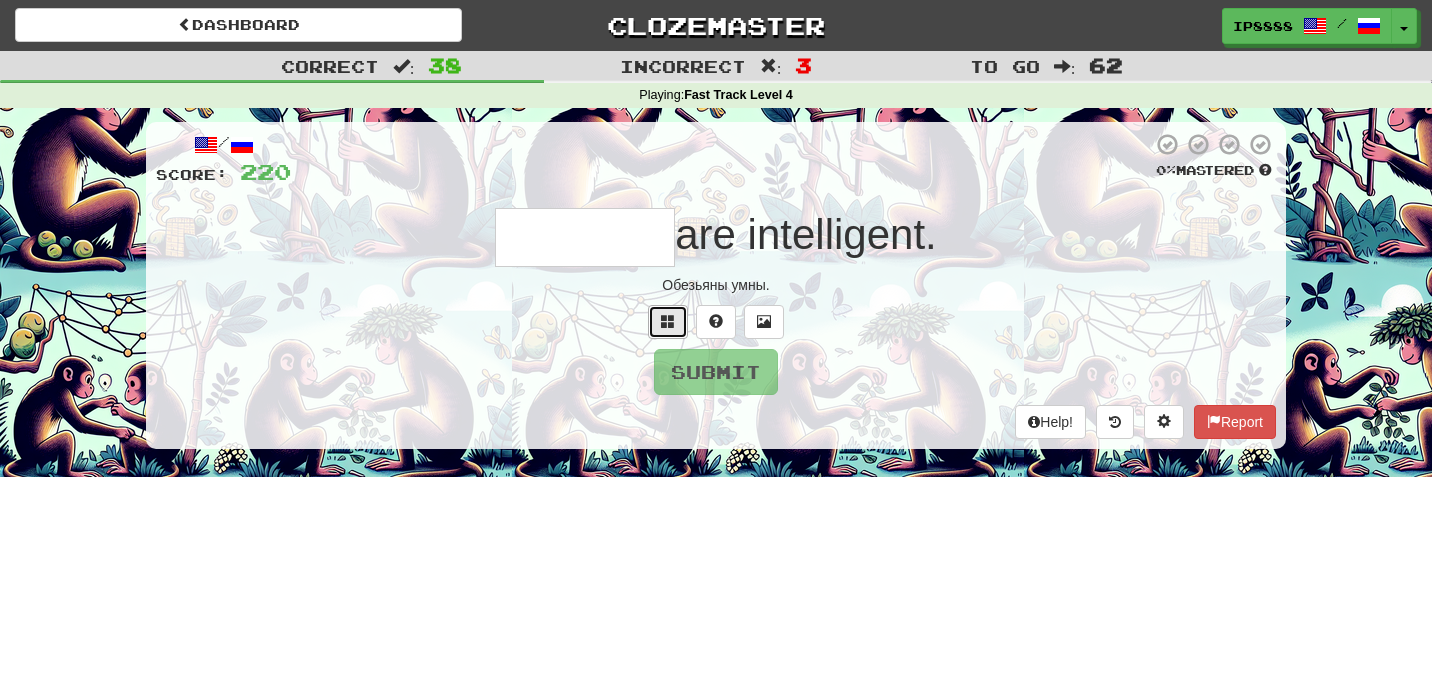 click at bounding box center [668, 322] 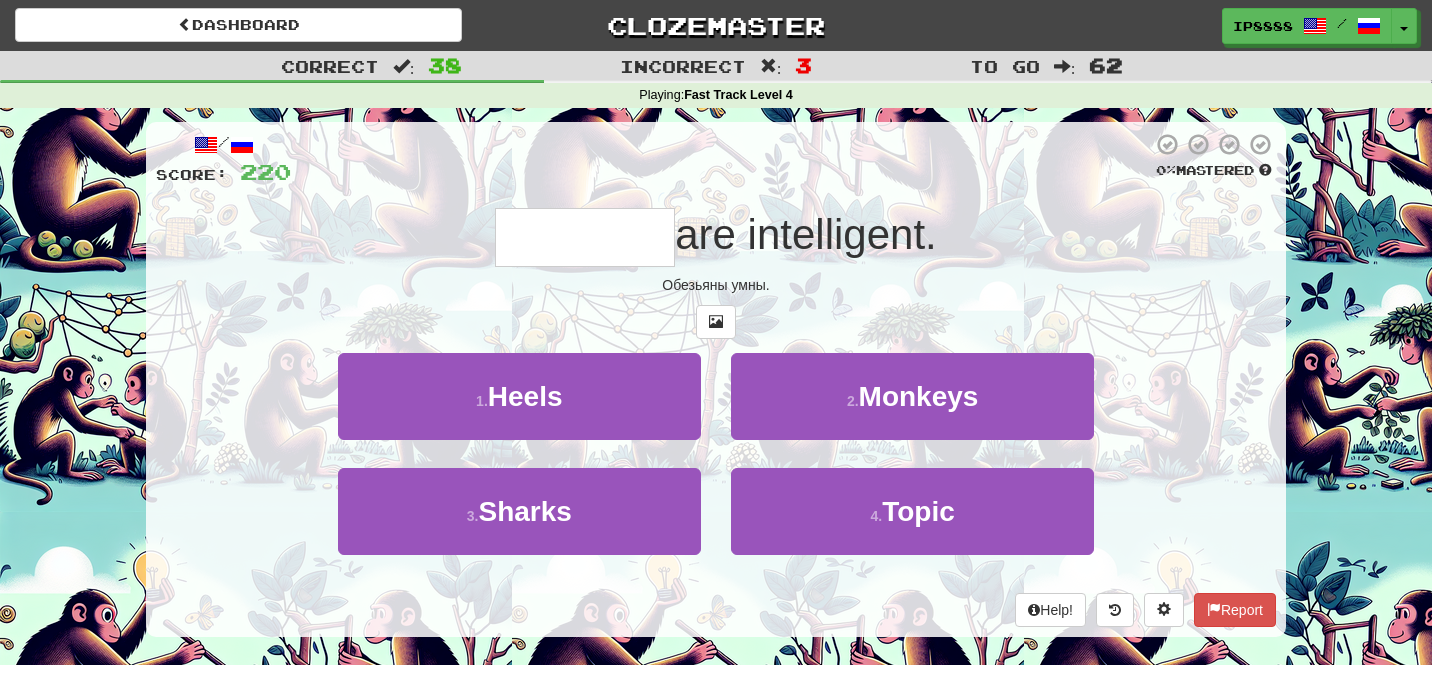 click at bounding box center (585, 237) 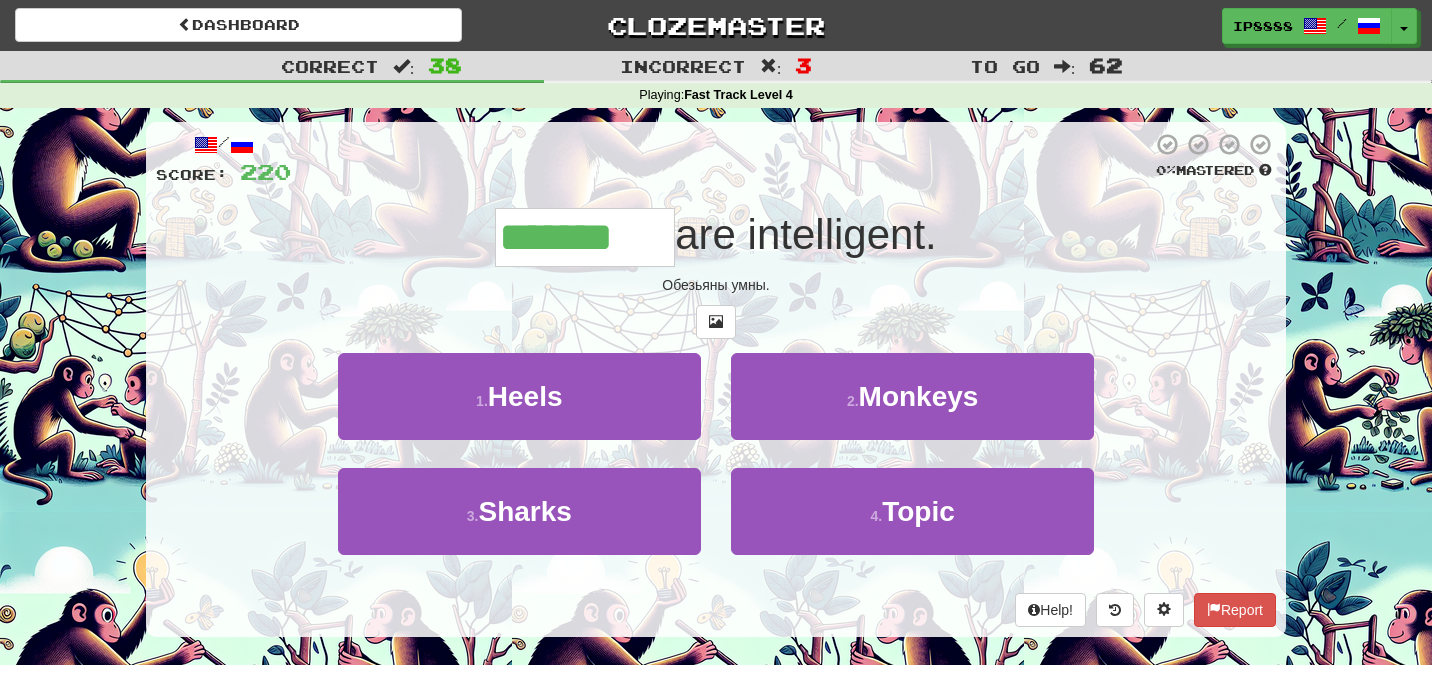 type on "*******" 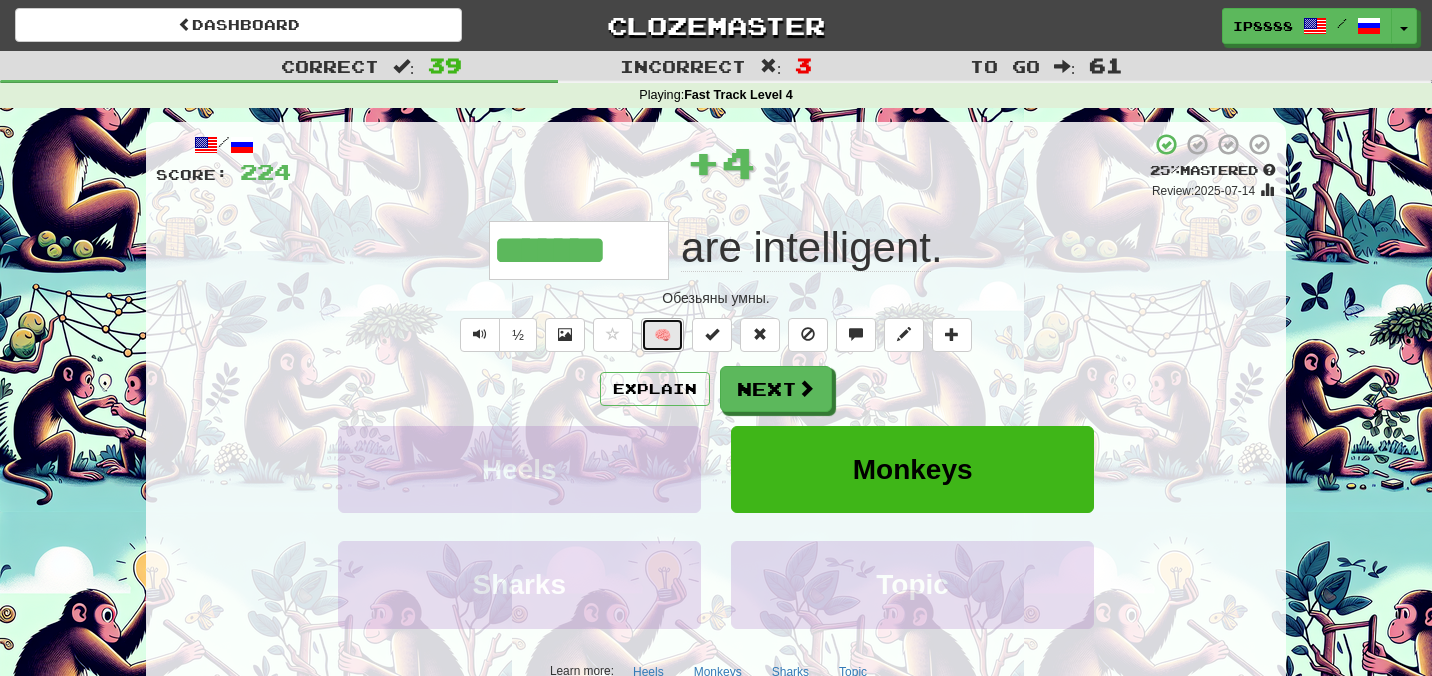 click on "🧠" at bounding box center (662, 335) 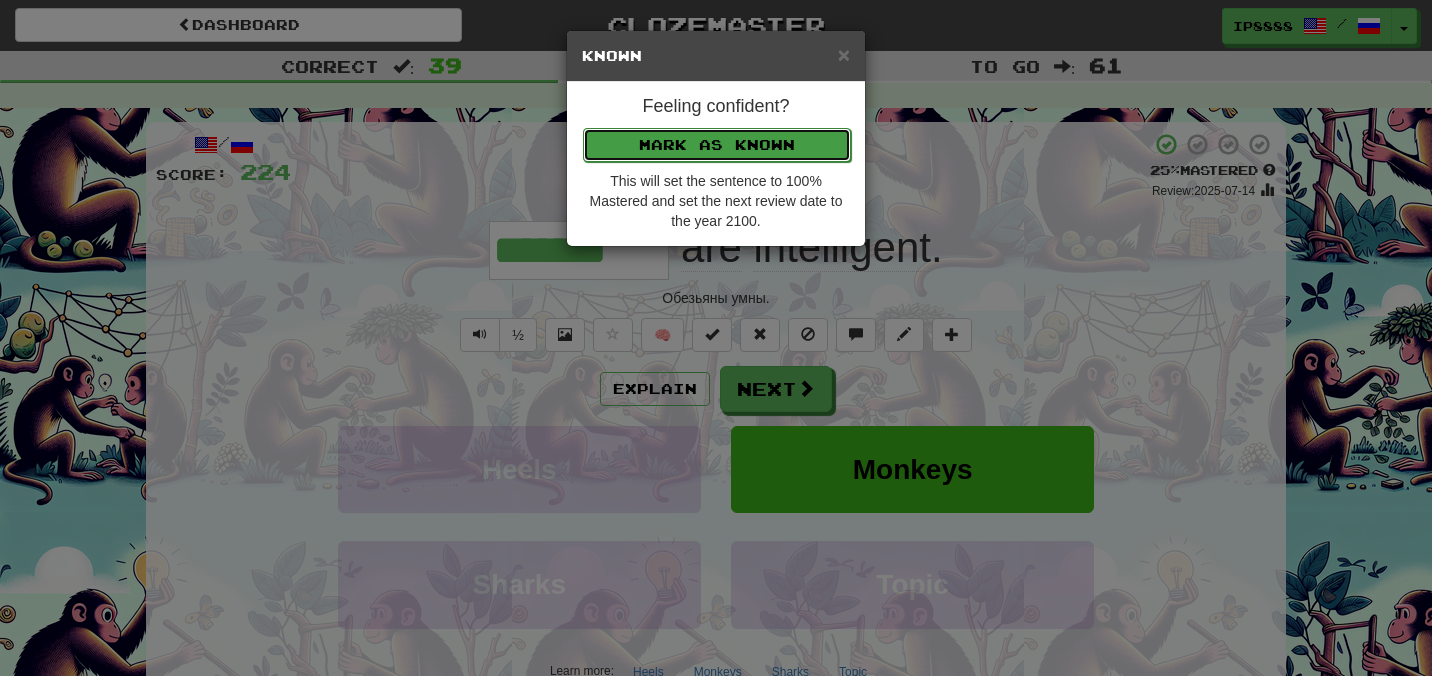 click on "Mark as Known" at bounding box center [717, 145] 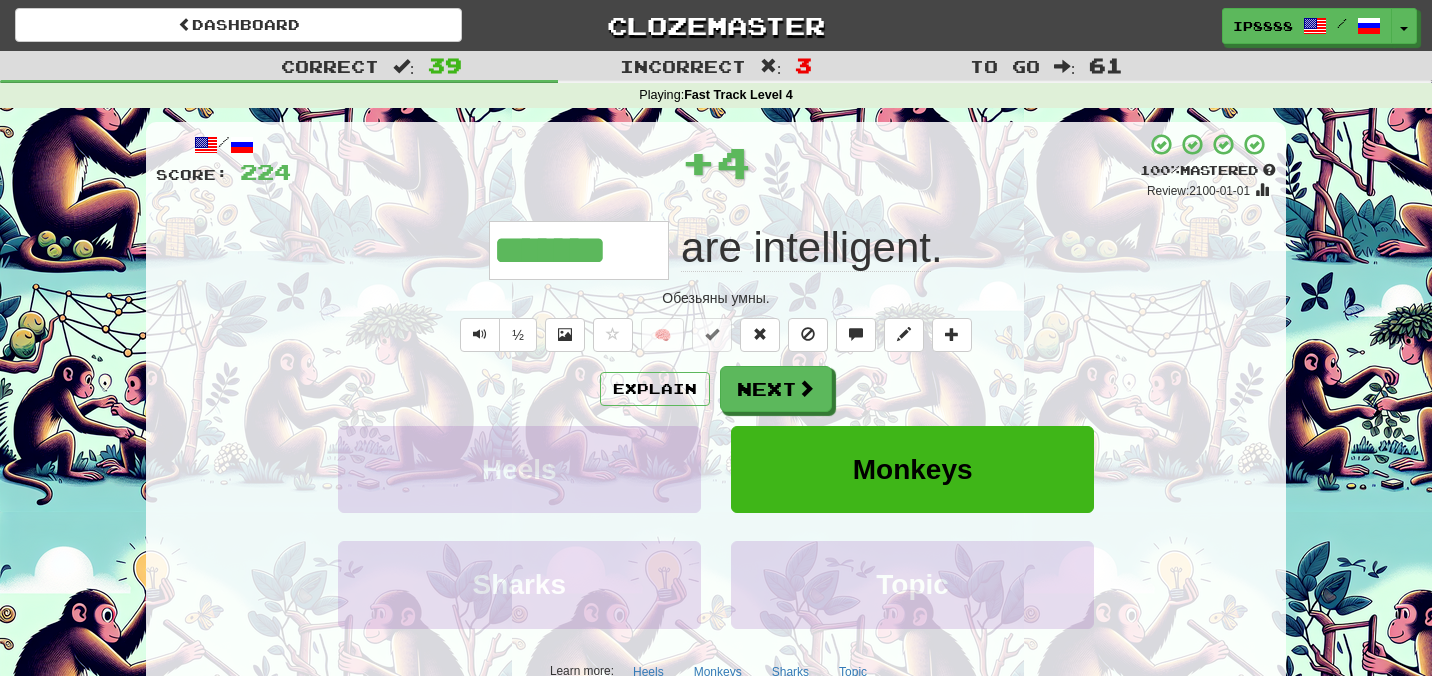 click on "Explain Next Heels Monkeys Sharks Topic Learn more: Heels Monkeys Sharks Topic" at bounding box center (716, 526) 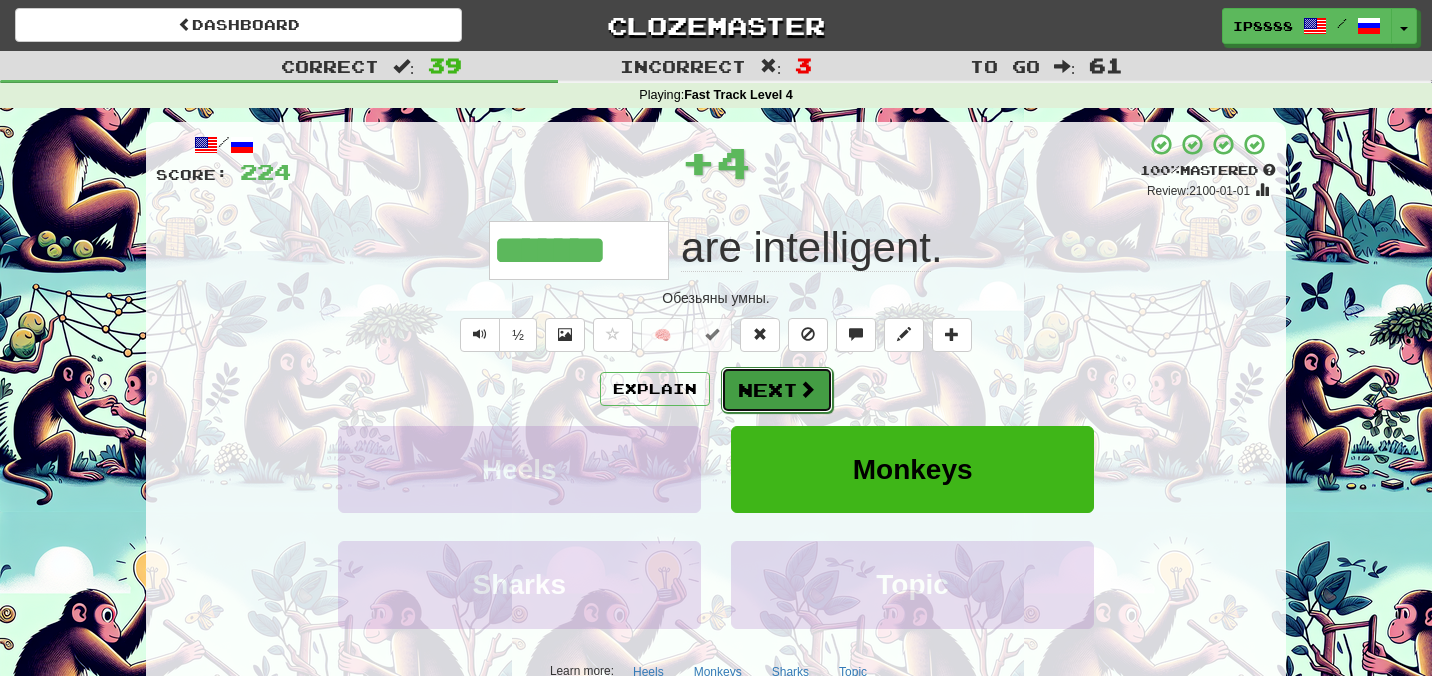 click on "Next" at bounding box center [777, 390] 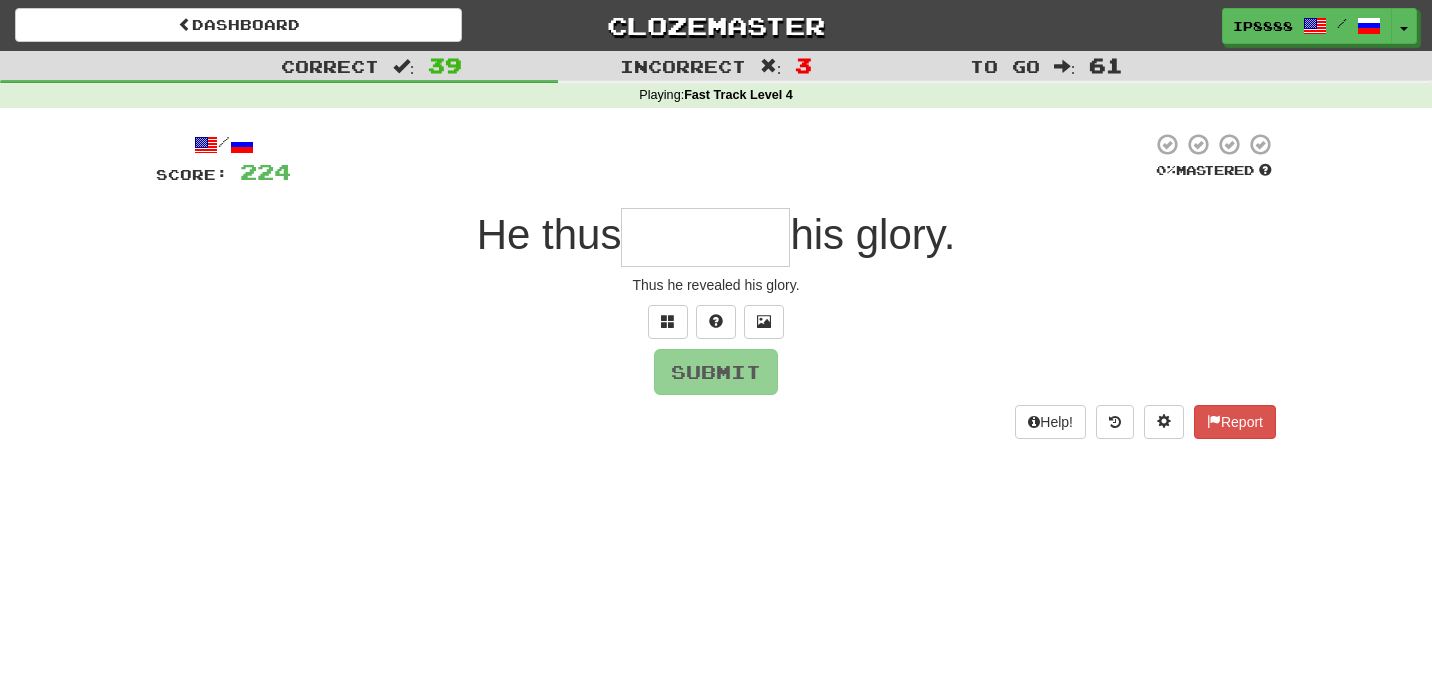 click at bounding box center [705, 237] 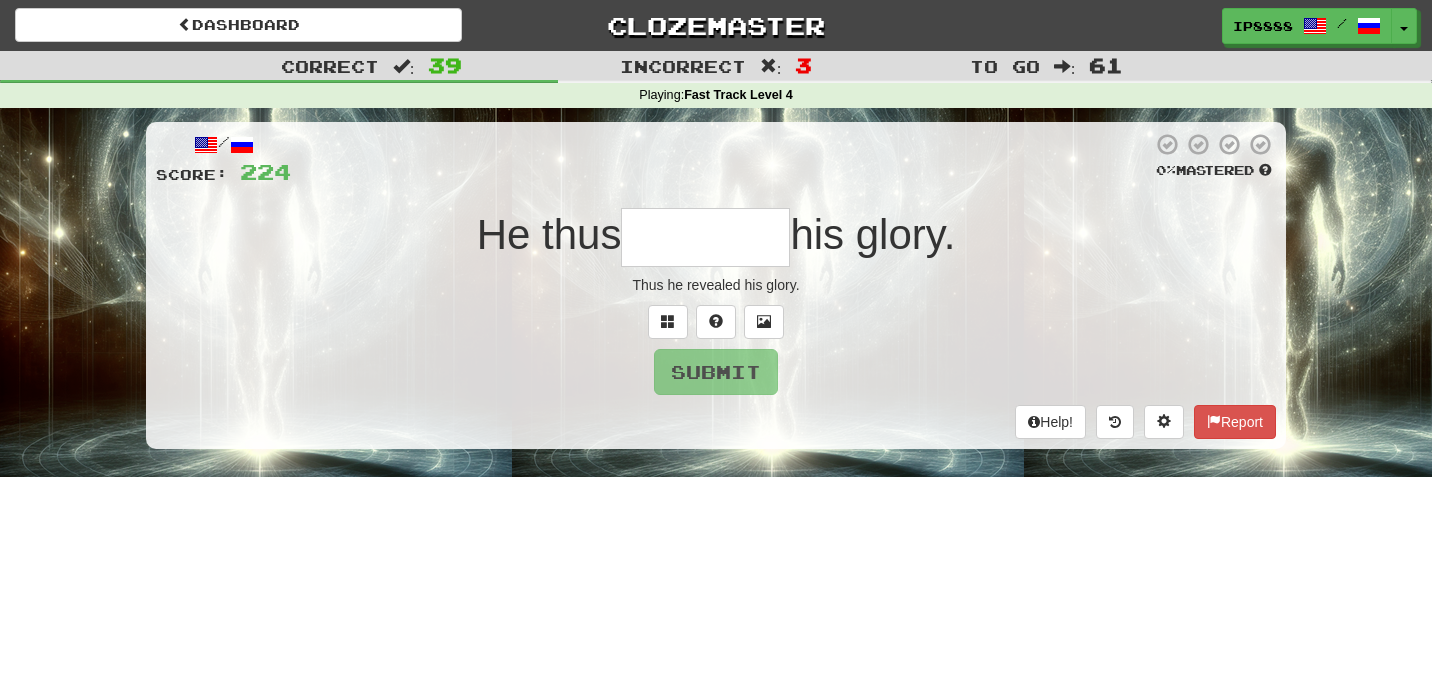 click at bounding box center [705, 237] 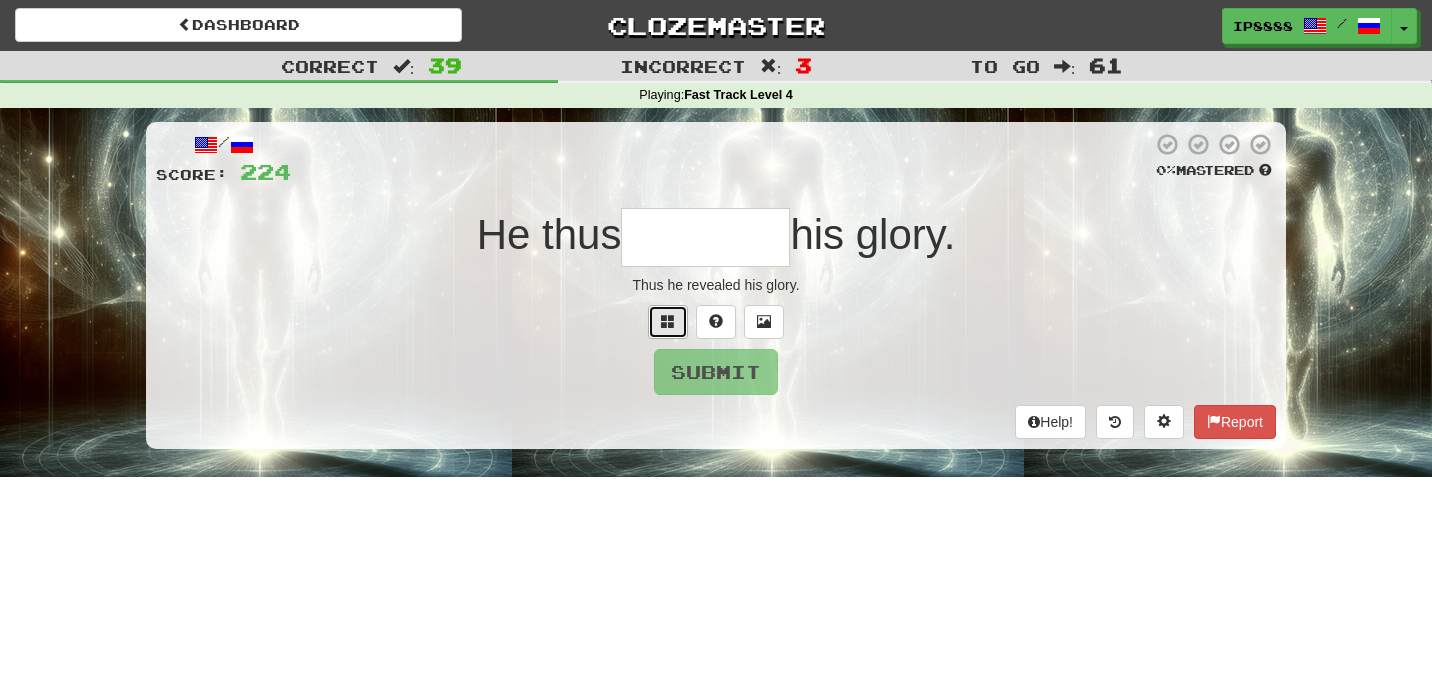 click at bounding box center [668, 322] 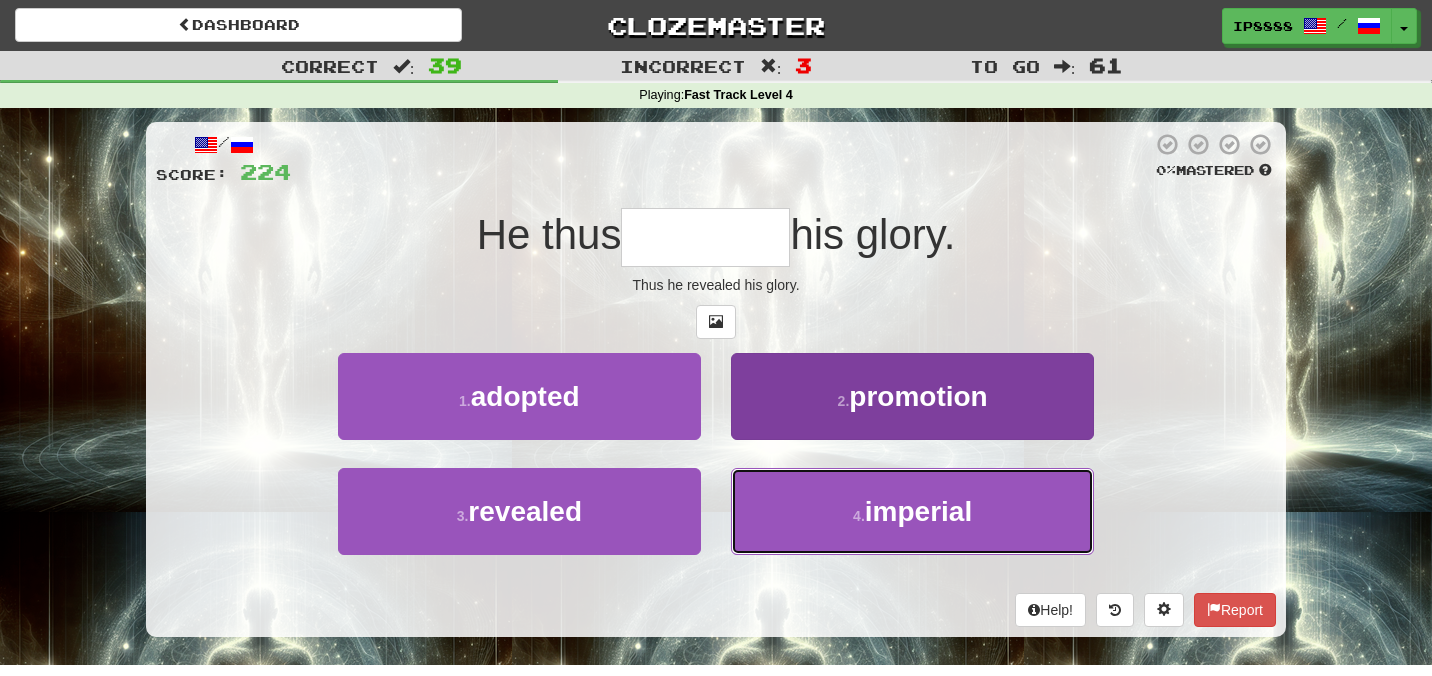 drag, startPoint x: 841, startPoint y: 498, endPoint x: 861, endPoint y: 423, distance: 77.62087 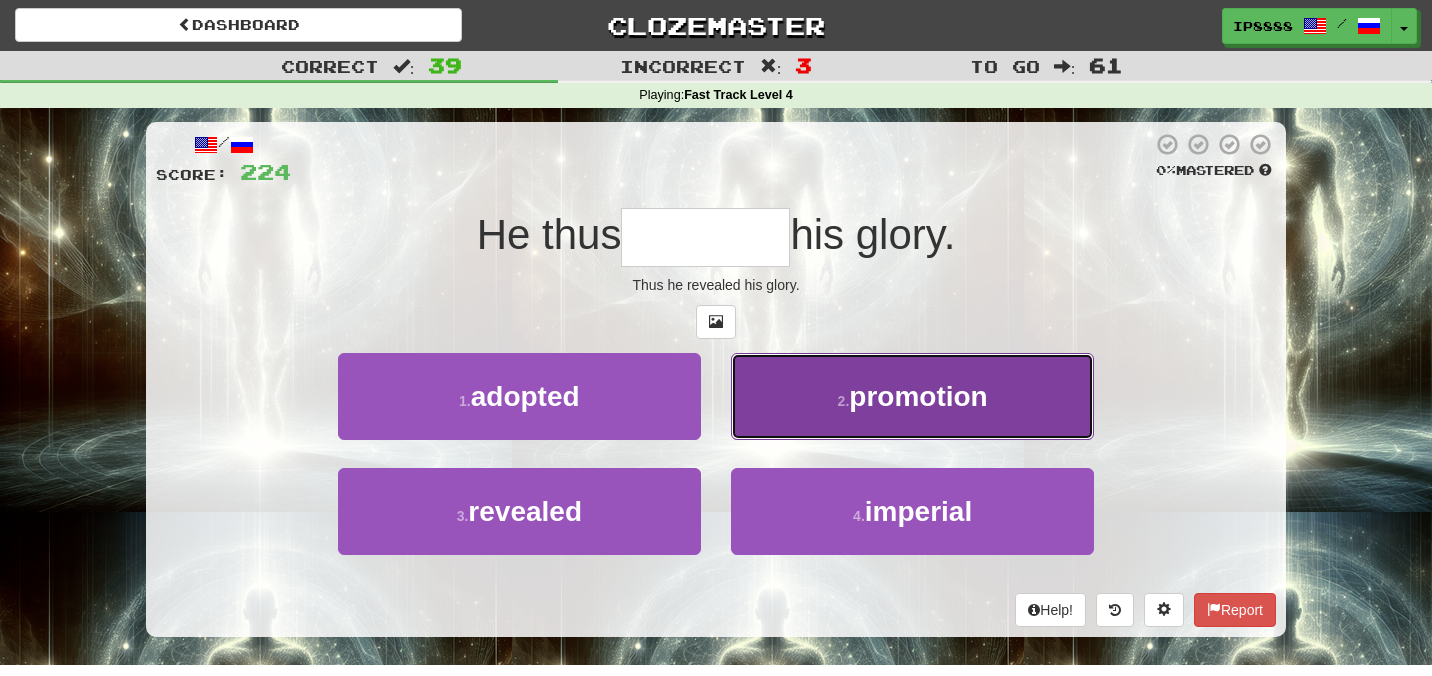 click on "2 .  promotion" at bounding box center [912, 396] 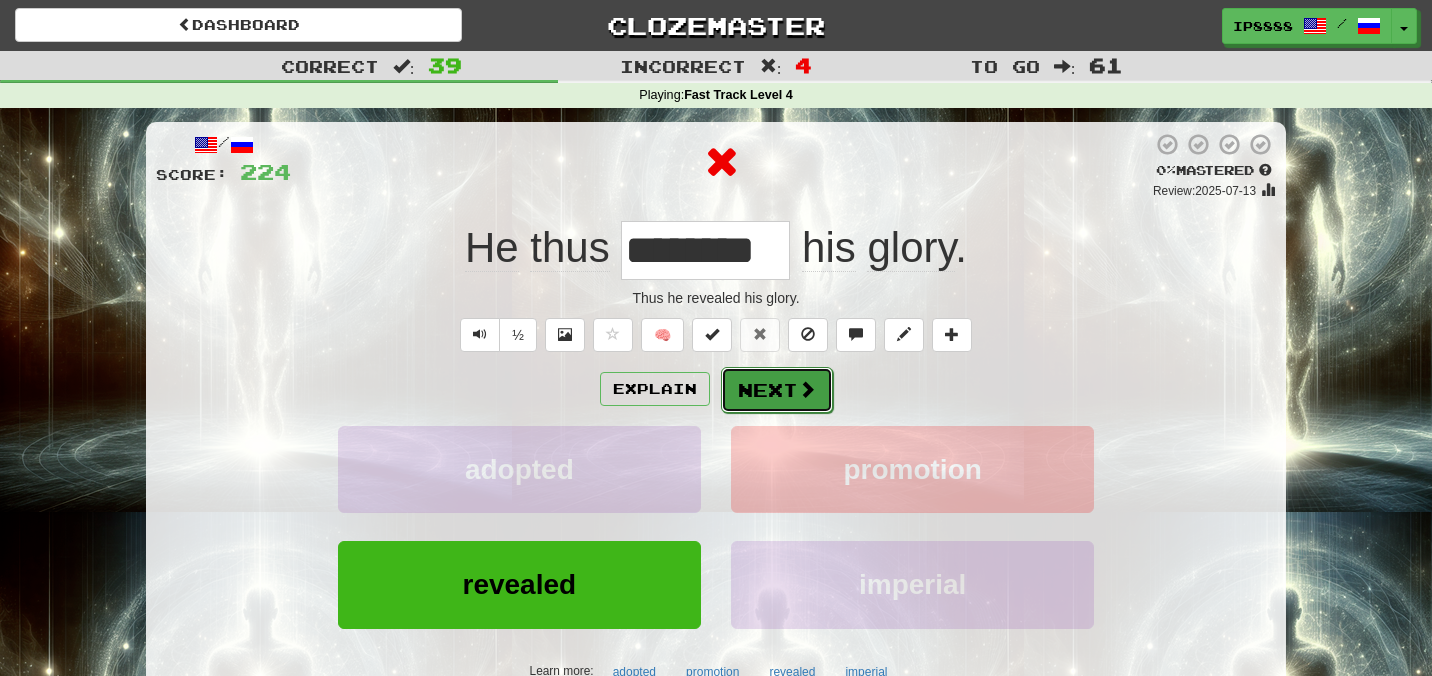 click on "Next" at bounding box center [777, 390] 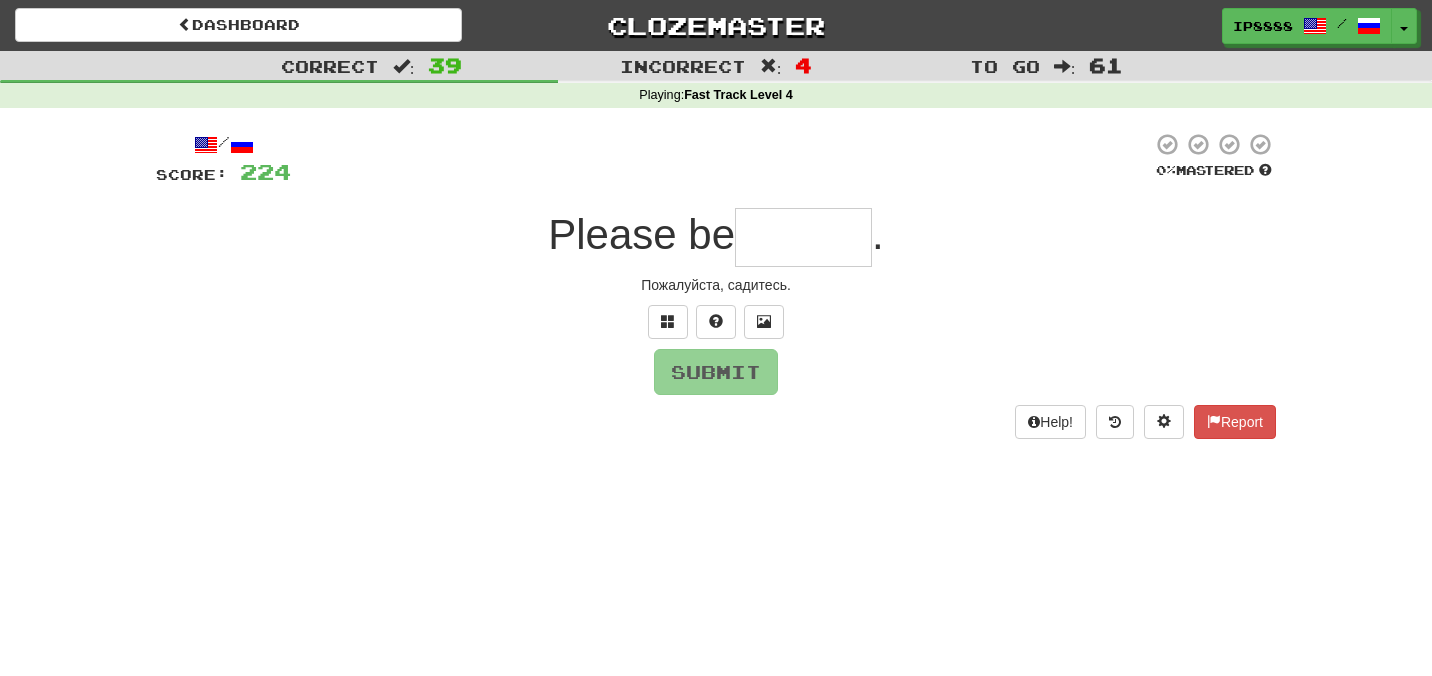 click at bounding box center (803, 237) 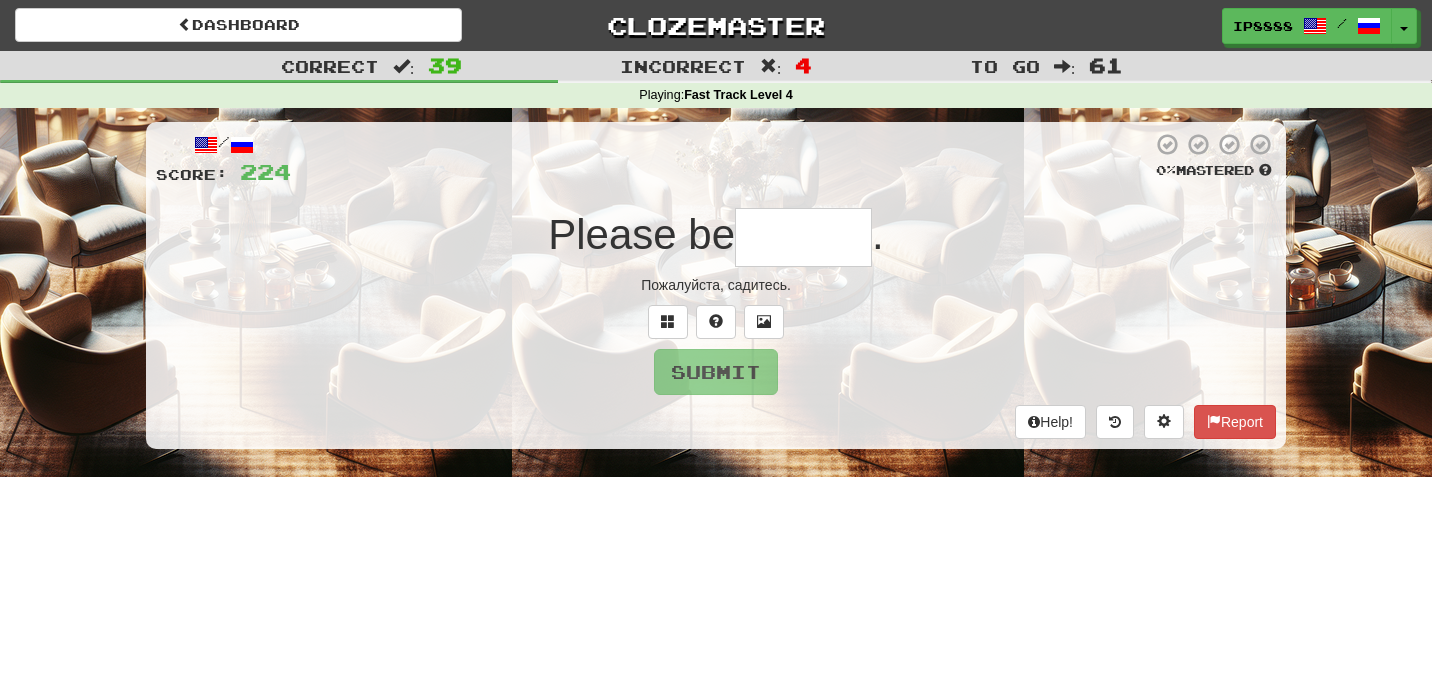 click at bounding box center [803, 237] 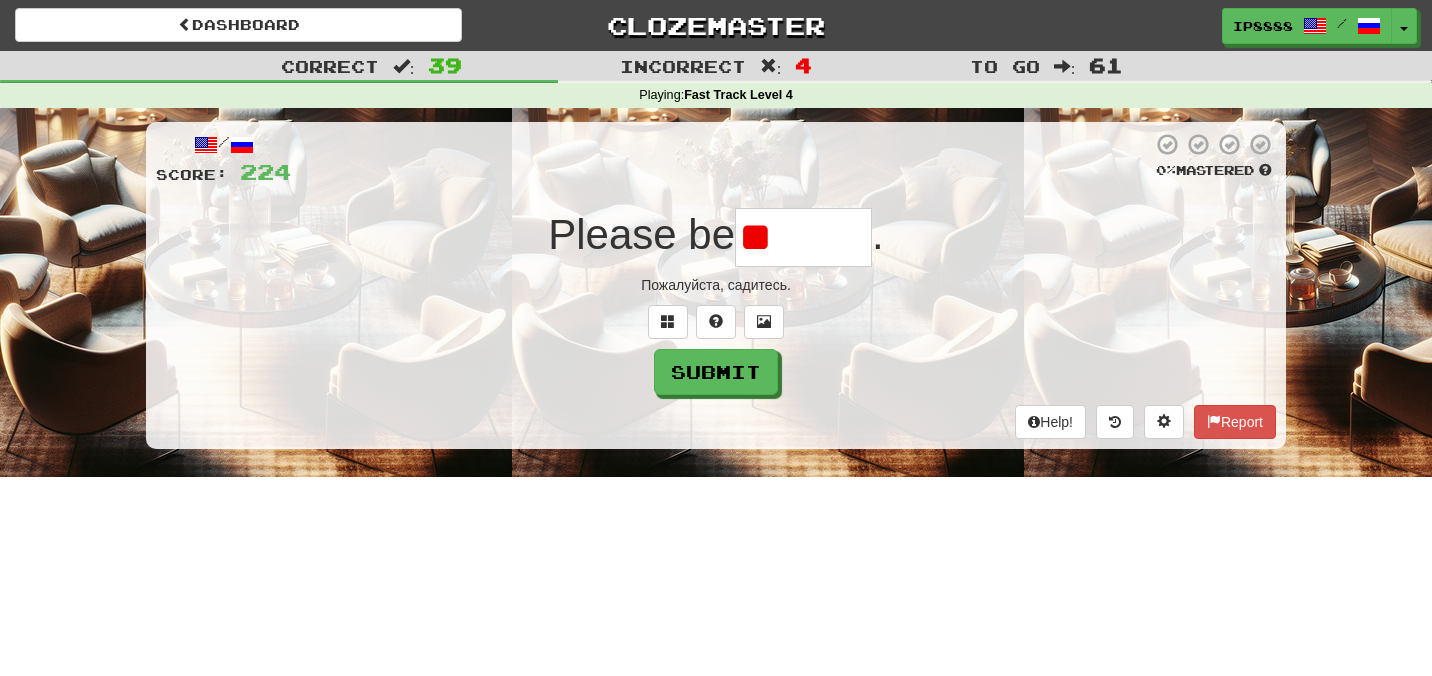 type on "*" 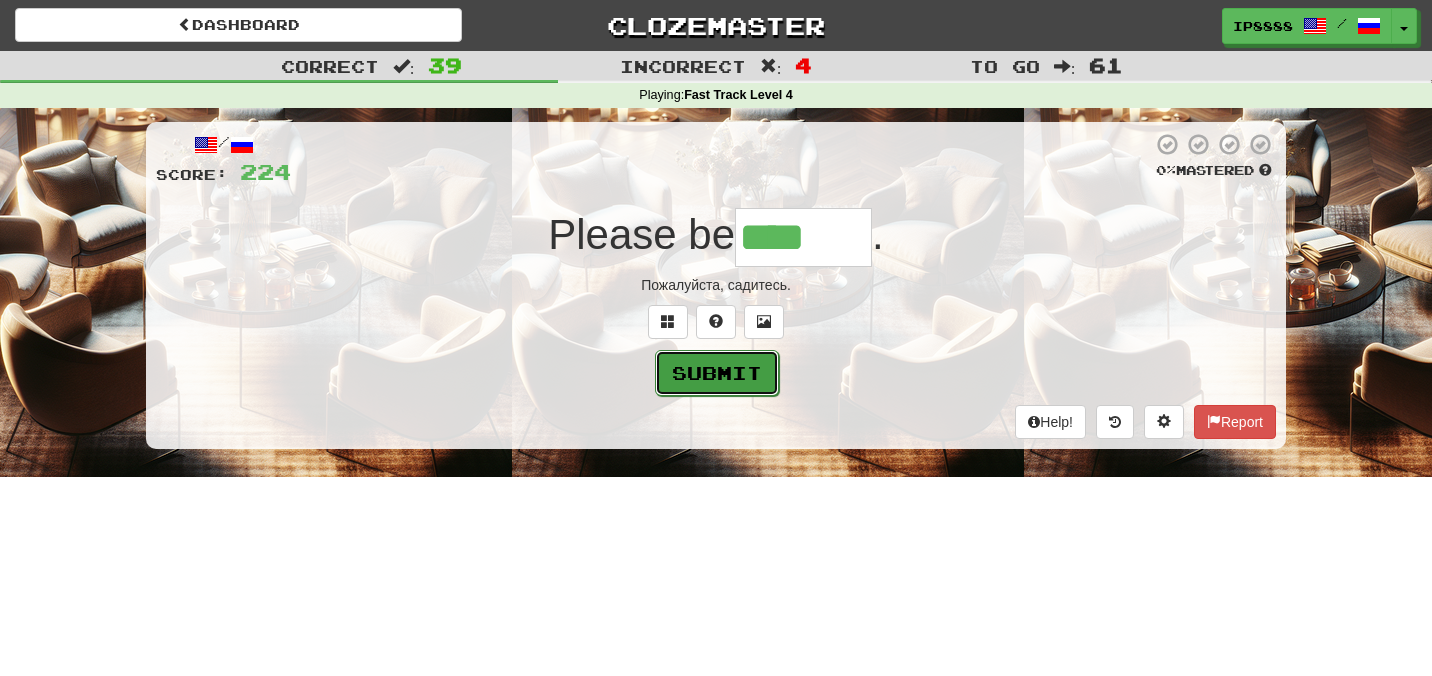click on "Submit" at bounding box center (717, 373) 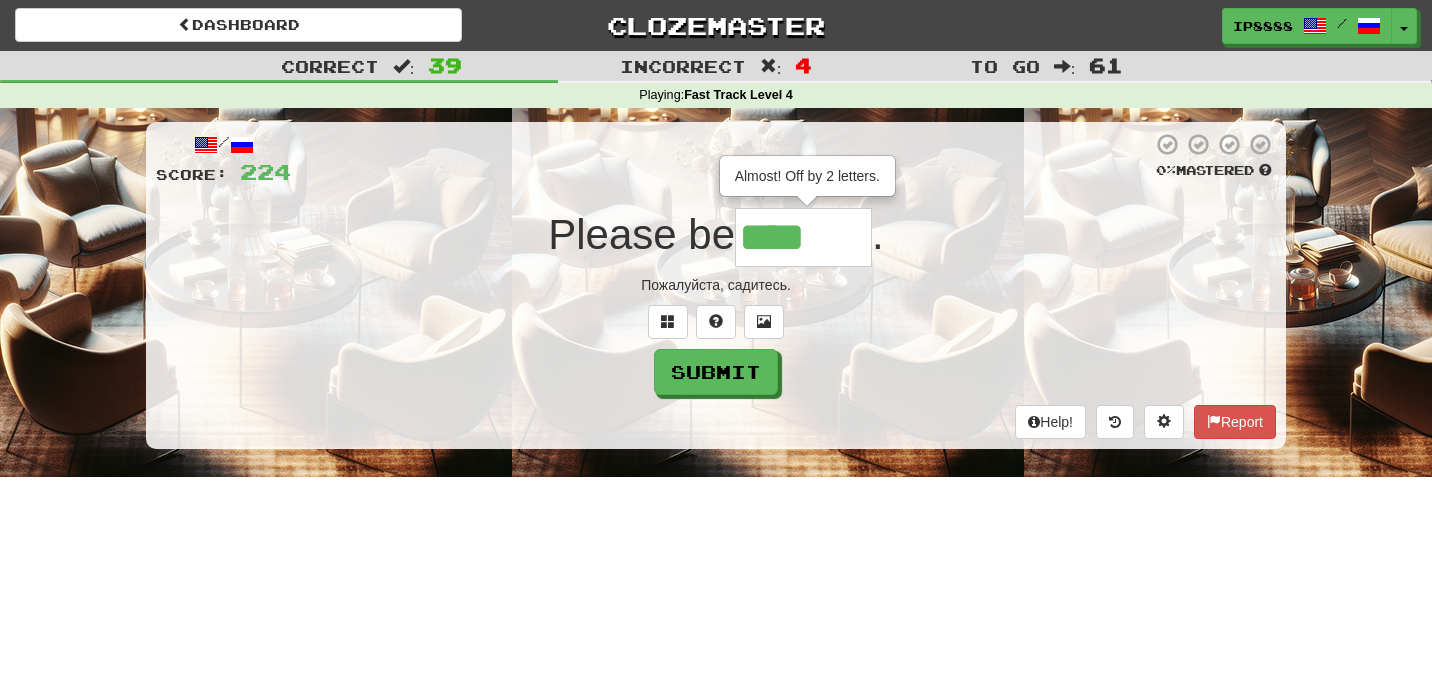 click on "****" at bounding box center (803, 237) 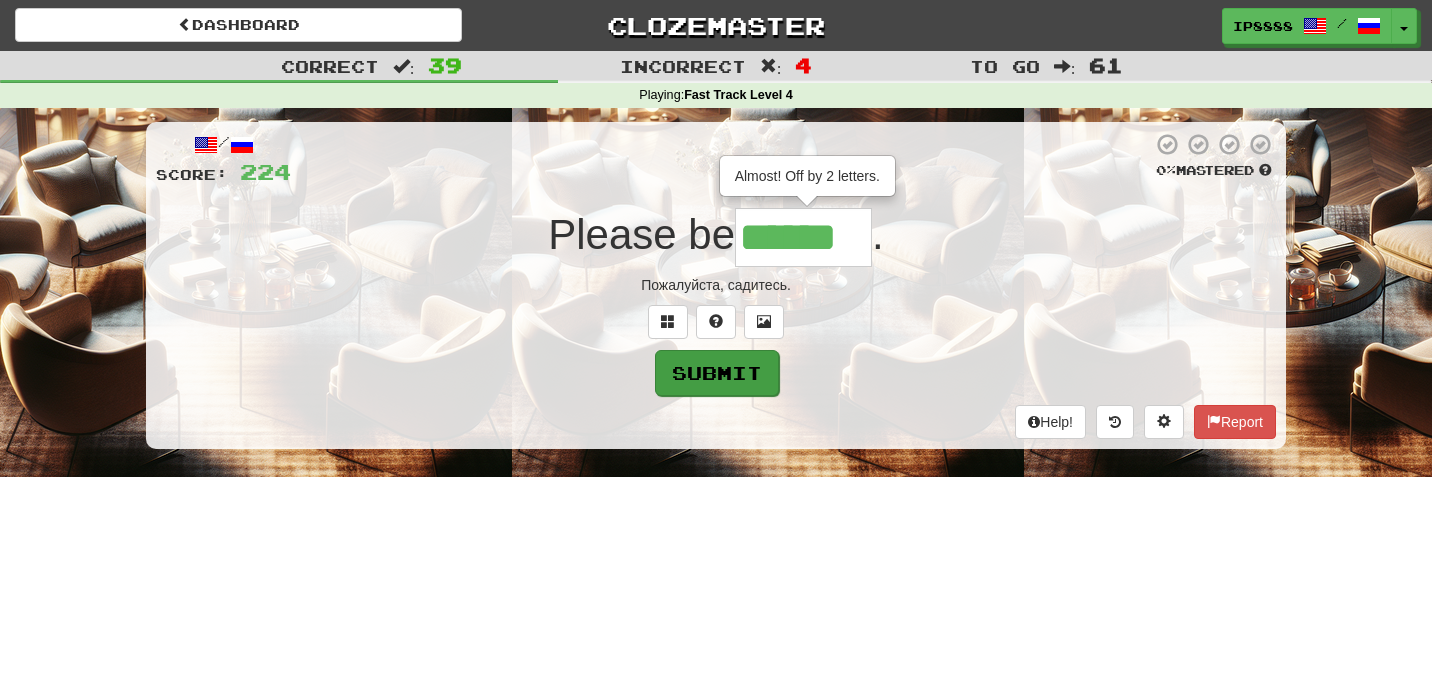 type on "******" 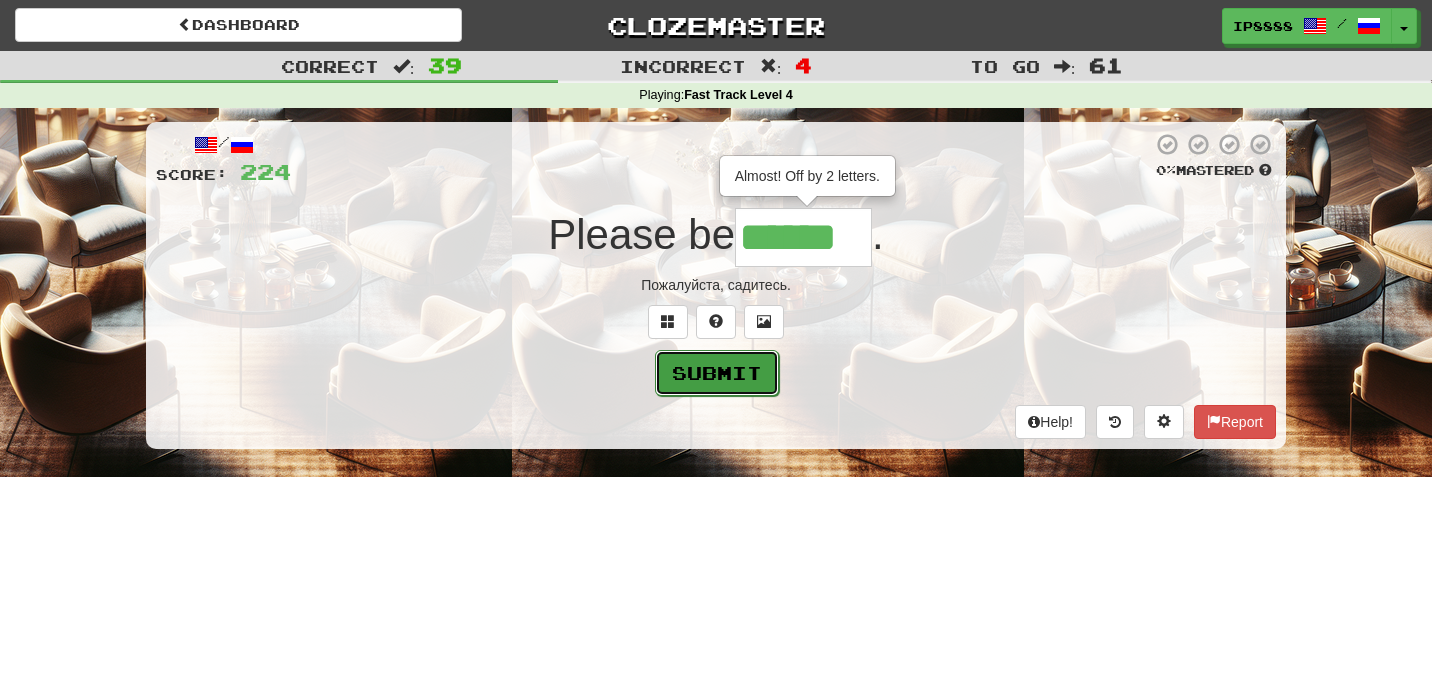 click on "Submit" at bounding box center [717, 373] 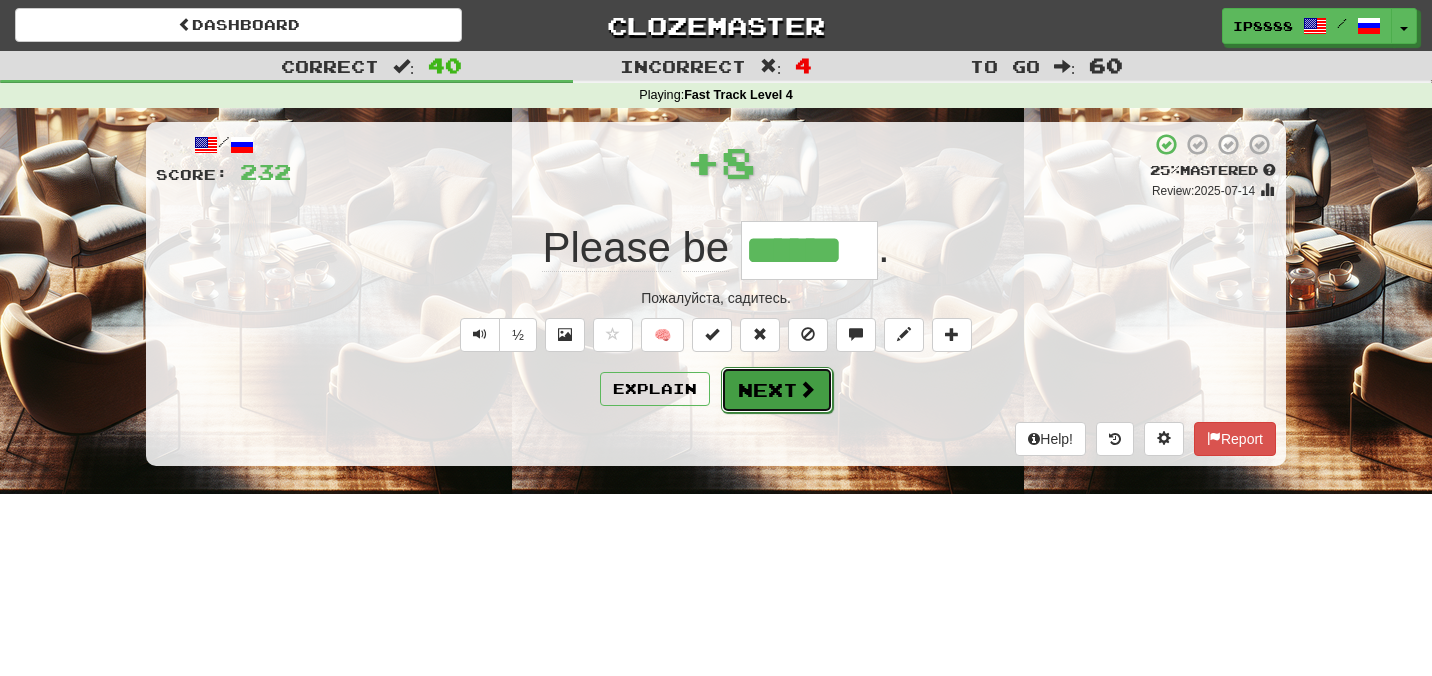 click on "Next" at bounding box center (777, 390) 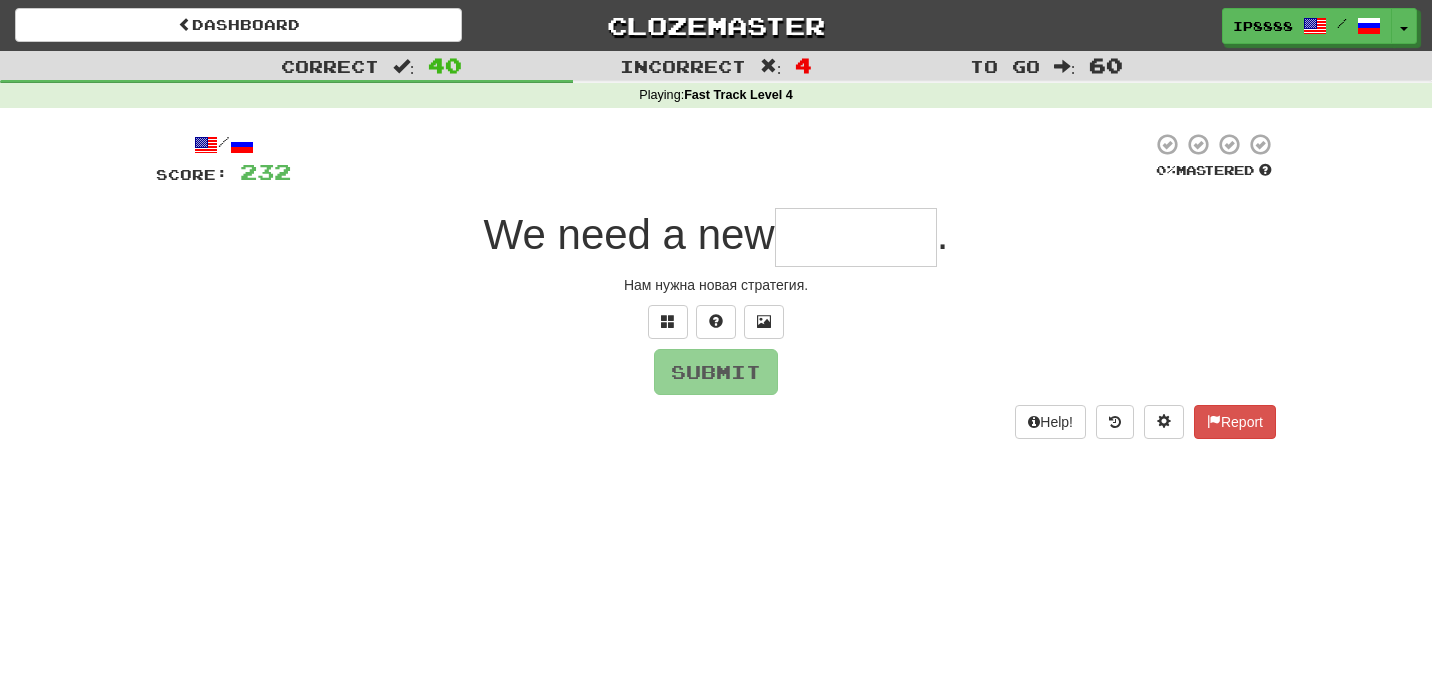 click on "Нам нужна новая стратегия." at bounding box center (716, 285) 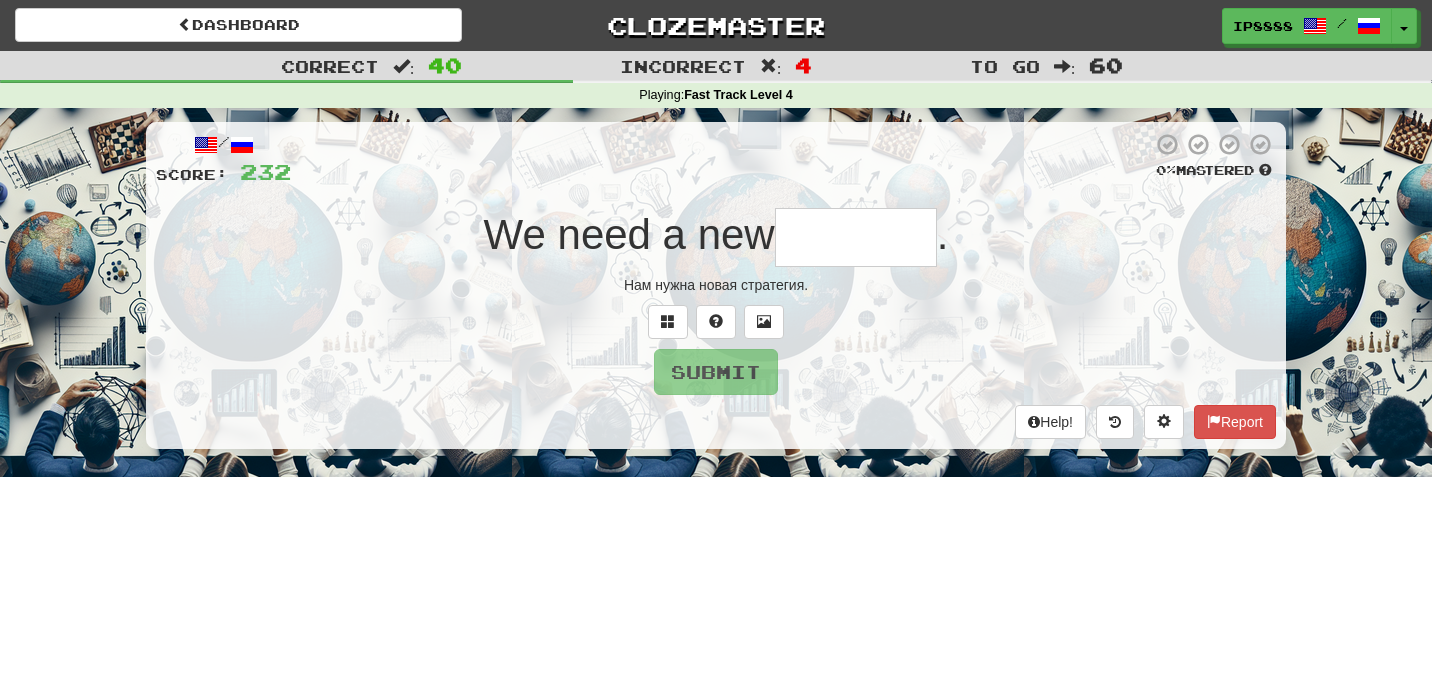 click at bounding box center [856, 237] 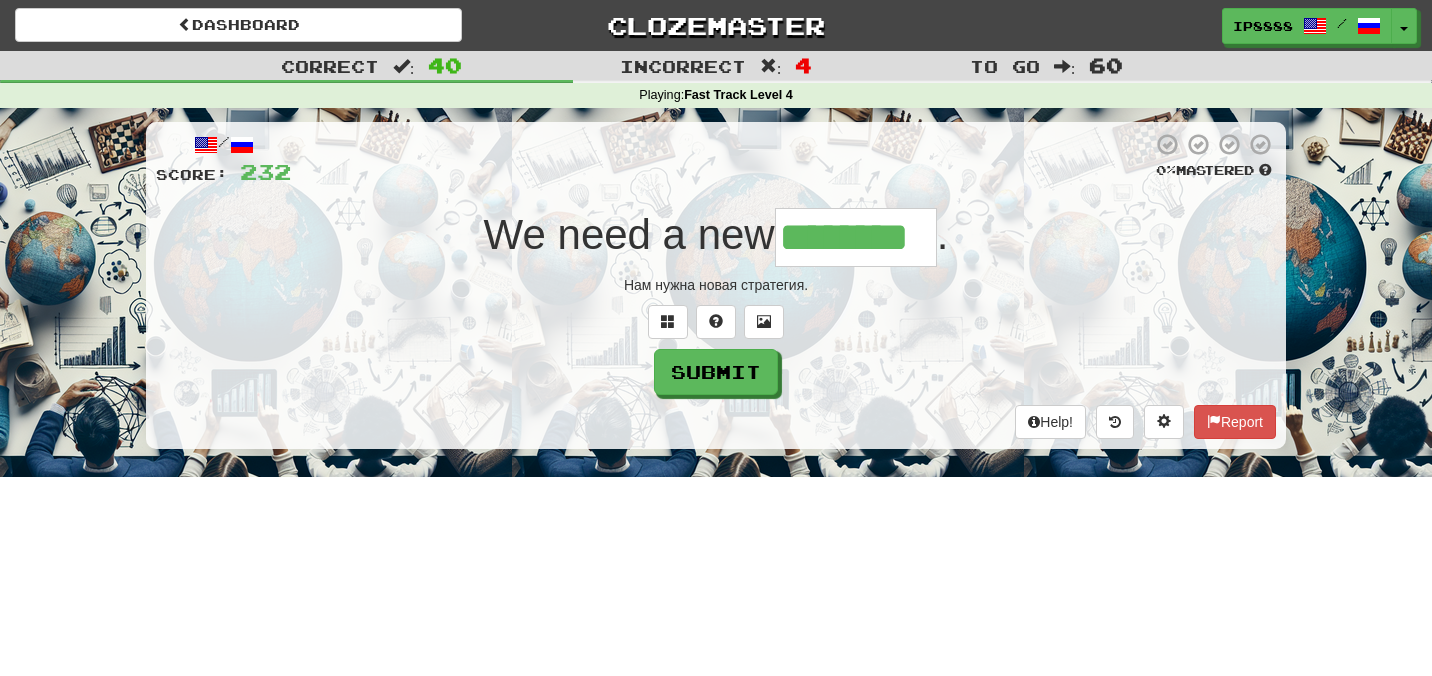 type on "********" 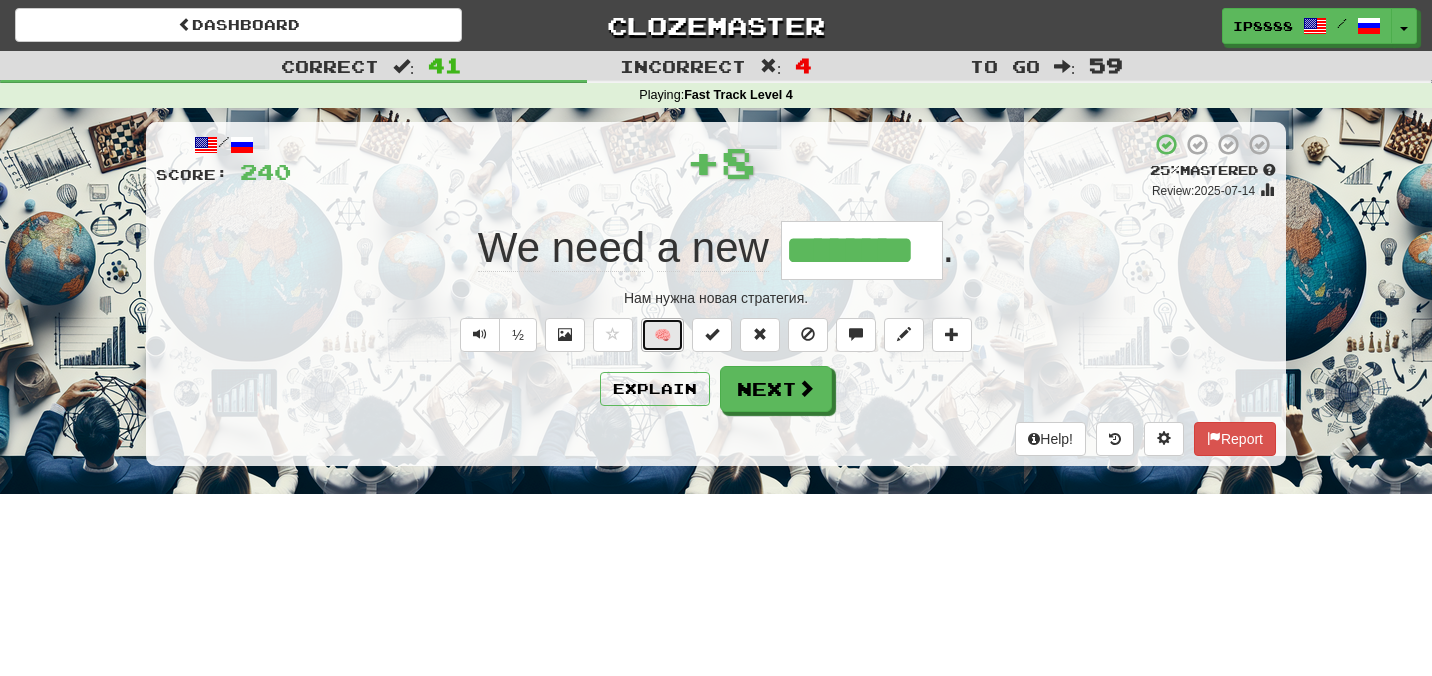click on "🧠" at bounding box center (662, 335) 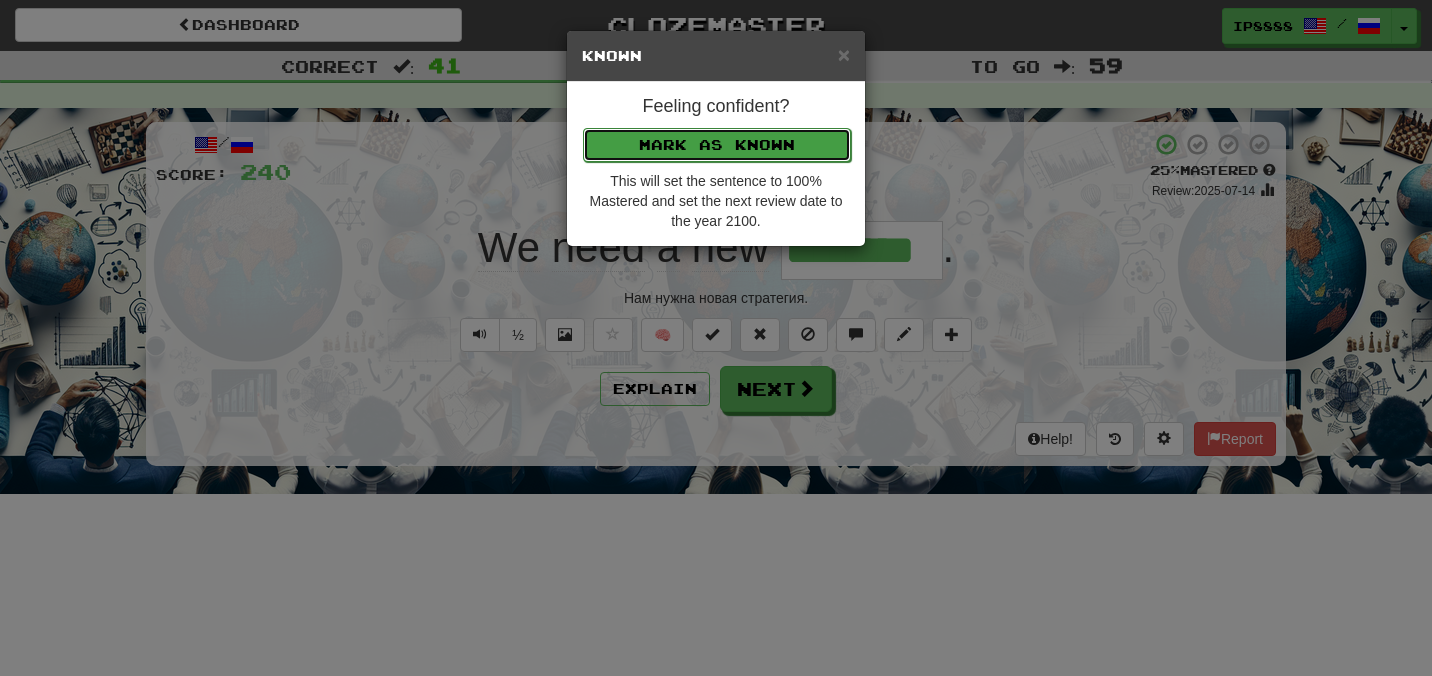 click on "Mark as Known" at bounding box center (717, 145) 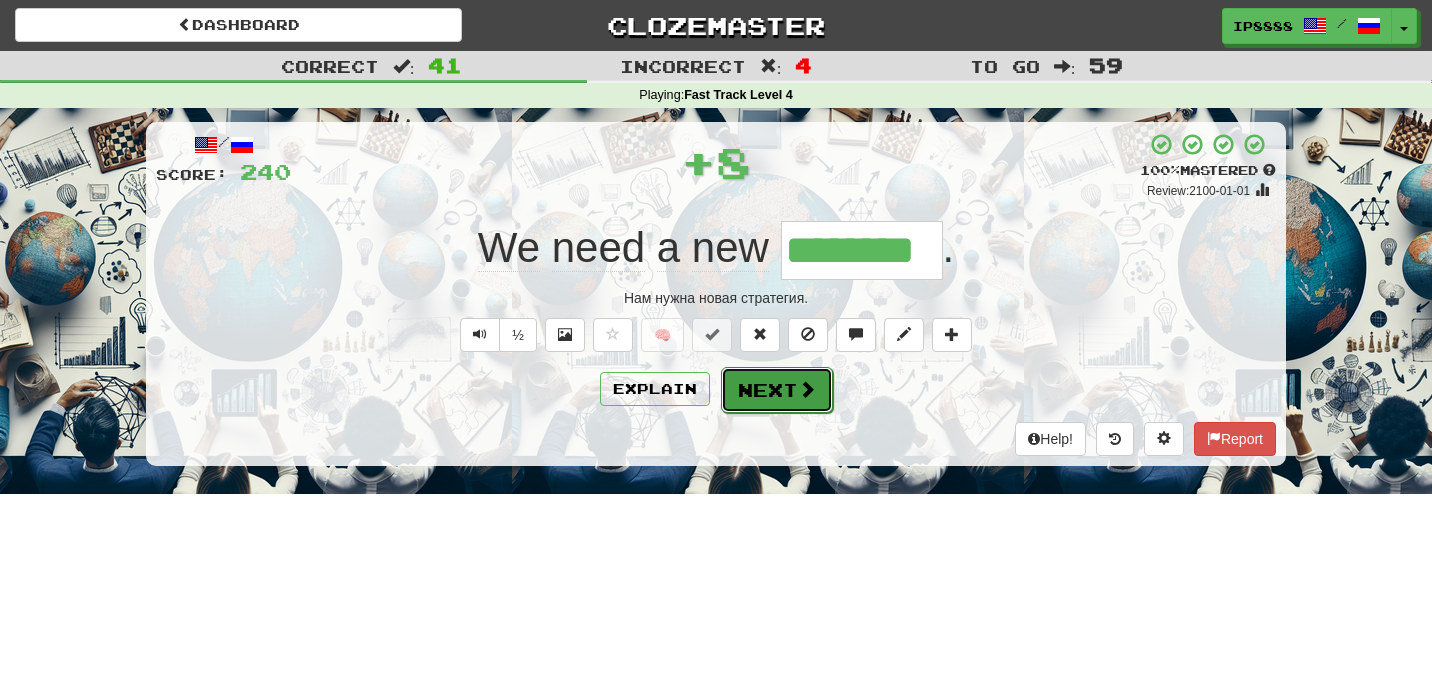 click on "Next" at bounding box center (777, 390) 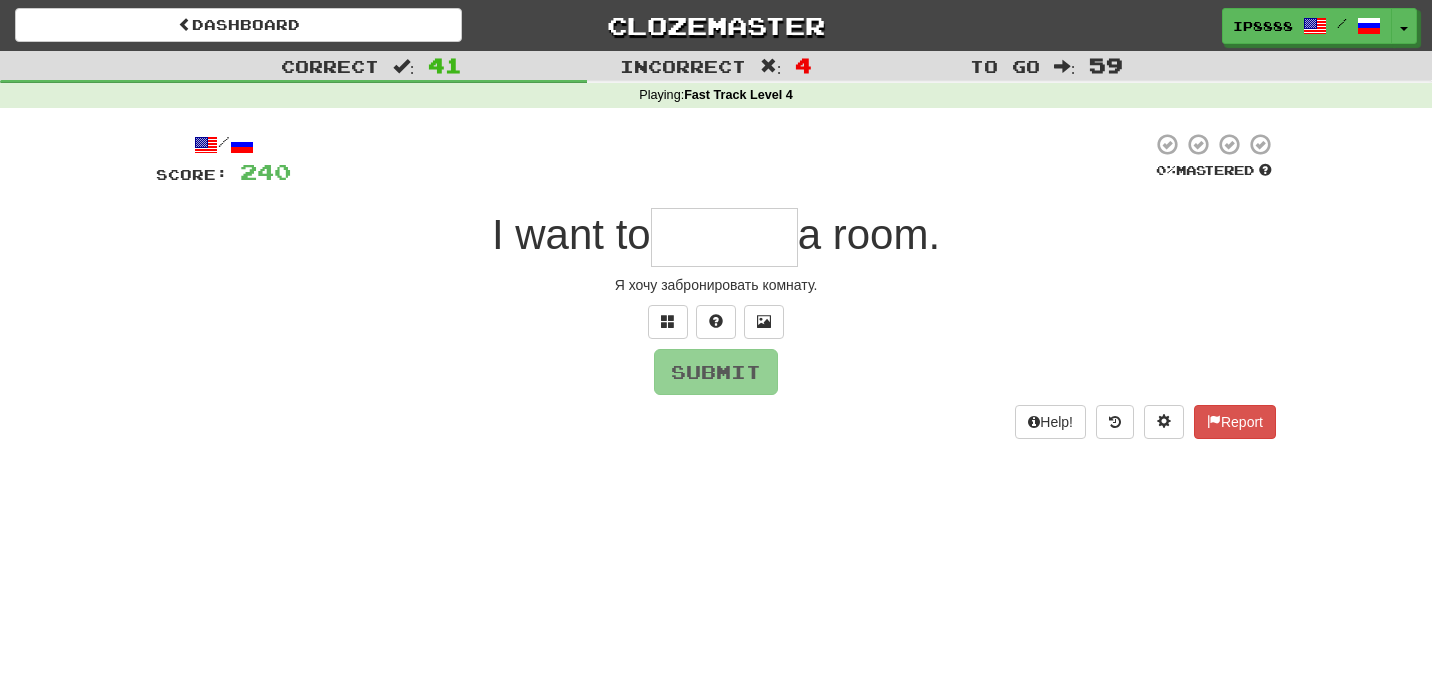 click at bounding box center (724, 237) 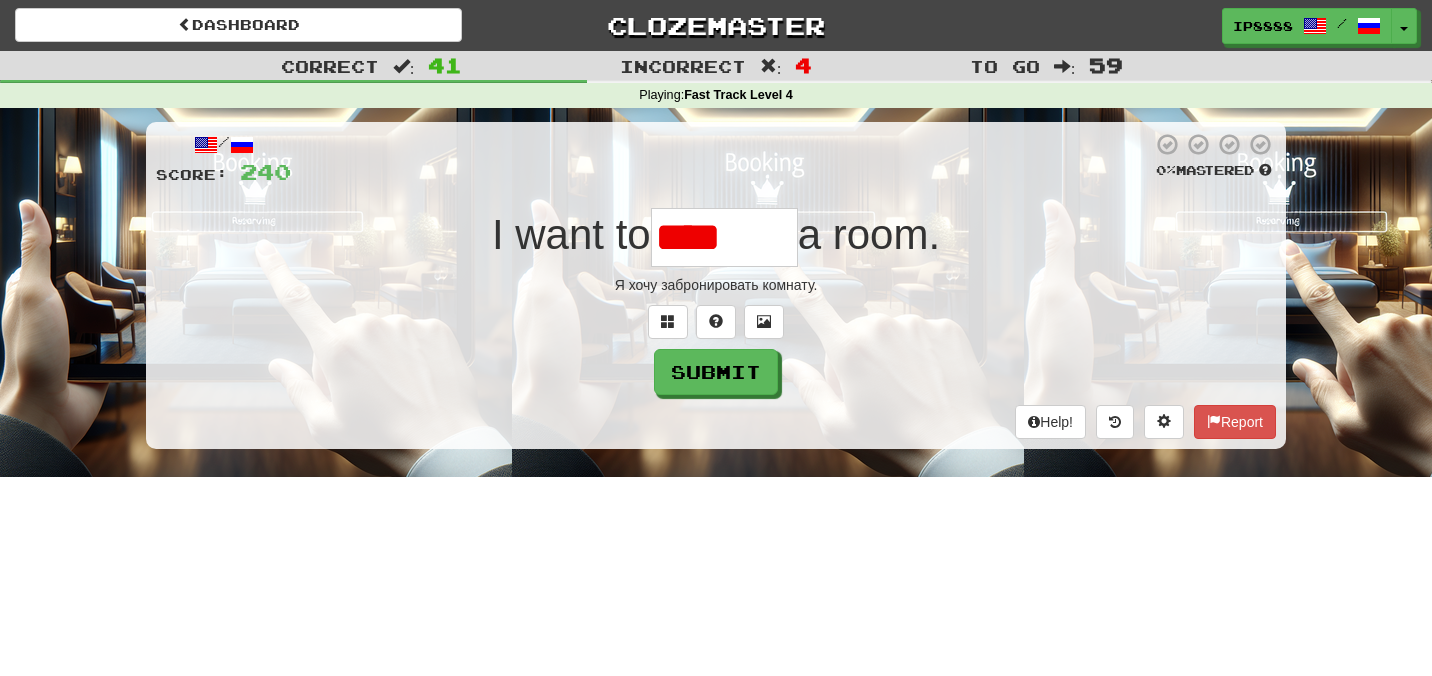 type on "*****" 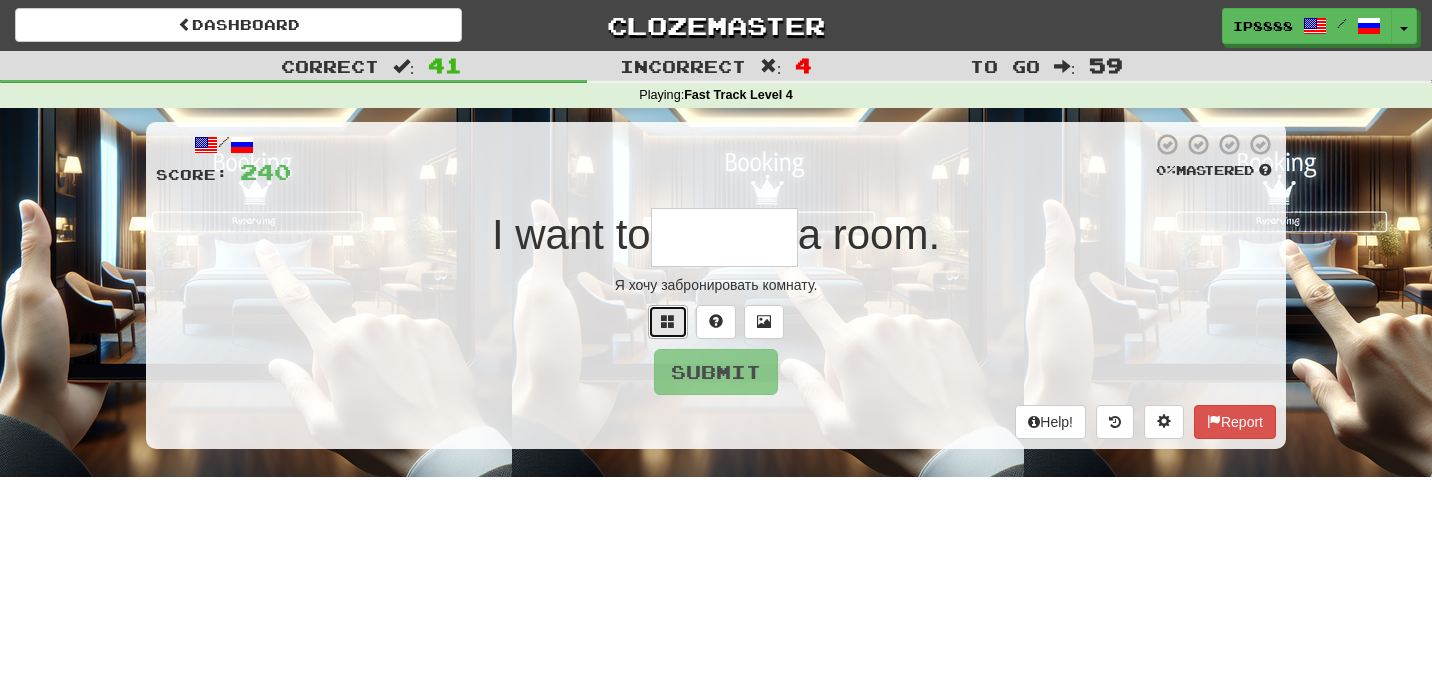 click at bounding box center [668, 322] 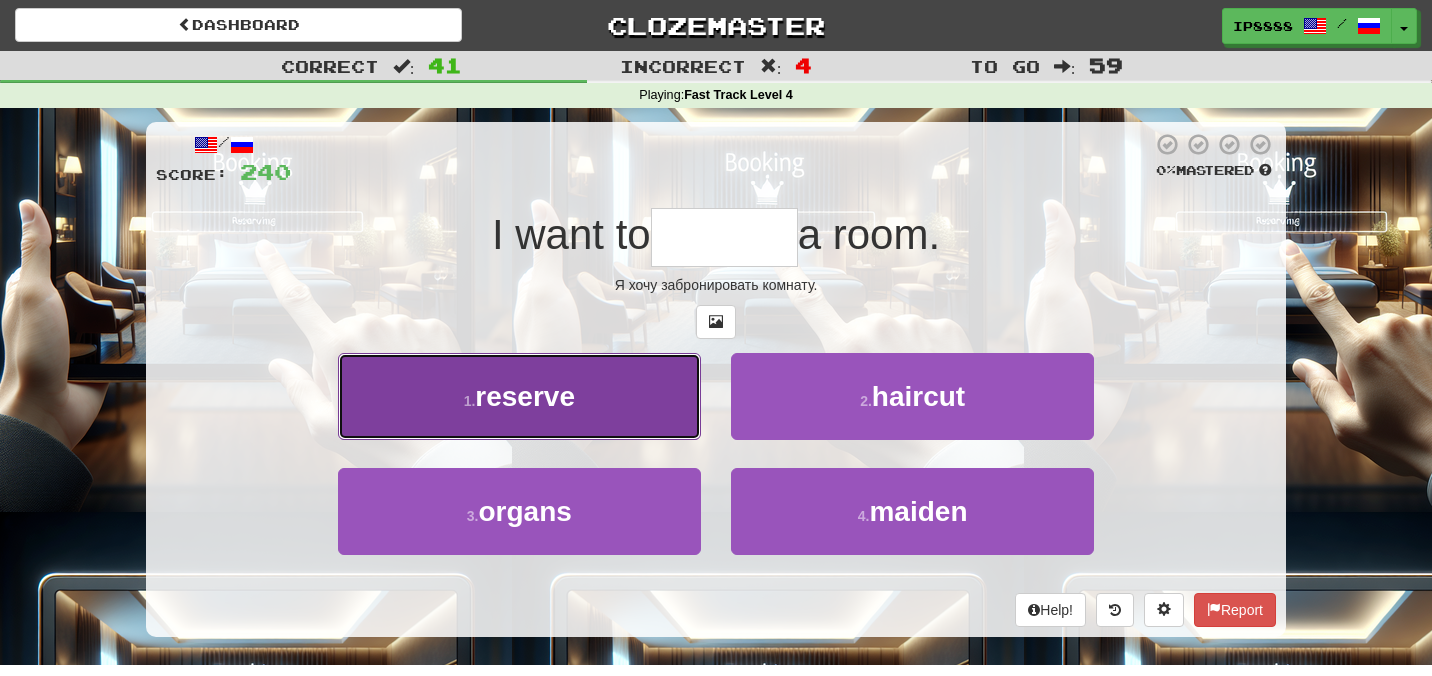click on "1 .  reserve" at bounding box center (519, 396) 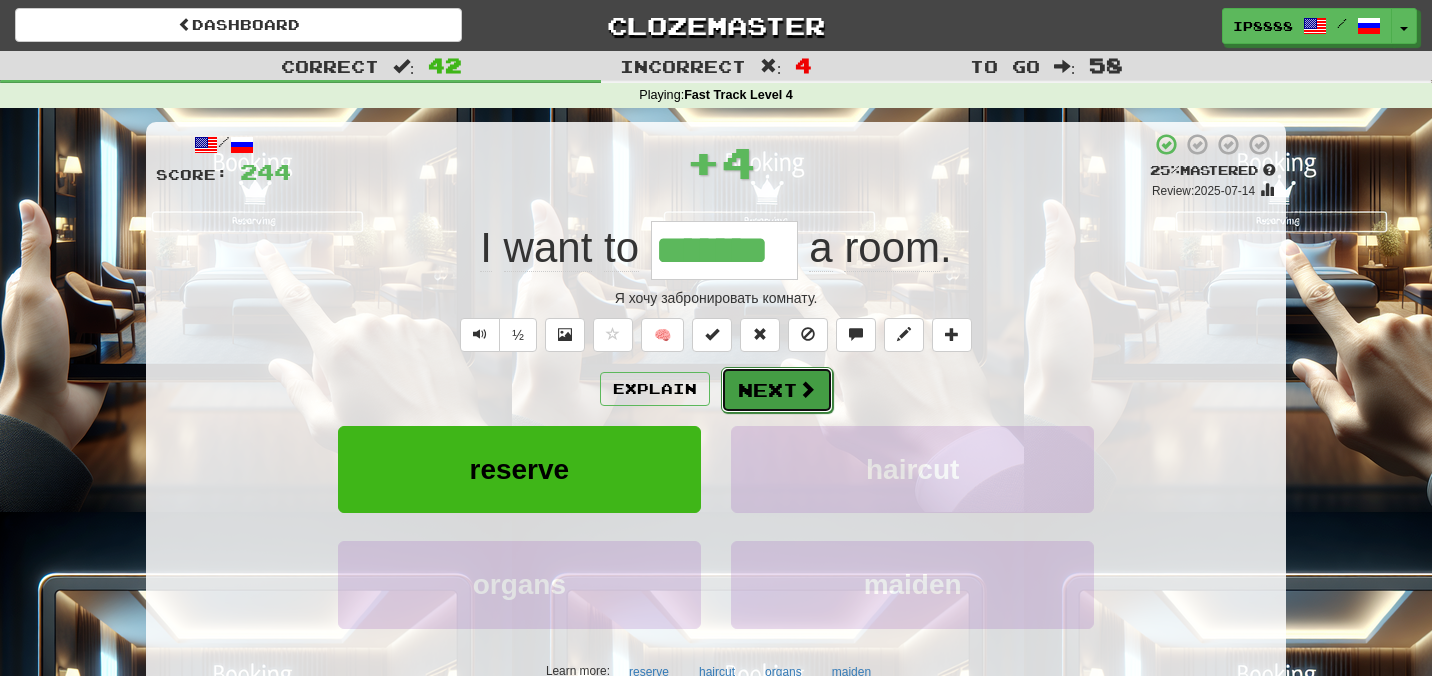 click on "Next" at bounding box center (777, 390) 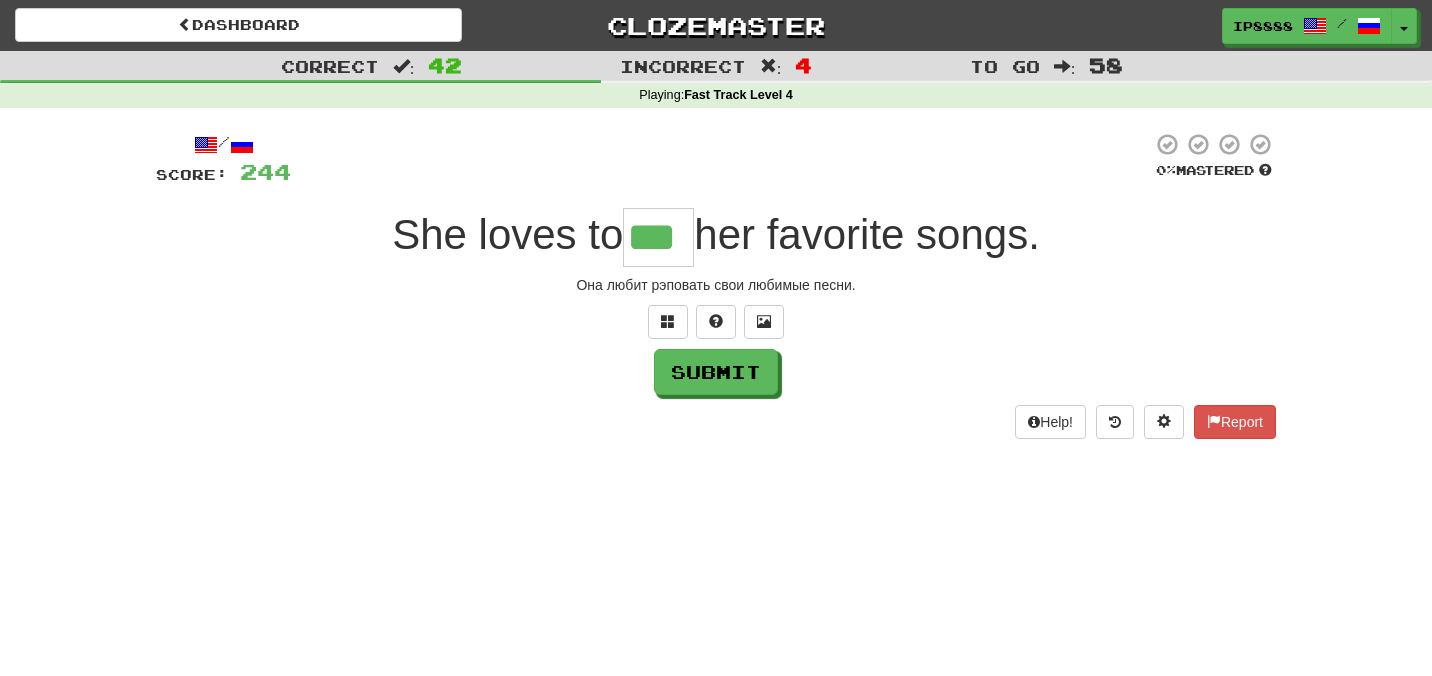 type on "***" 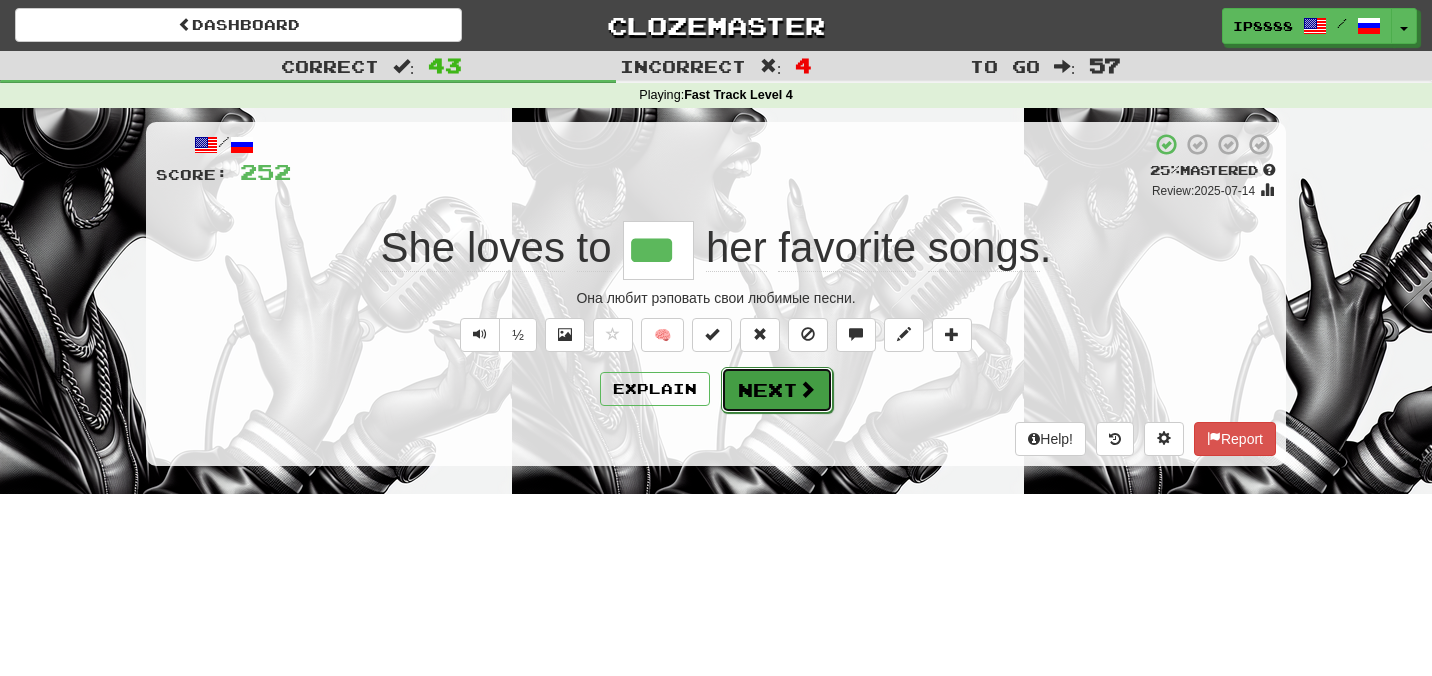 click on "Next" at bounding box center (777, 390) 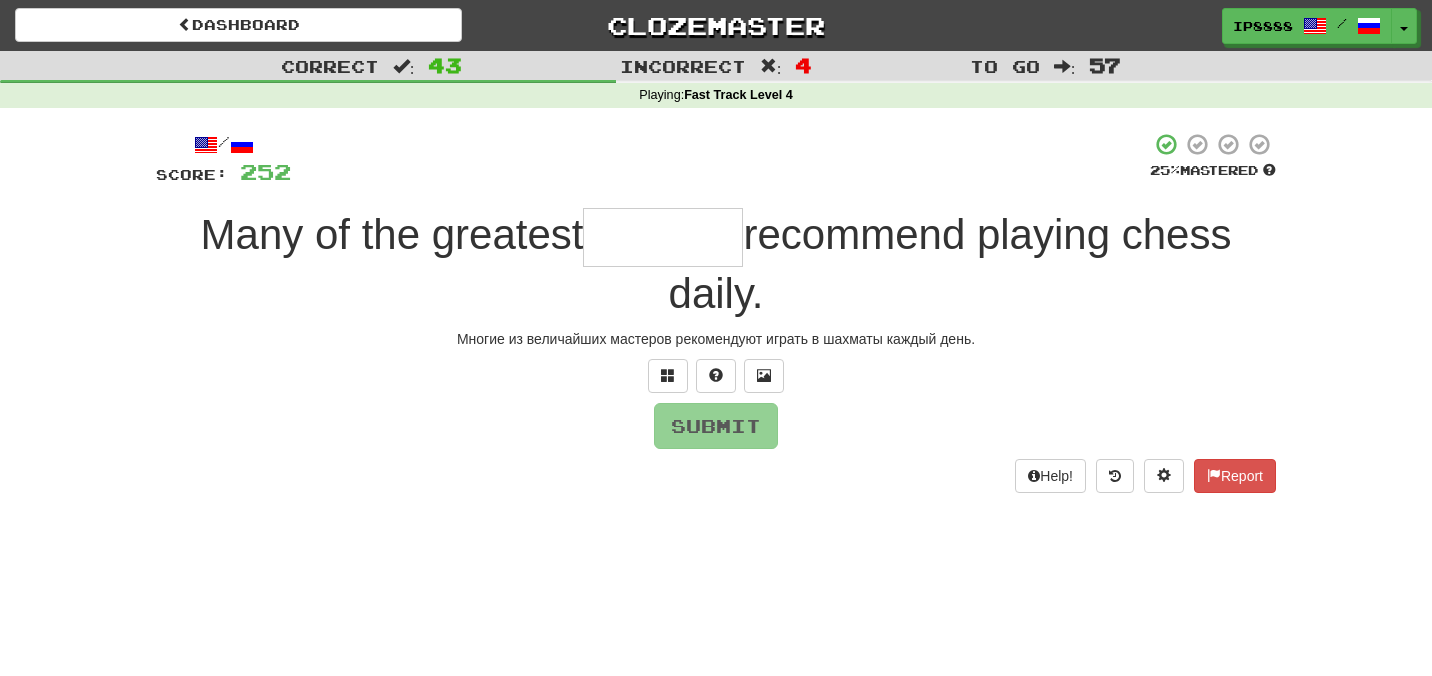 click at bounding box center [663, 237] 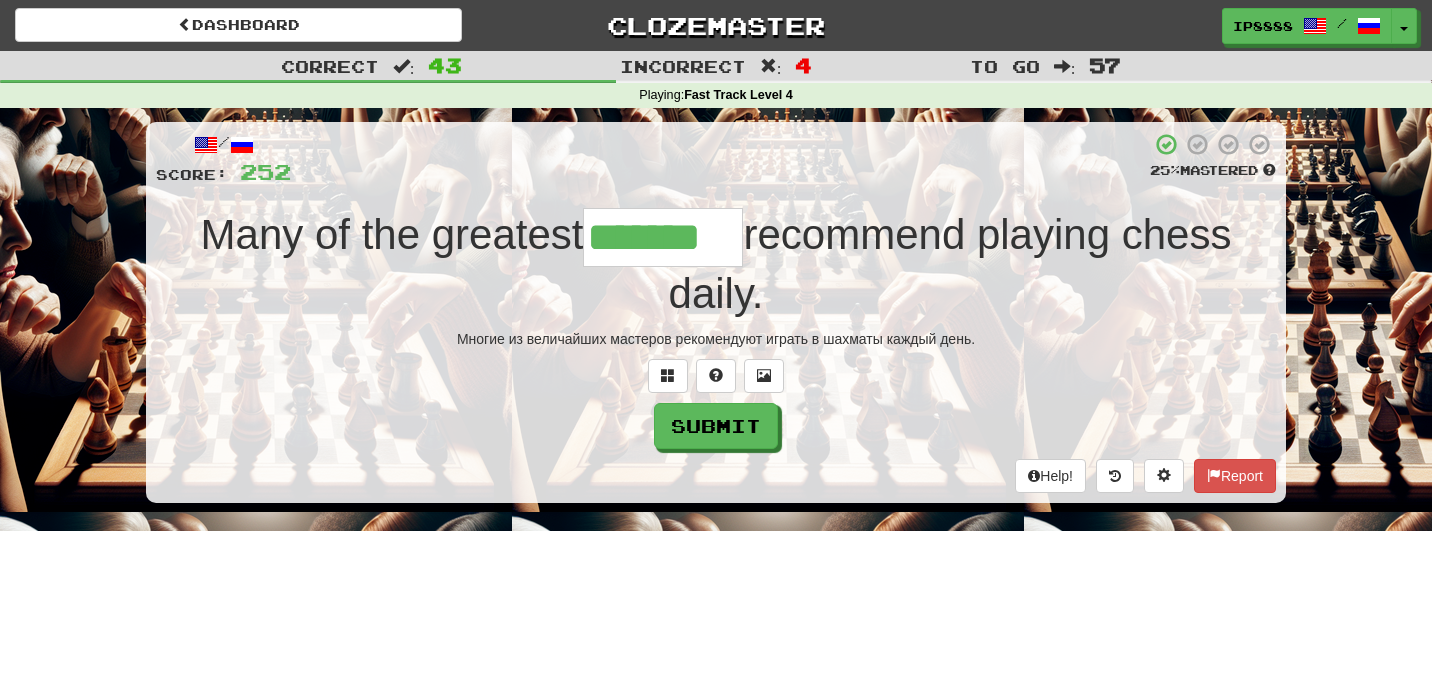 type on "*******" 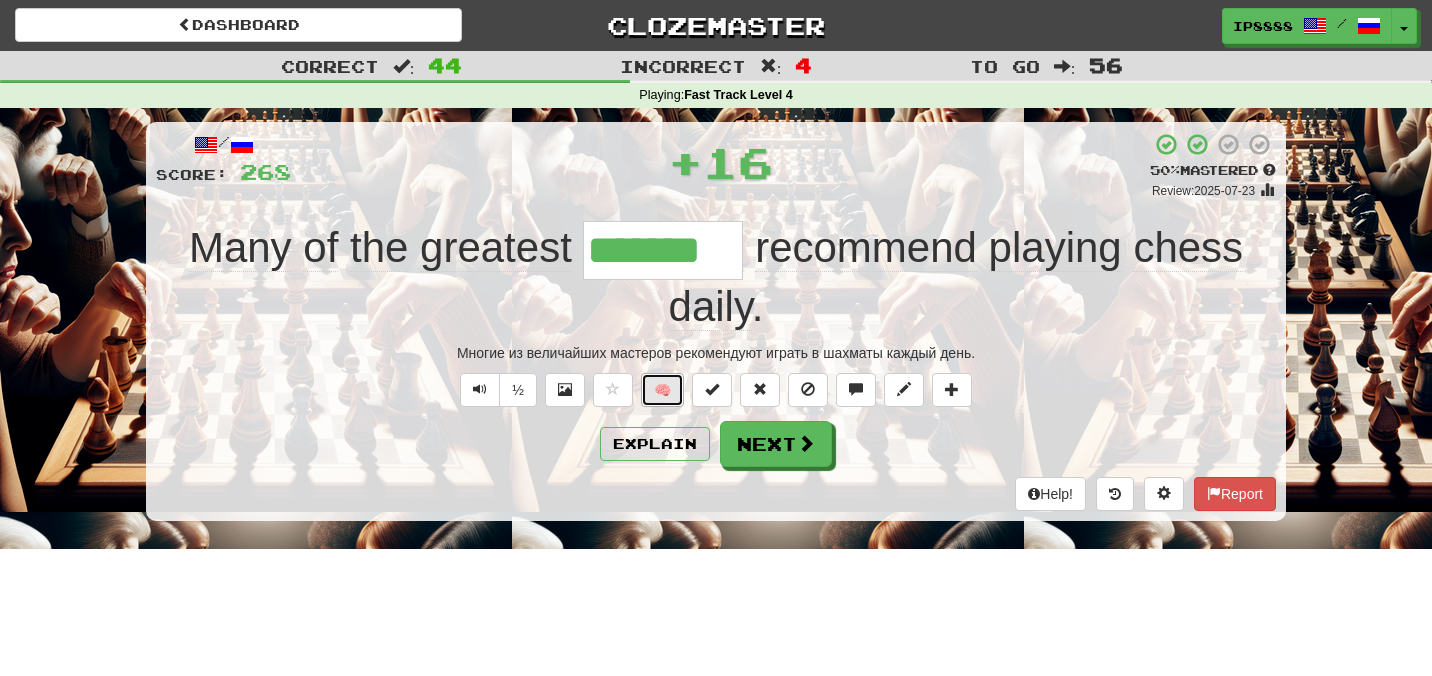 click on "🧠" at bounding box center (662, 390) 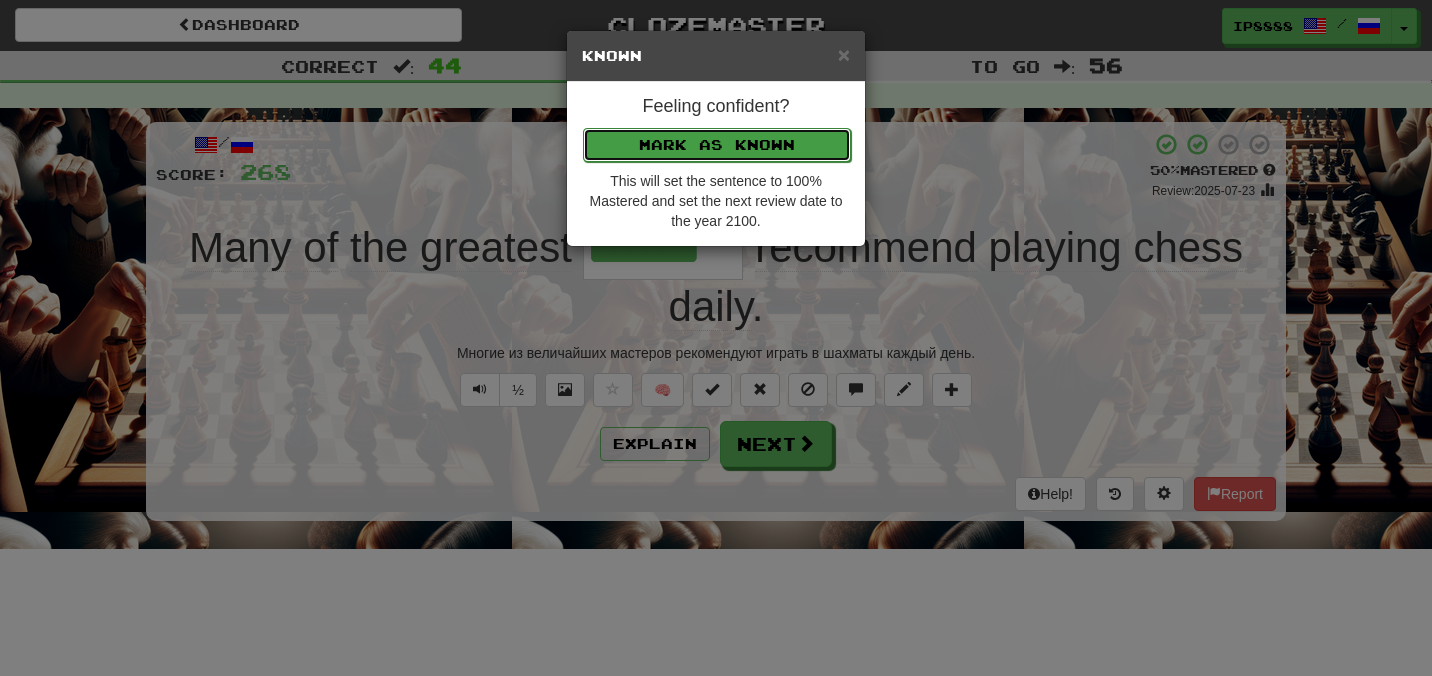 click on "Mark as Known" at bounding box center [717, 145] 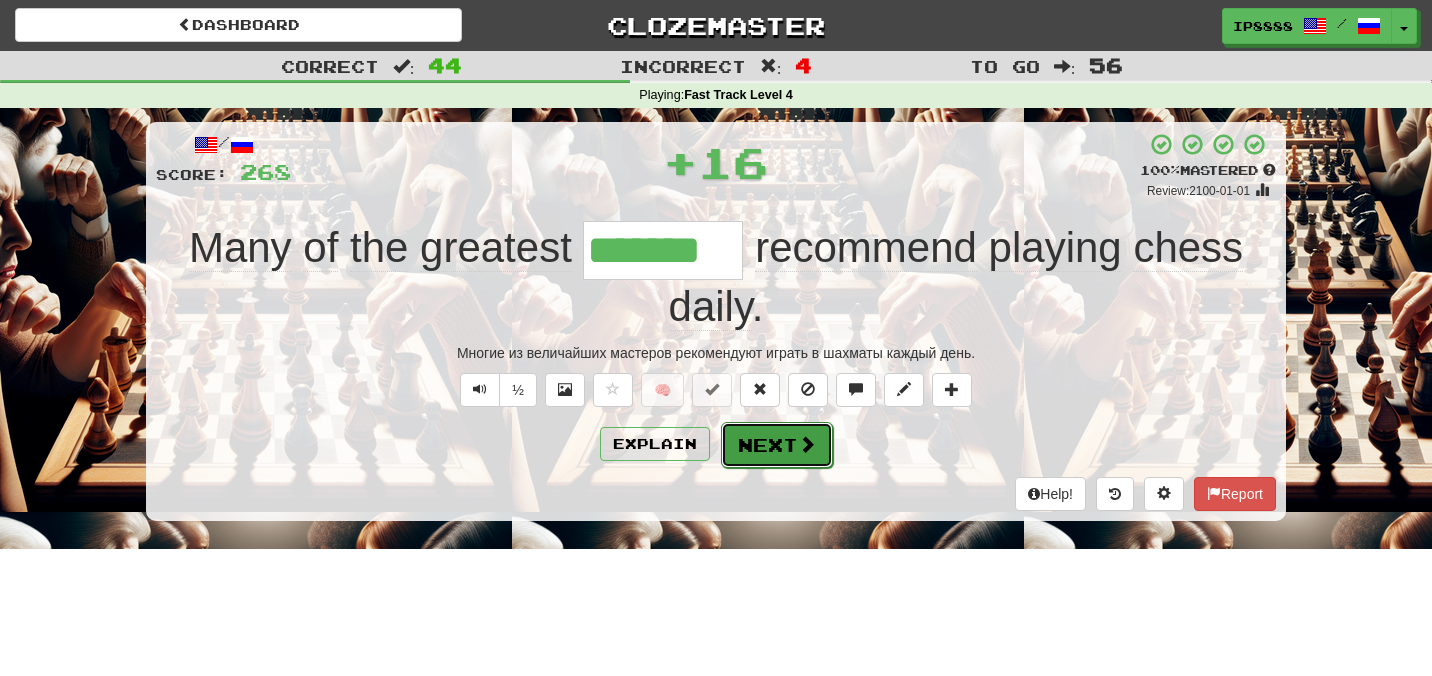click on "Next" at bounding box center (777, 445) 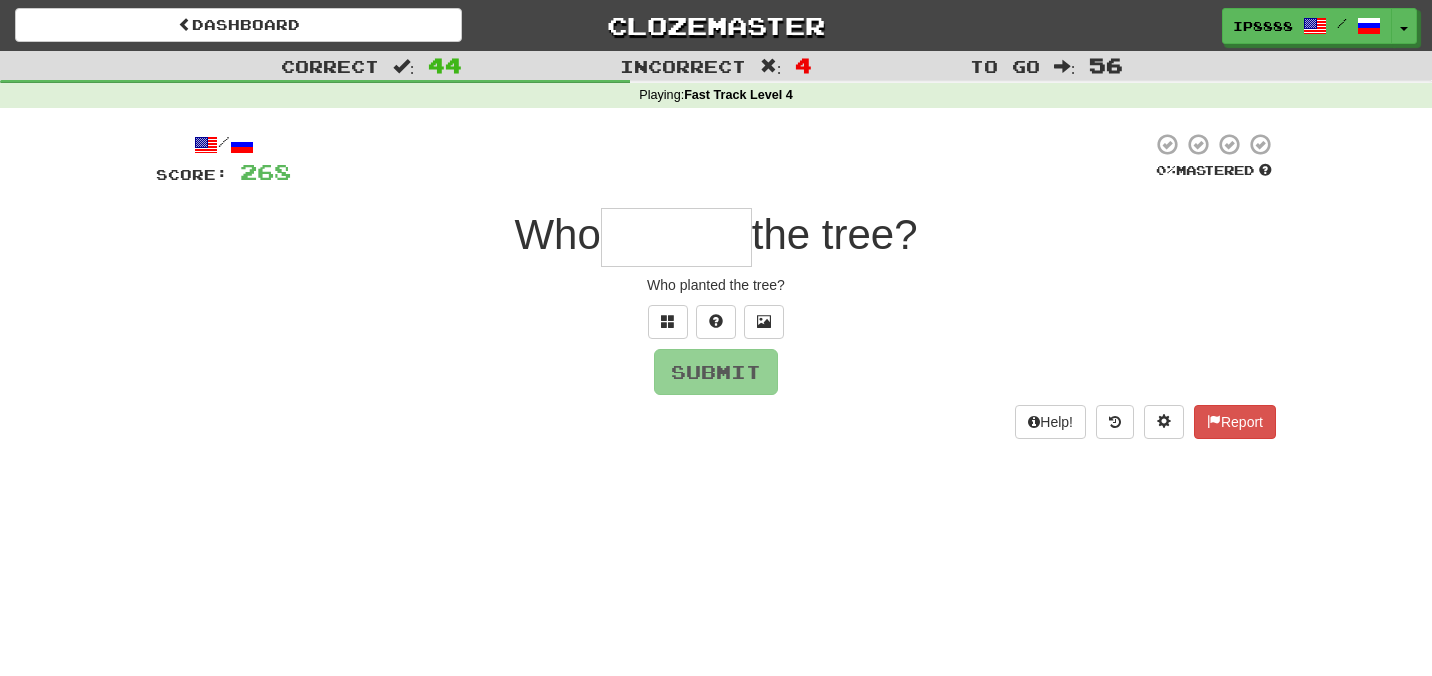 click at bounding box center [676, 237] 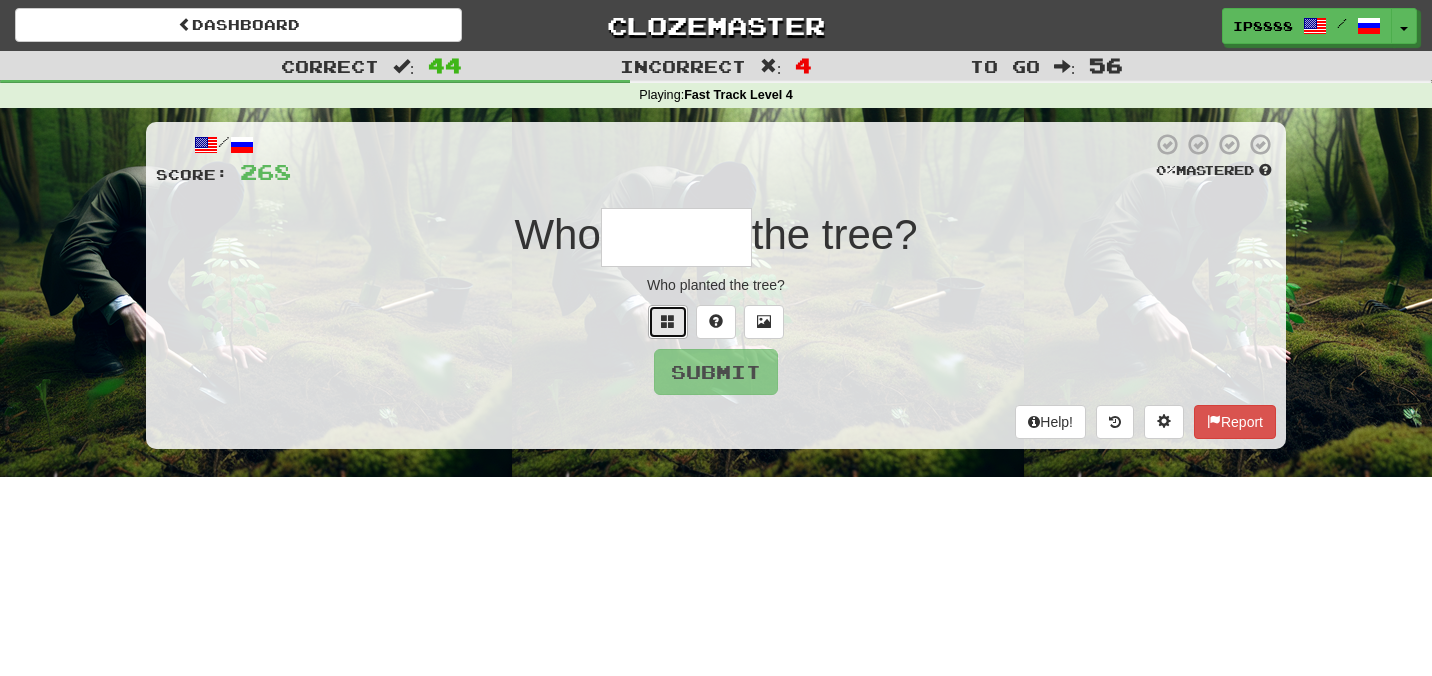 click at bounding box center [668, 321] 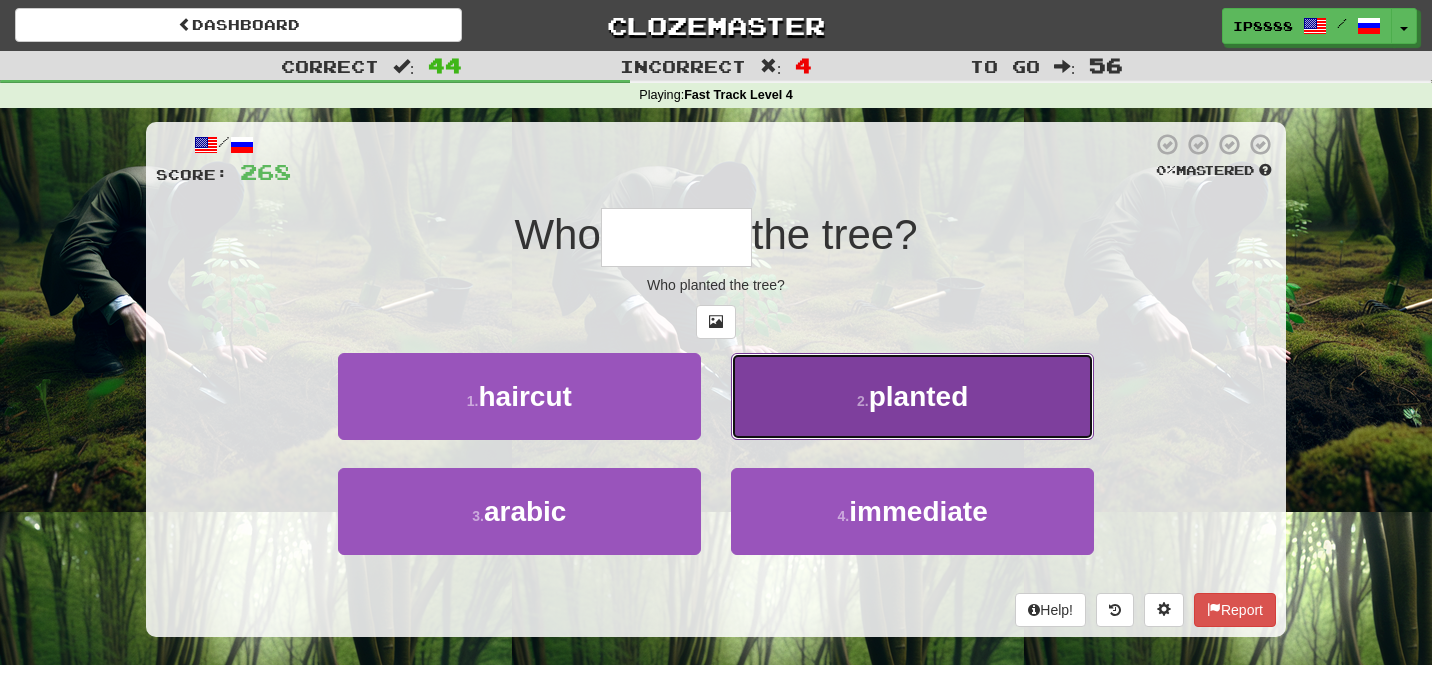 click on "2 .  planted" at bounding box center (912, 396) 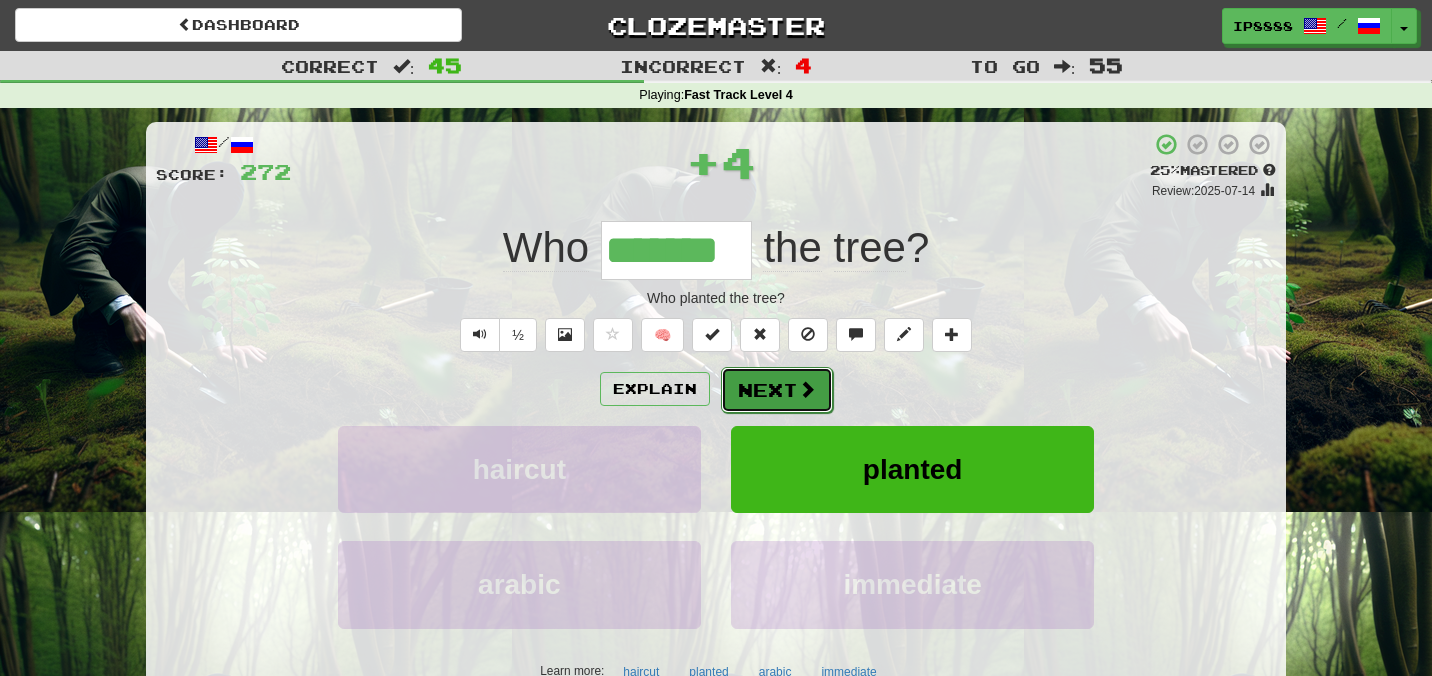 click on "Next" at bounding box center (777, 390) 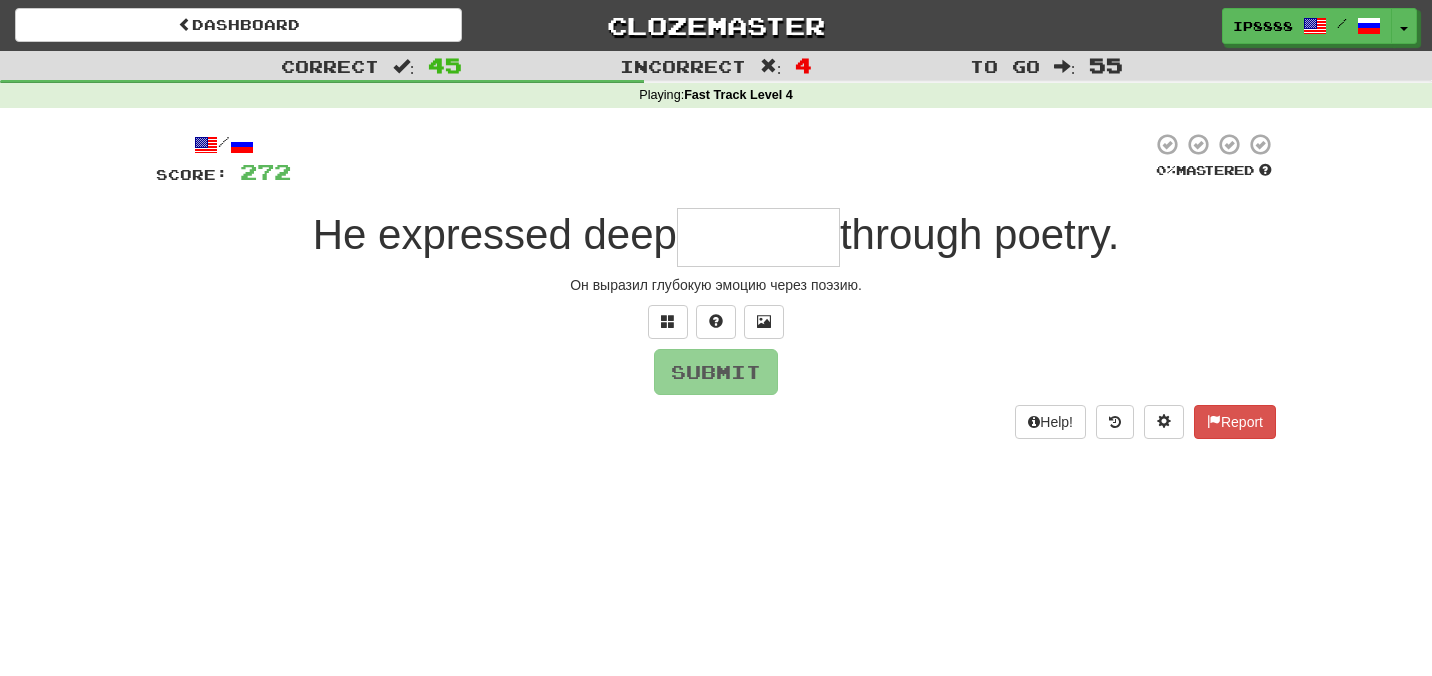 click on "/ Score: 272 0 % Mastered He expressed deep through poetry. Он выразил глубокую эмоцию через поэзию. Submit Help! Report" at bounding box center [716, 285] 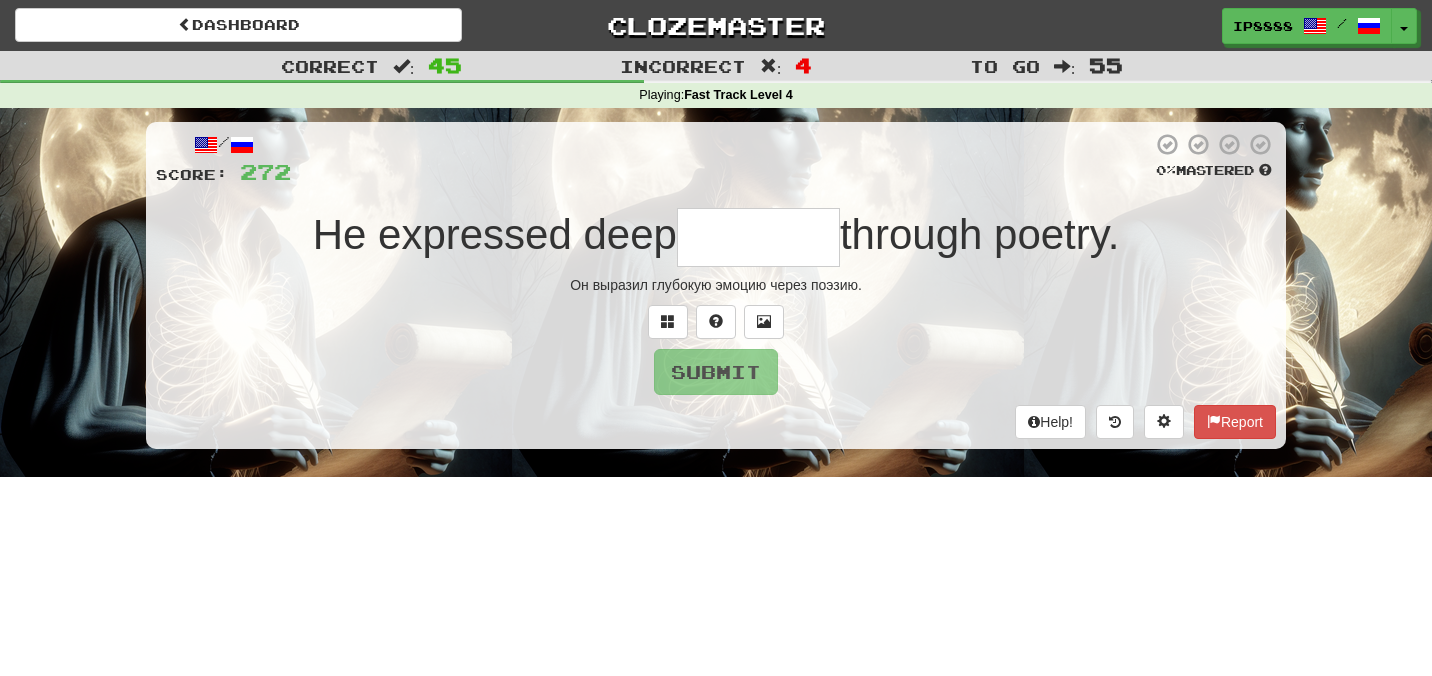 click at bounding box center [758, 237] 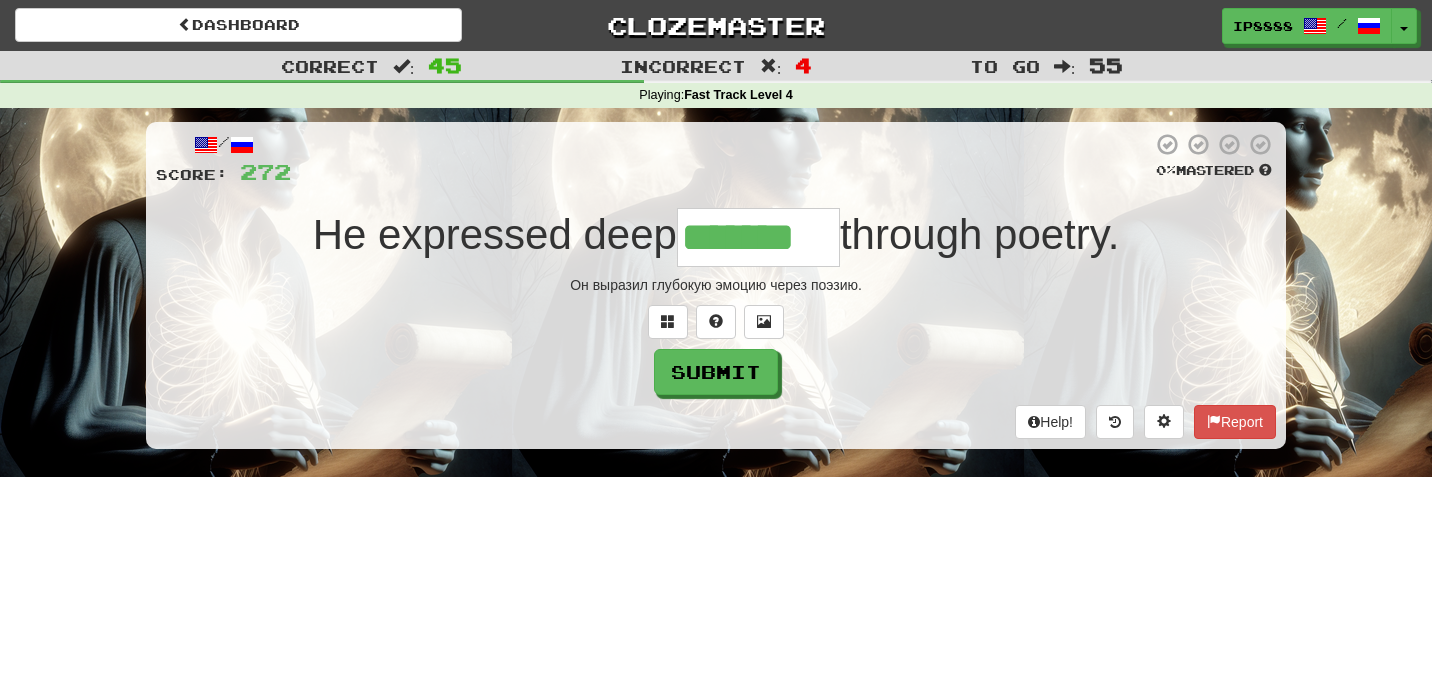 type on "*******" 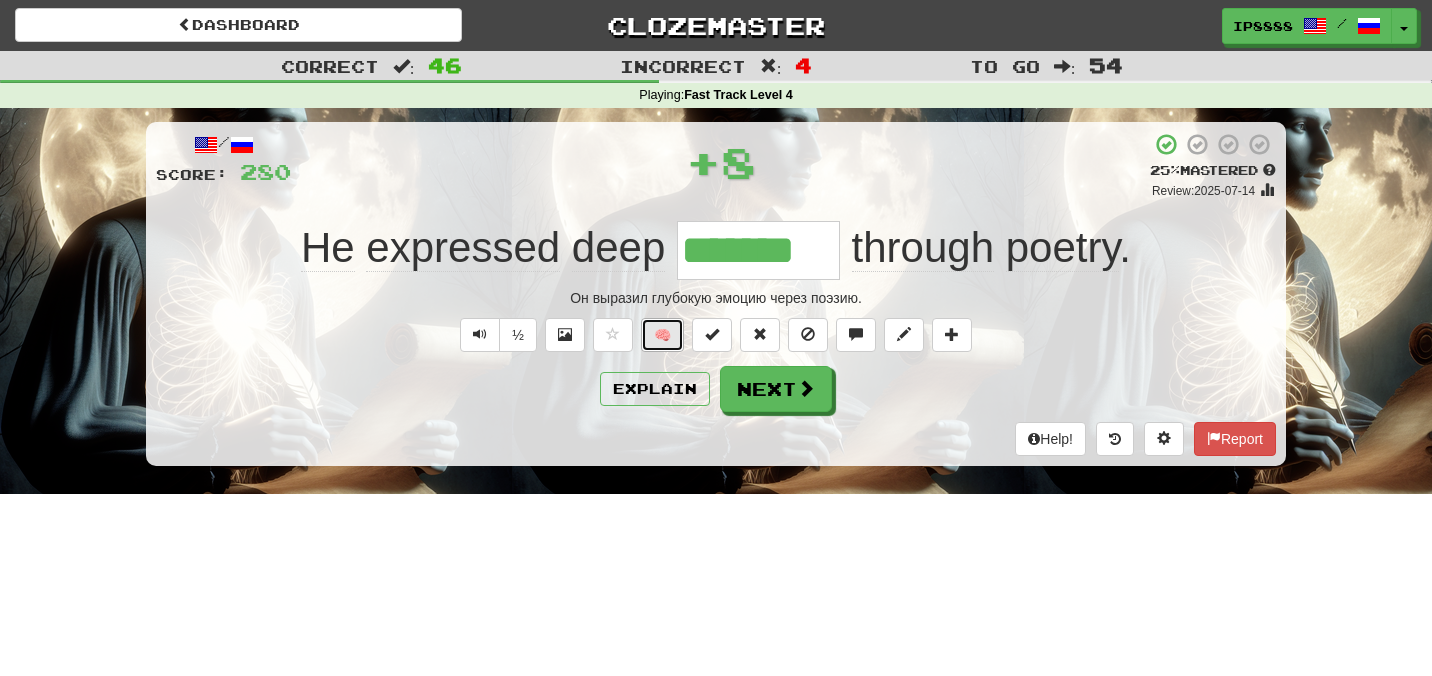 click on "🧠" at bounding box center [662, 335] 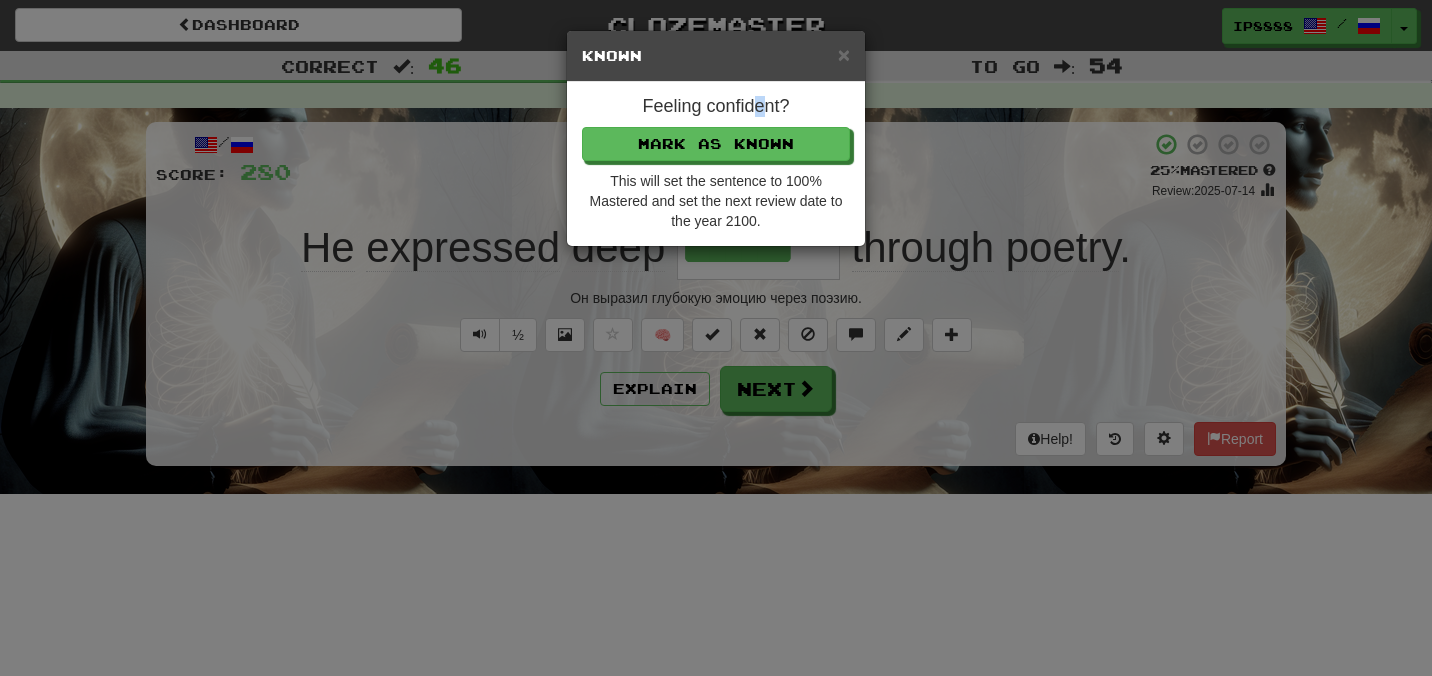 click on "Feeling confident?" at bounding box center [716, 107] 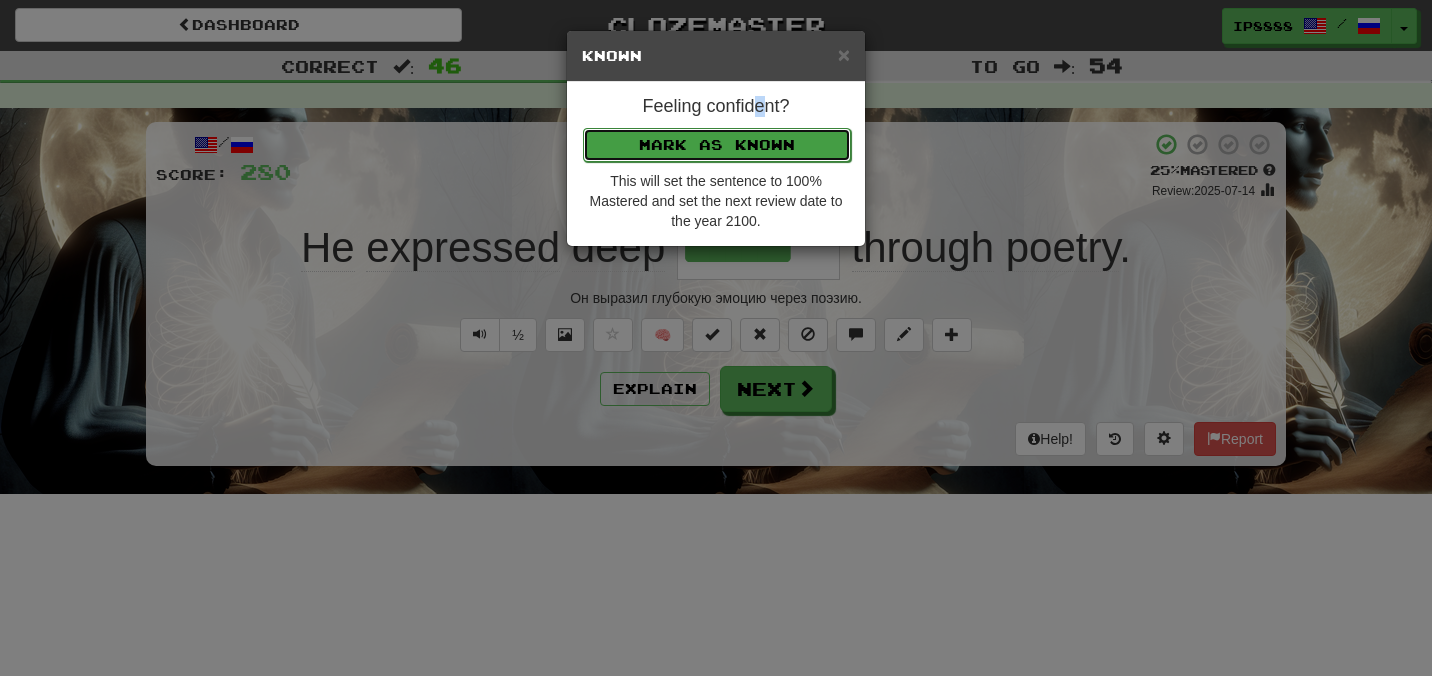 click on "Mark as Known" at bounding box center (717, 145) 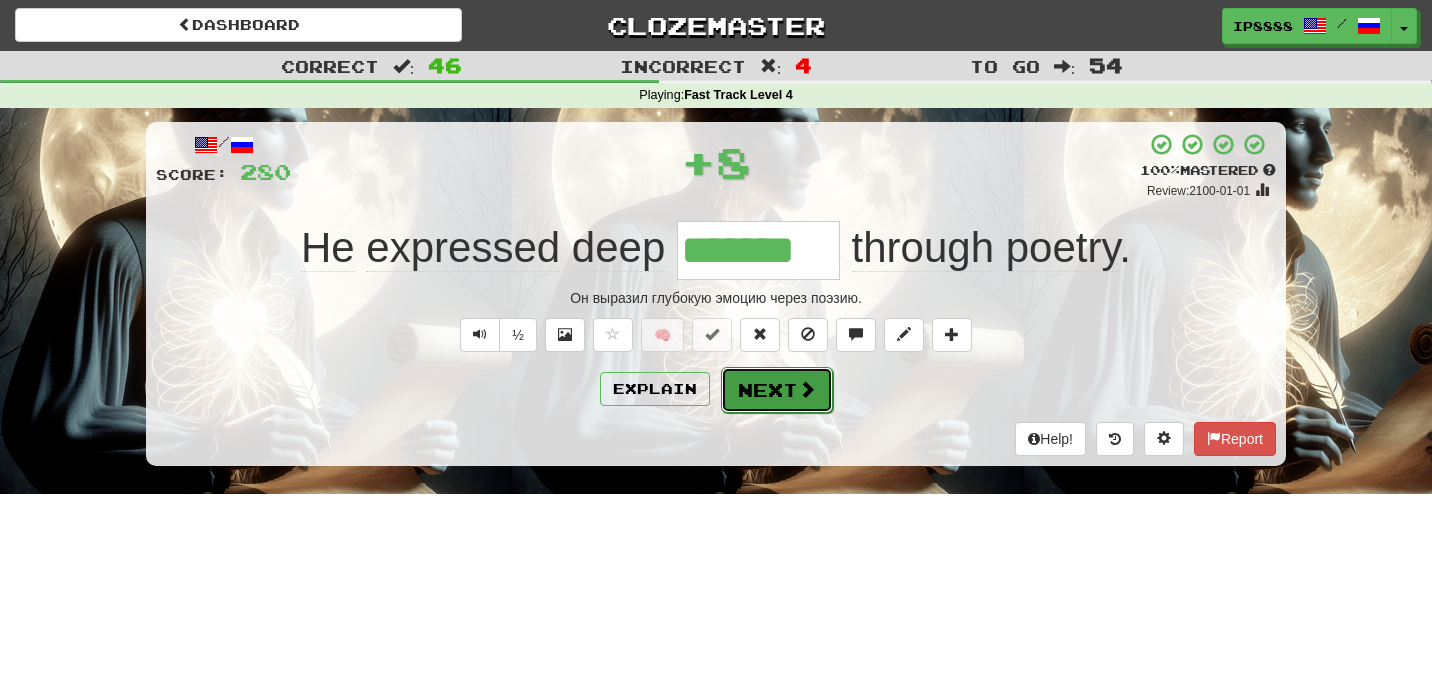 click on "Next" at bounding box center [777, 390] 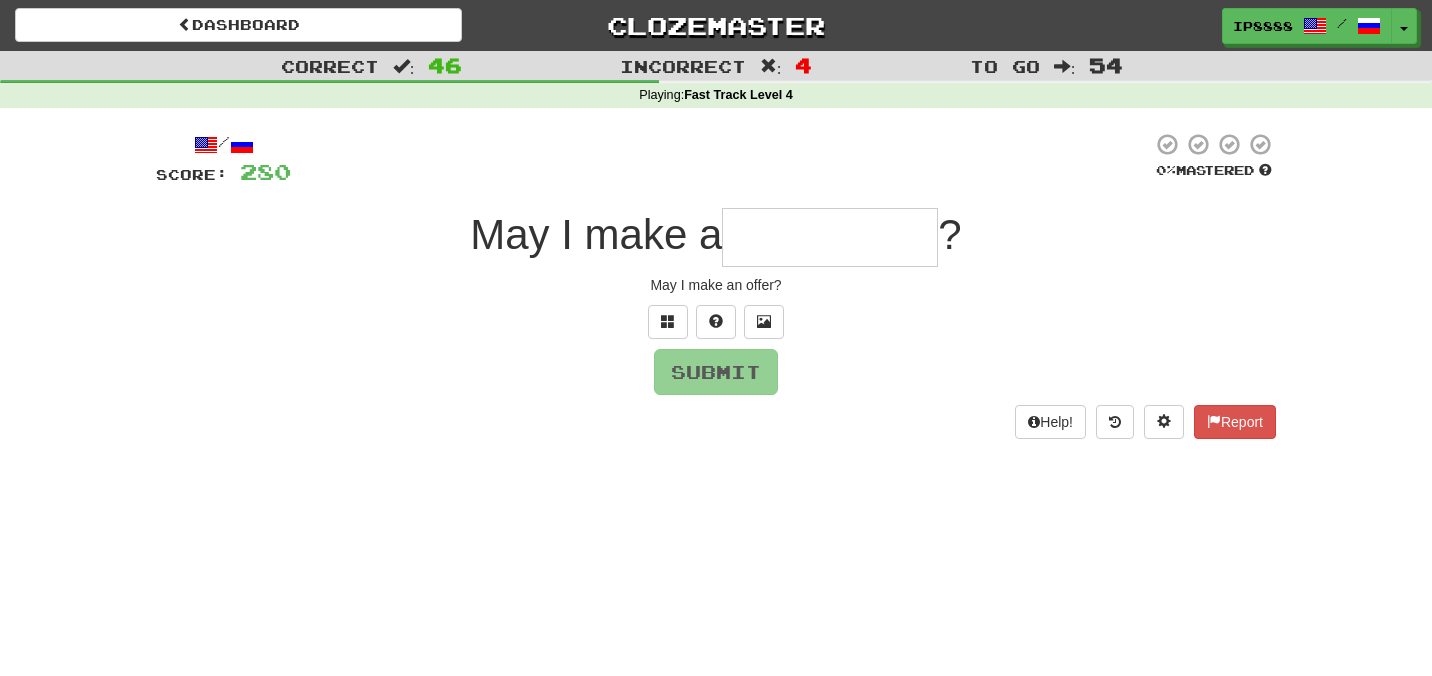 click at bounding box center (830, 237) 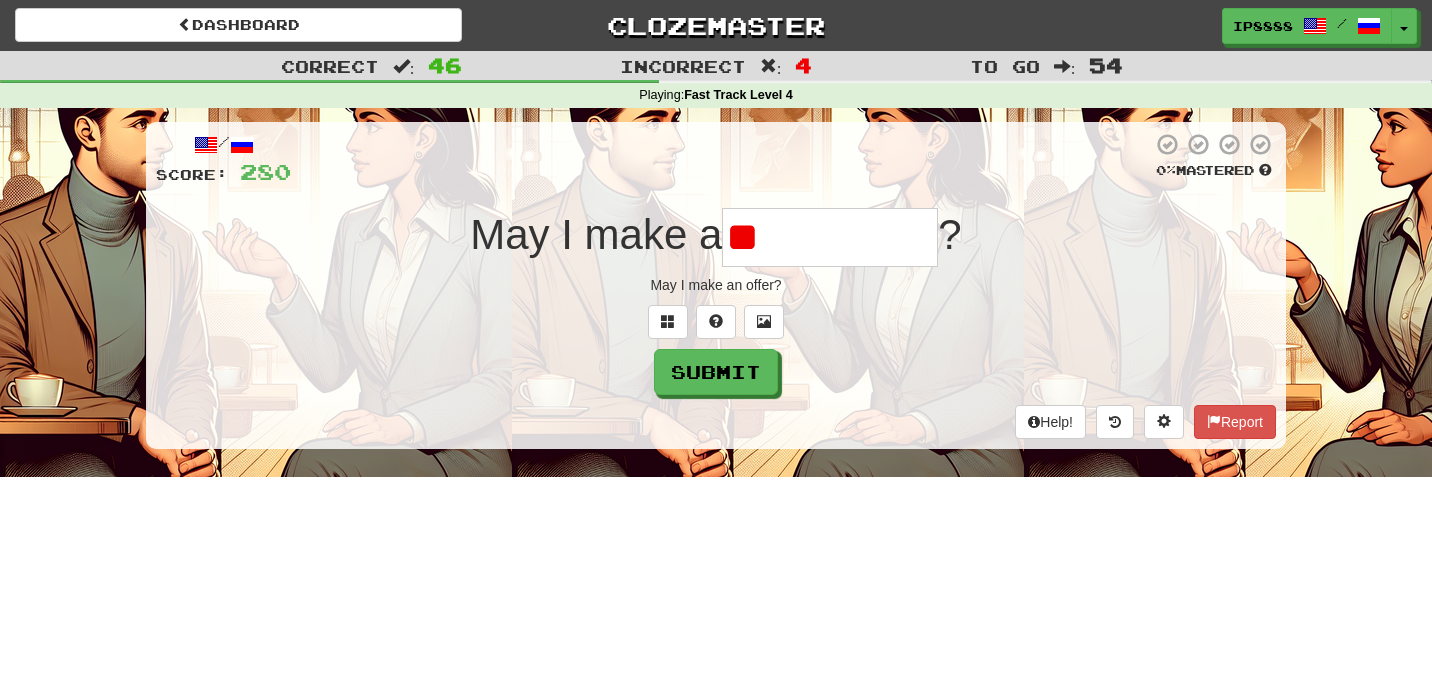 type on "*" 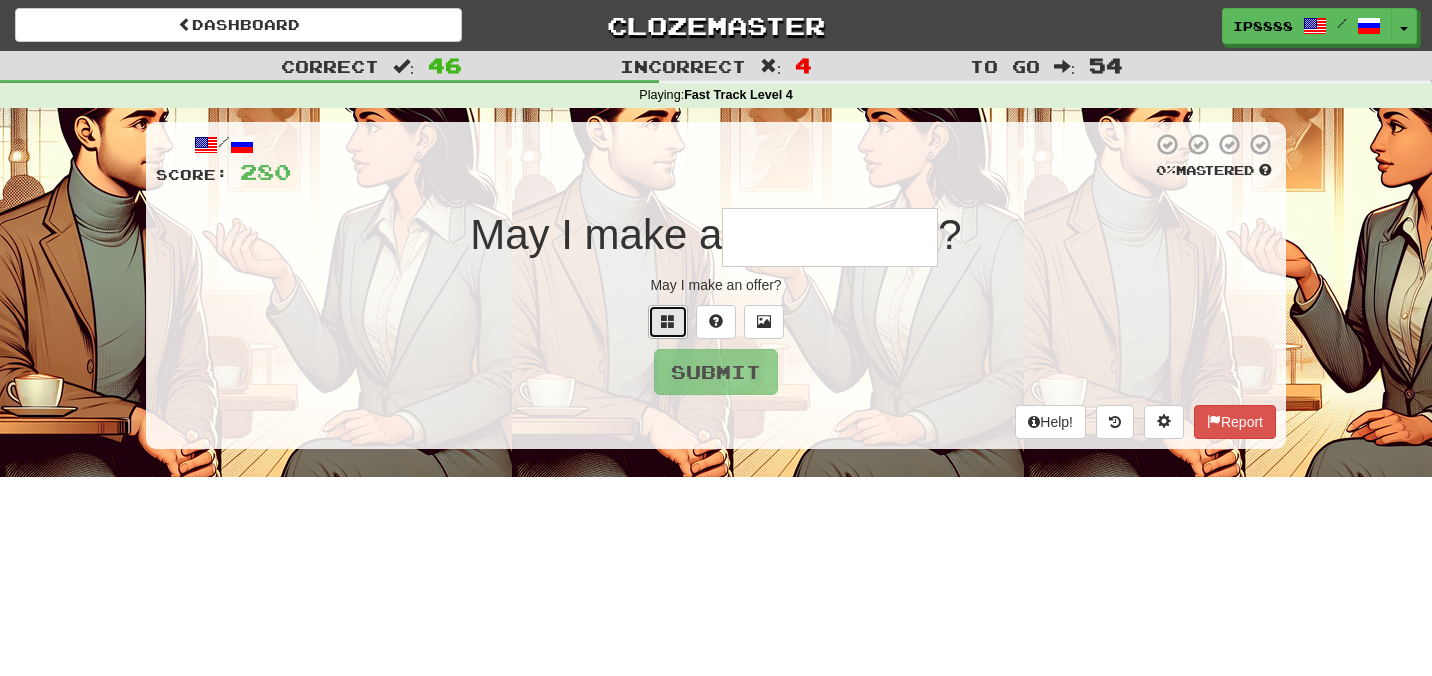 click at bounding box center [668, 322] 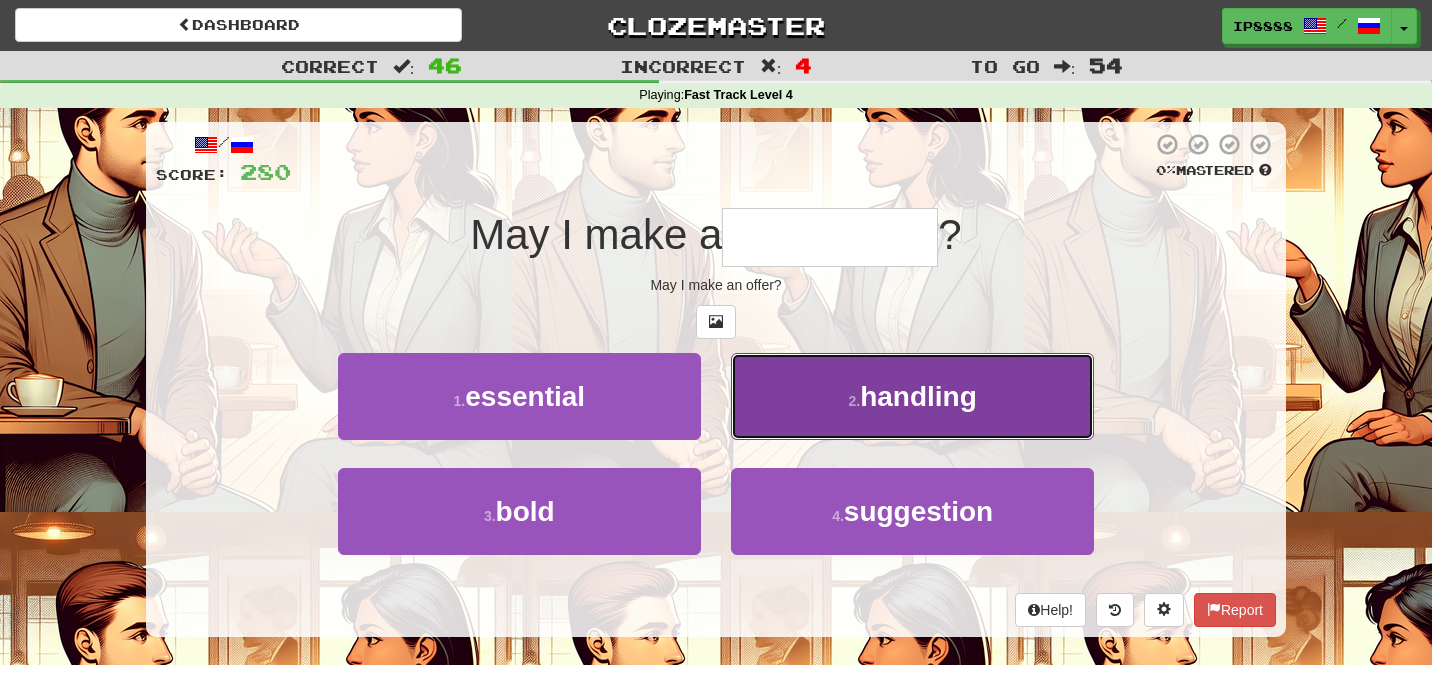 click on "2 .  handling" at bounding box center (912, 396) 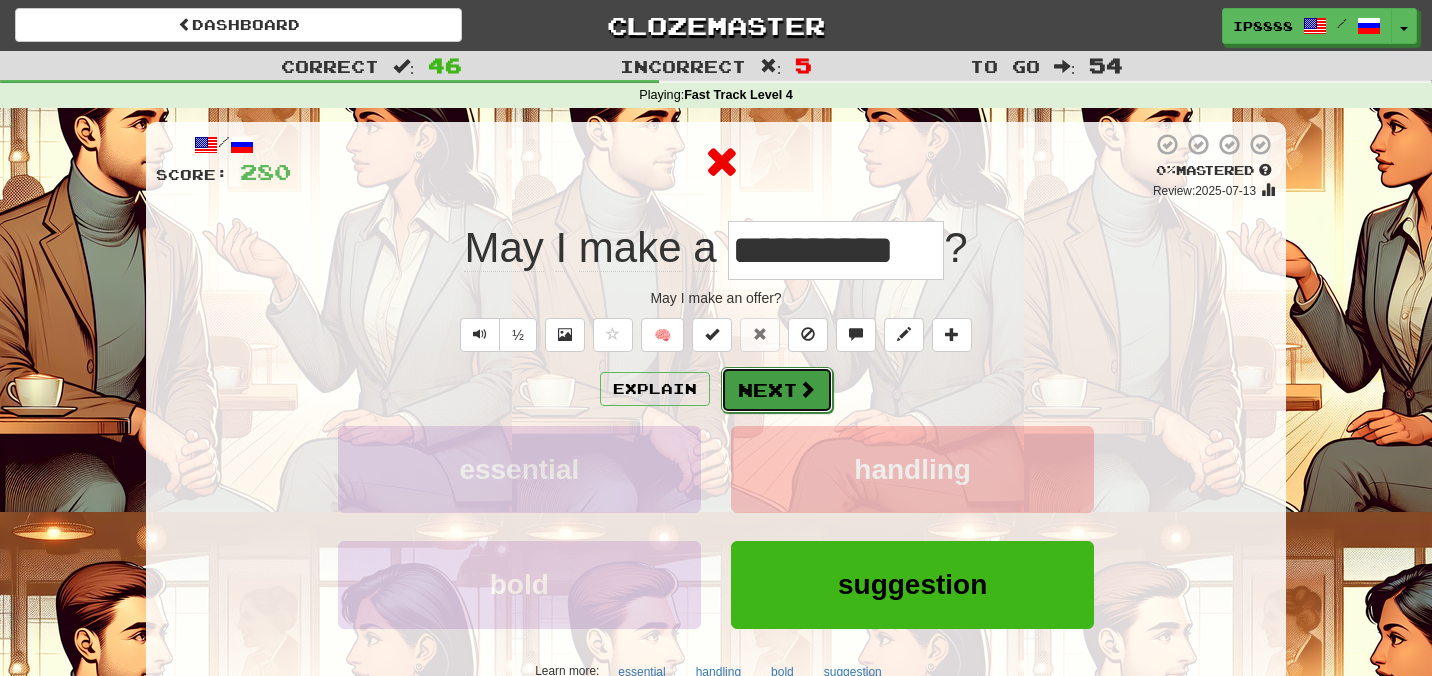 click on "Next" at bounding box center (777, 390) 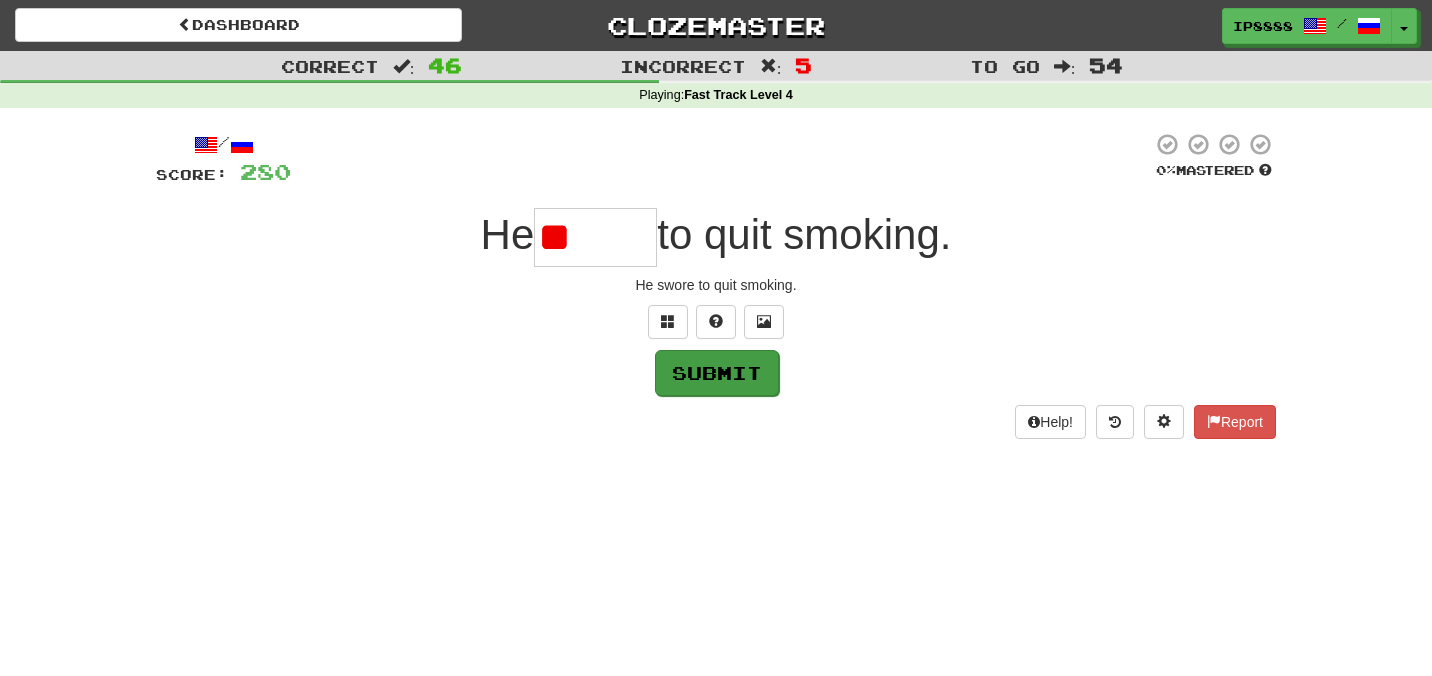 type on "*" 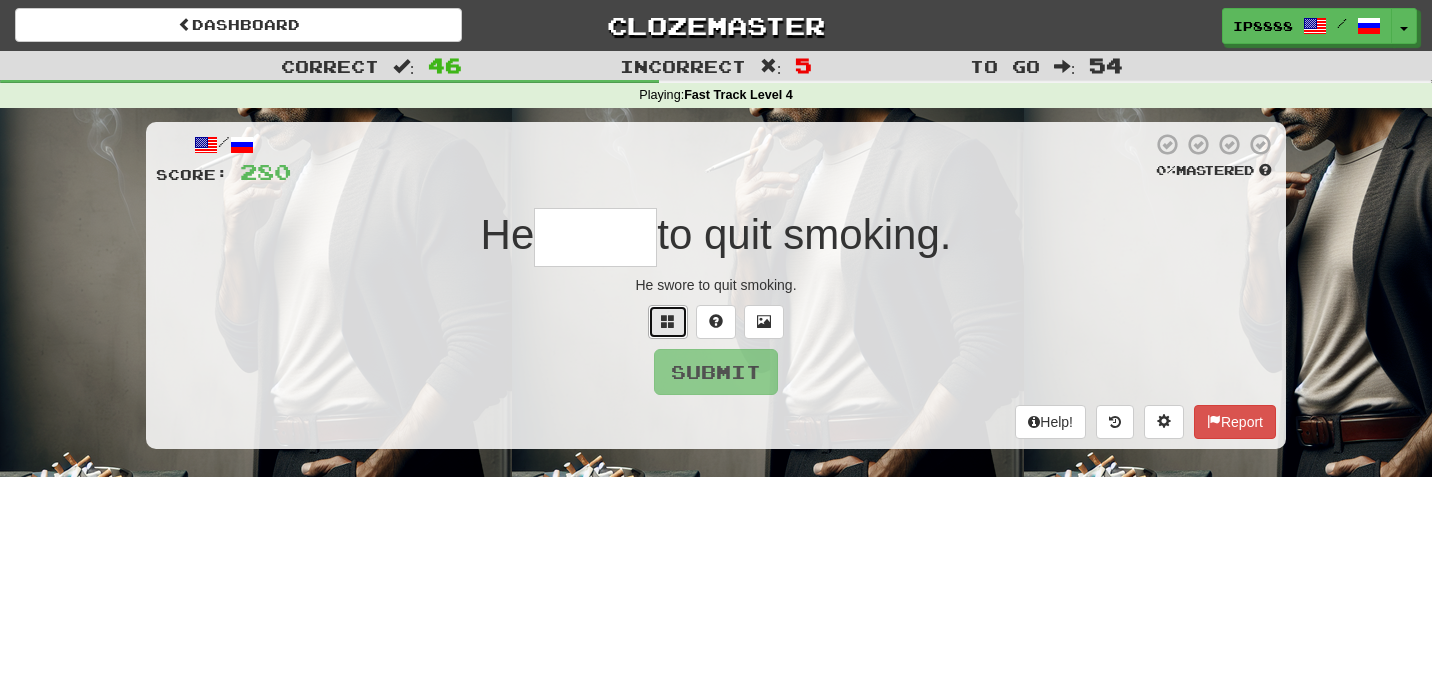 click at bounding box center [668, 321] 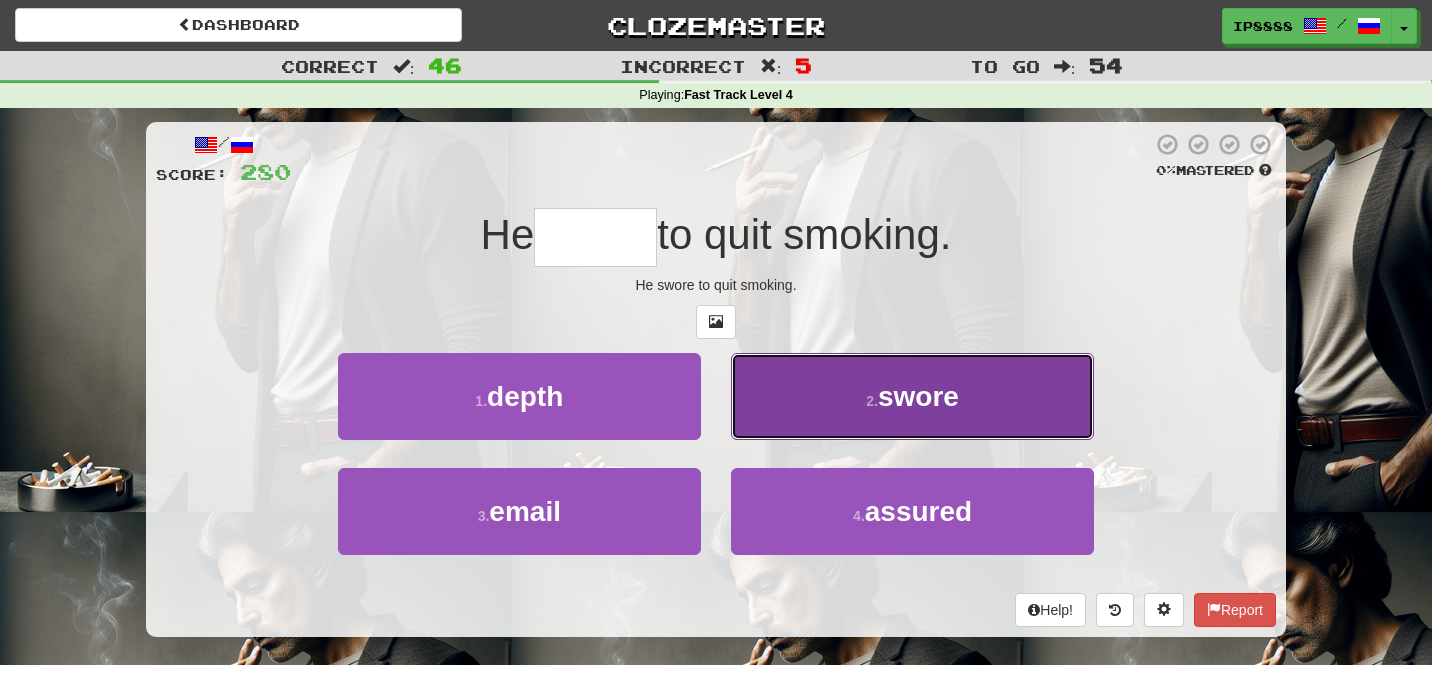 click on "2 .  swore" at bounding box center [912, 396] 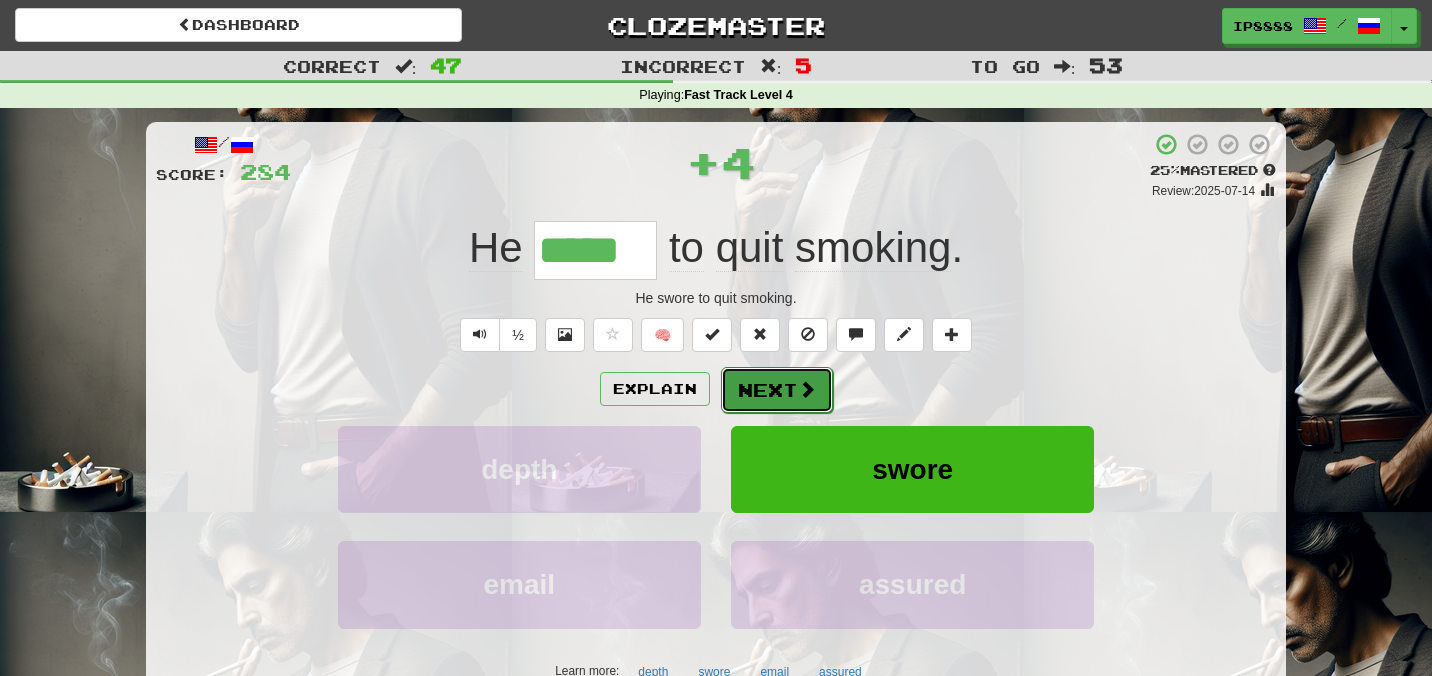 click on "Next" at bounding box center (777, 390) 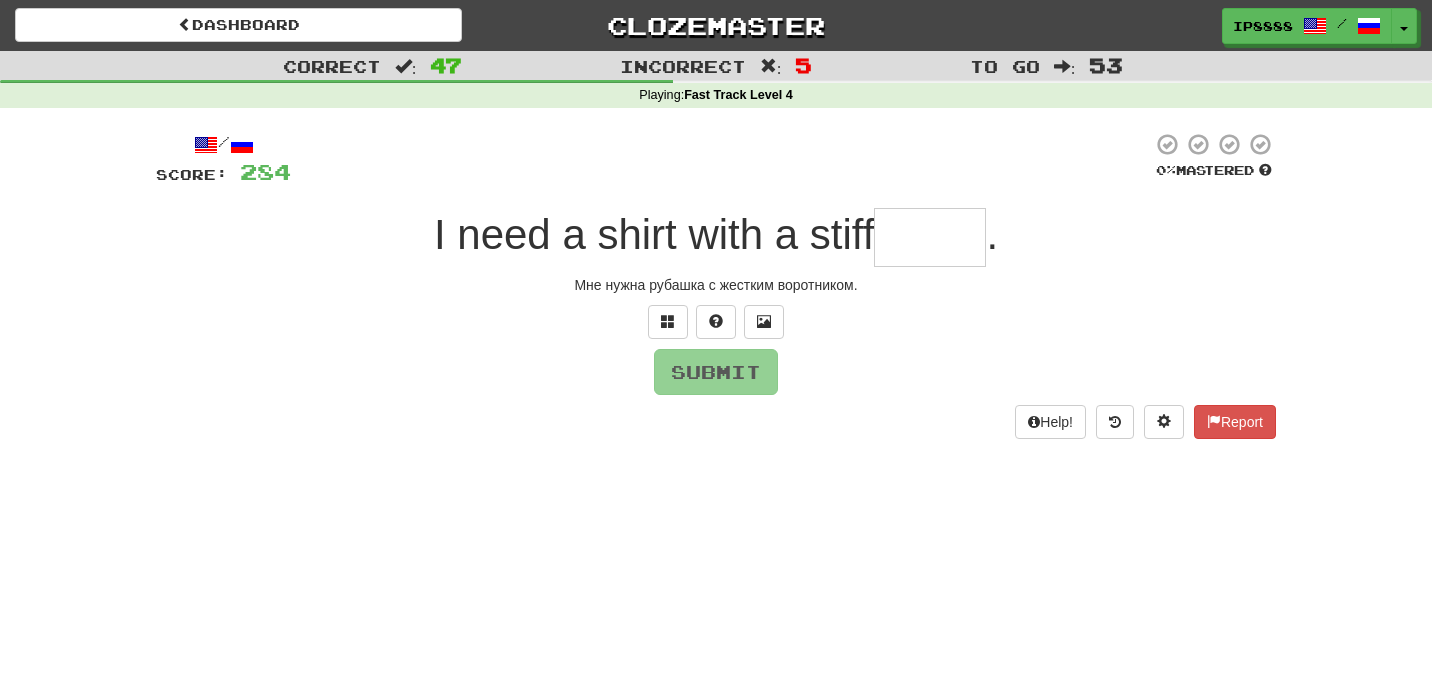 click at bounding box center (930, 237) 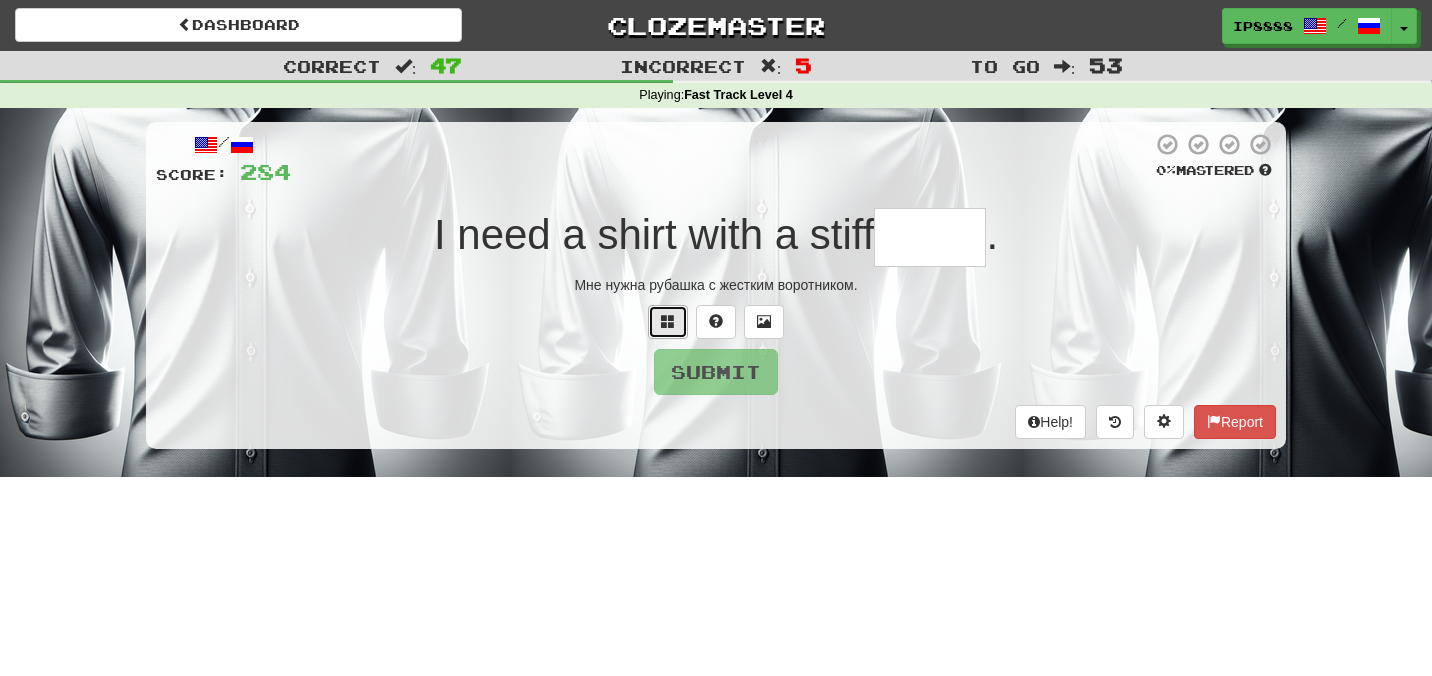 click at bounding box center [668, 321] 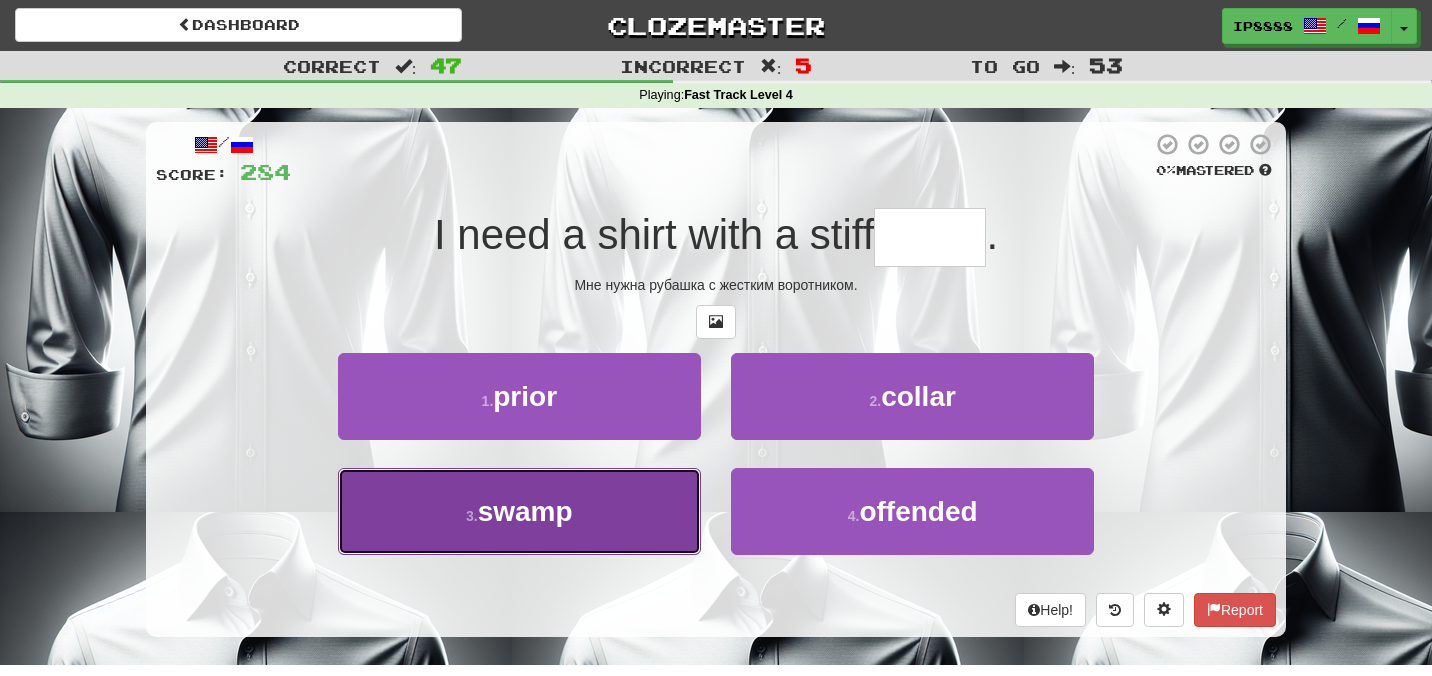 click on "3 .  swamp" at bounding box center (519, 511) 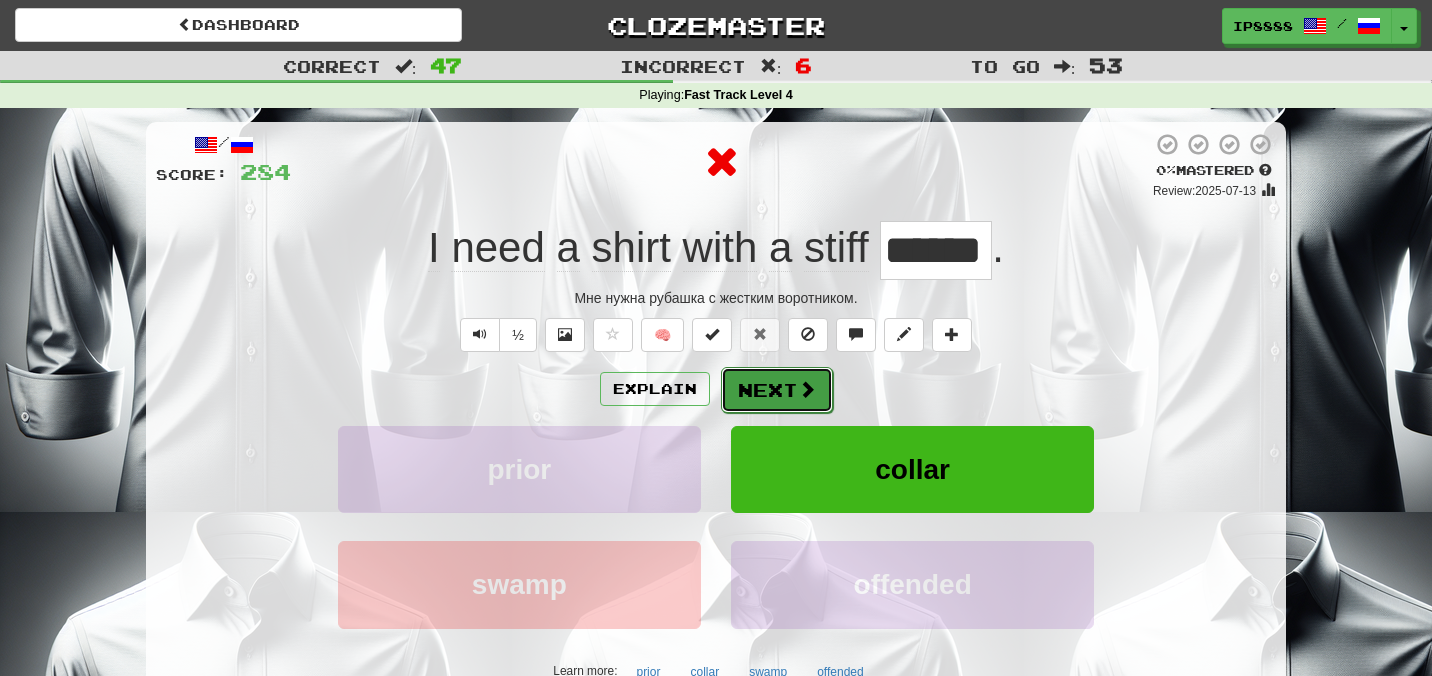 click on "Next" at bounding box center [777, 390] 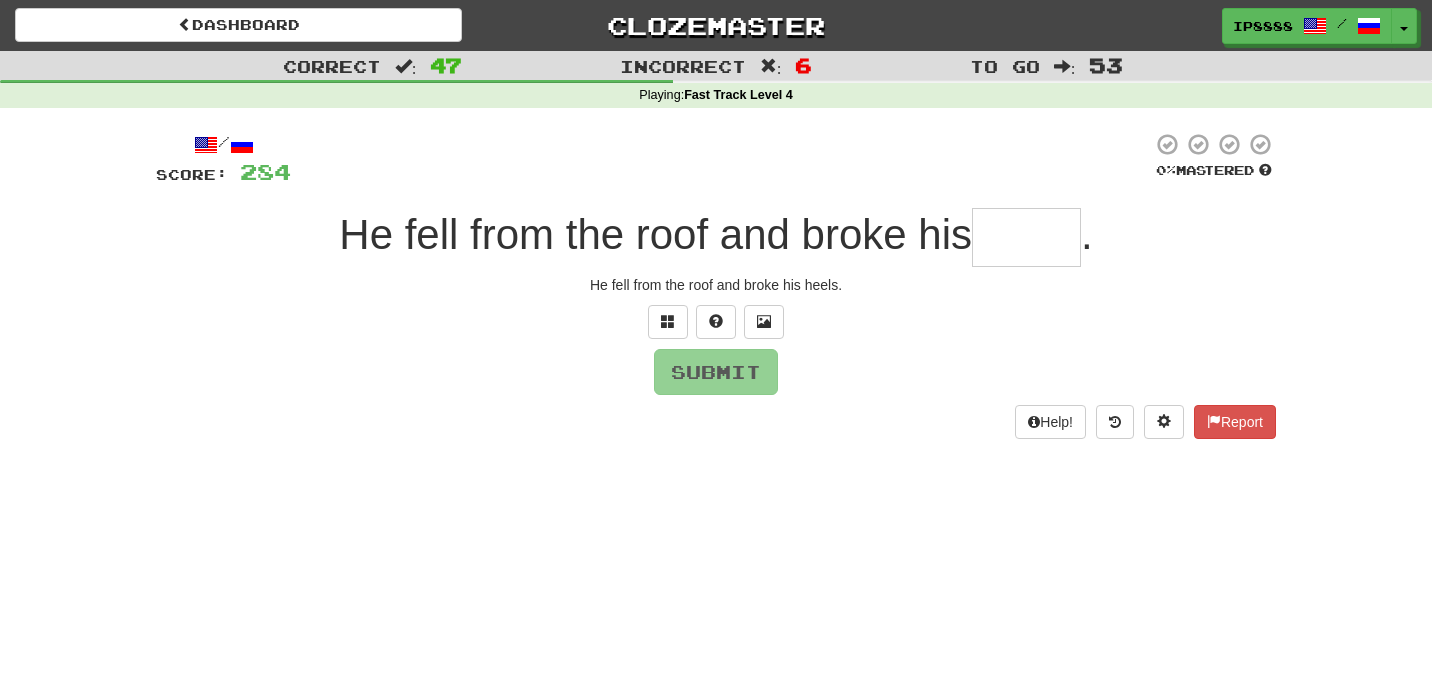 click at bounding box center (1026, 237) 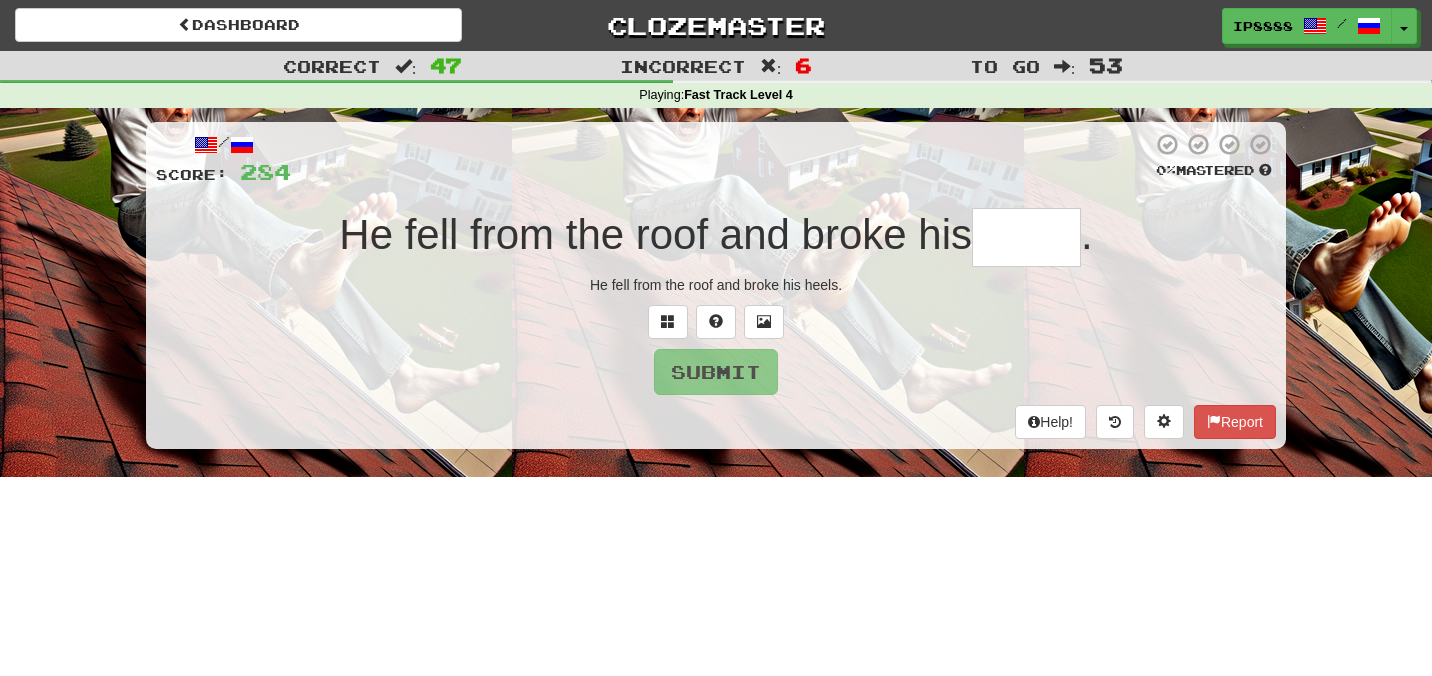 click at bounding box center (1026, 237) 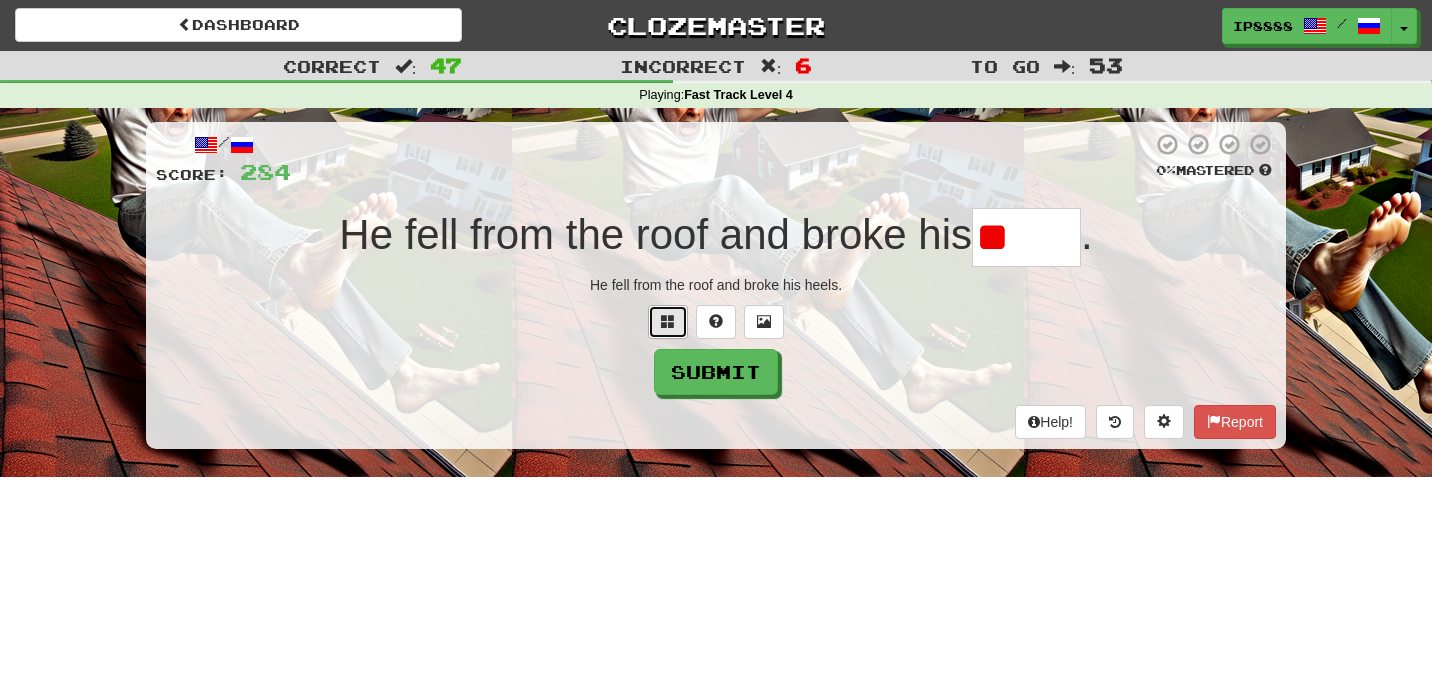 click at bounding box center [668, 321] 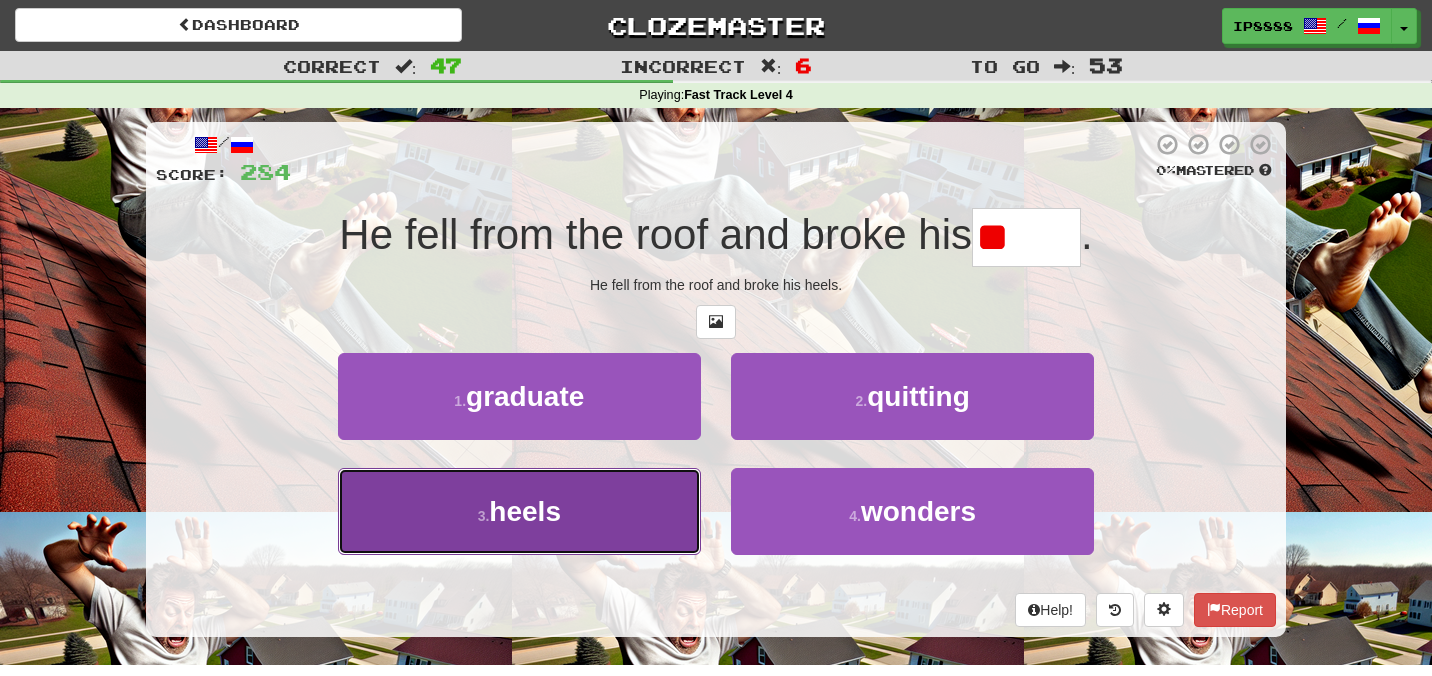 click on "3 .  heels" at bounding box center (519, 511) 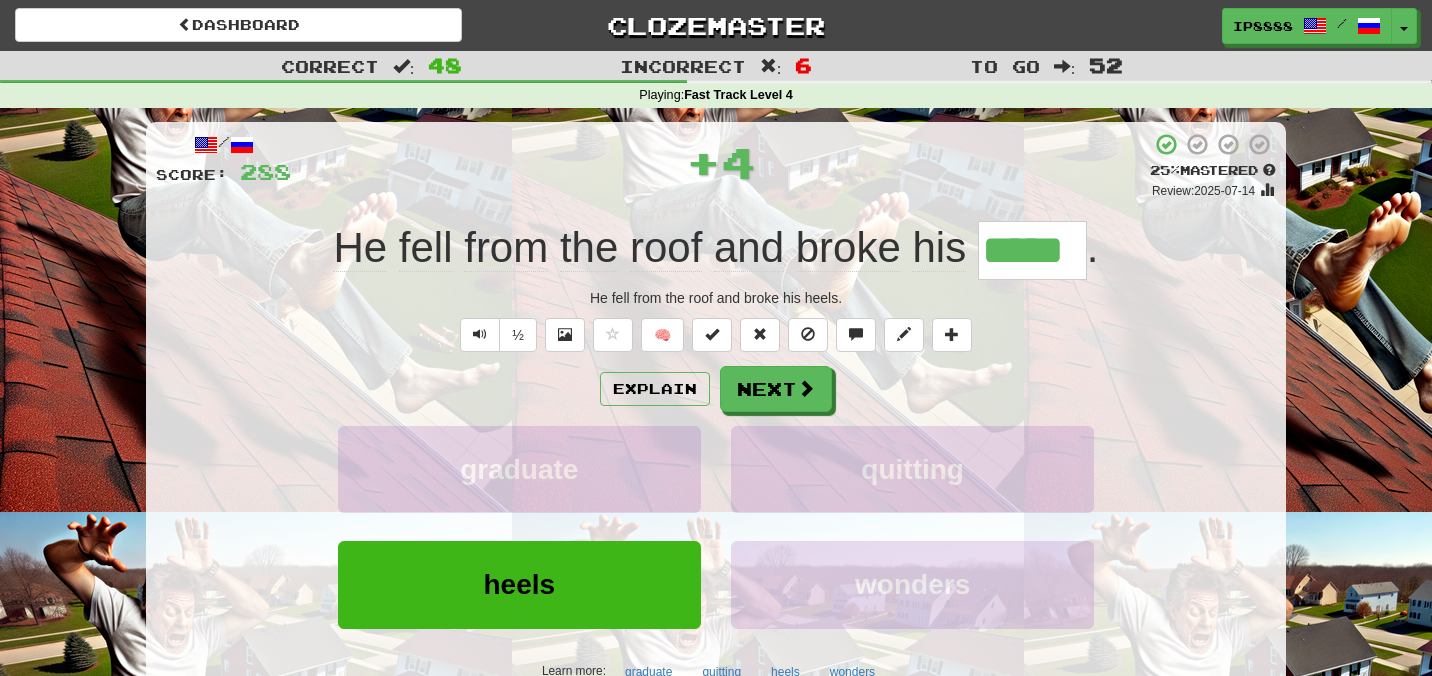 click on "Explain Next graduate quitting heels wonders Learn more: graduate quitting heels wonders" at bounding box center (716, 526) 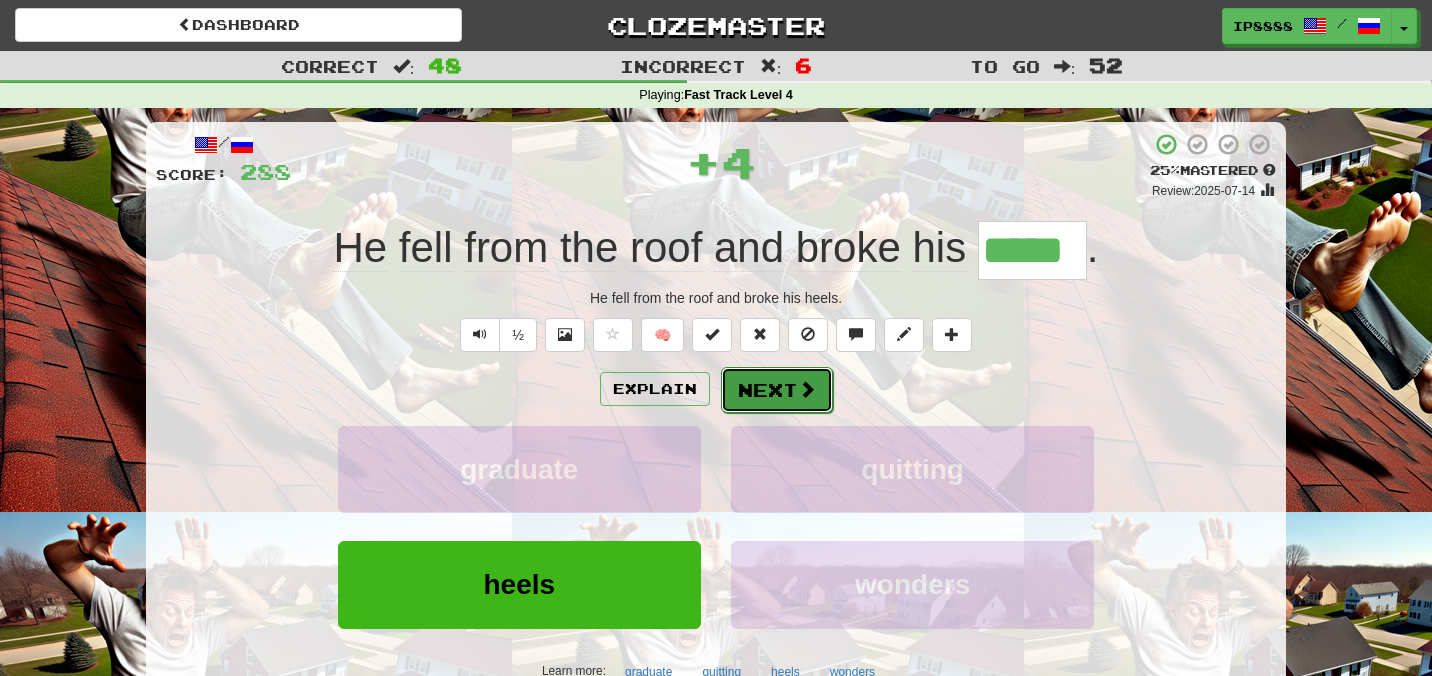 click on "Next" at bounding box center [777, 390] 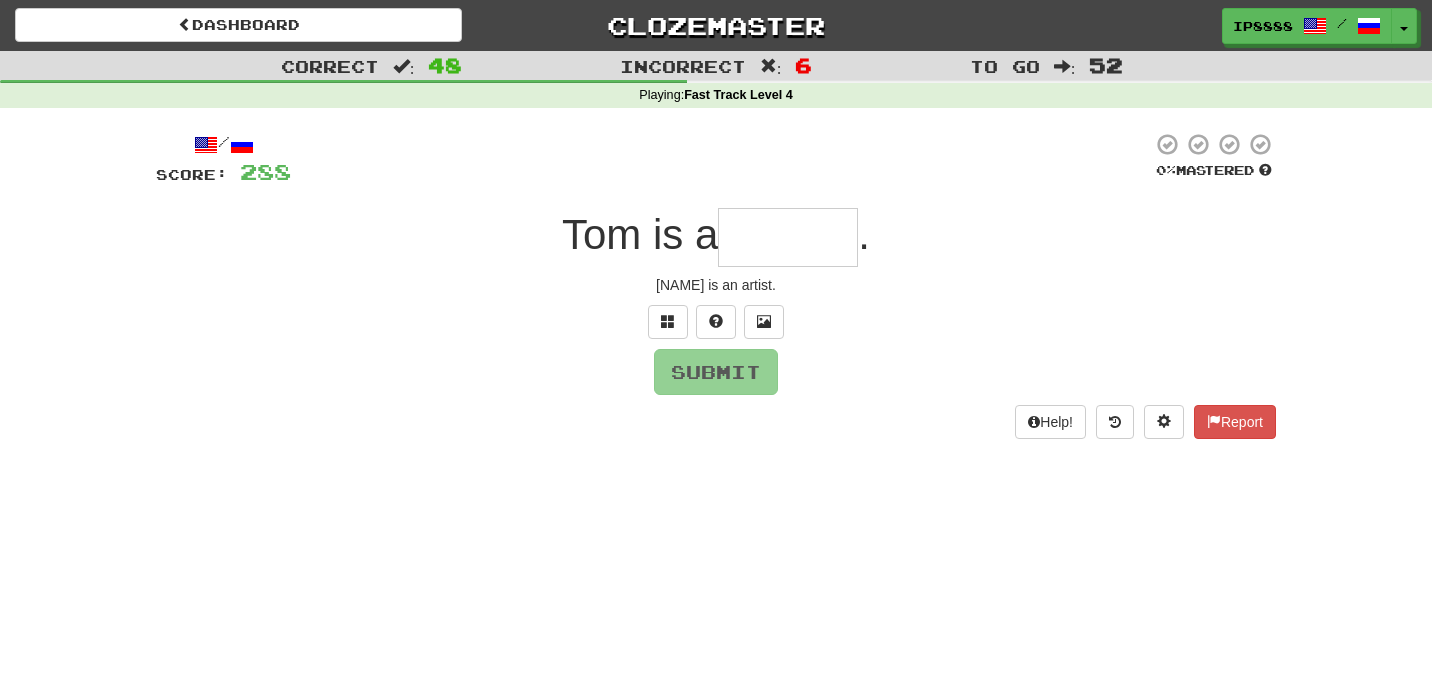 click at bounding box center [788, 237] 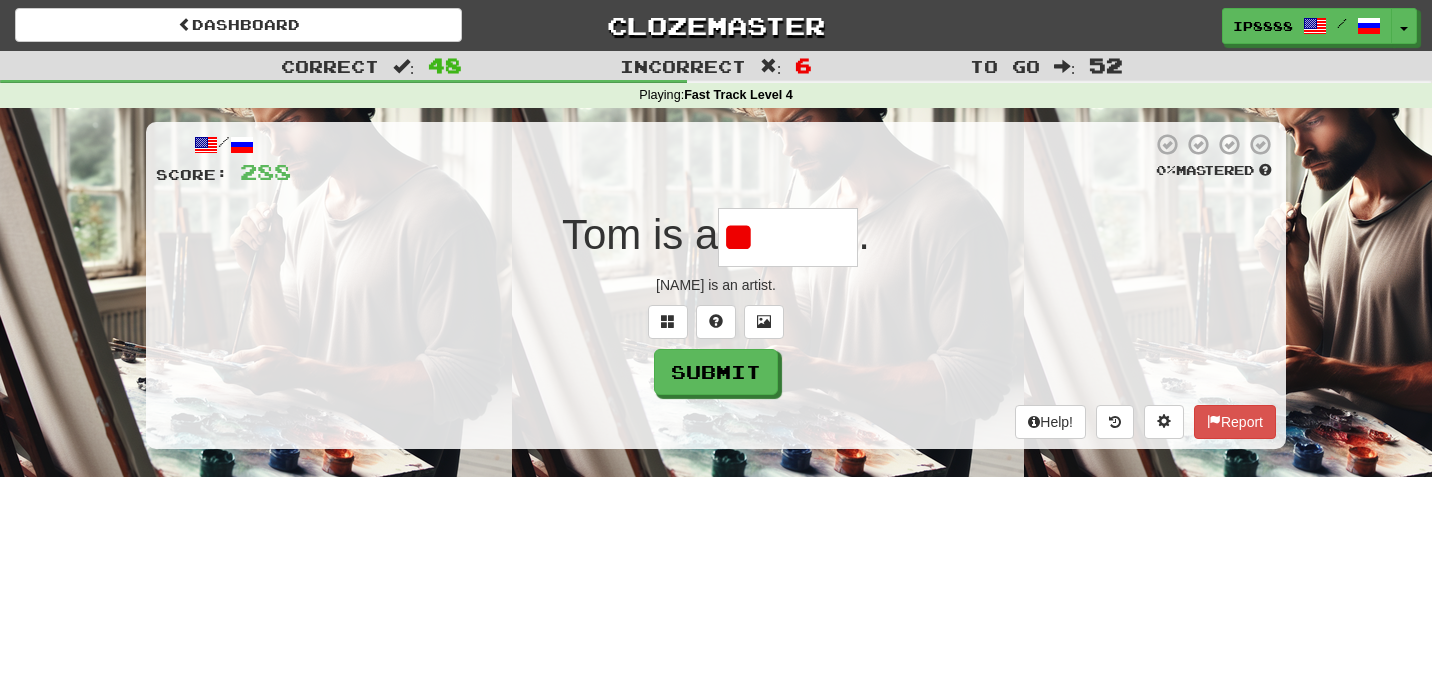 type on "***" 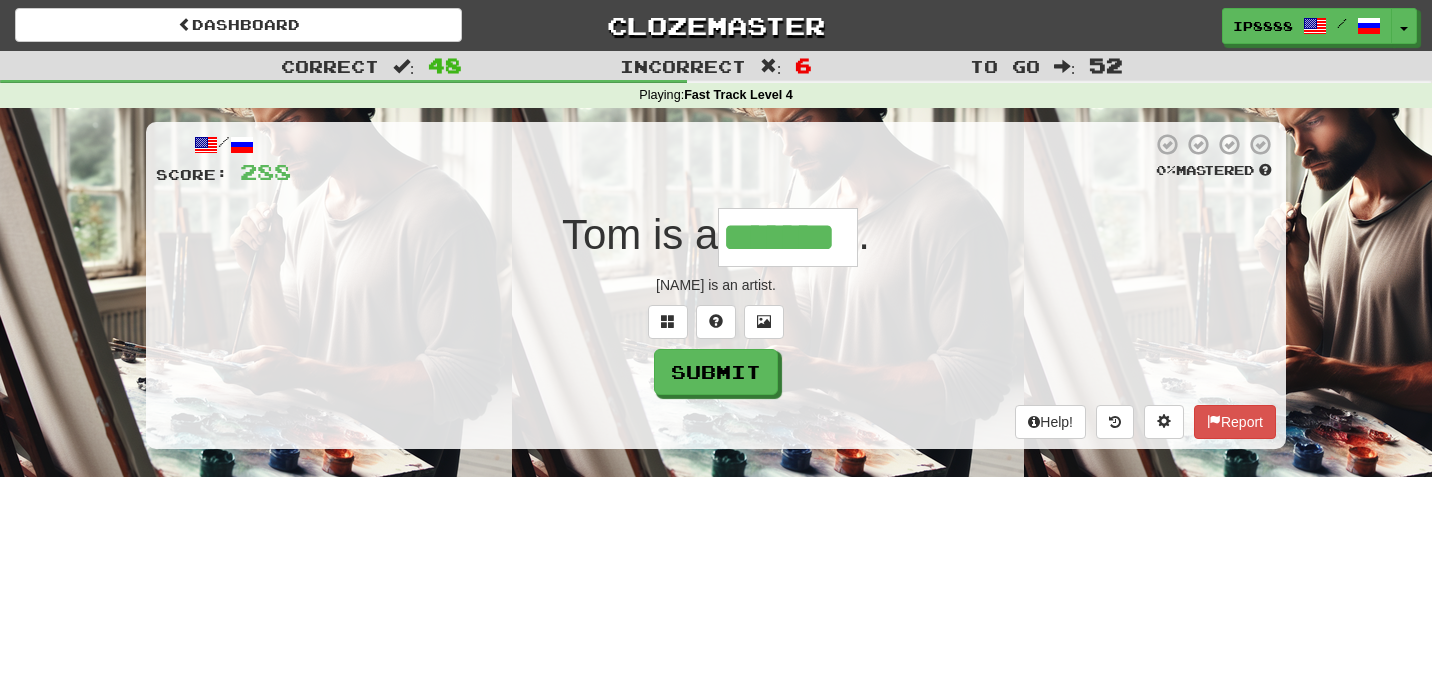 type on "*******" 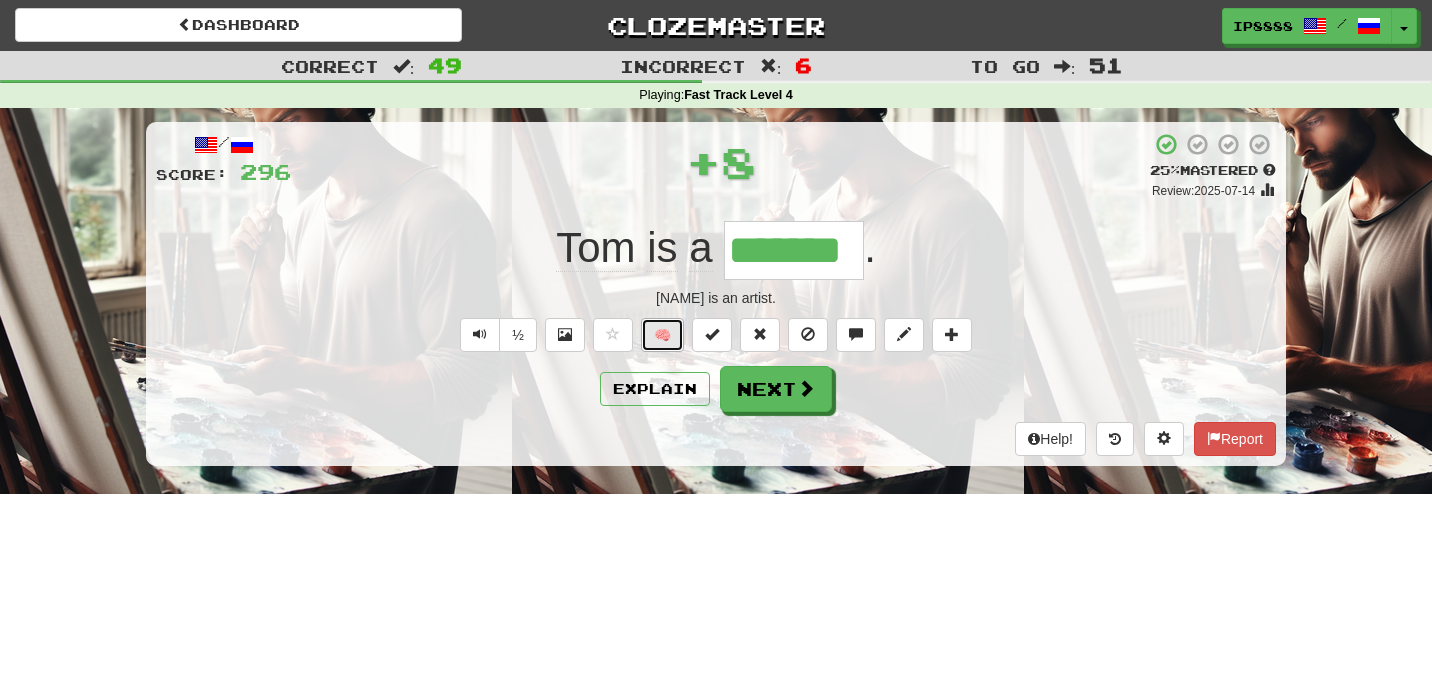 click on "🧠" at bounding box center (662, 335) 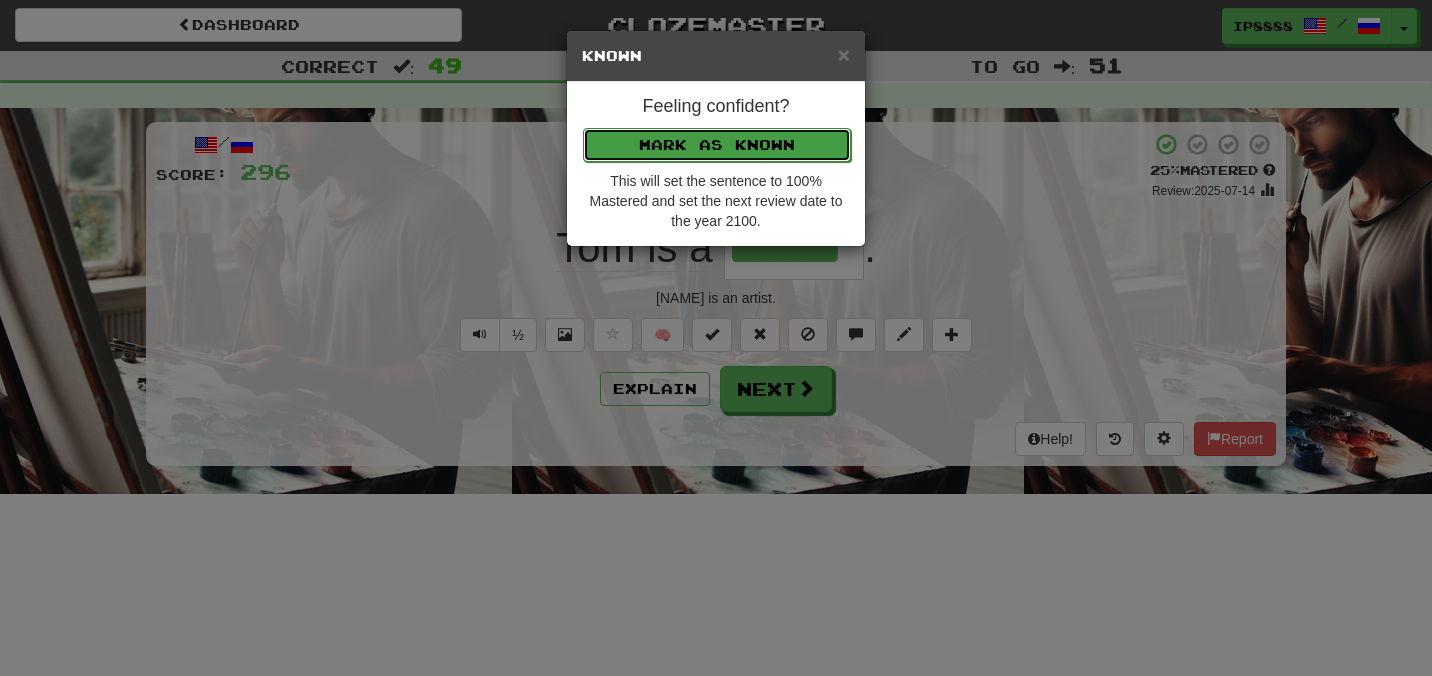 click on "Mark as Known" at bounding box center [717, 145] 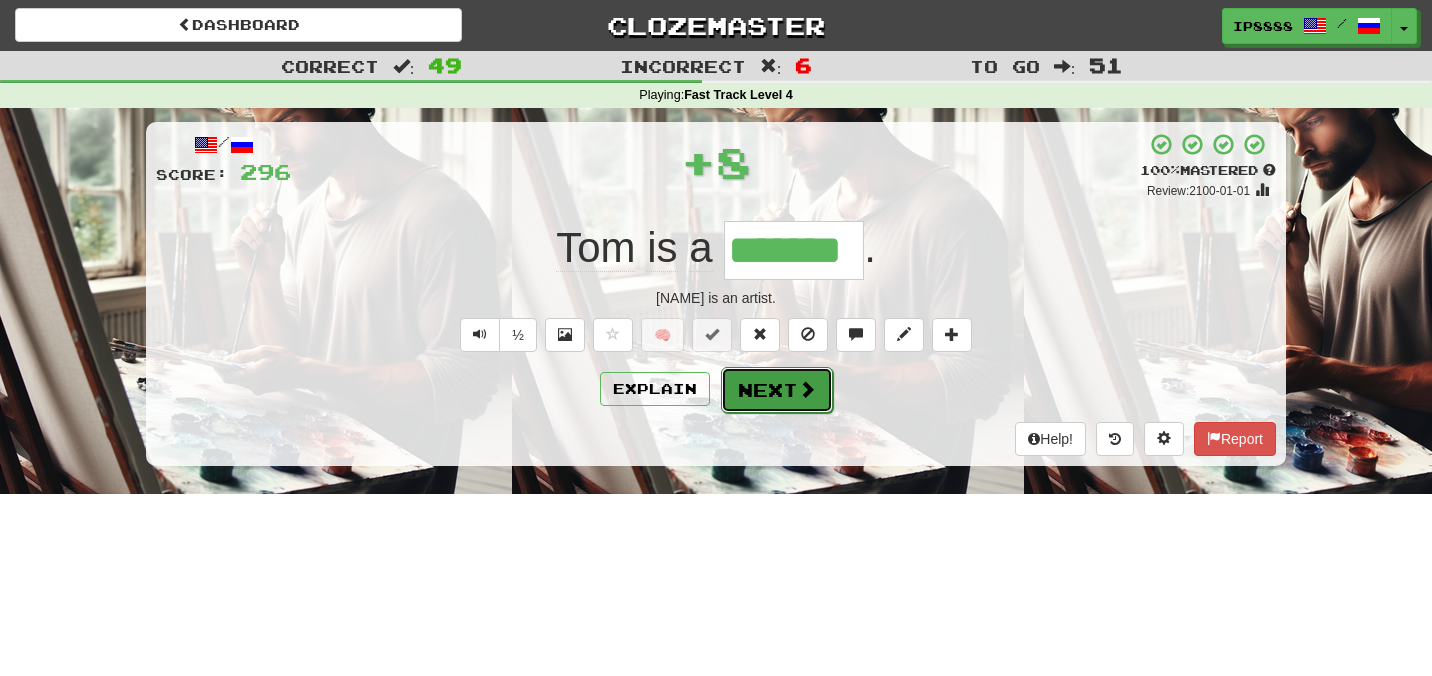 click on "Next" at bounding box center [777, 390] 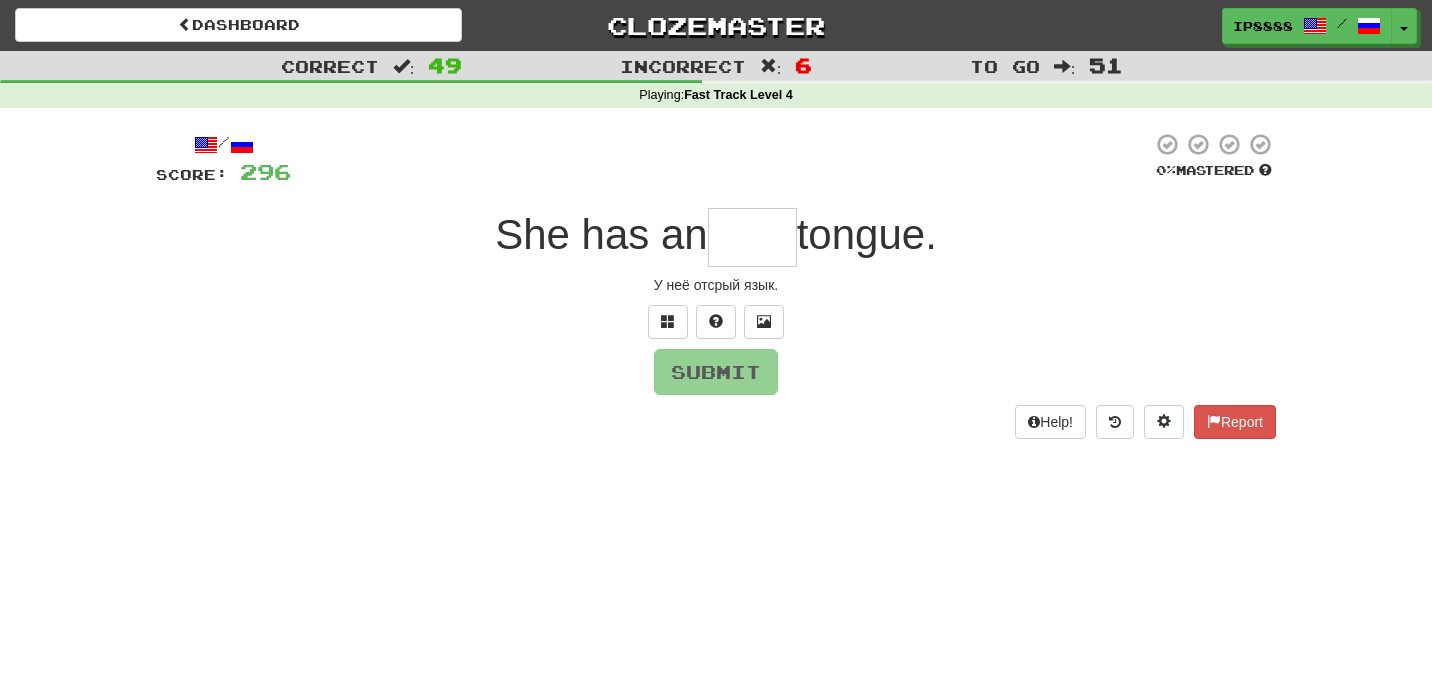 click at bounding box center [752, 237] 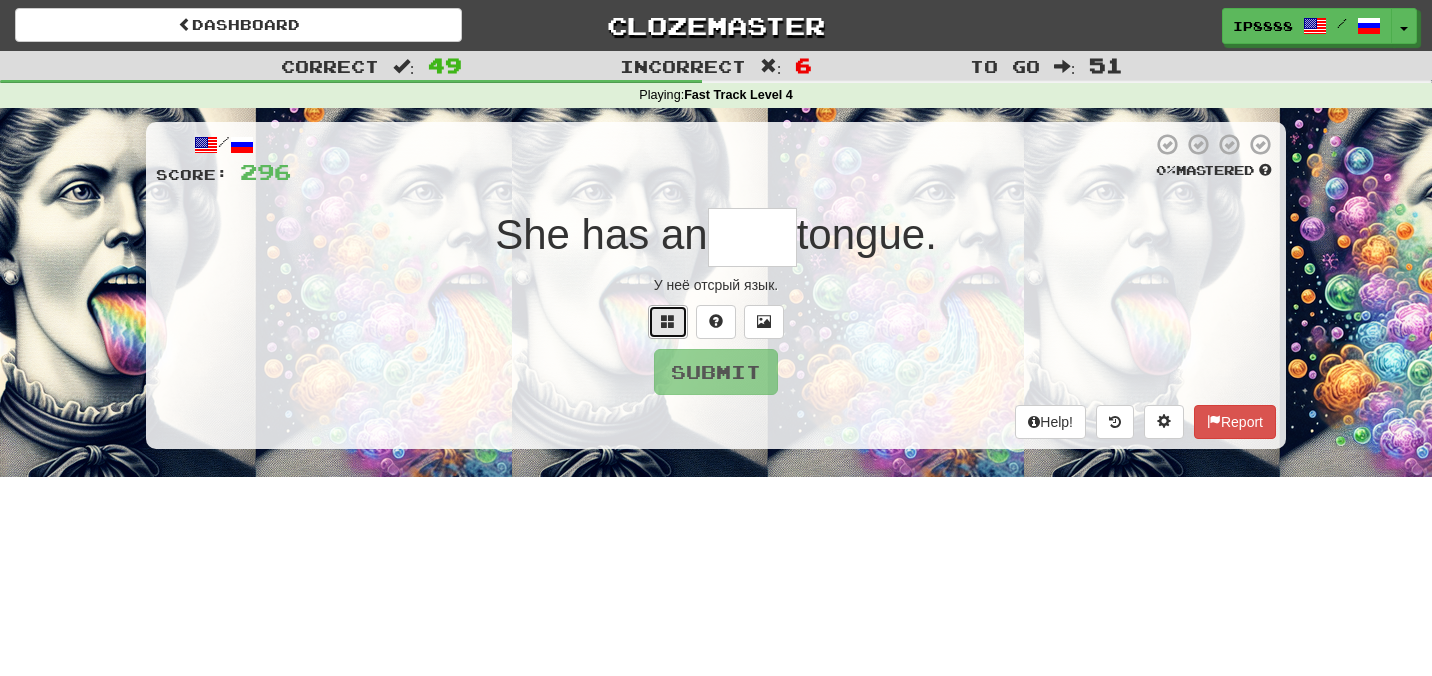 click at bounding box center [668, 321] 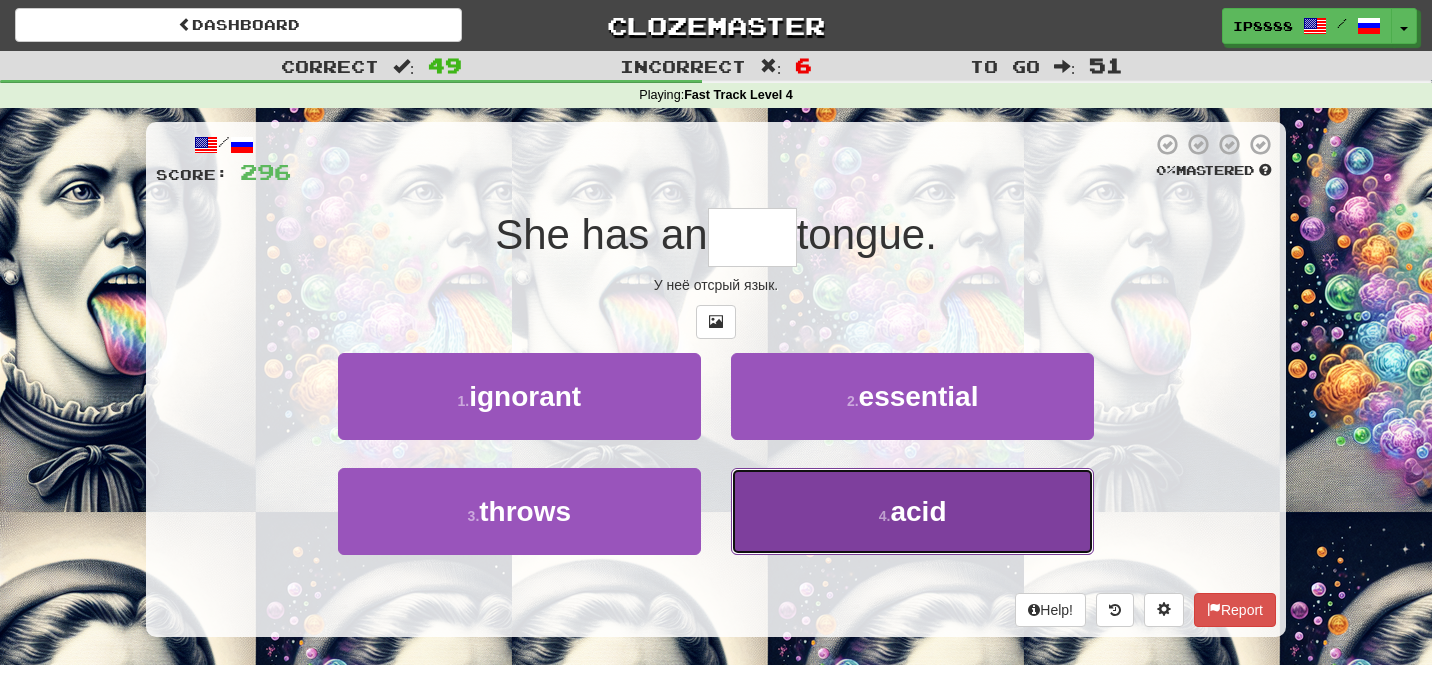 click on "4 .  acid" at bounding box center [912, 511] 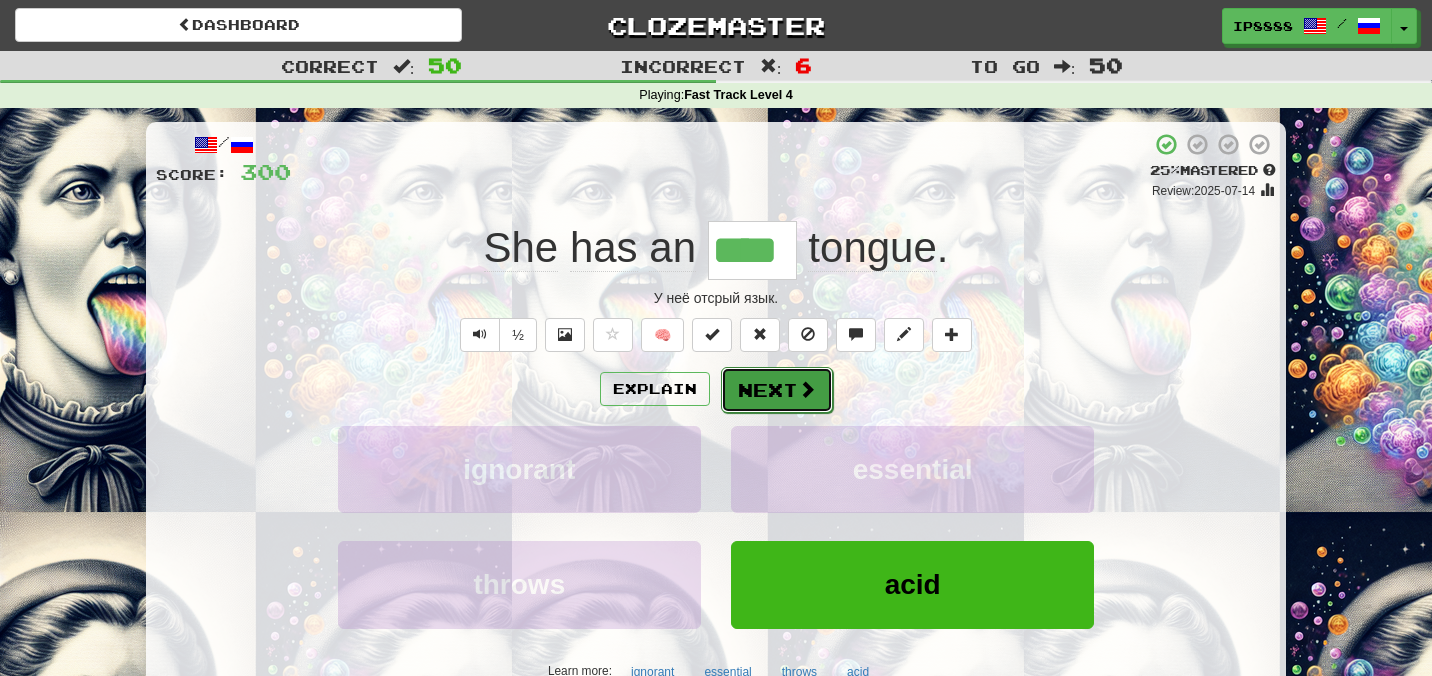 click on "Next" at bounding box center [777, 390] 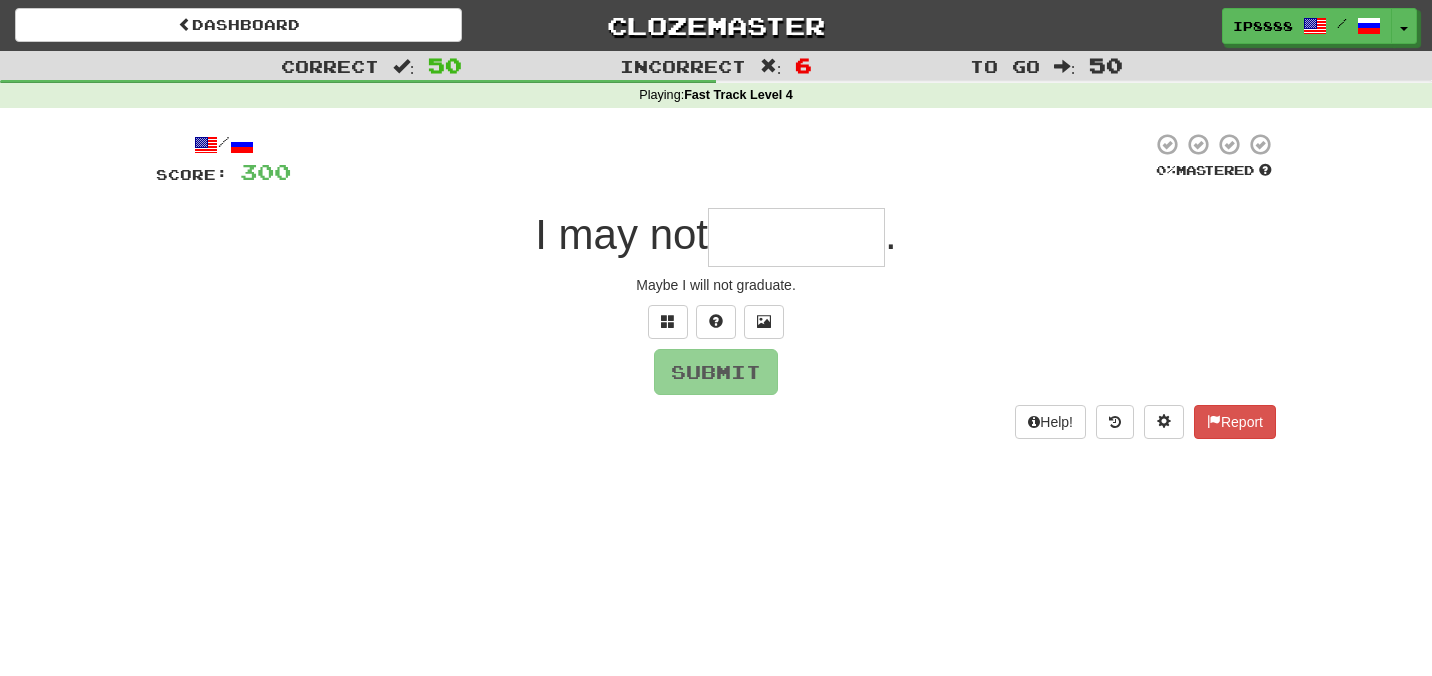 click at bounding box center (796, 237) 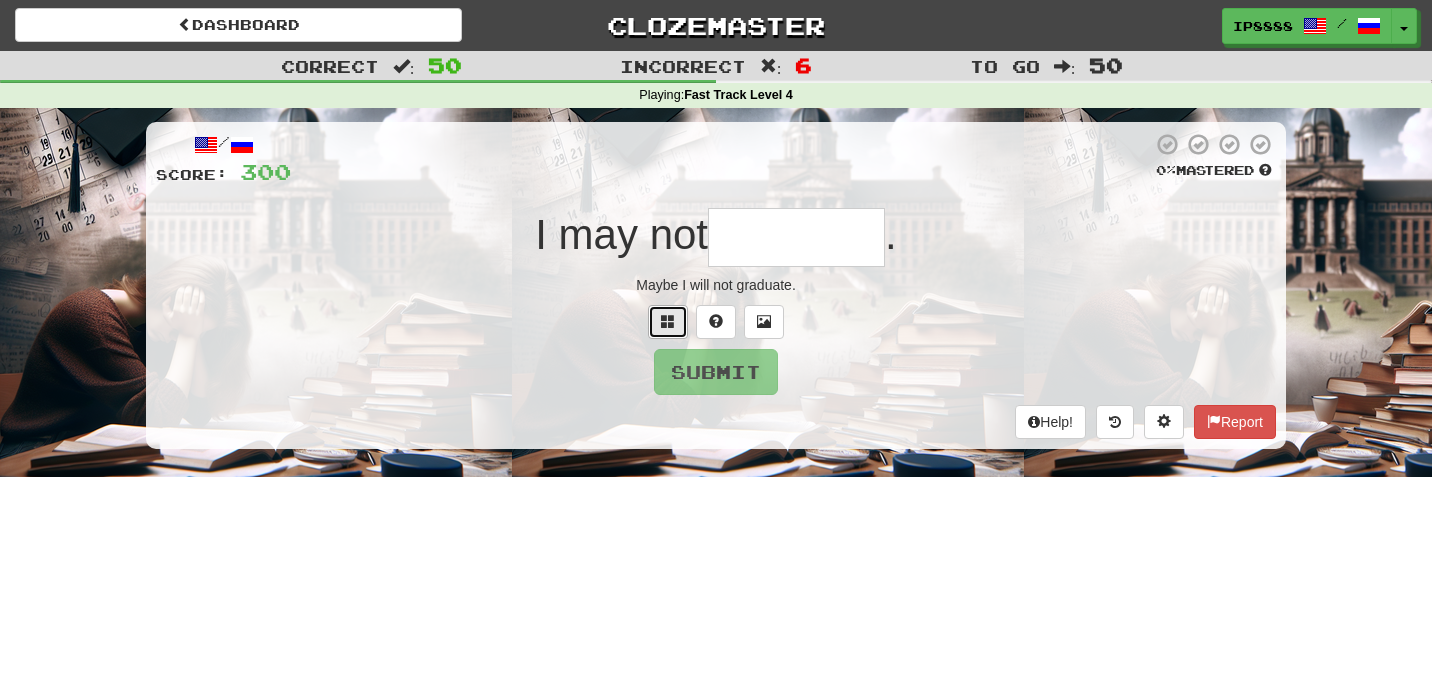 click at bounding box center [668, 321] 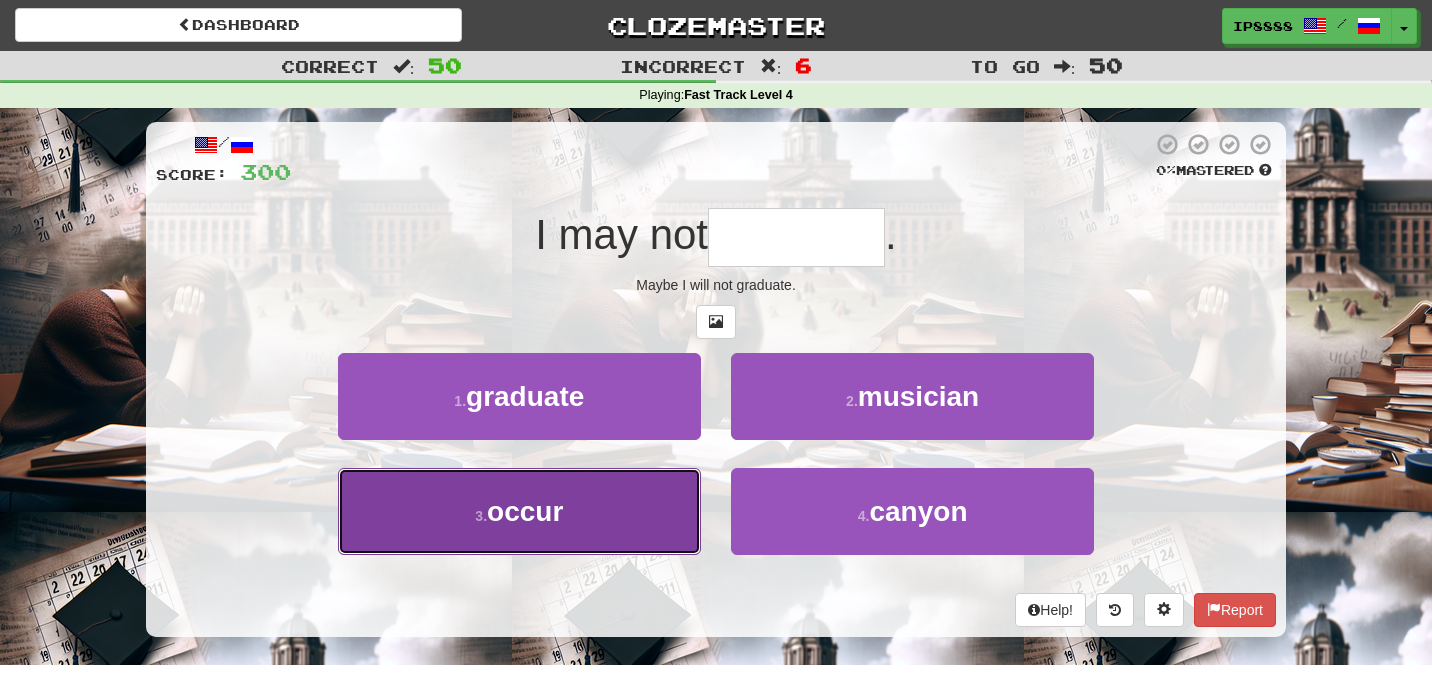 click on "3 .  occur" at bounding box center [519, 511] 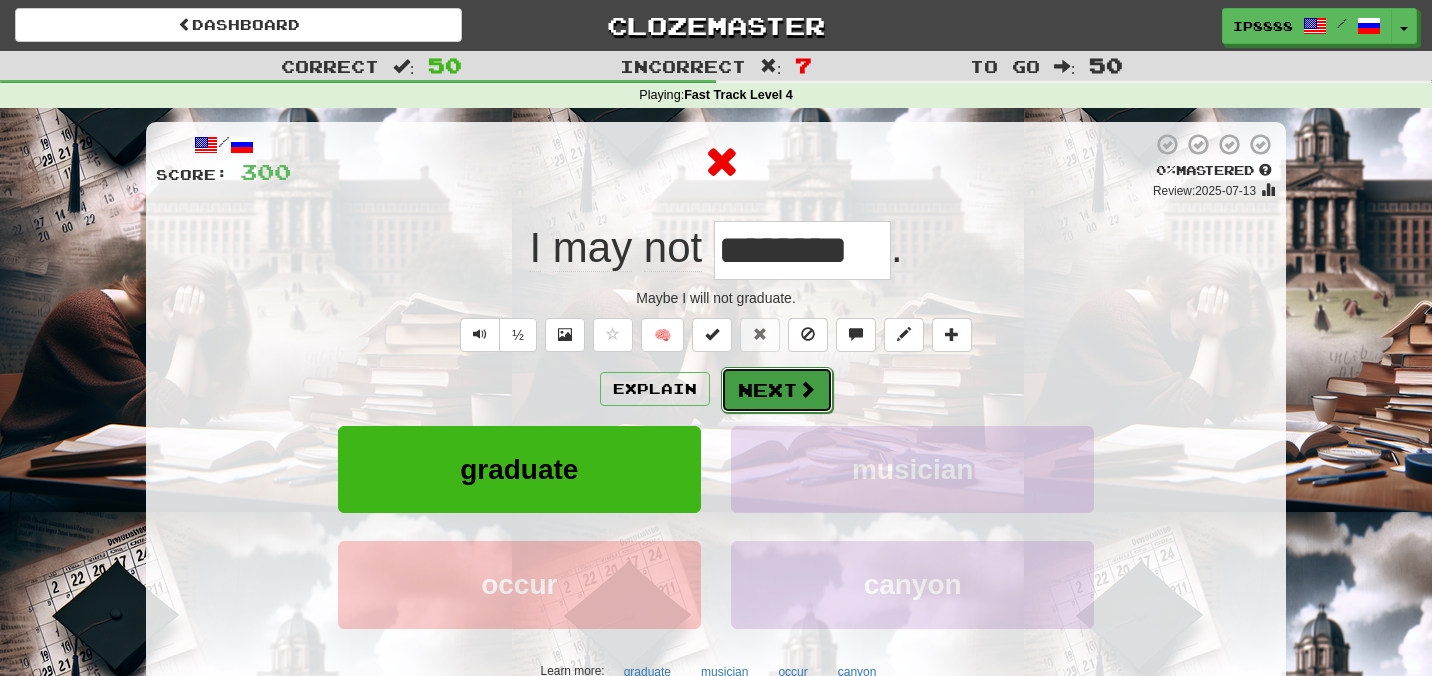 click on "Next" at bounding box center [777, 390] 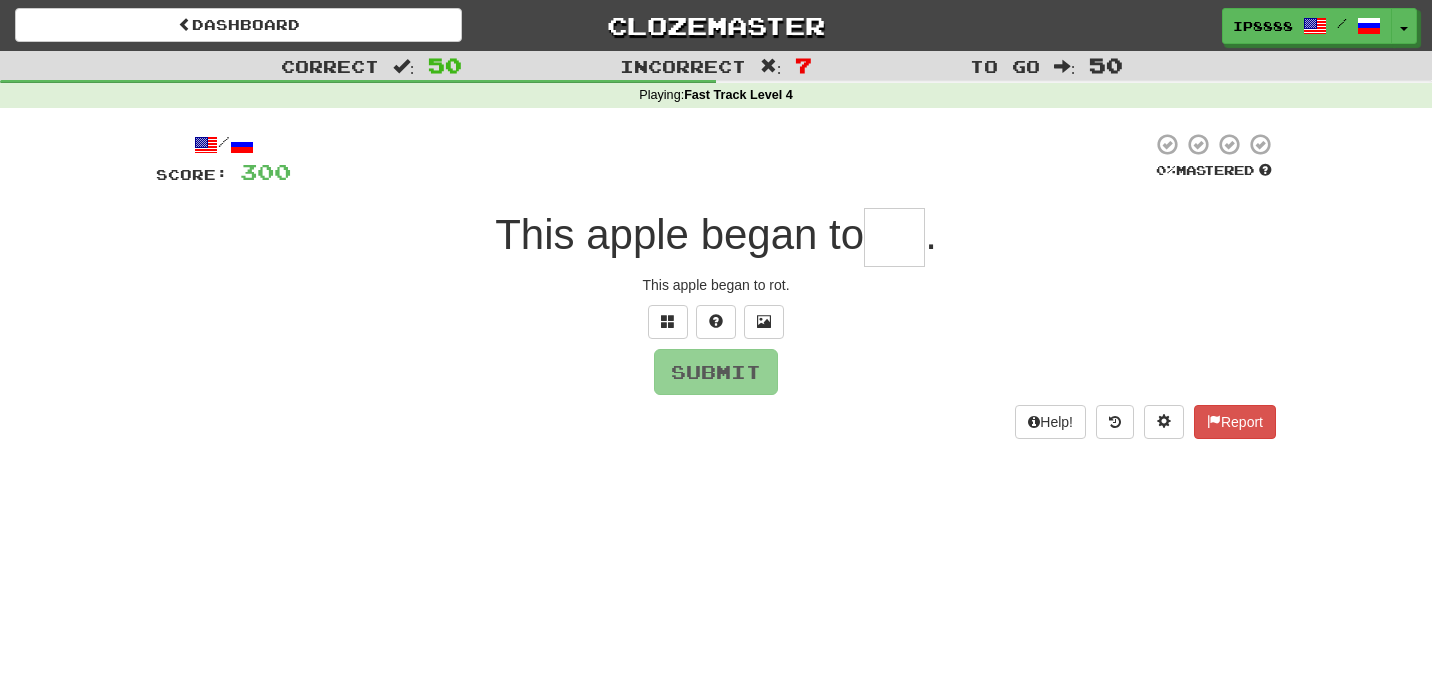 click at bounding box center [894, 237] 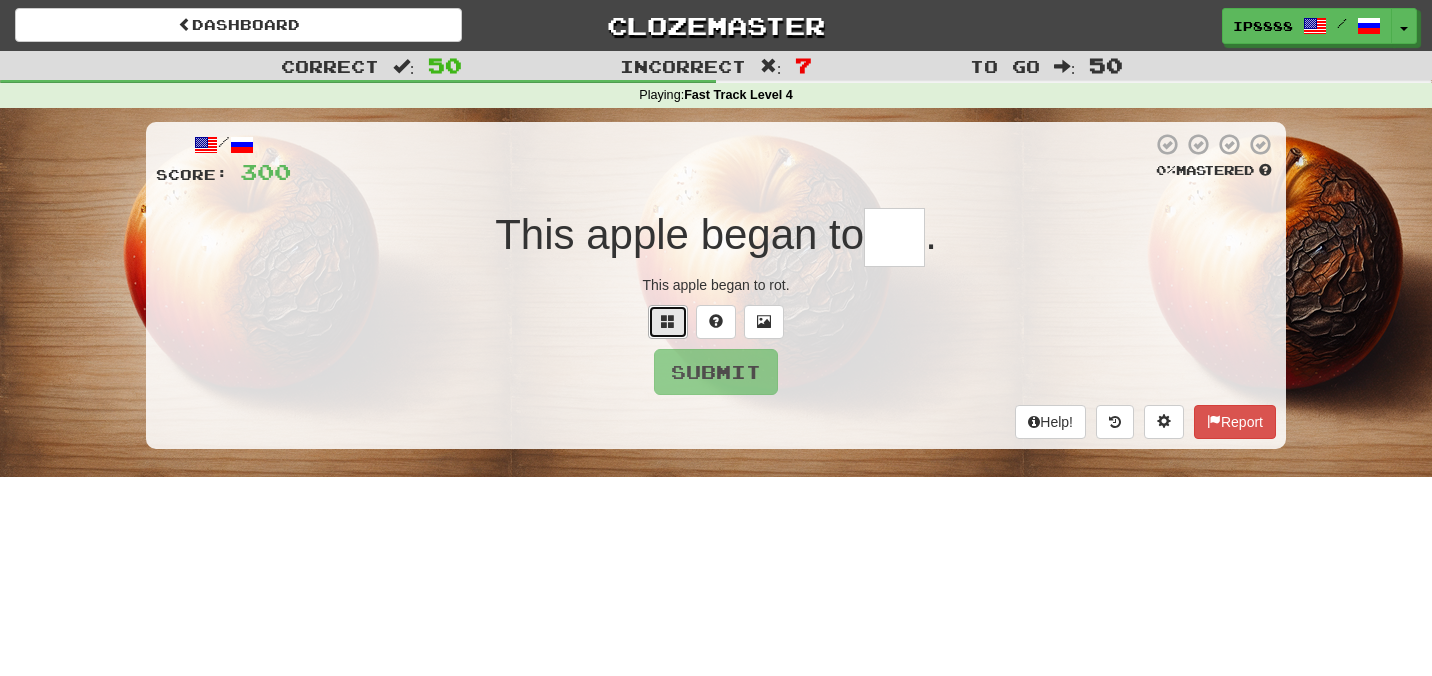 click at bounding box center [668, 322] 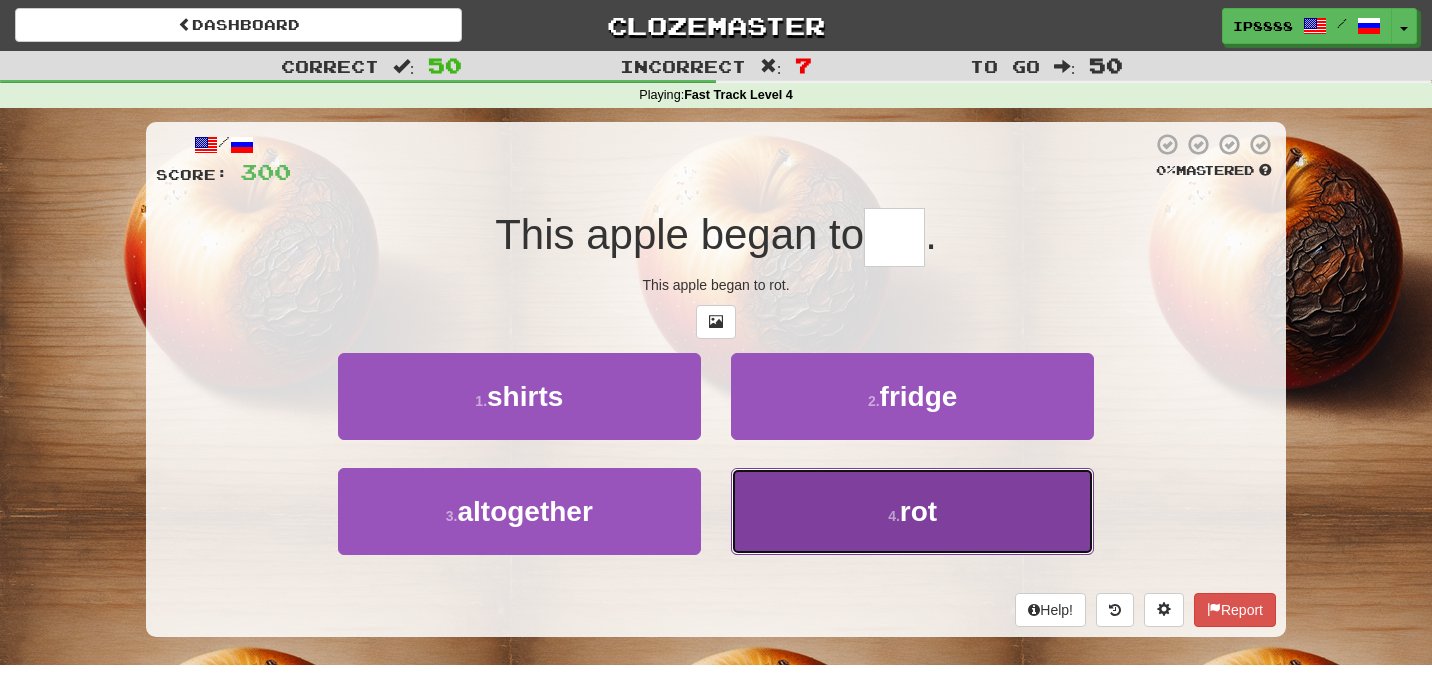 click on "4 .  rot" at bounding box center [912, 511] 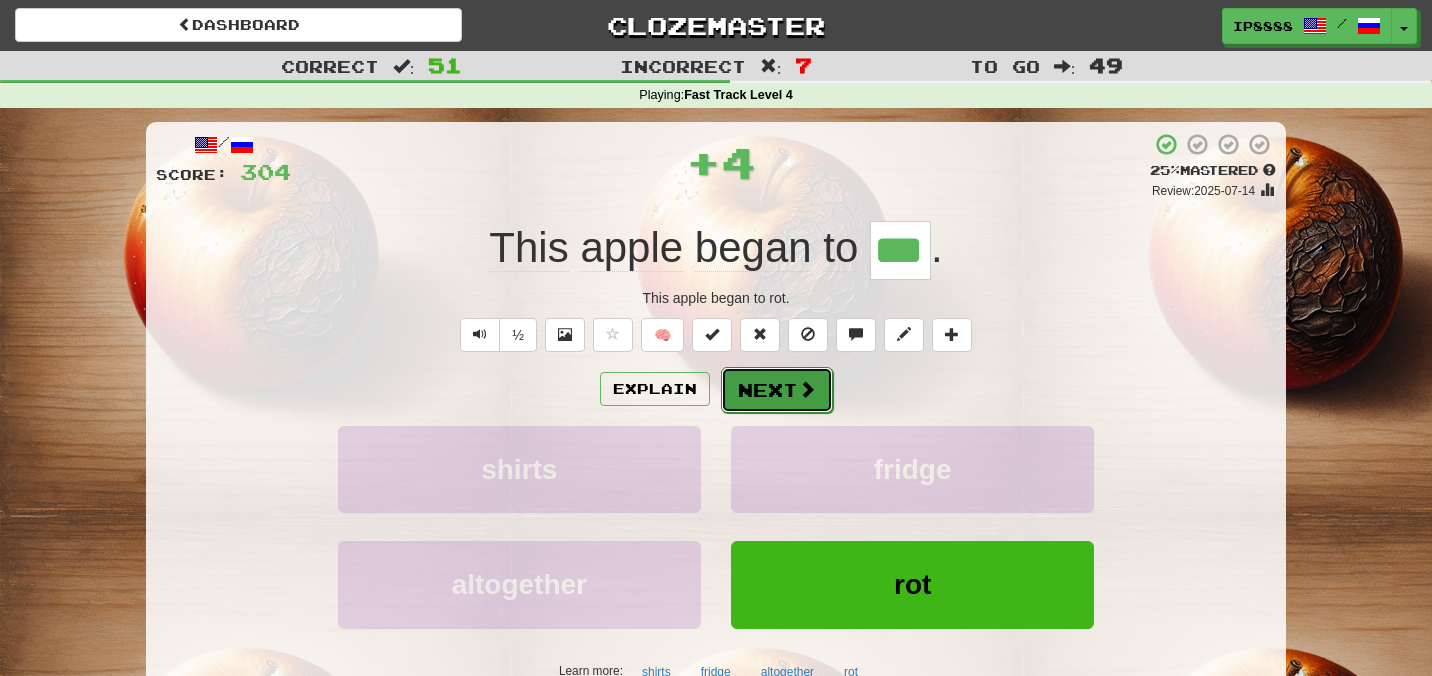 click on "Next" at bounding box center [777, 390] 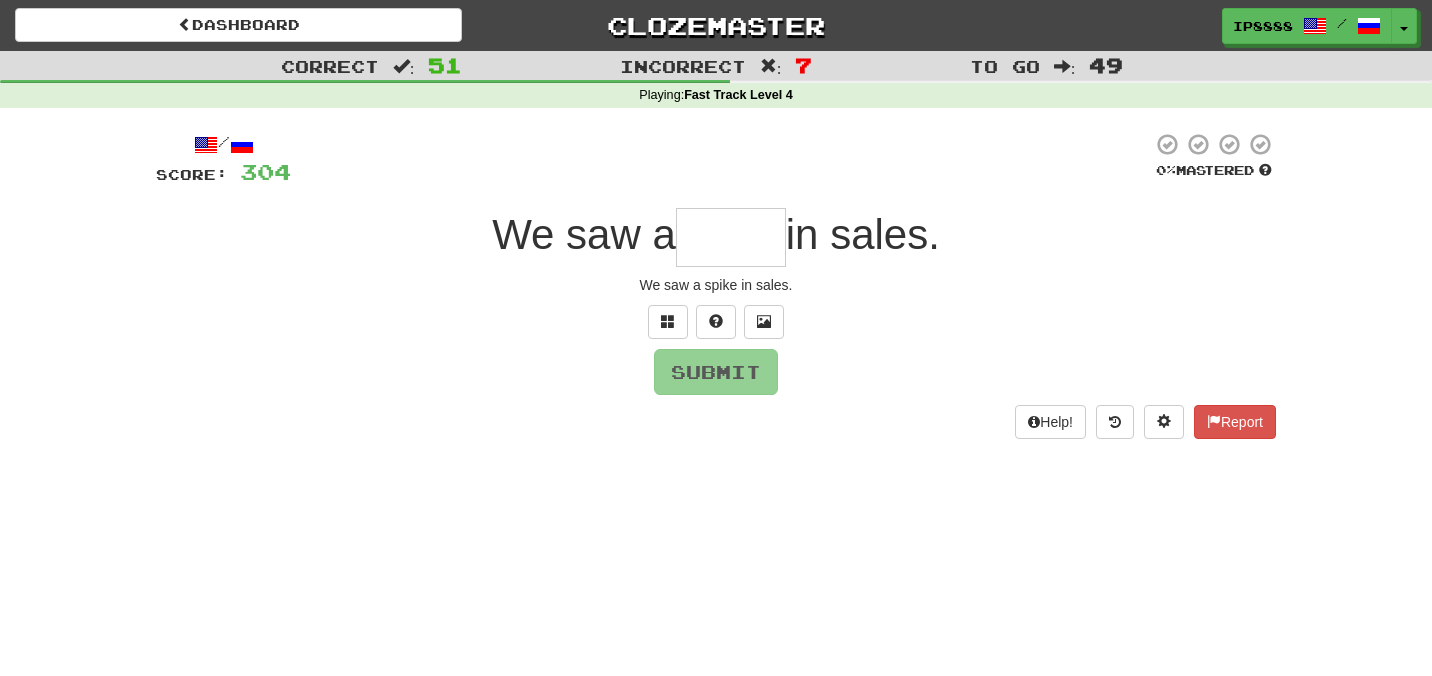 click on "/ Score: 123 0 % Mastered We saw a in sales. Мы увидели всплеск в продажах. Submit Help! Report" at bounding box center [716, 285] 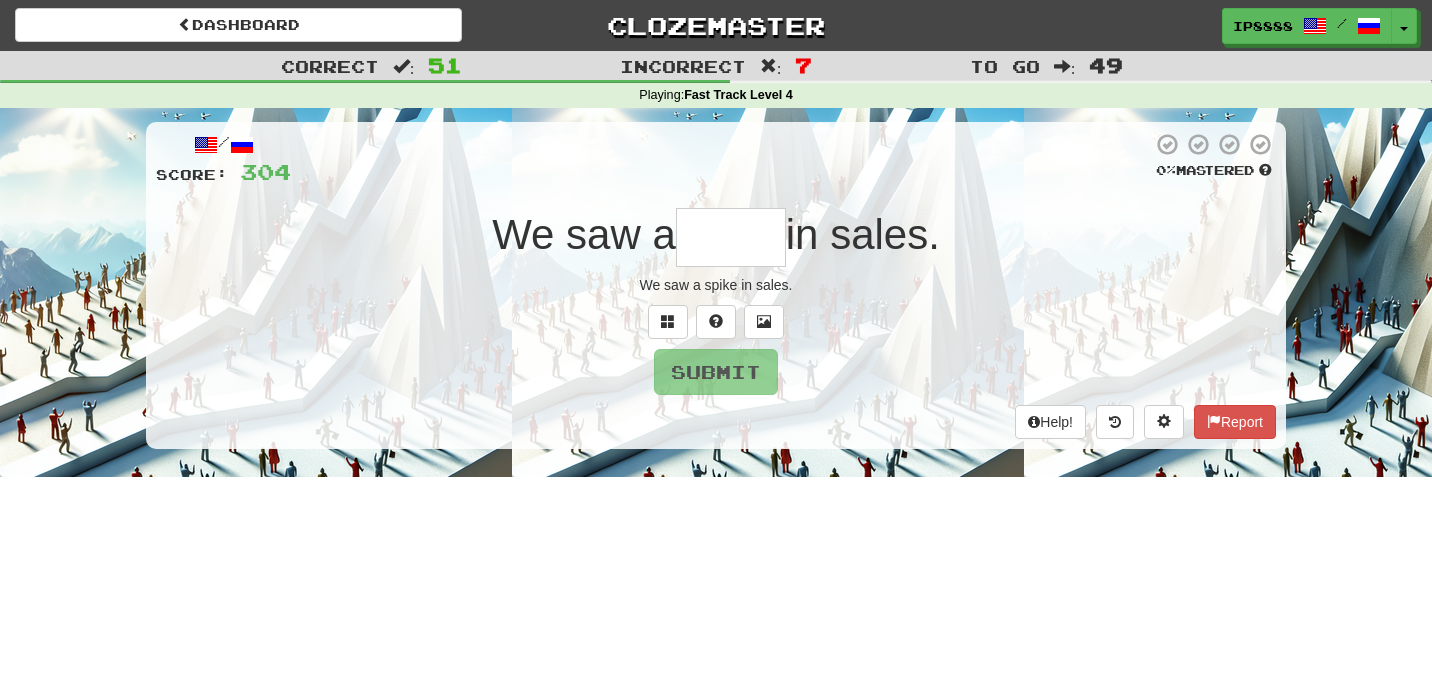 click at bounding box center [731, 237] 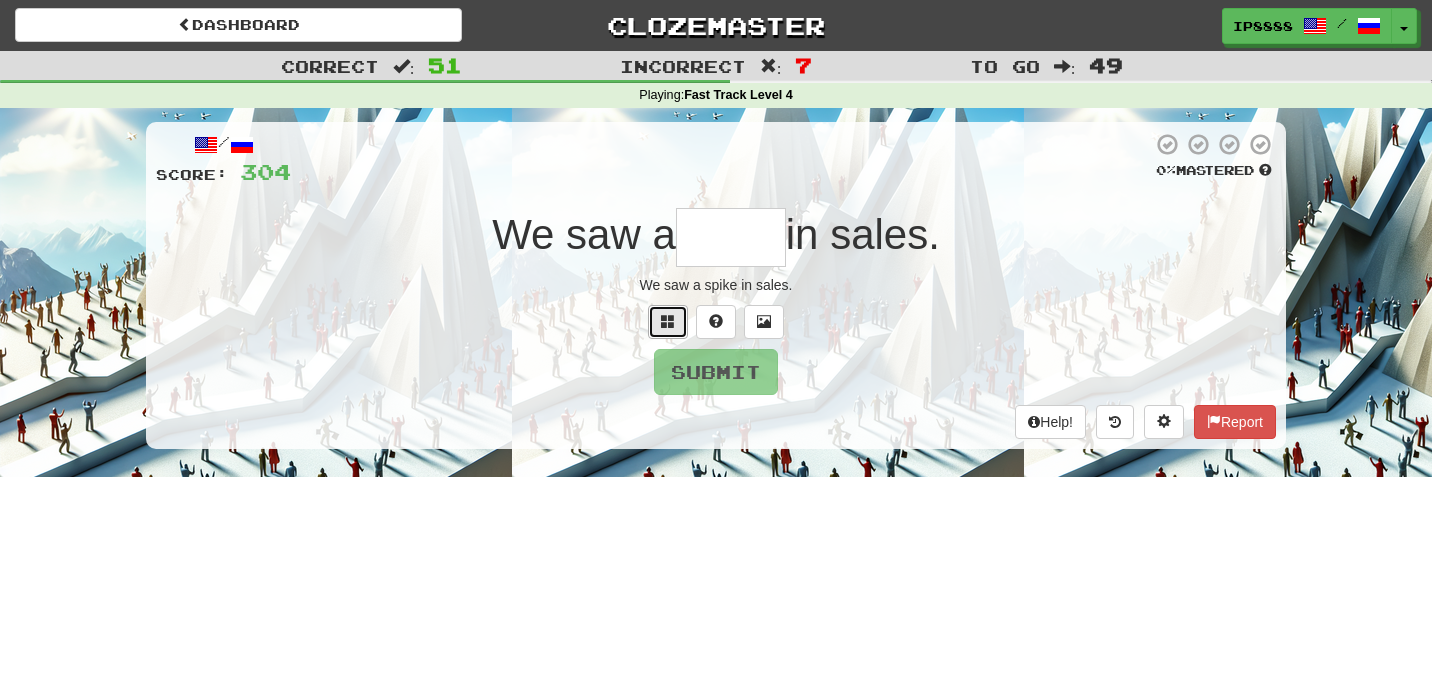 click at bounding box center (668, 321) 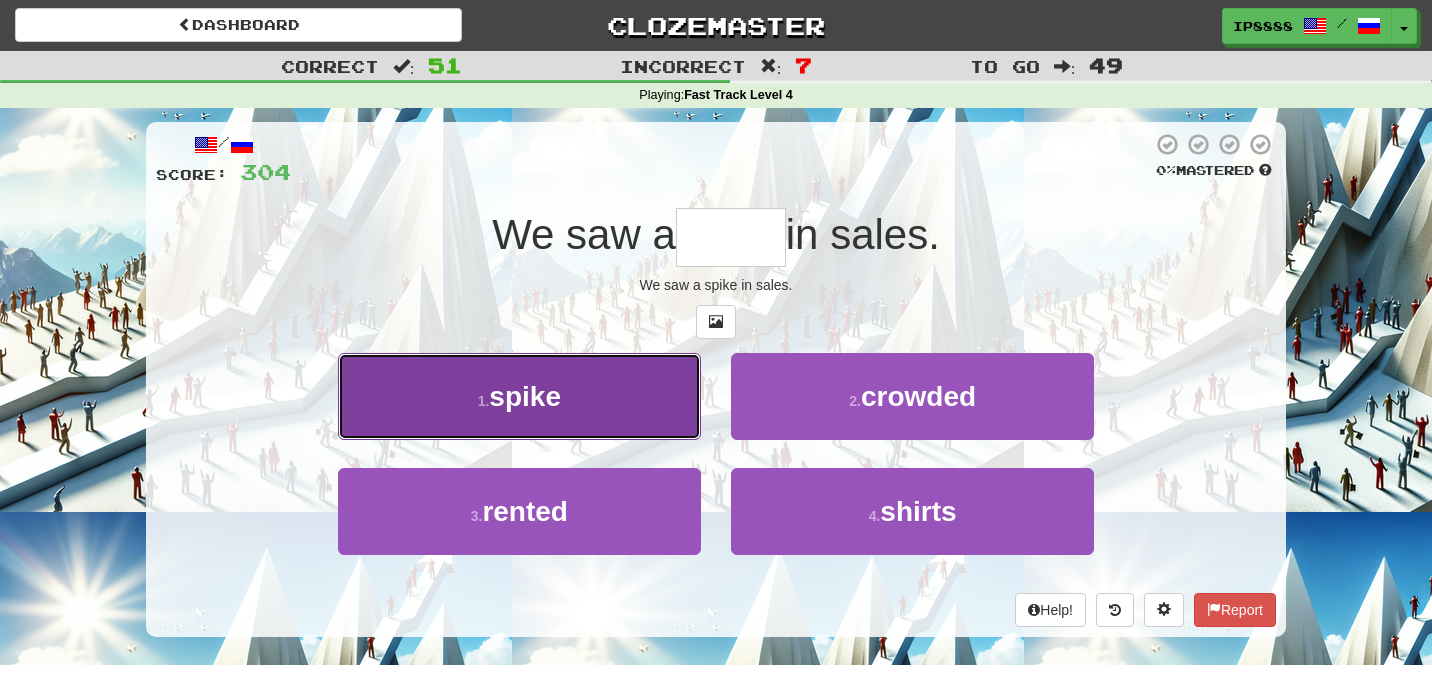 click on "1 .  spike" at bounding box center (519, 396) 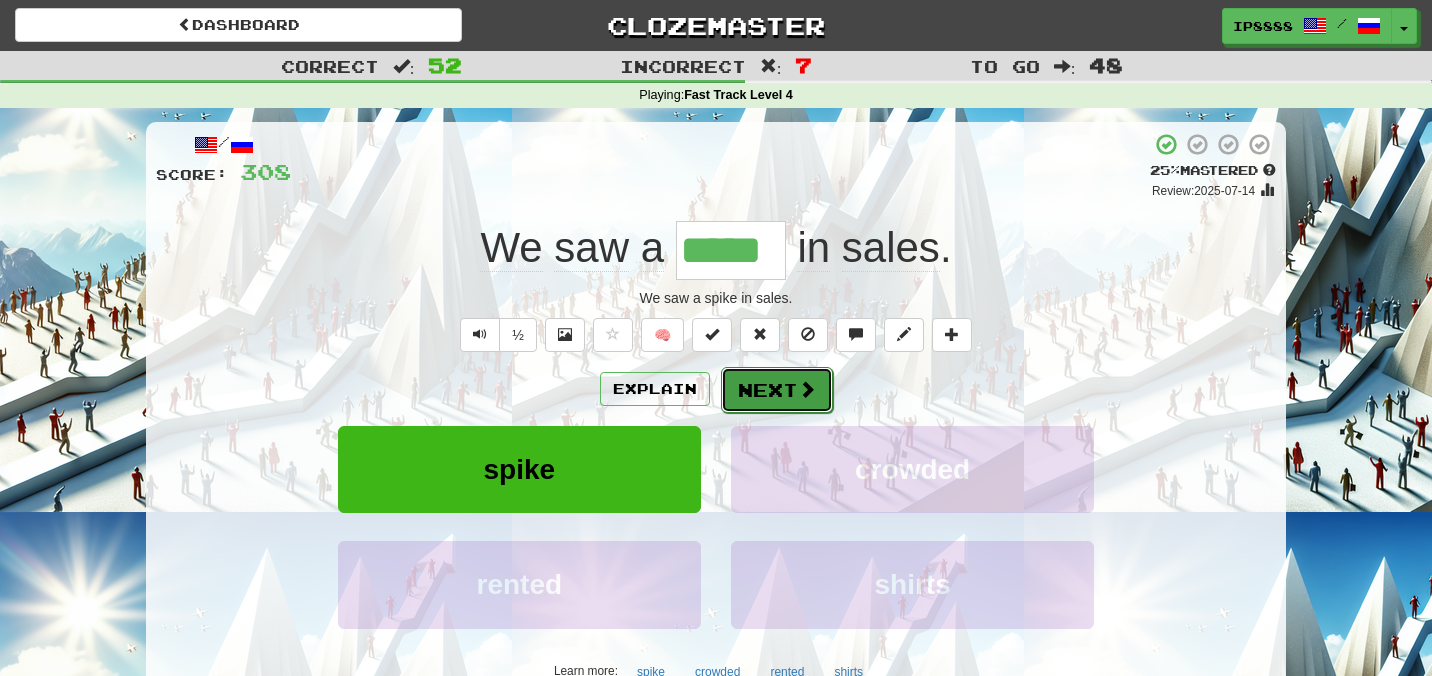 click on "Next" at bounding box center (777, 390) 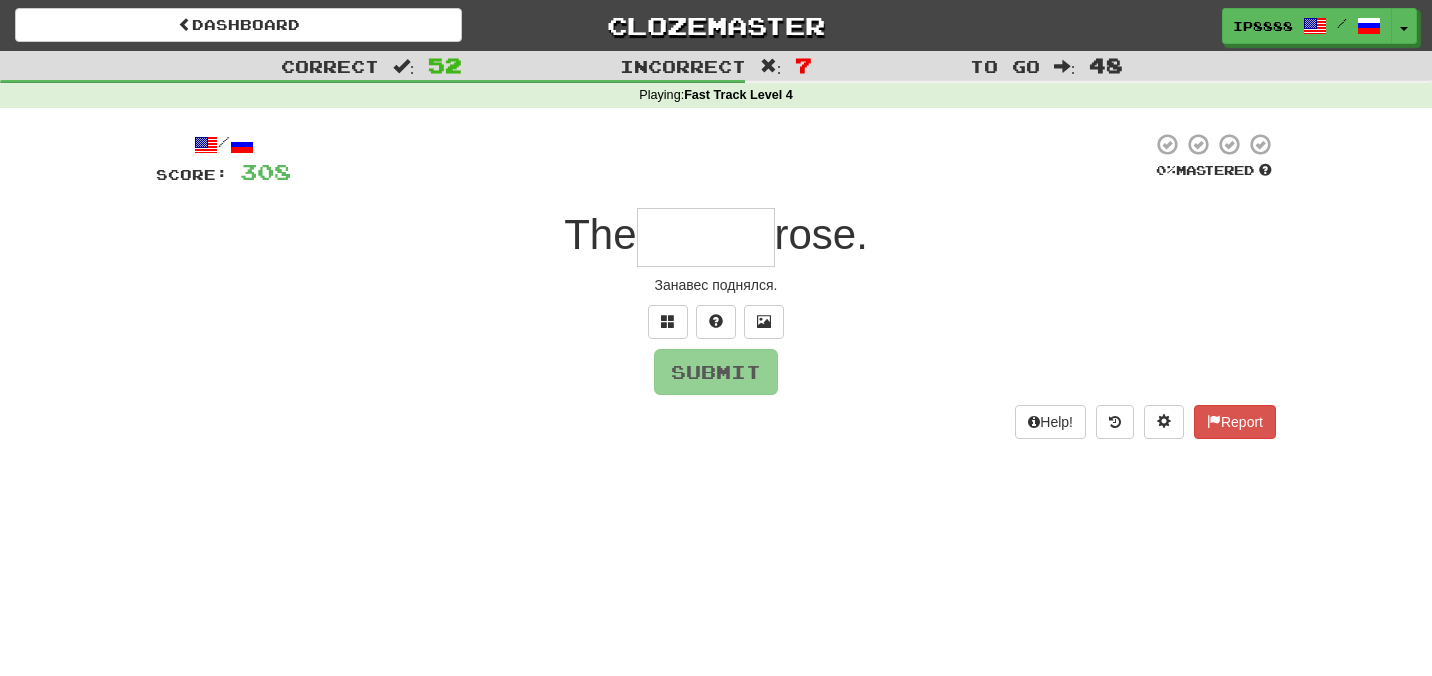 click at bounding box center [706, 237] 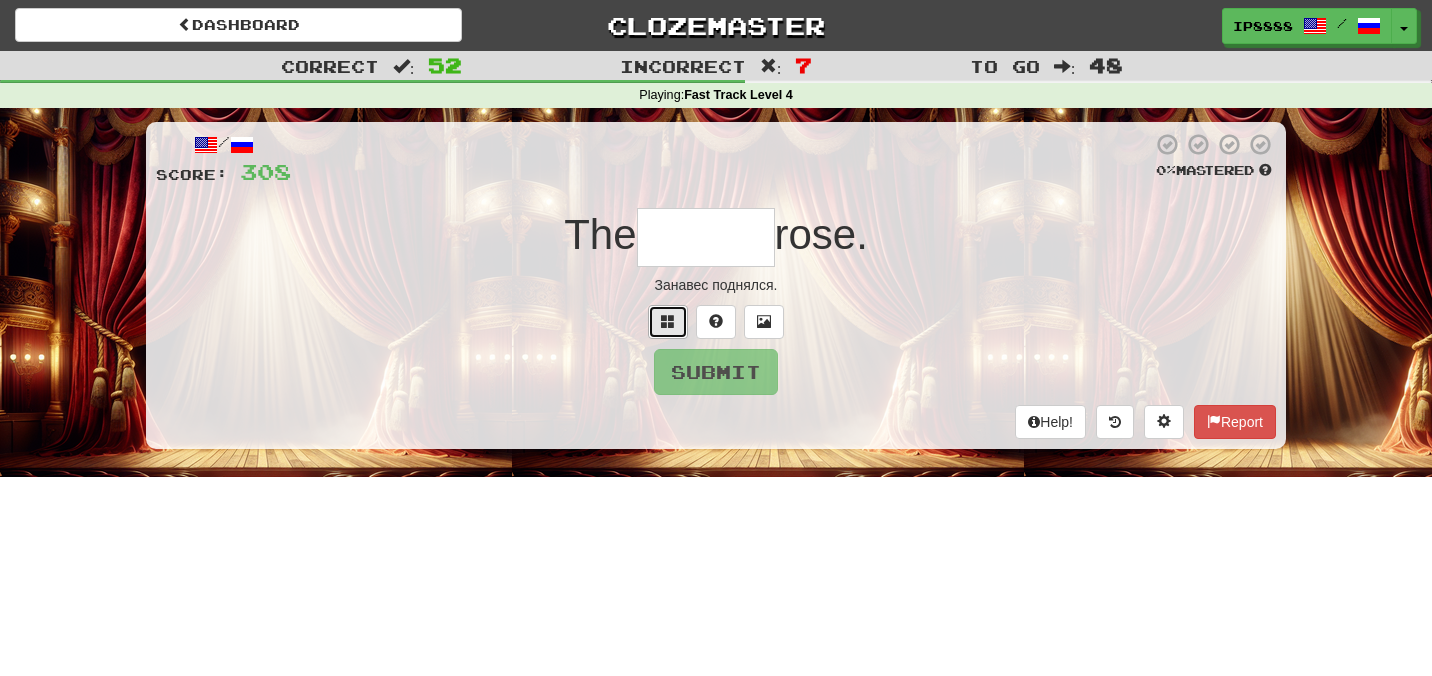 click at bounding box center [668, 321] 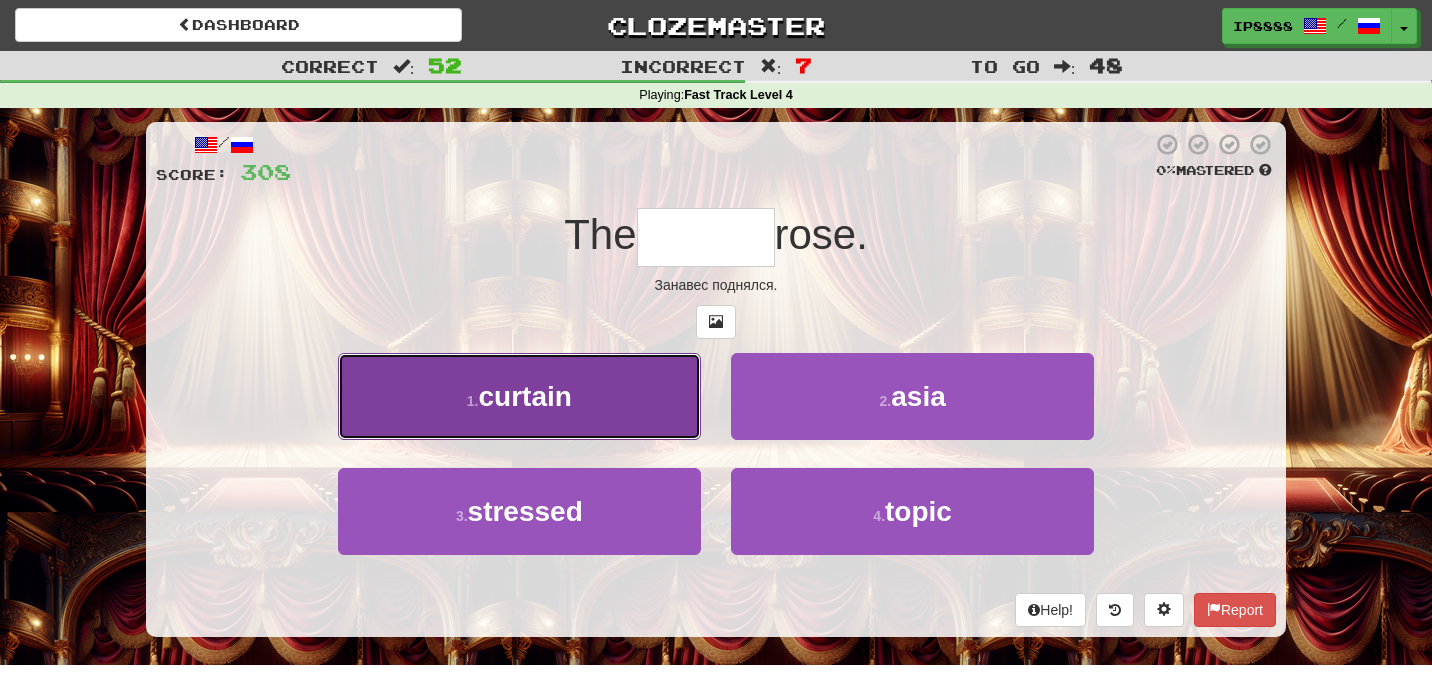 click on "1 .  curtain" at bounding box center [519, 396] 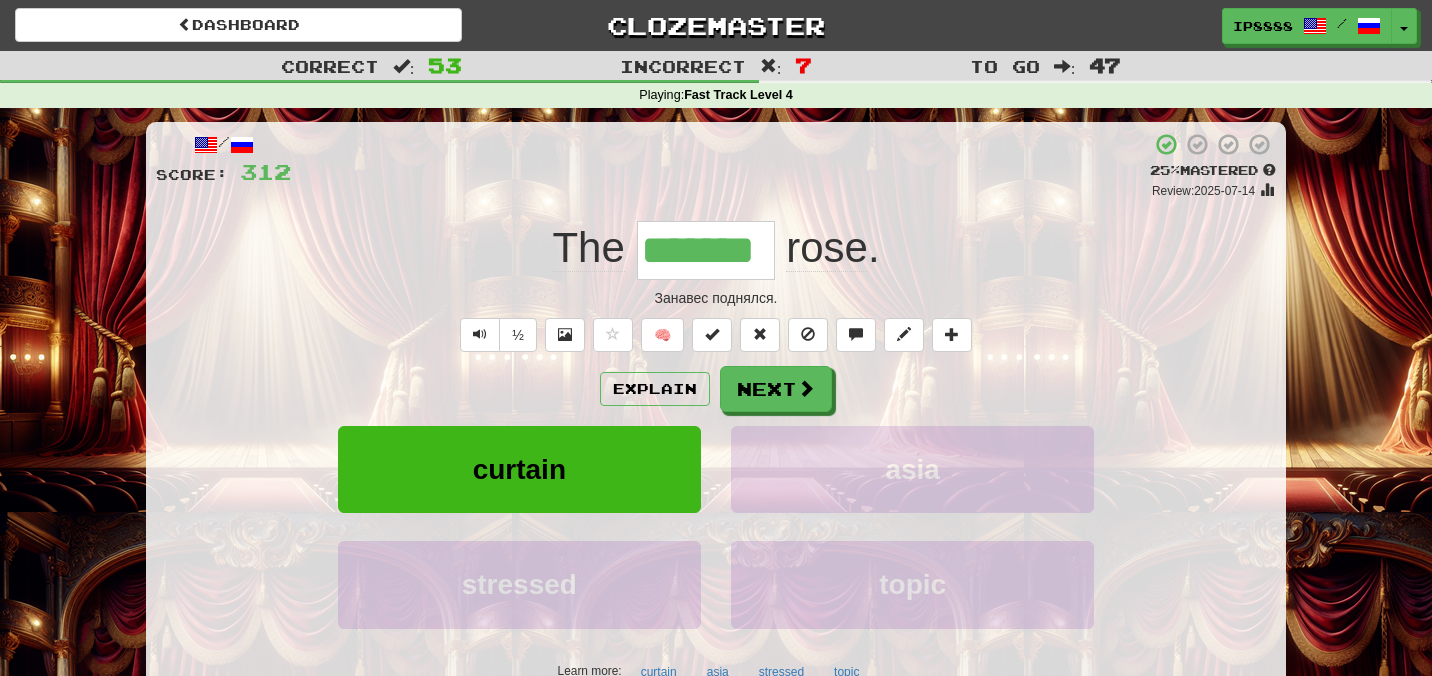 click on "Explain Next curtain asia stressed topic Learn more: curtain asia stressed topic" at bounding box center [716, 526] 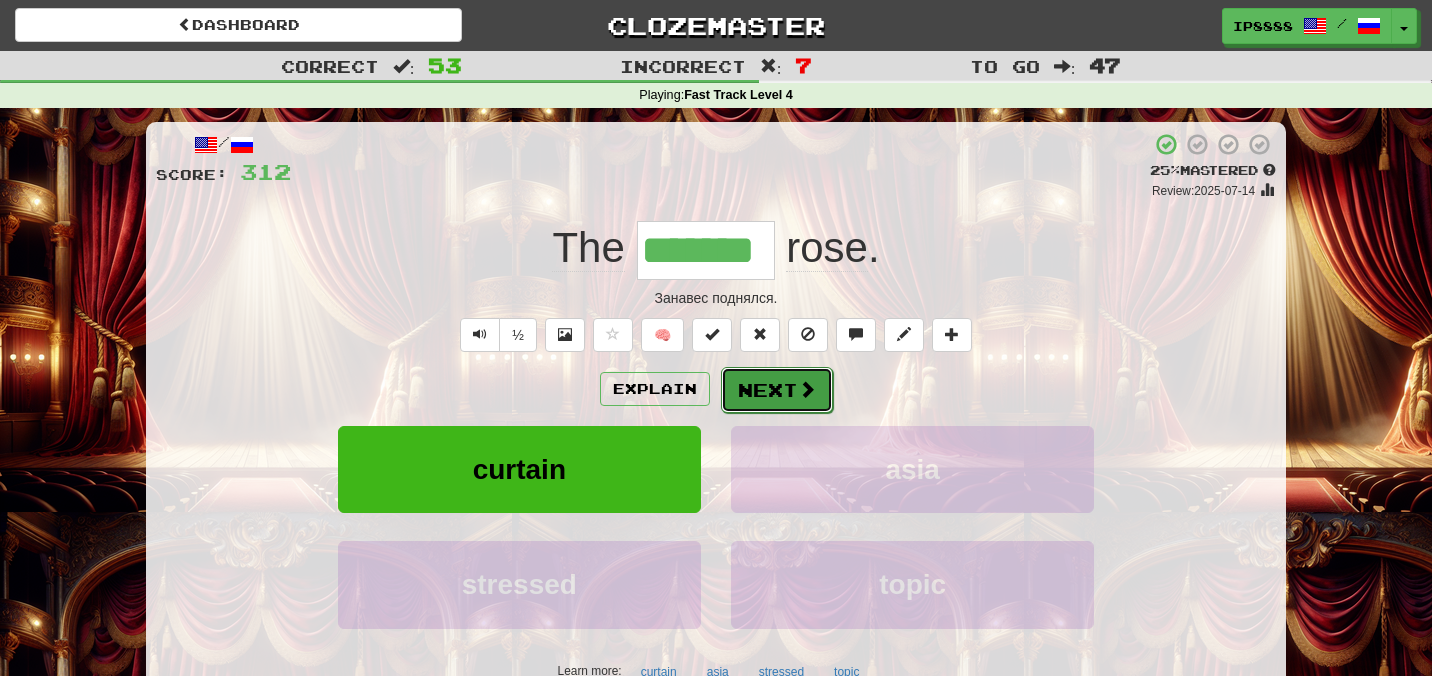 click on "Next" at bounding box center (777, 390) 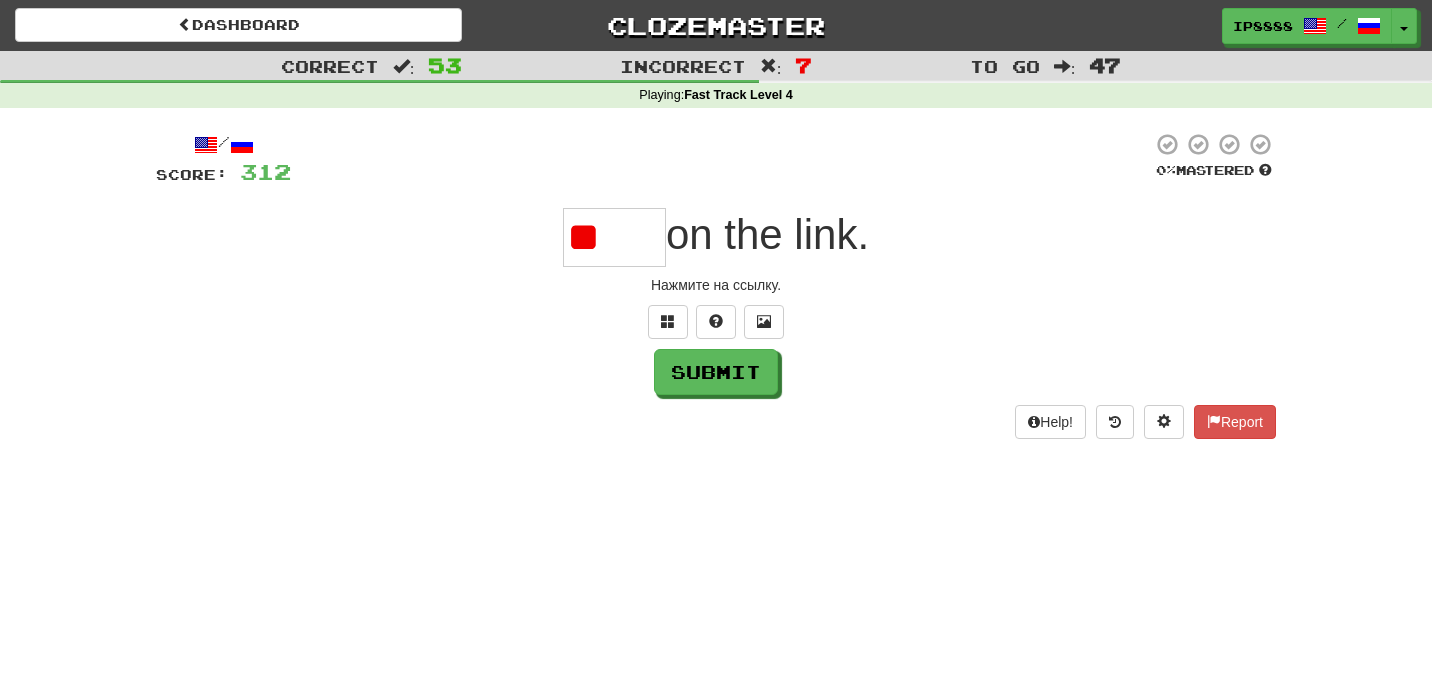 type on "*" 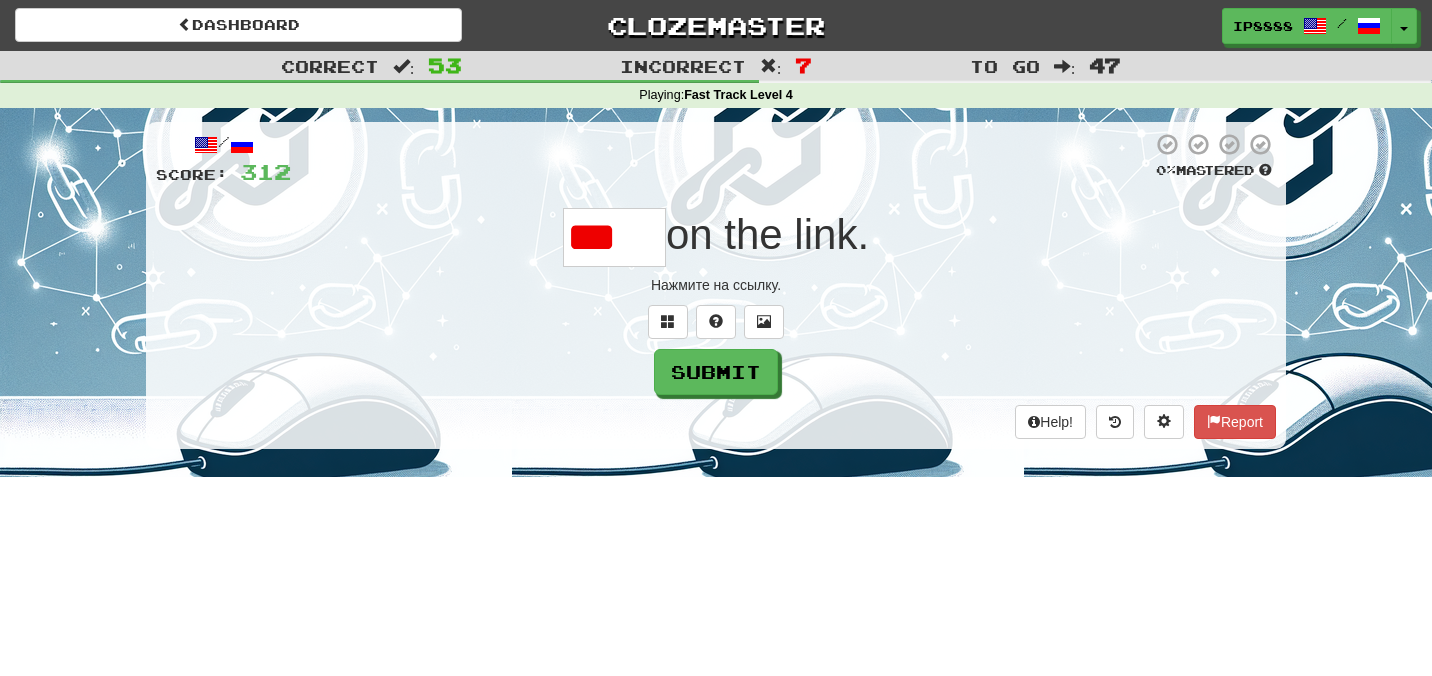 type on "**" 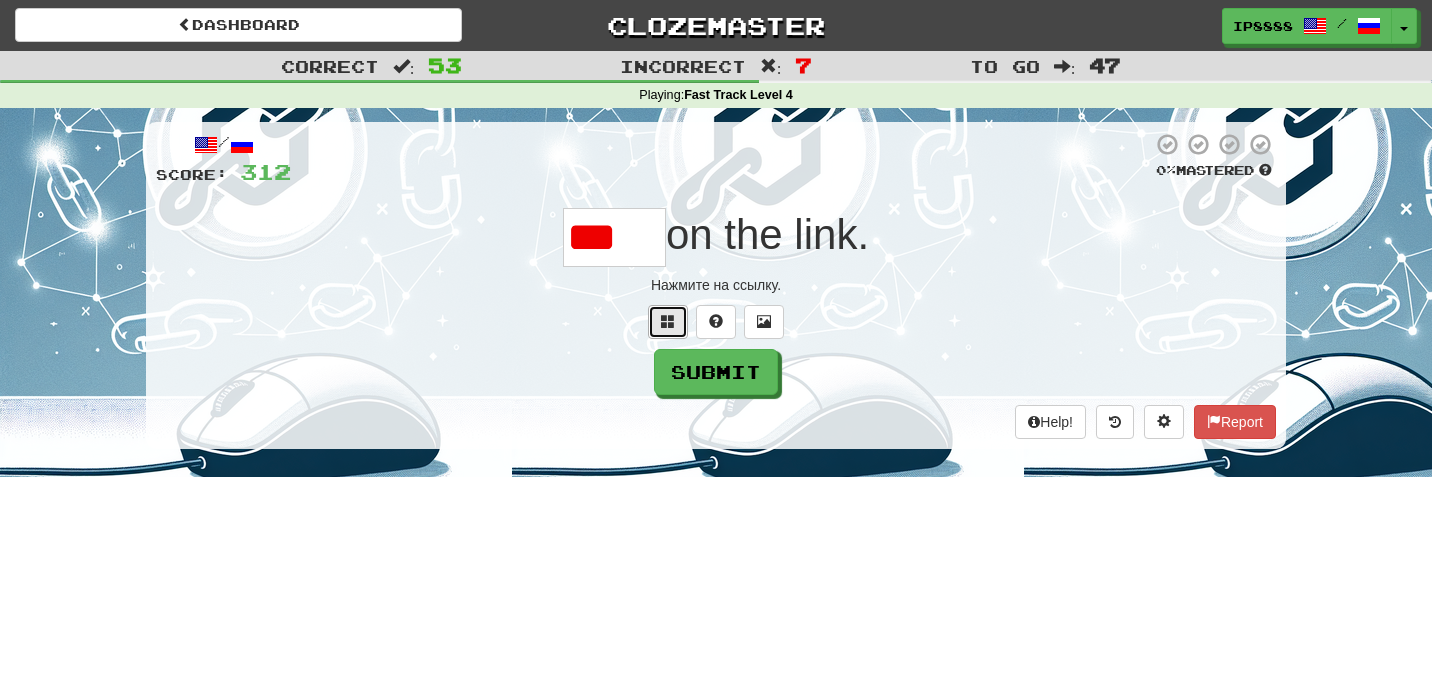 click at bounding box center [668, 322] 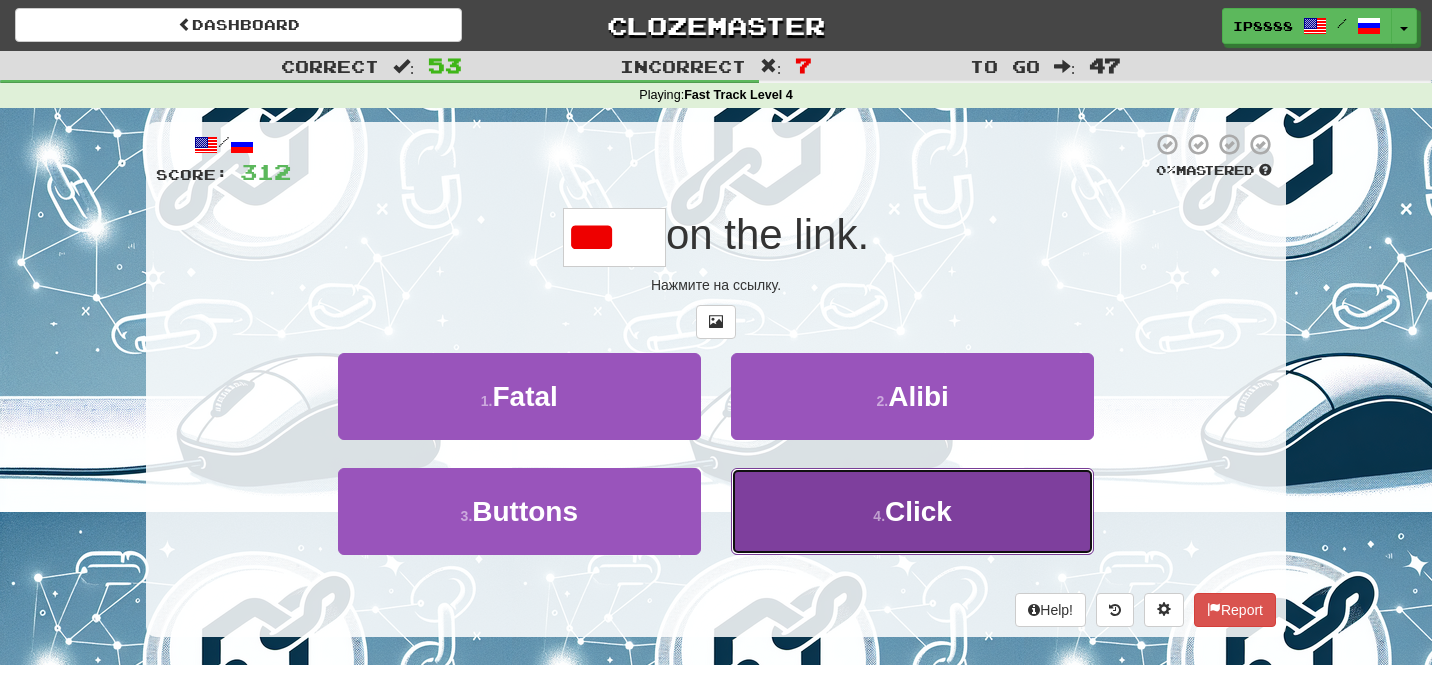 click on "4 .  Click" at bounding box center (912, 511) 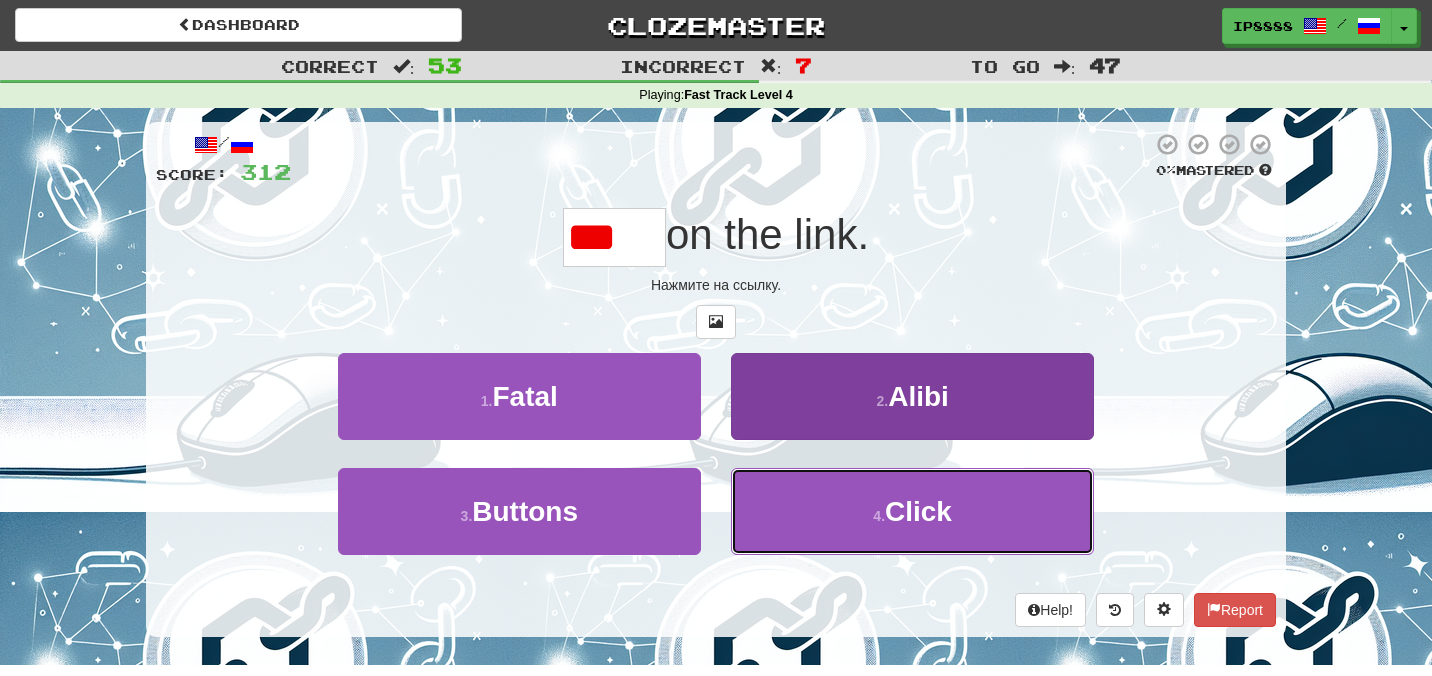 type on "*****" 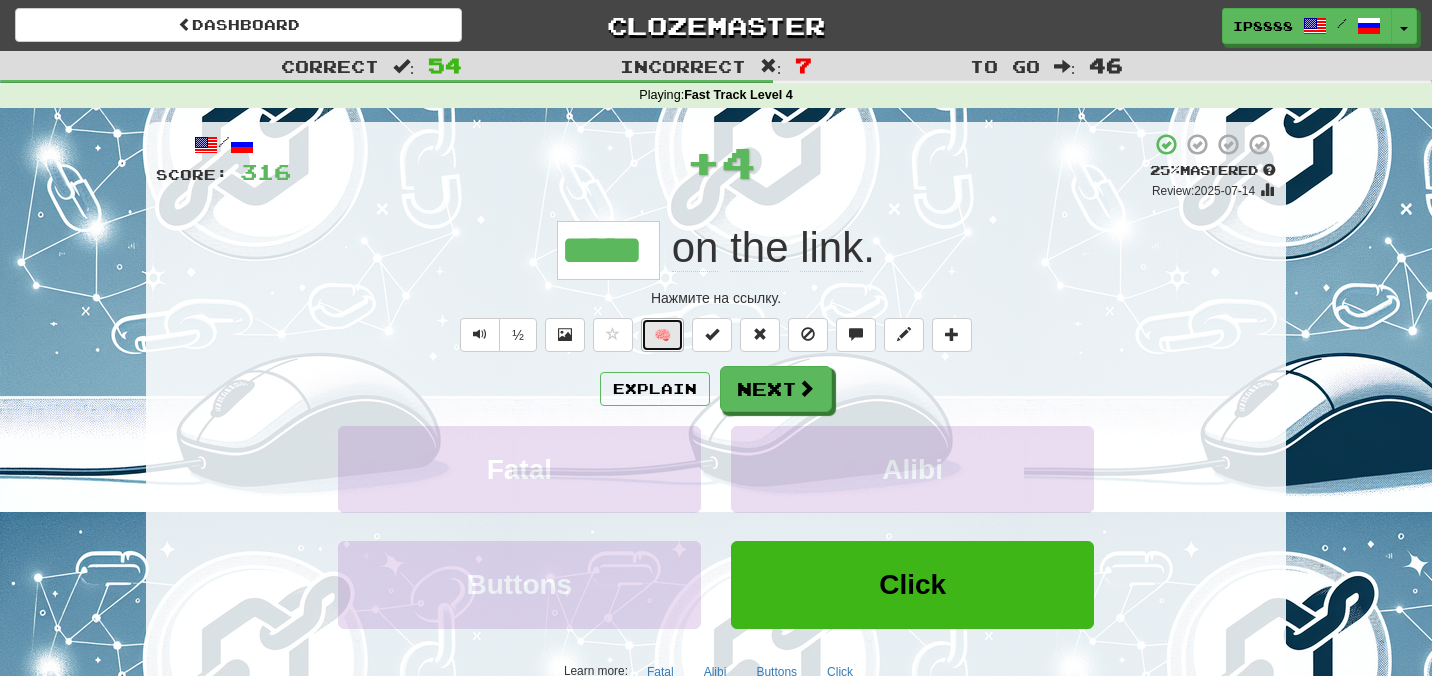 click on "🧠" at bounding box center [662, 335] 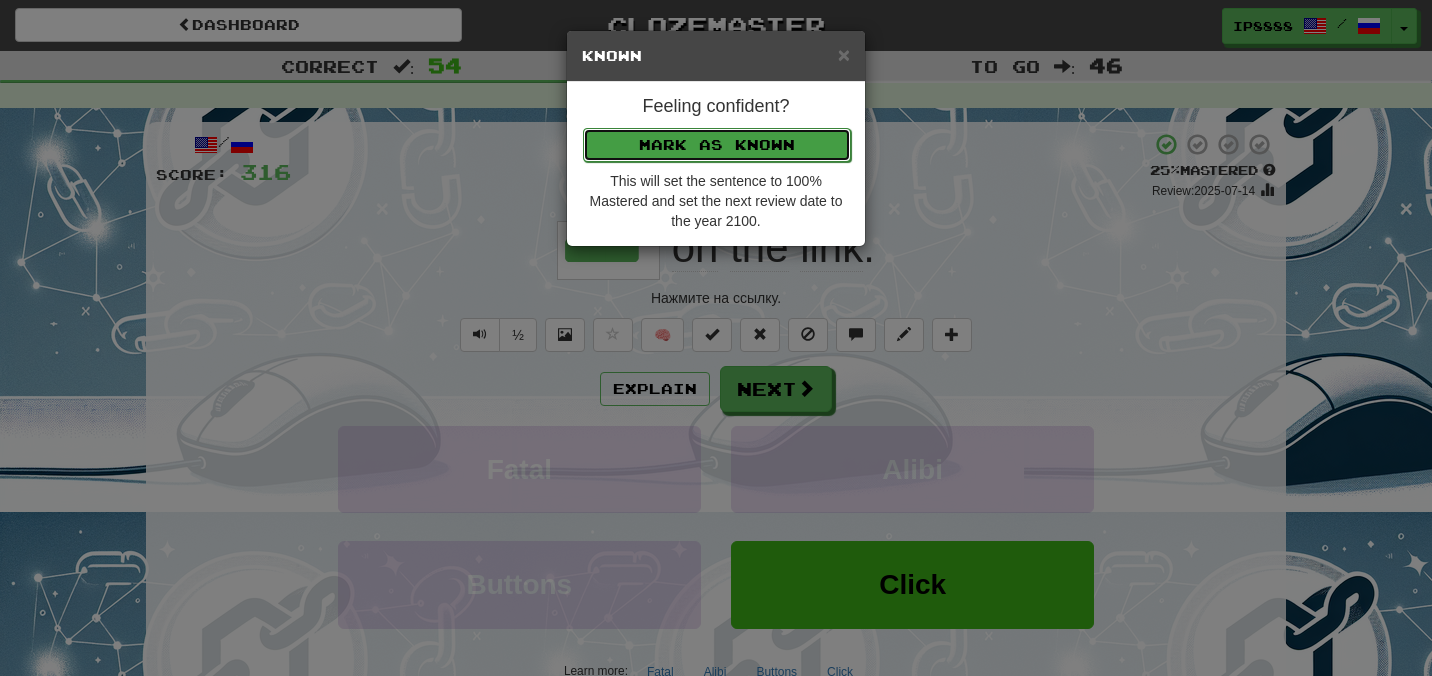 click on "Mark as Known" at bounding box center (717, 145) 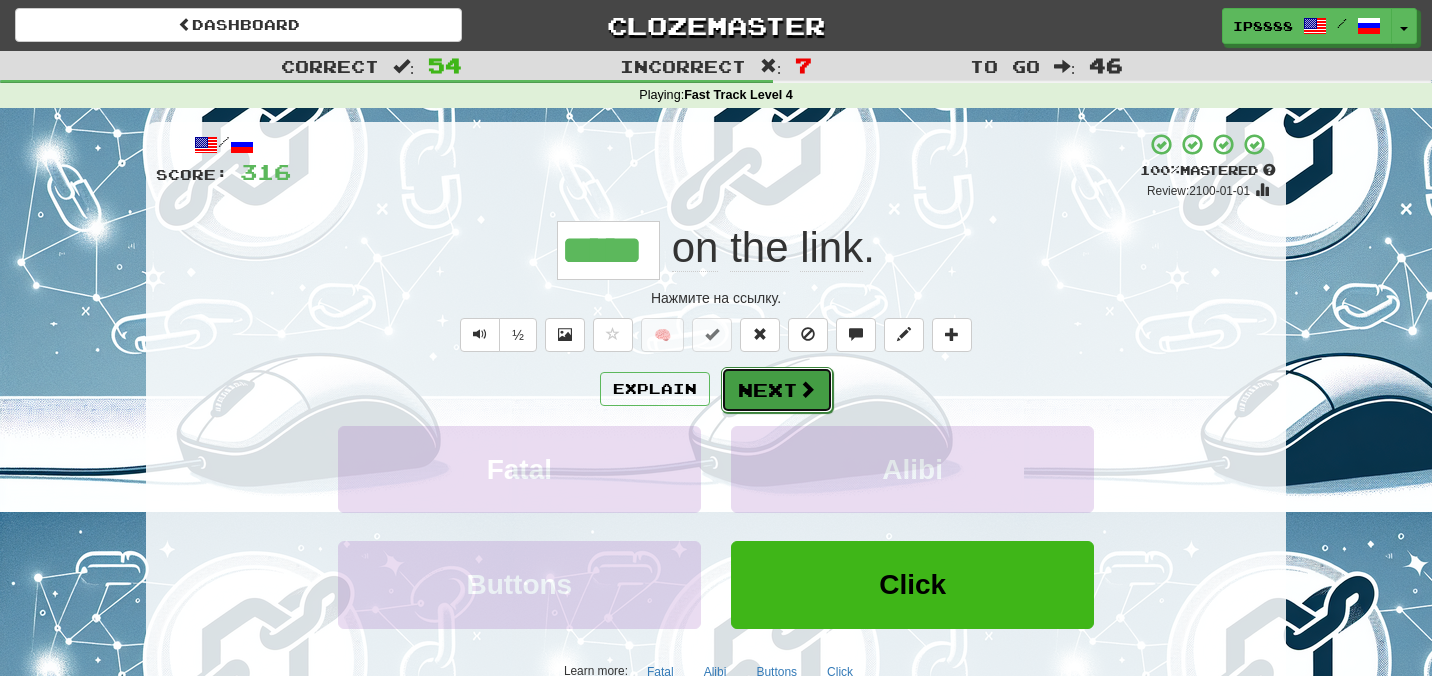 click on "Next" at bounding box center (777, 390) 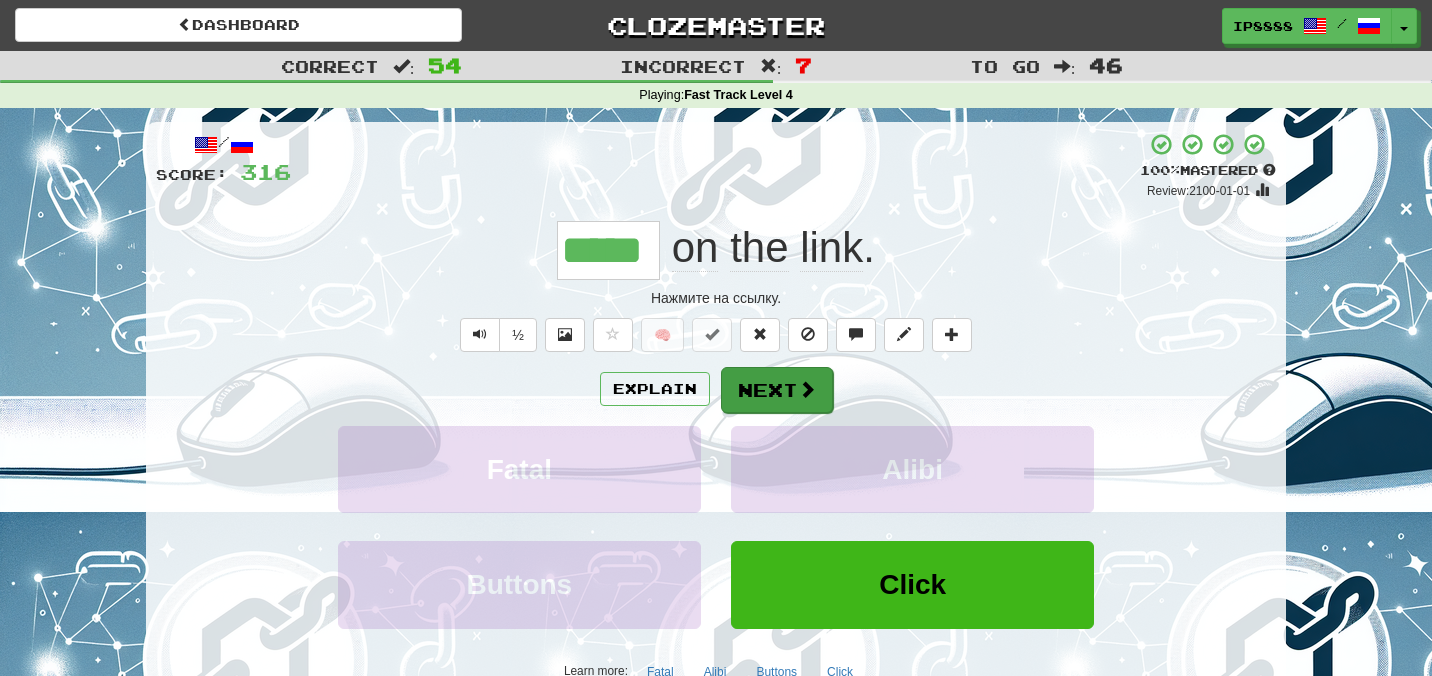 type 